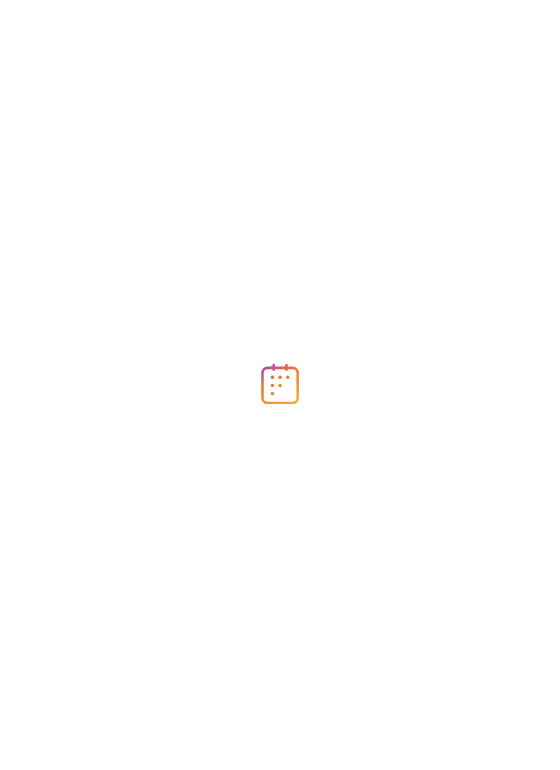 scroll, scrollTop: 0, scrollLeft: 0, axis: both 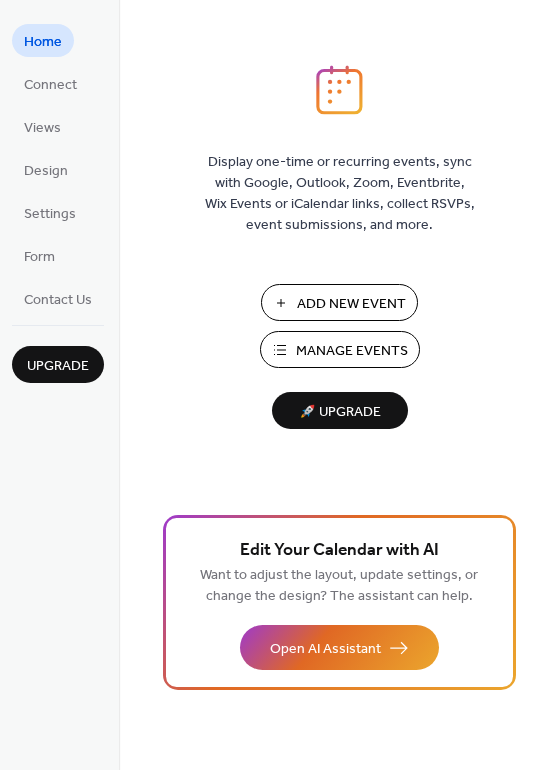 click on "Manage Events" at bounding box center (352, 351) 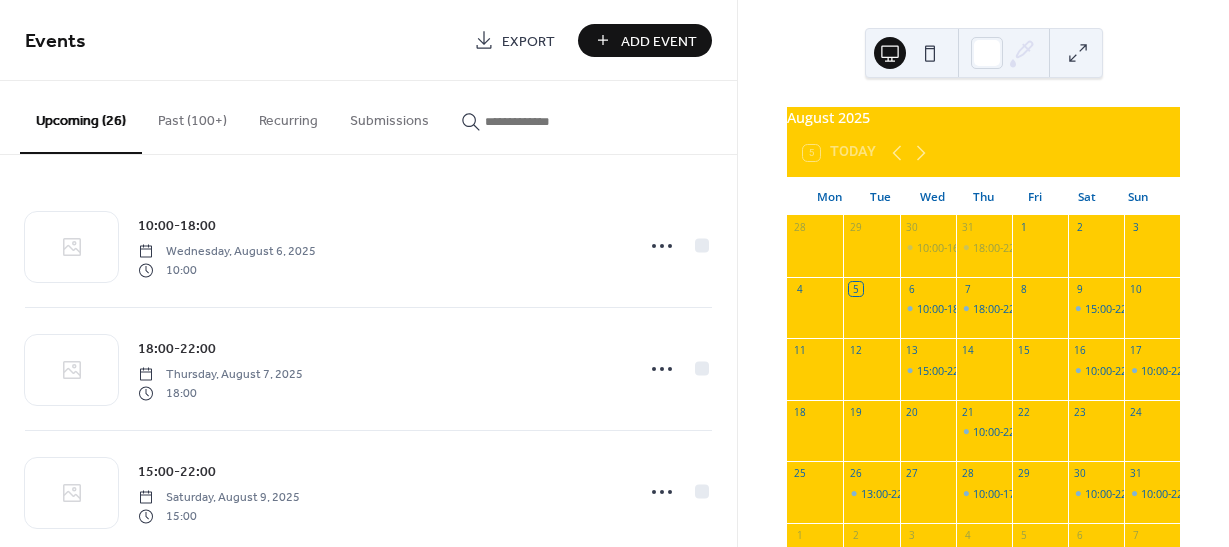 scroll, scrollTop: 0, scrollLeft: 0, axis: both 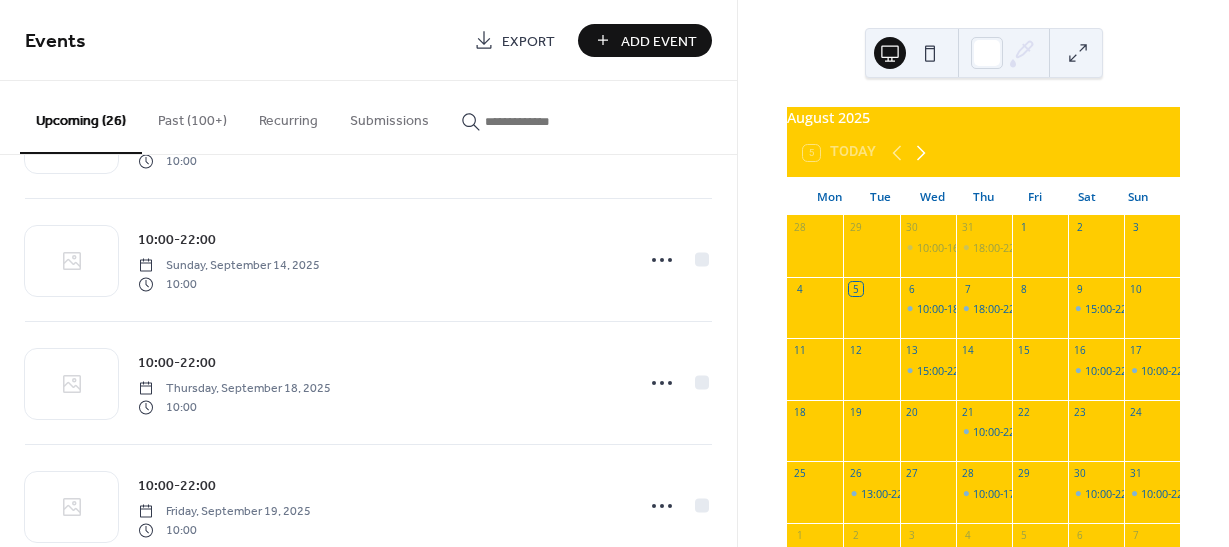 click 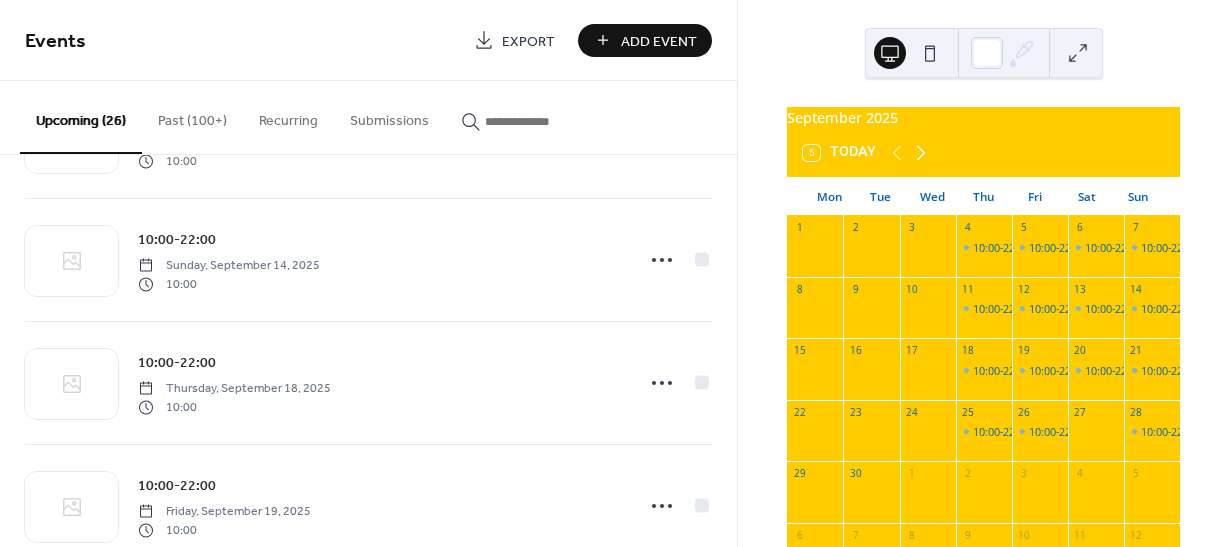 click 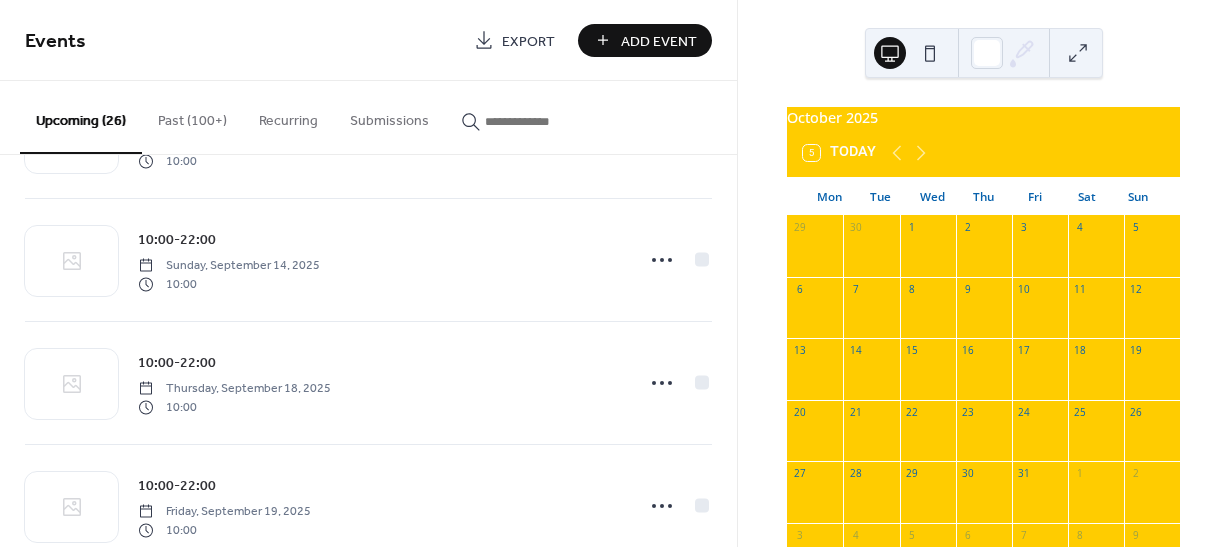 click on "Add Event" at bounding box center (659, 41) 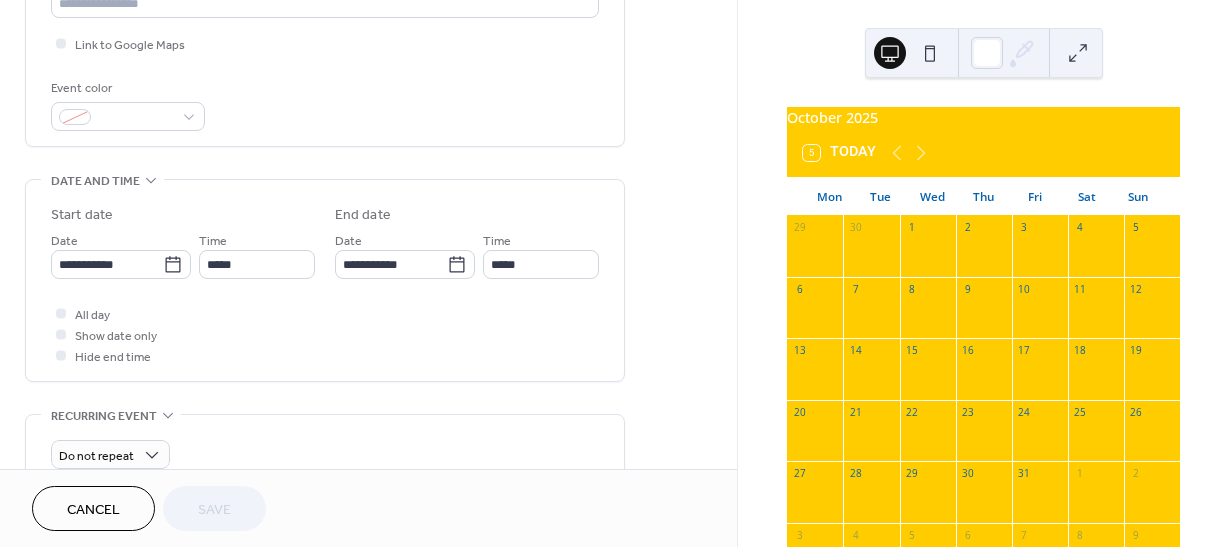scroll, scrollTop: 500, scrollLeft: 0, axis: vertical 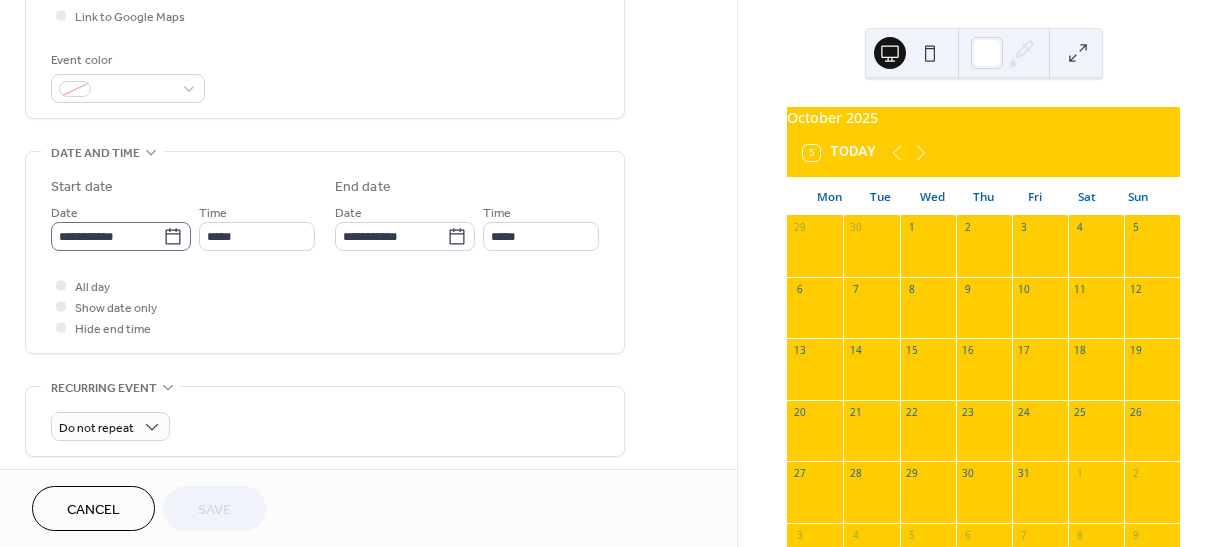 click 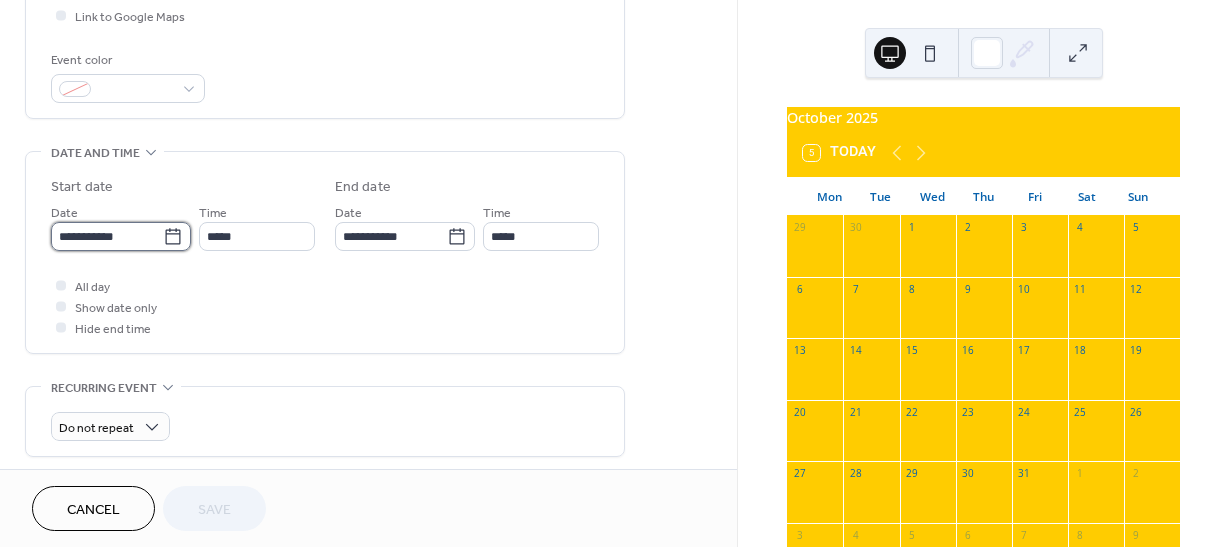click on "**********" at bounding box center [107, 236] 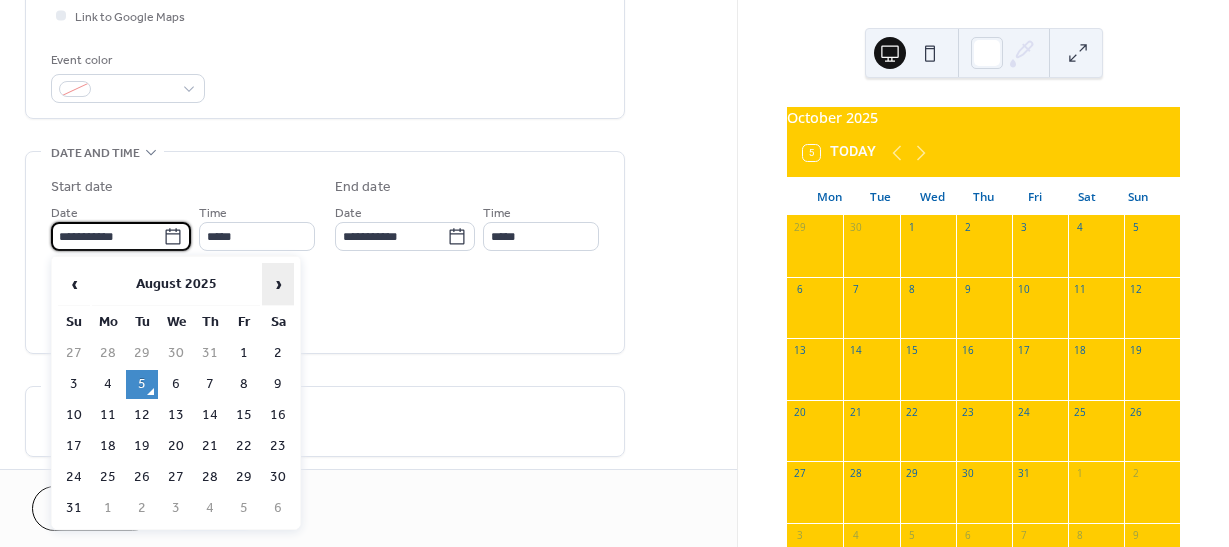 click on "›" at bounding box center (278, 284) 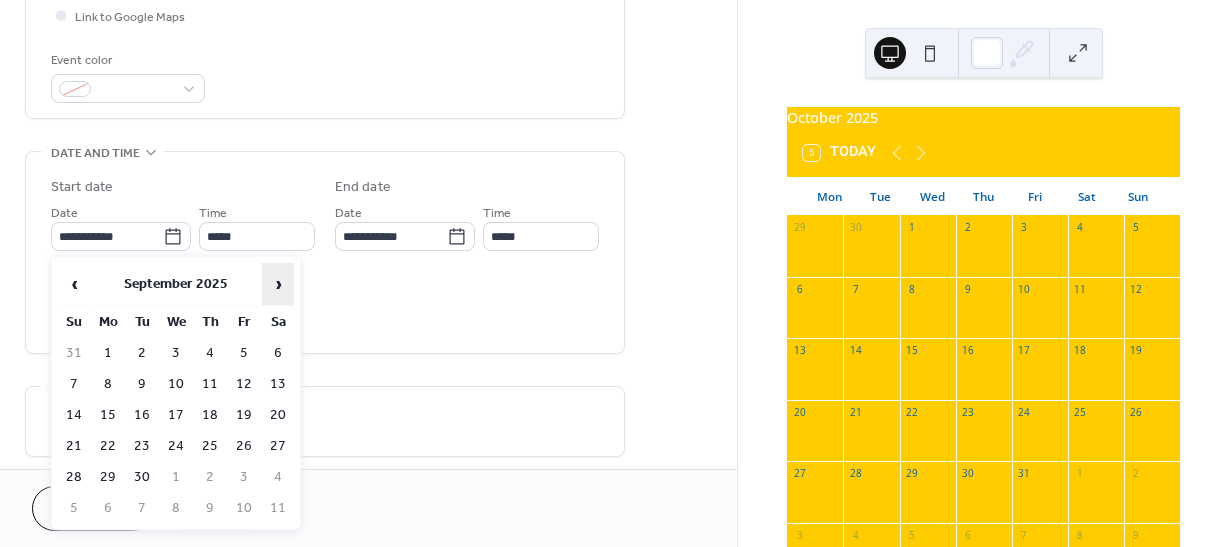 click on "›" at bounding box center [278, 284] 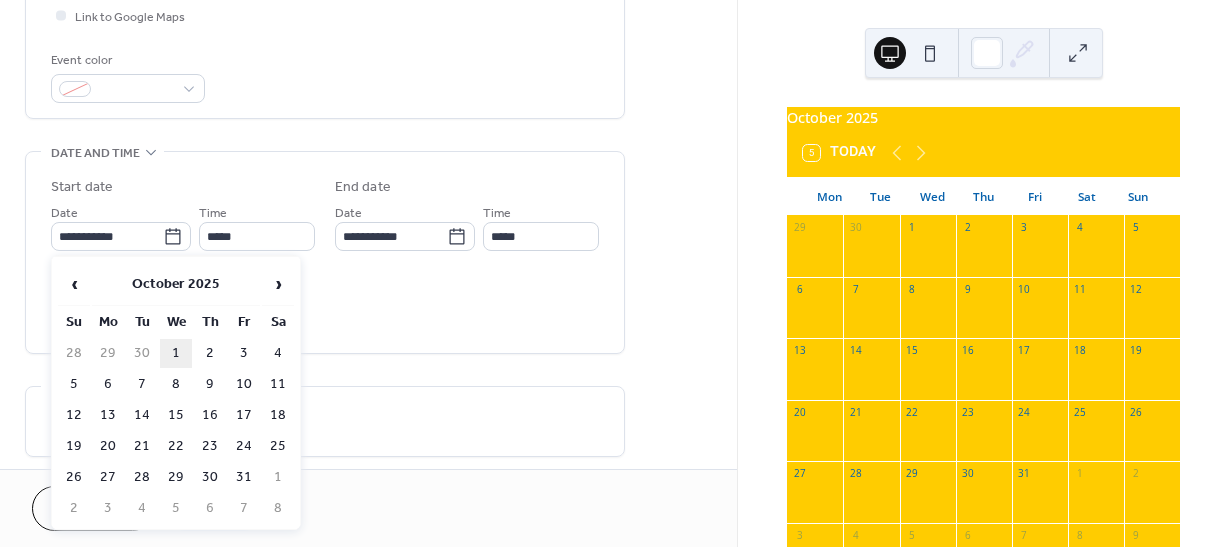 click on "1" at bounding box center [176, 353] 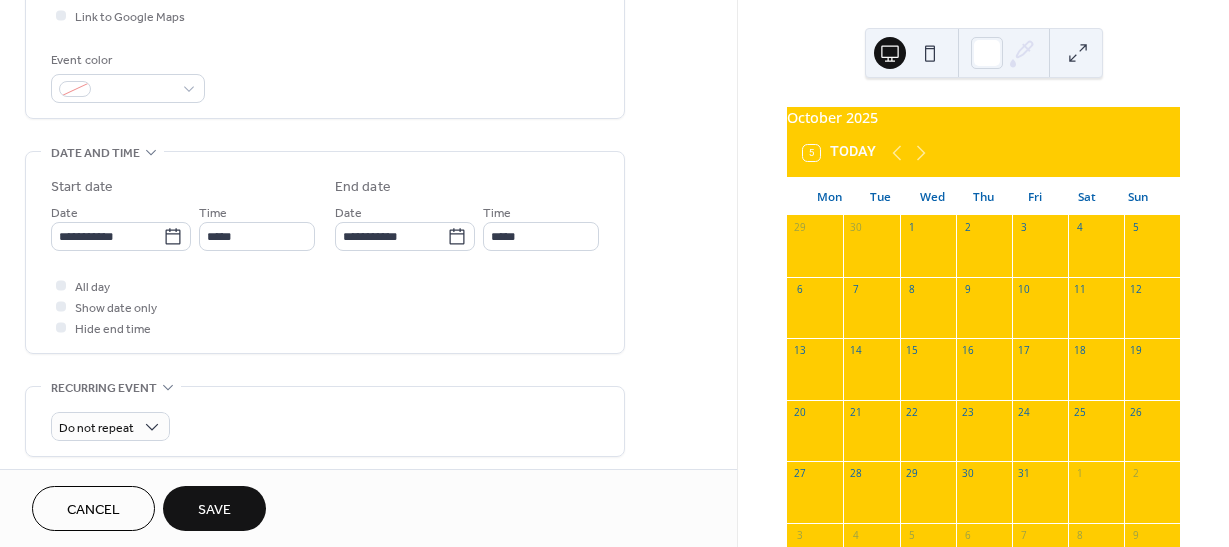 type on "**********" 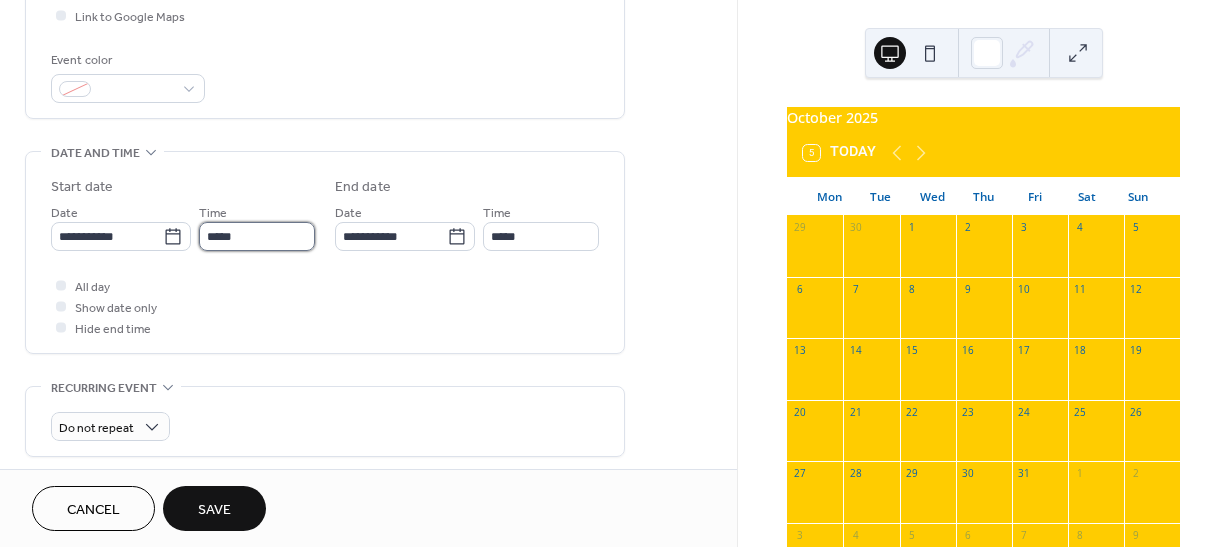 click on "*****" at bounding box center (257, 236) 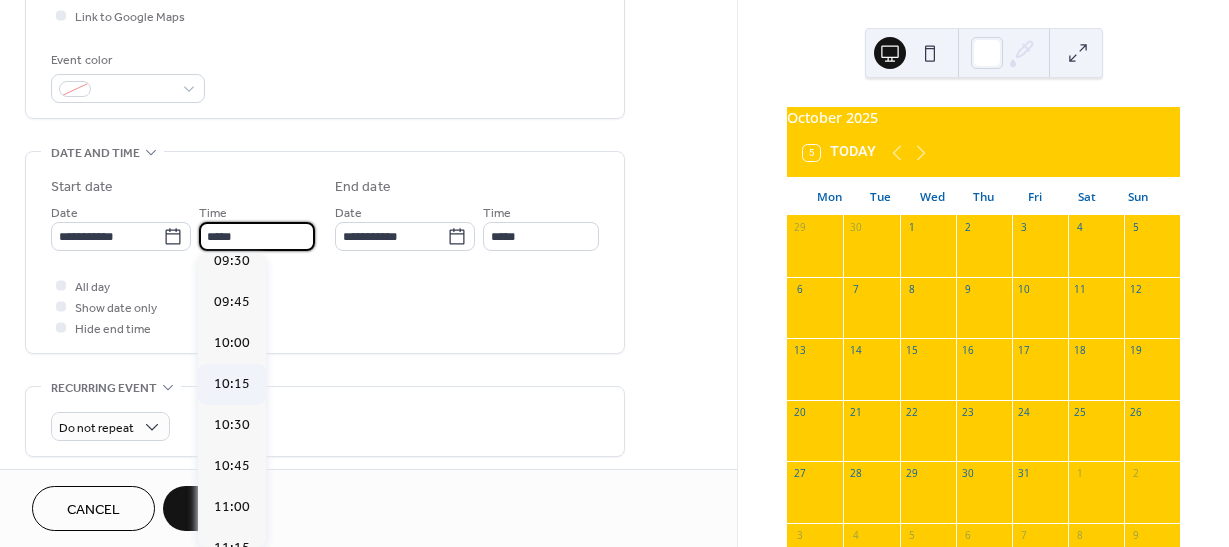 scroll, scrollTop: 1568, scrollLeft: 0, axis: vertical 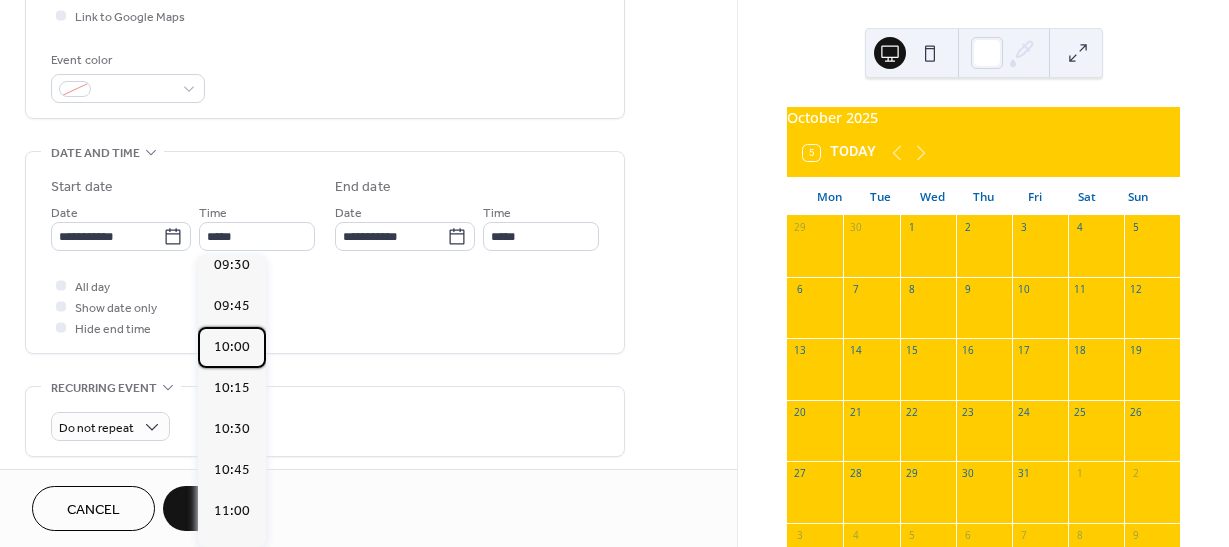 click on "10:00" at bounding box center (232, 347) 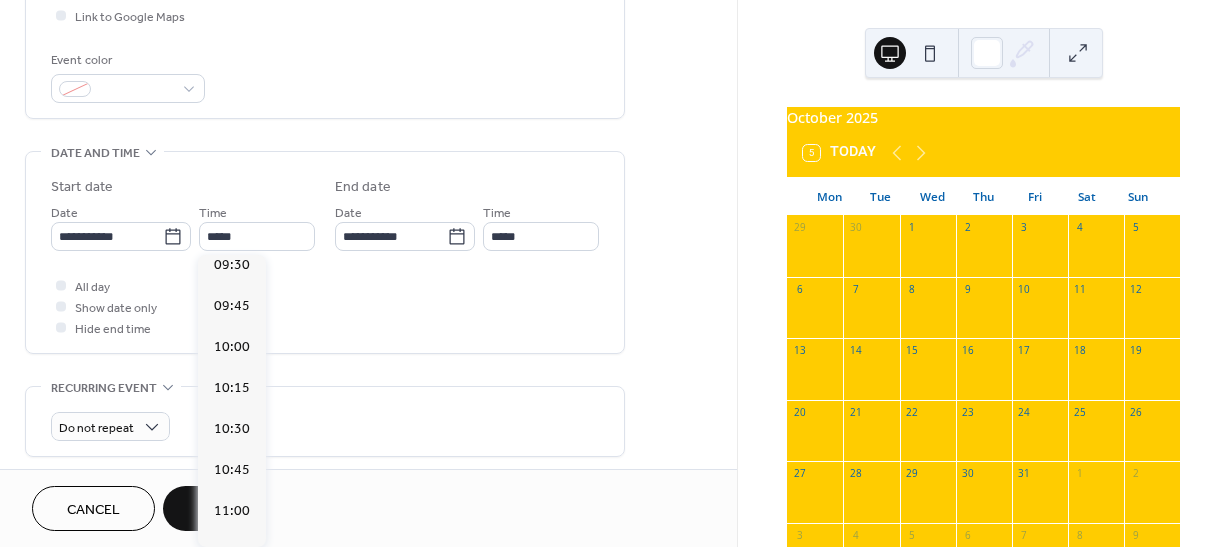 type on "*****" 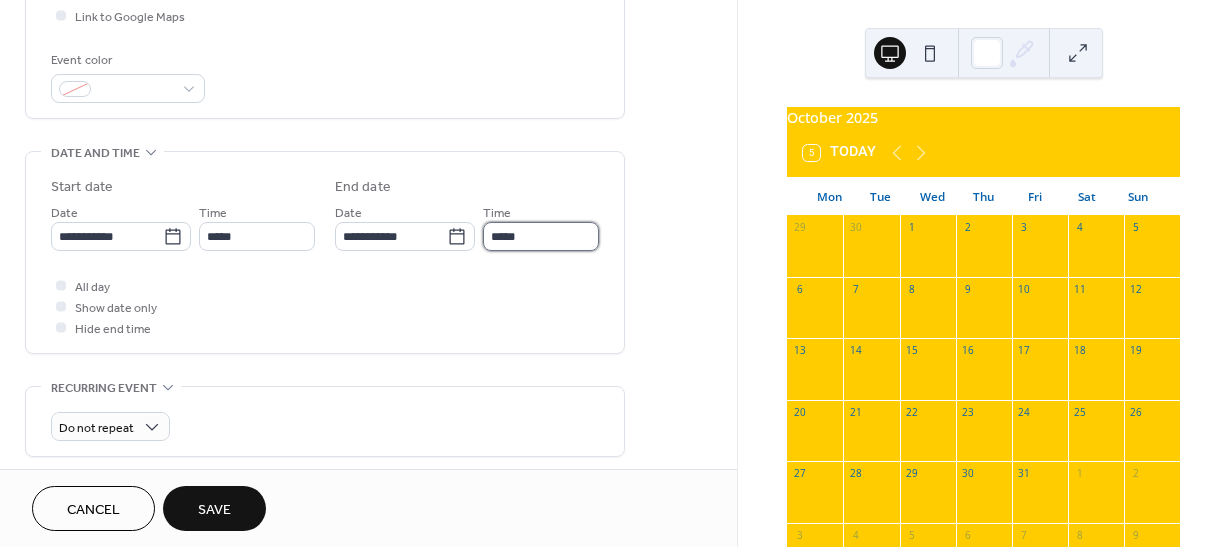 click on "*****" at bounding box center [541, 236] 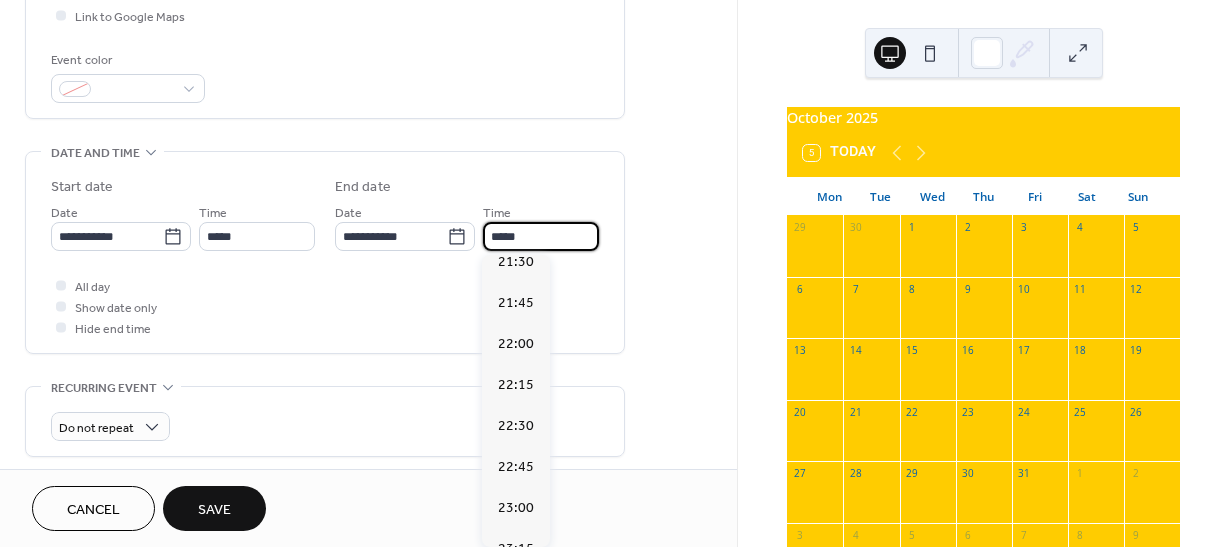 scroll, scrollTop: 1863, scrollLeft: 0, axis: vertical 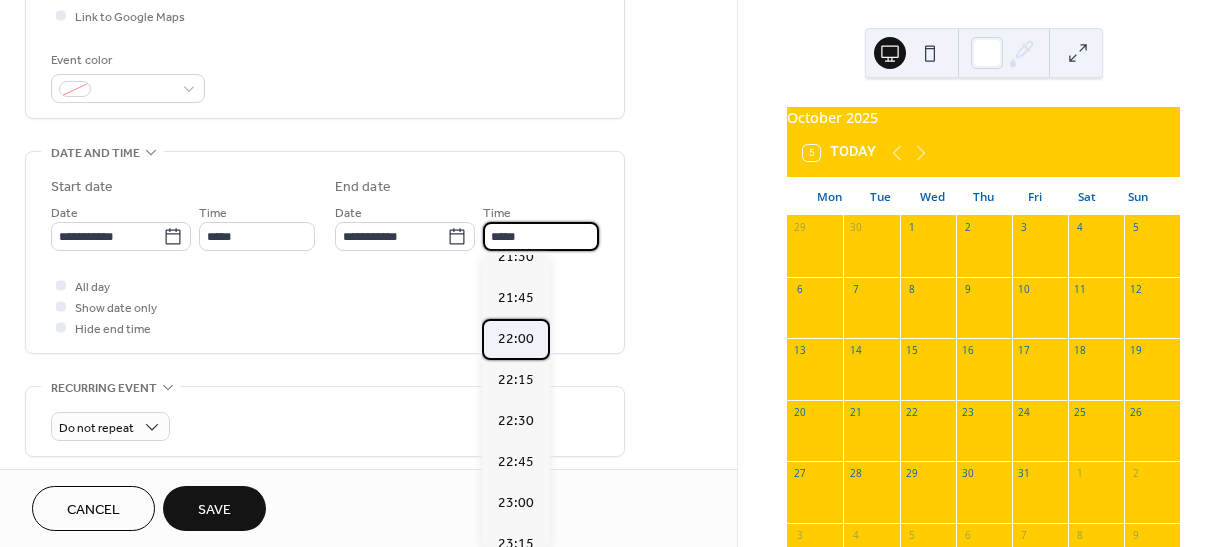 click on "22:00" at bounding box center (516, 339) 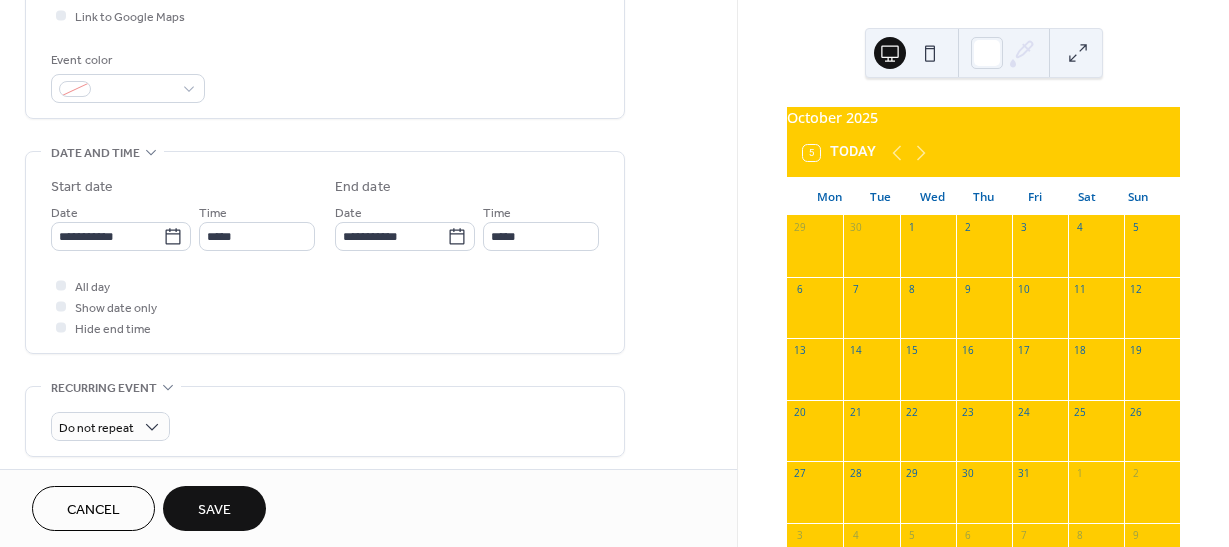 type on "*****" 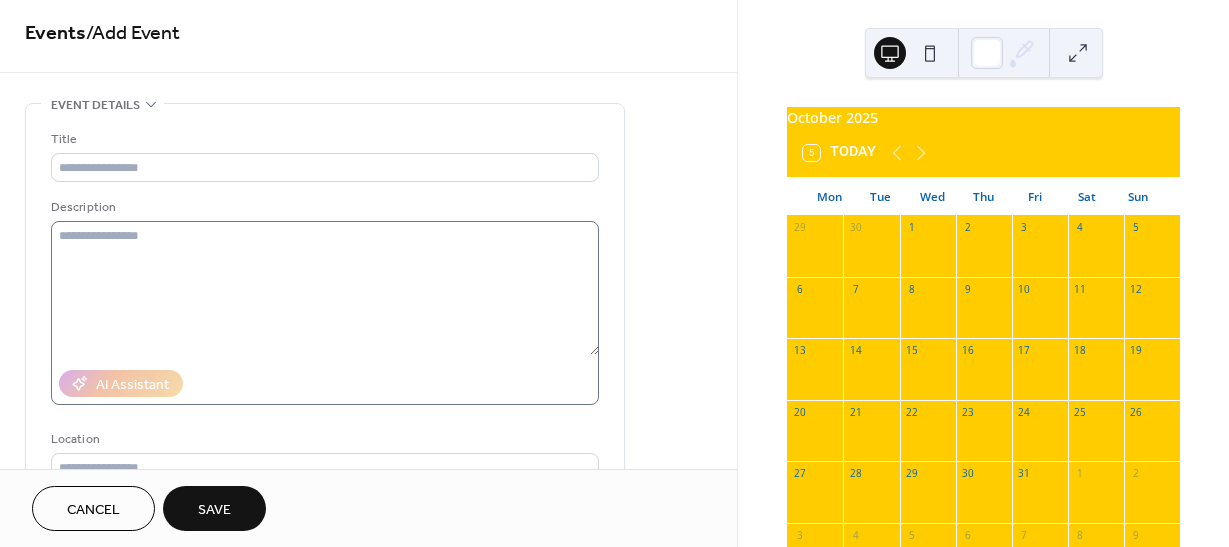 scroll, scrollTop: 0, scrollLeft: 0, axis: both 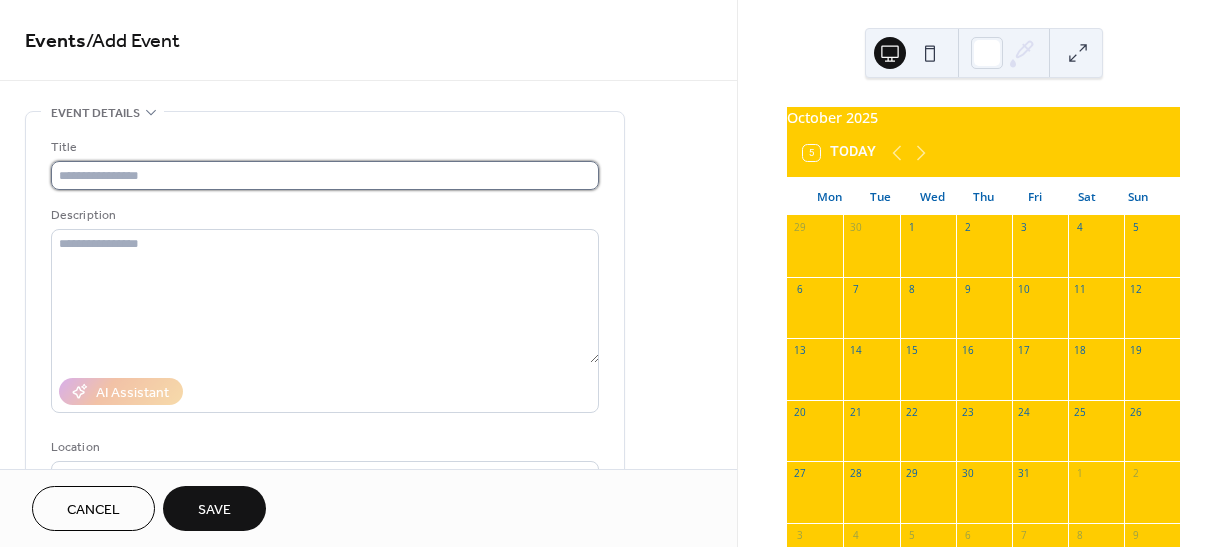 click at bounding box center [325, 175] 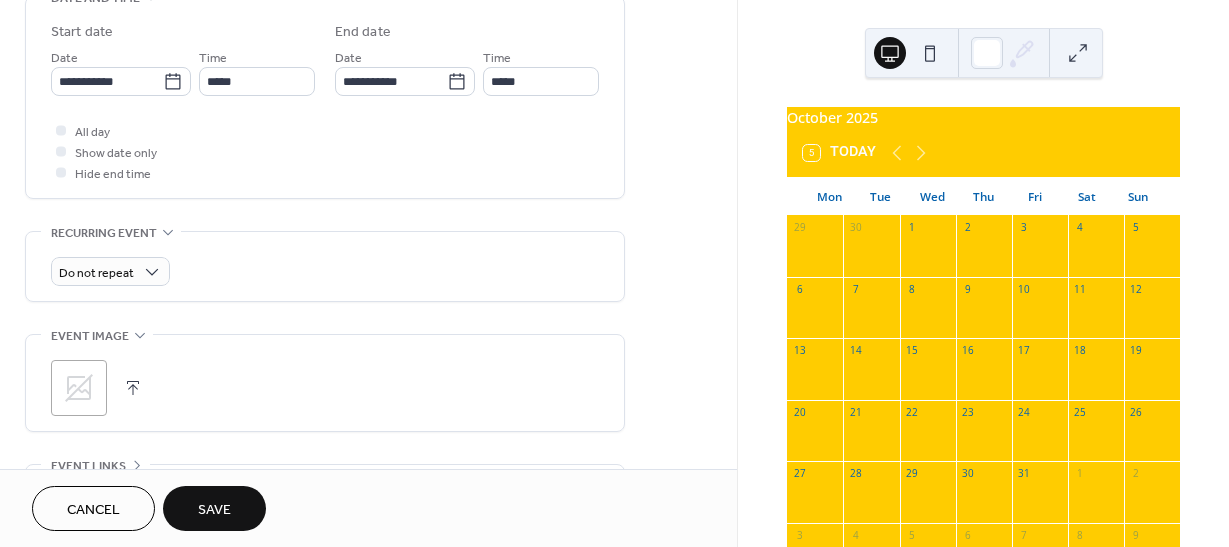 scroll, scrollTop: 600, scrollLeft: 0, axis: vertical 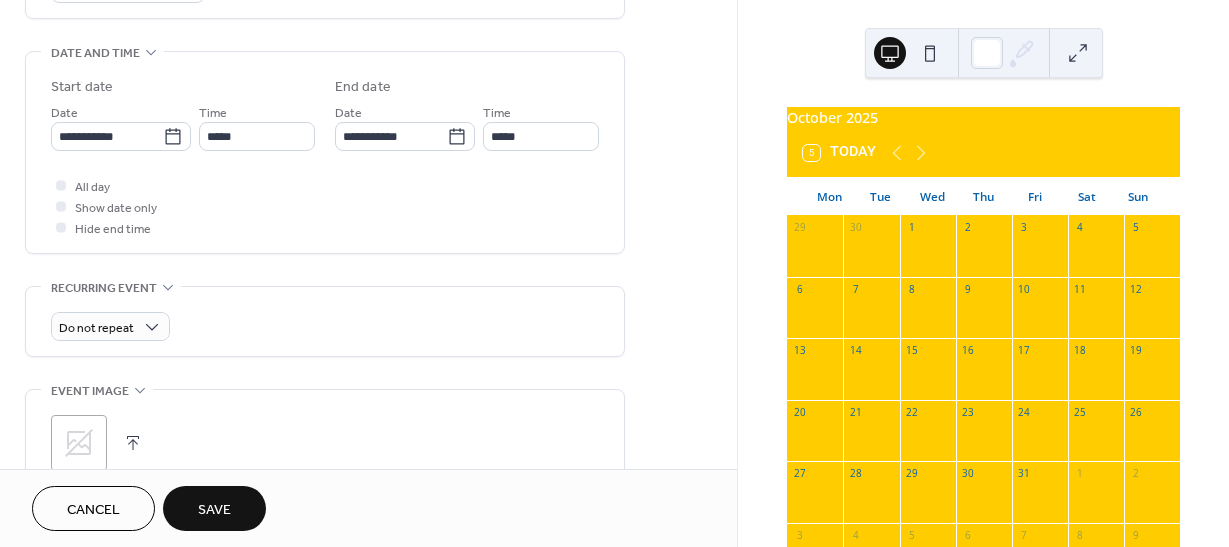 type on "**********" 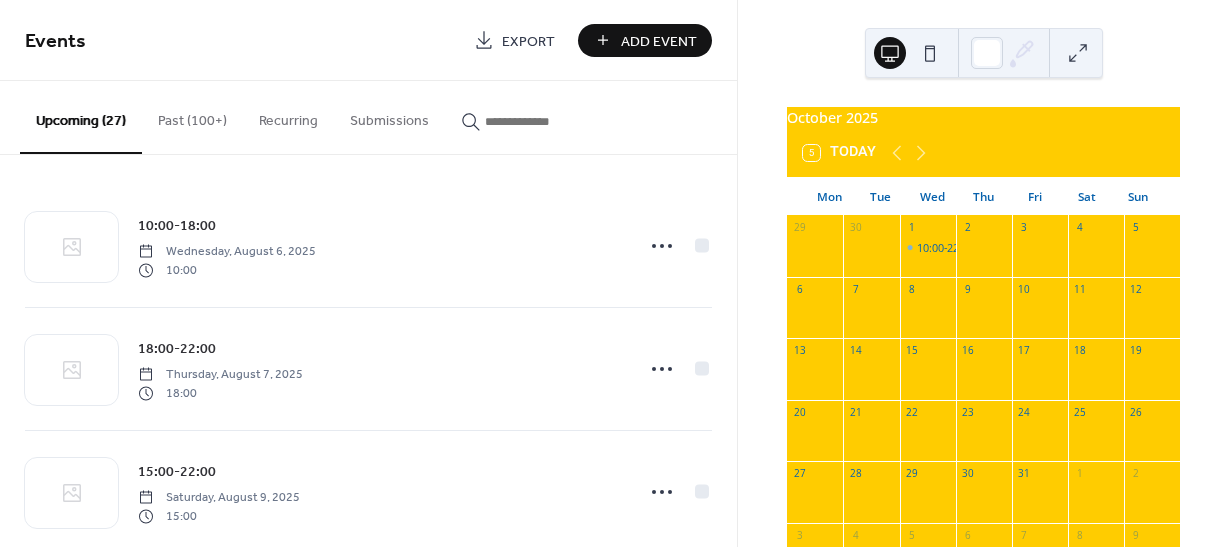 click on "Add Event" at bounding box center (659, 41) 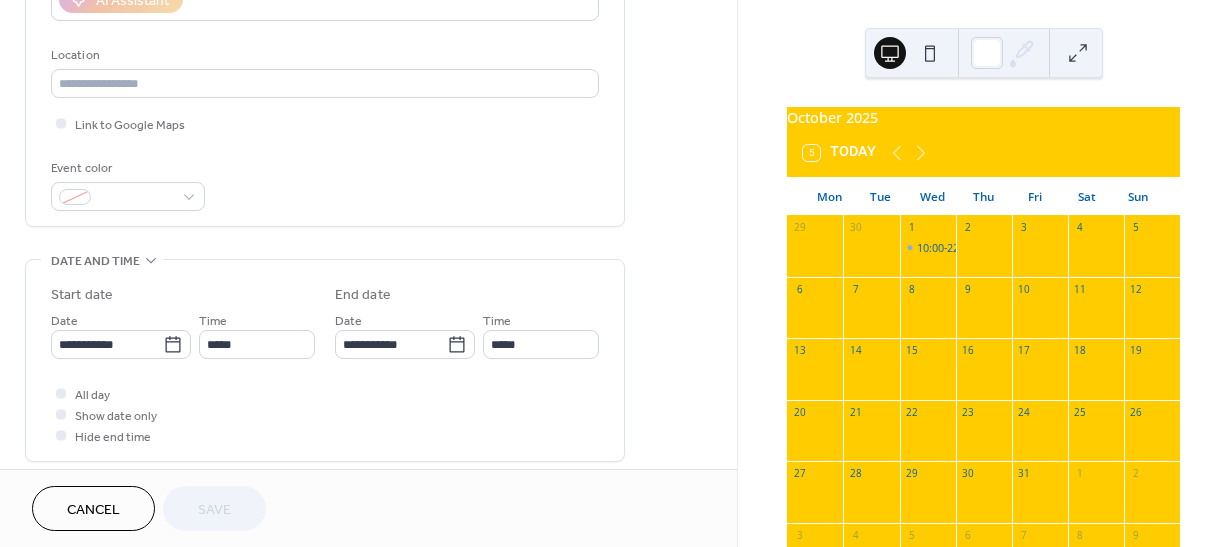 scroll, scrollTop: 400, scrollLeft: 0, axis: vertical 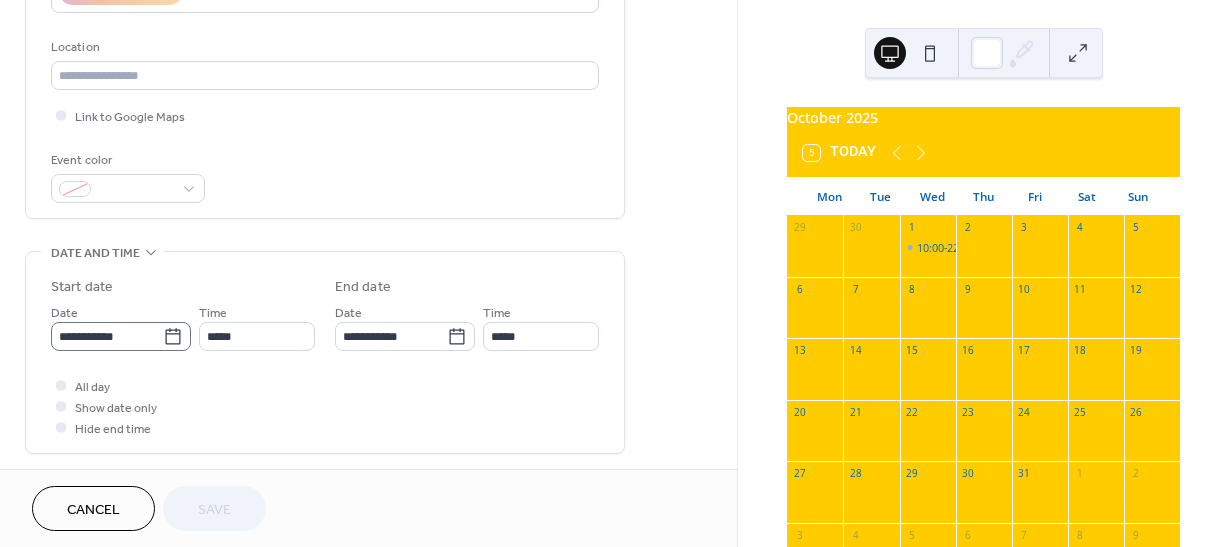 click 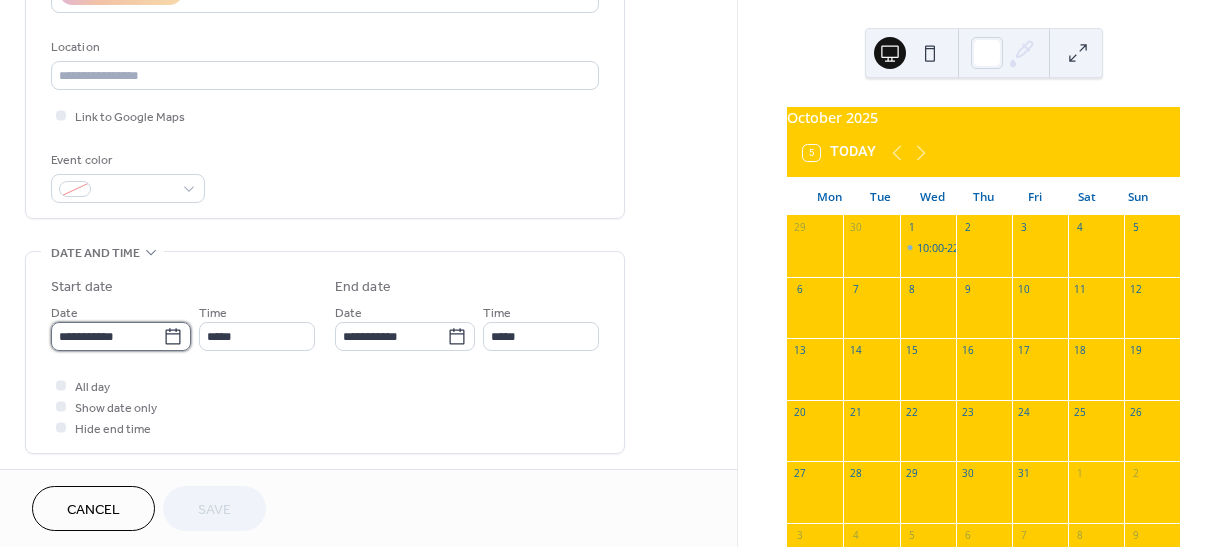 click on "**********" at bounding box center [107, 336] 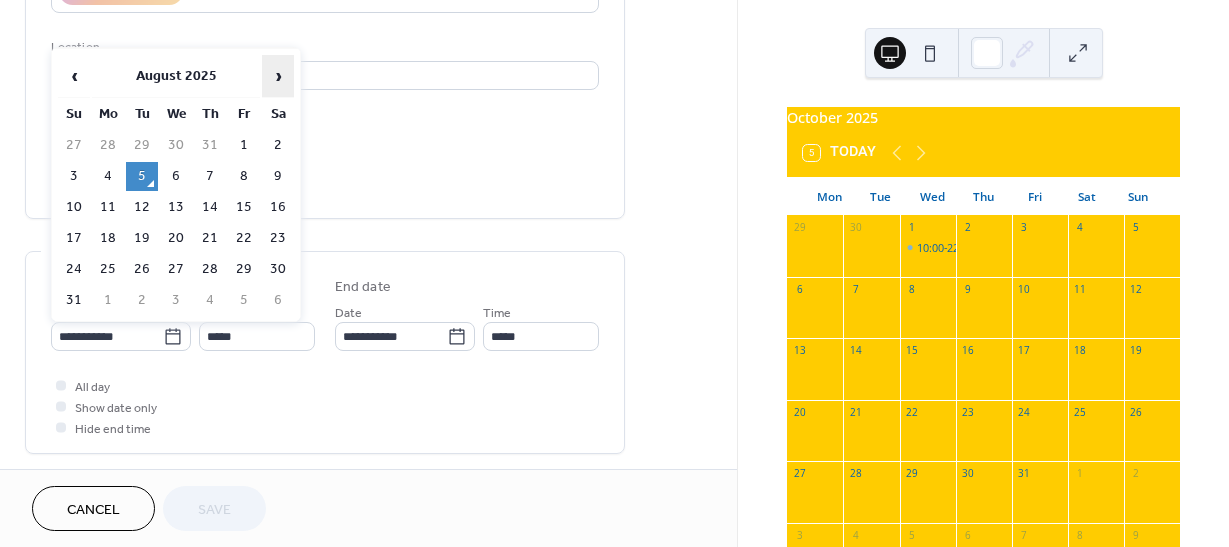 click on "›" at bounding box center (278, 76) 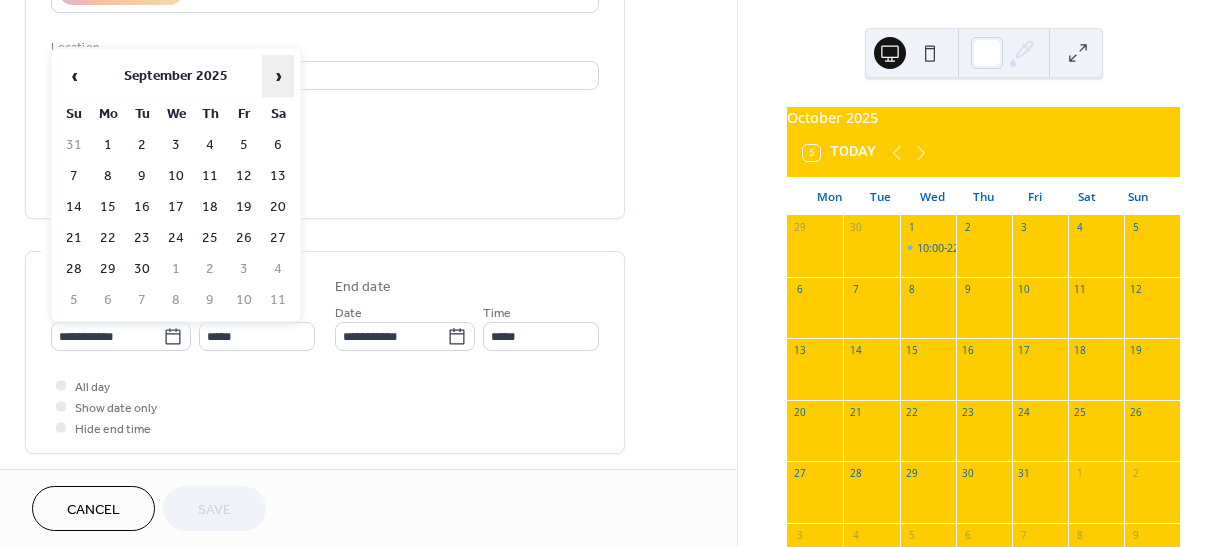 click on "›" at bounding box center [278, 76] 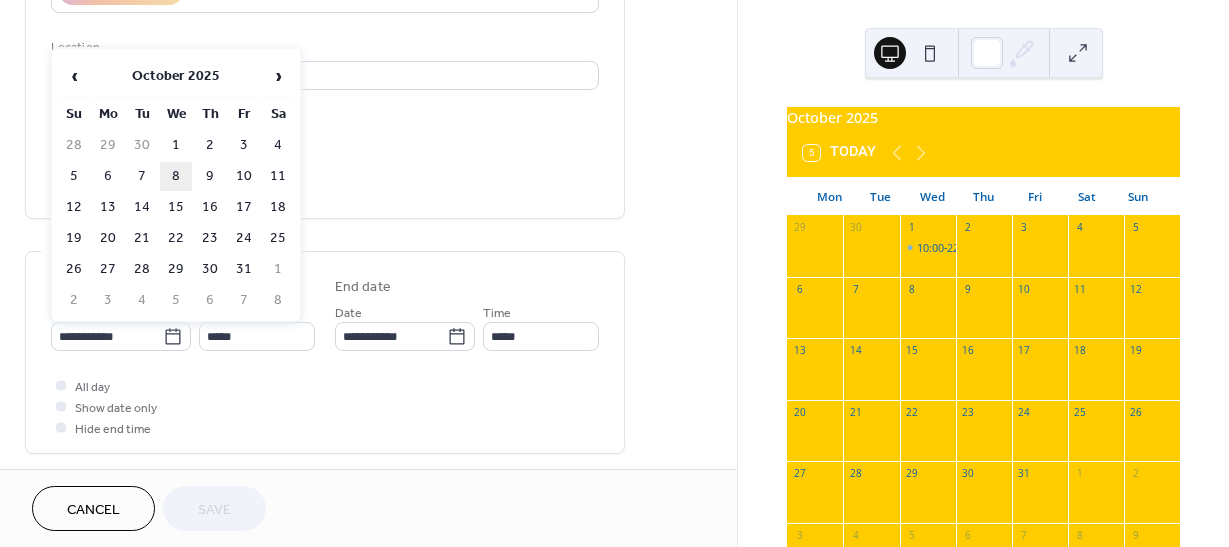 click on "8" at bounding box center (176, 176) 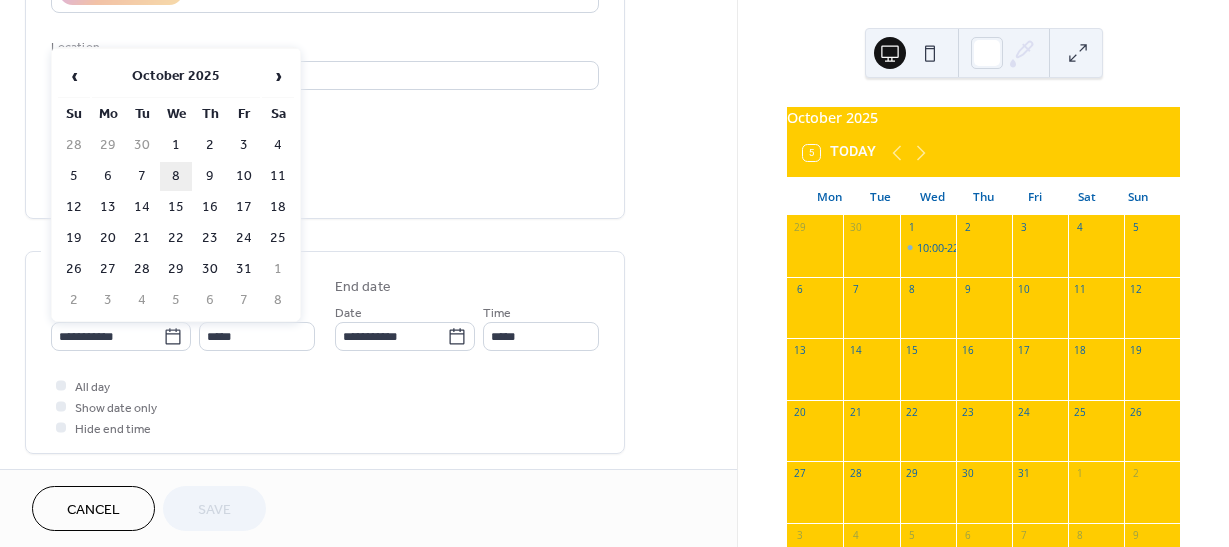 type on "**********" 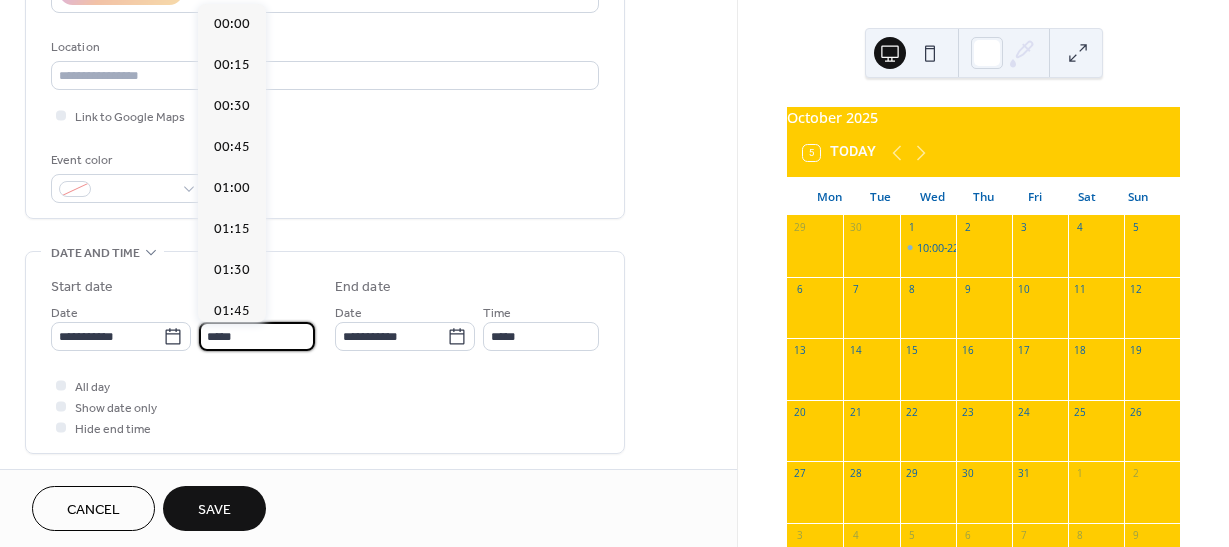 click on "*****" at bounding box center (257, 336) 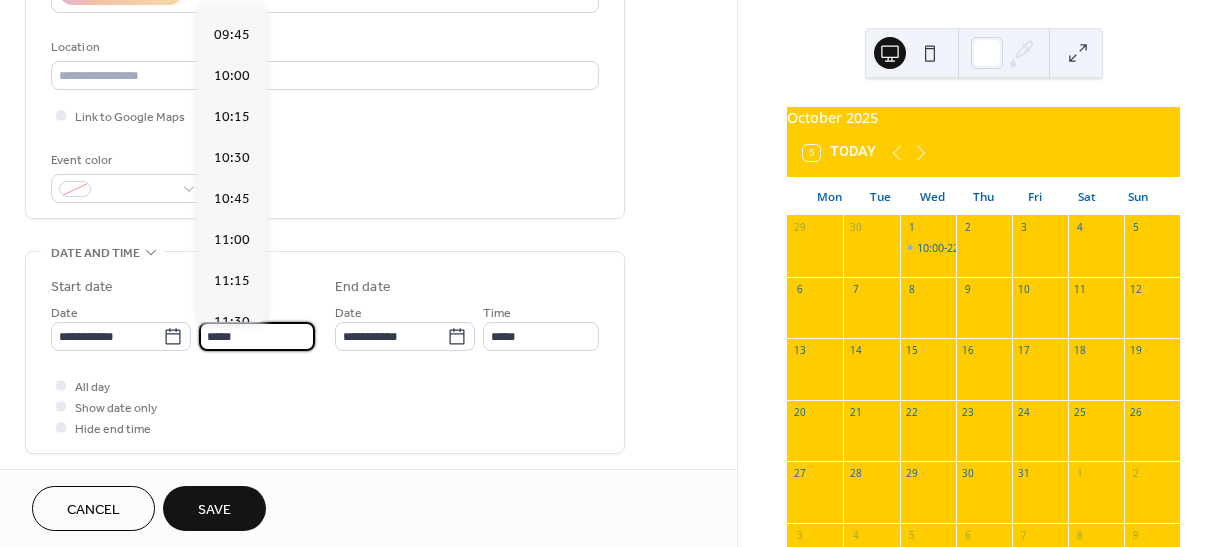 scroll, scrollTop: 1568, scrollLeft: 0, axis: vertical 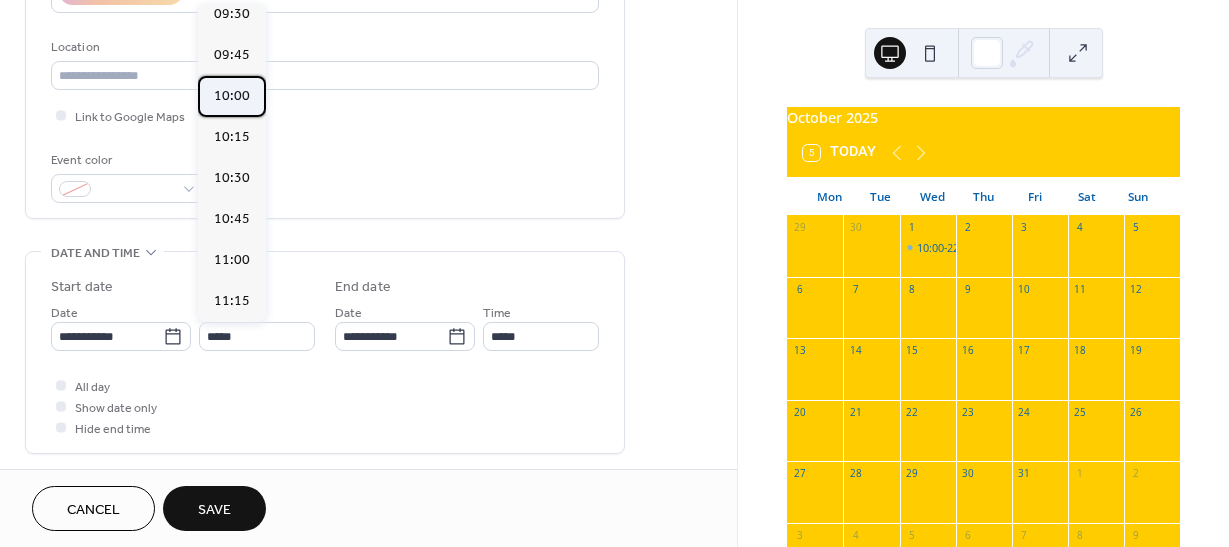 click on "10:00" at bounding box center (232, 96) 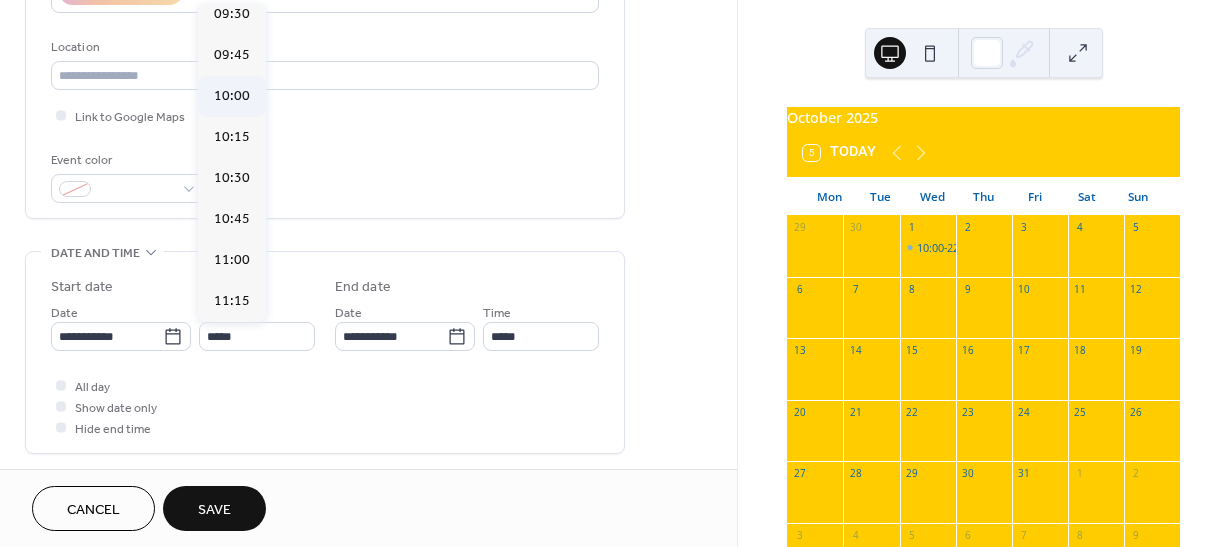type on "*****" 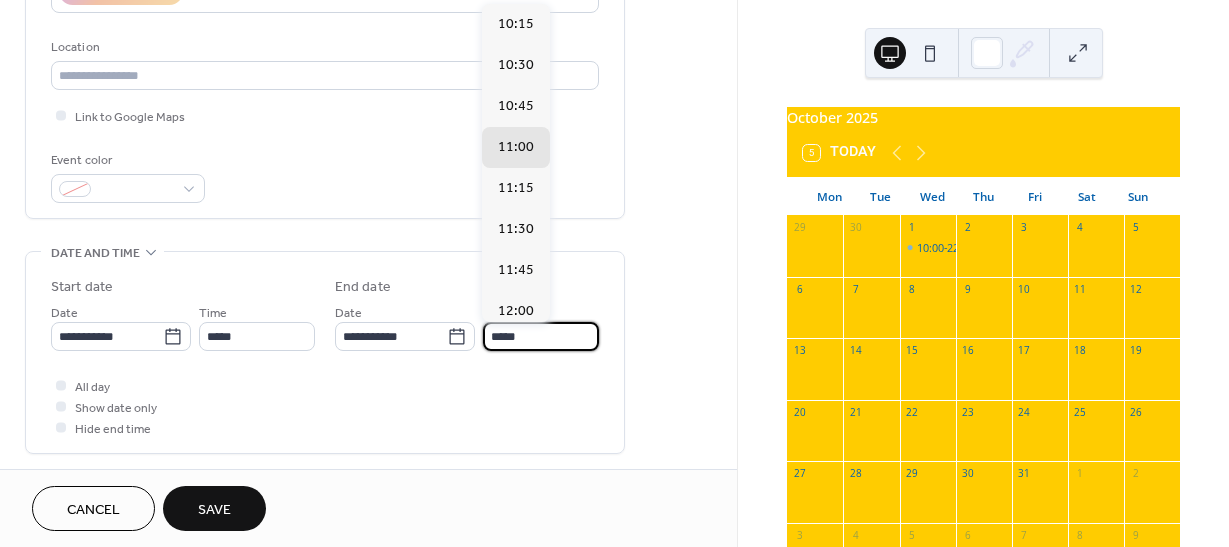 click on "*****" at bounding box center (541, 336) 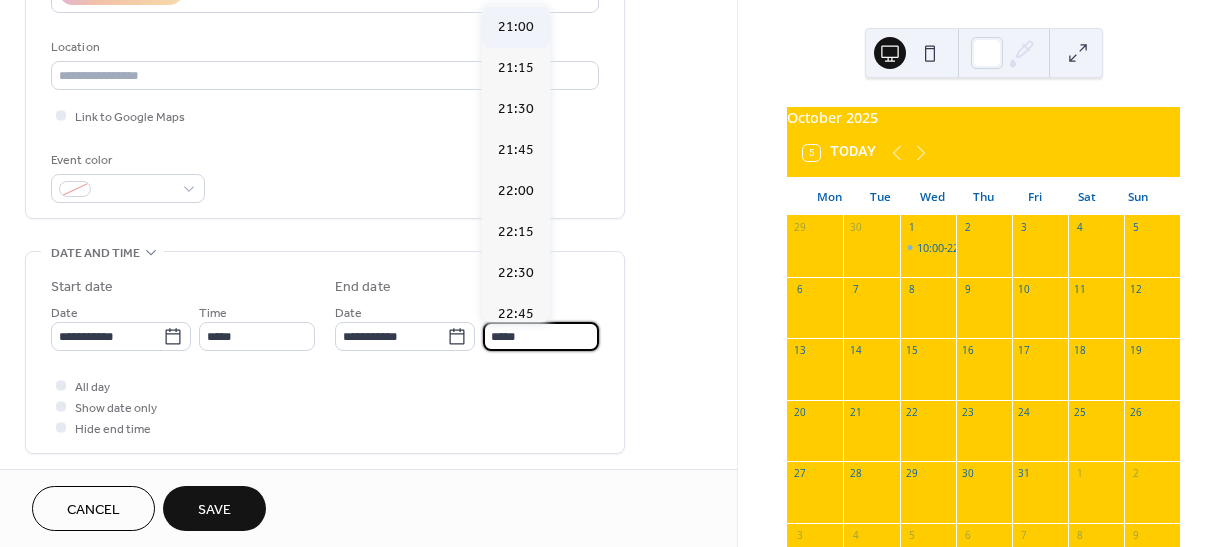 scroll, scrollTop: 1800, scrollLeft: 0, axis: vertical 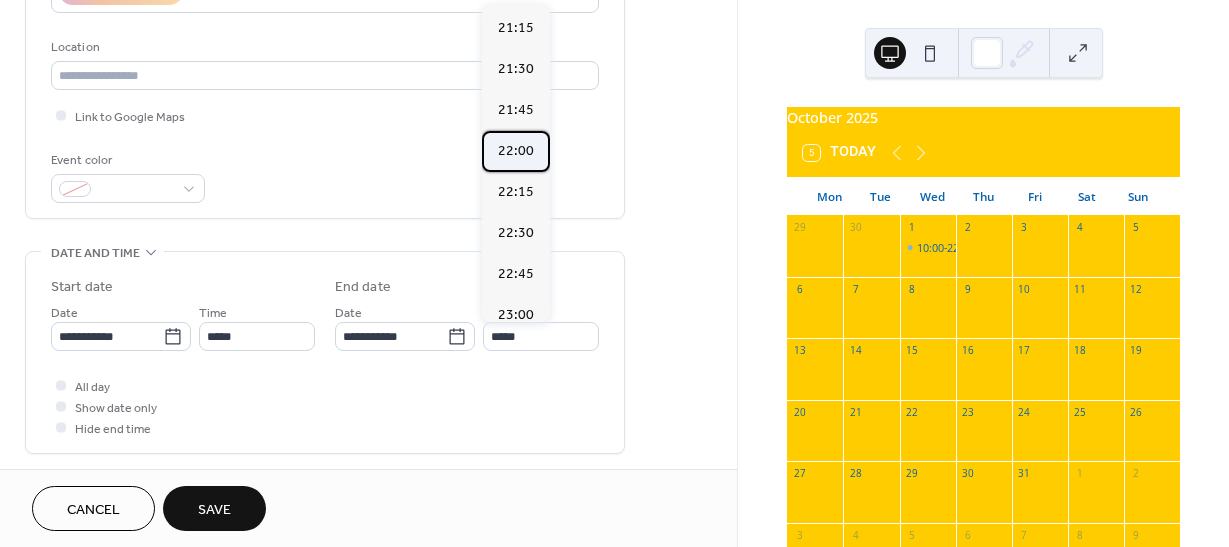 click on "22:00" at bounding box center (516, 151) 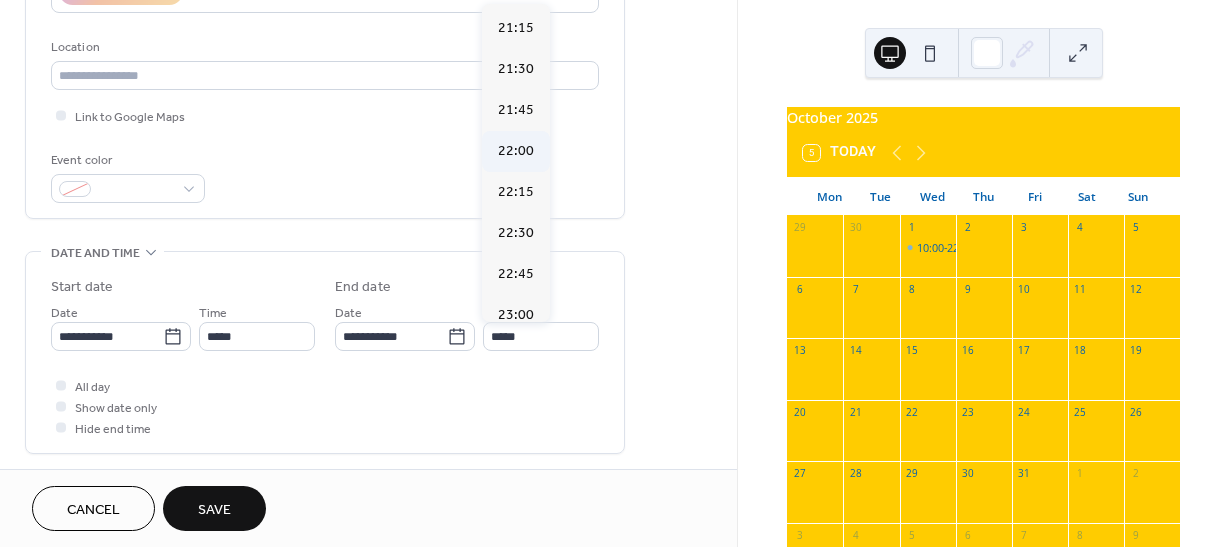 type on "*****" 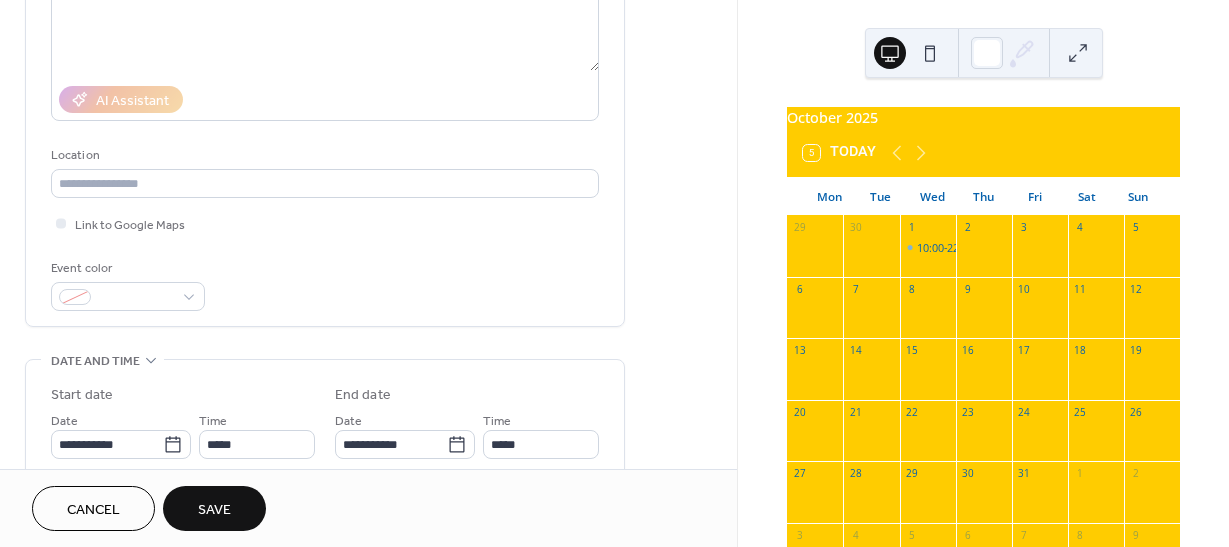 scroll, scrollTop: 0, scrollLeft: 0, axis: both 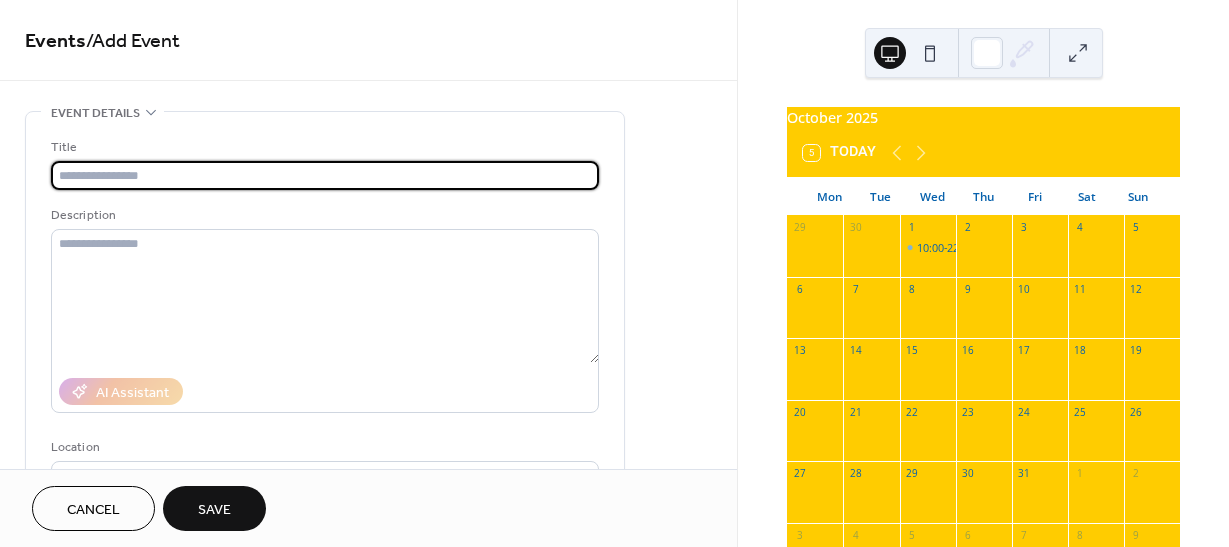 click at bounding box center (325, 175) 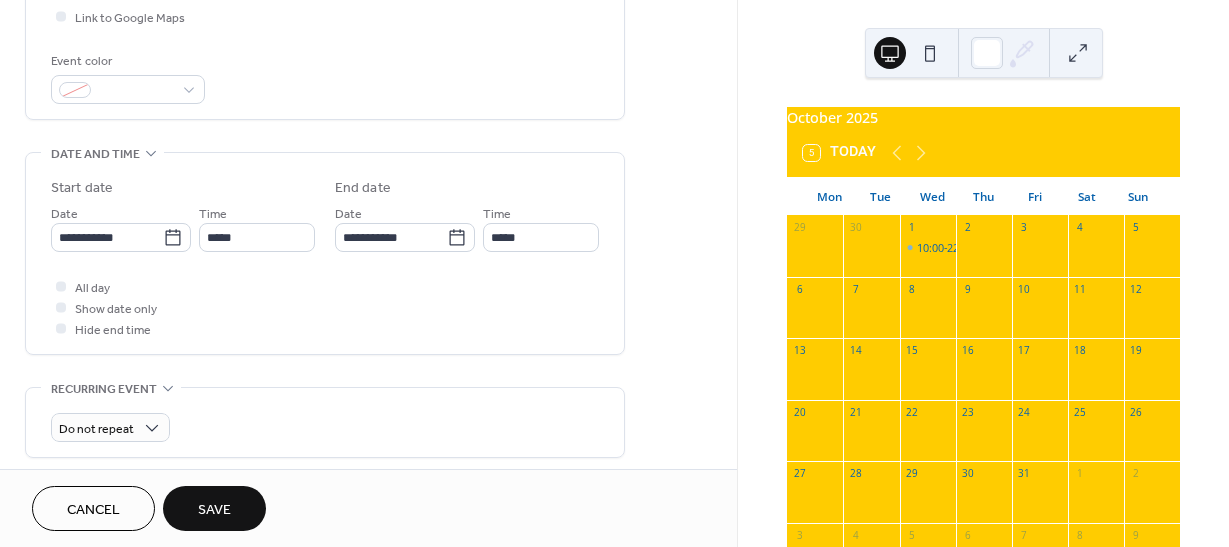 scroll, scrollTop: 500, scrollLeft: 0, axis: vertical 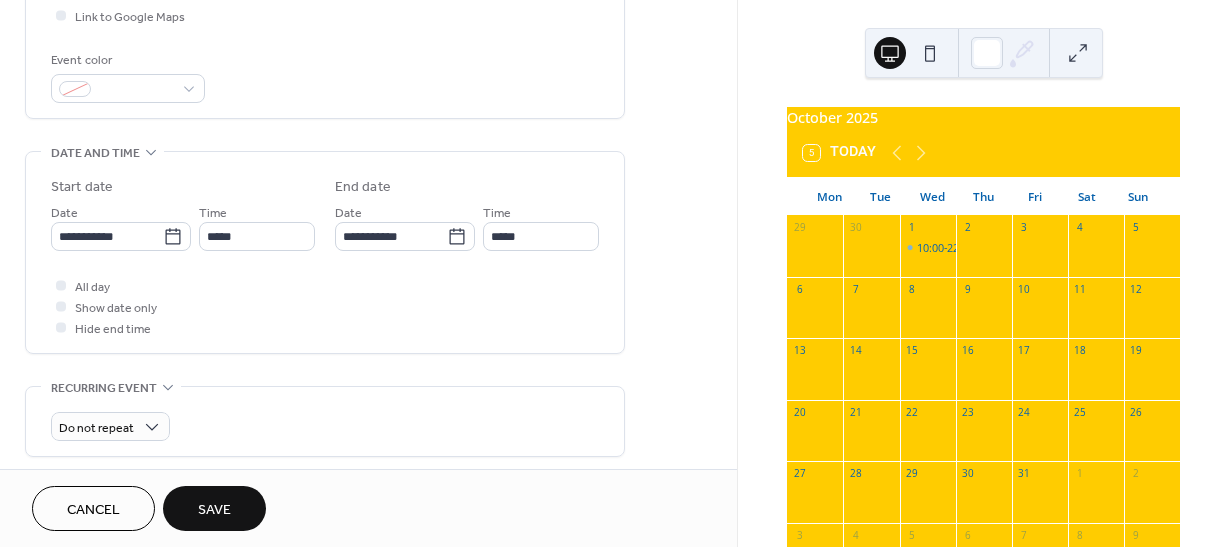 type on "**********" 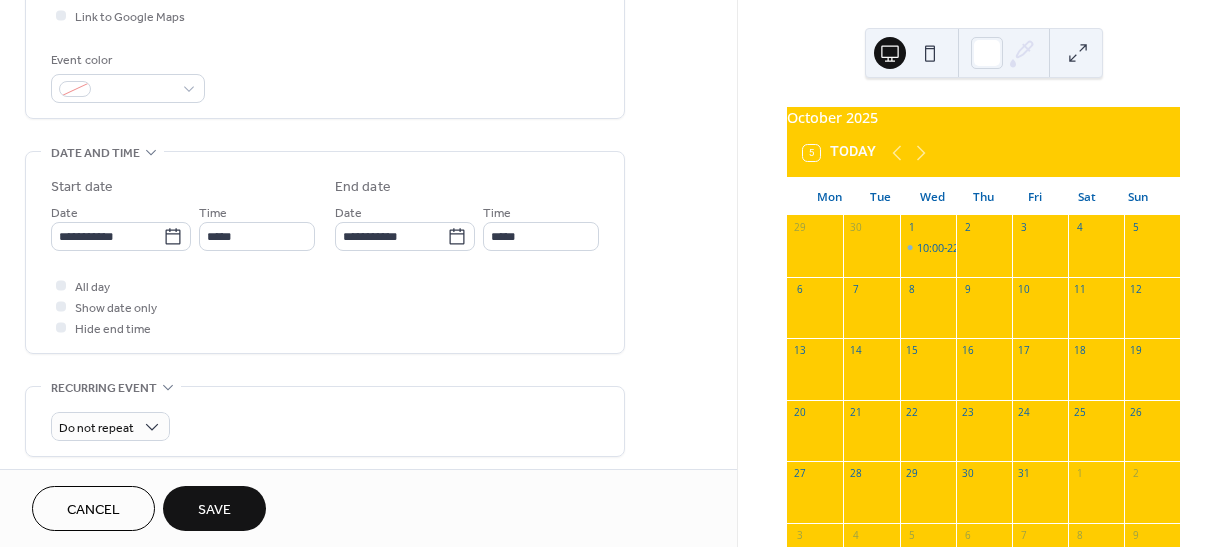 click on "Save" at bounding box center [214, 510] 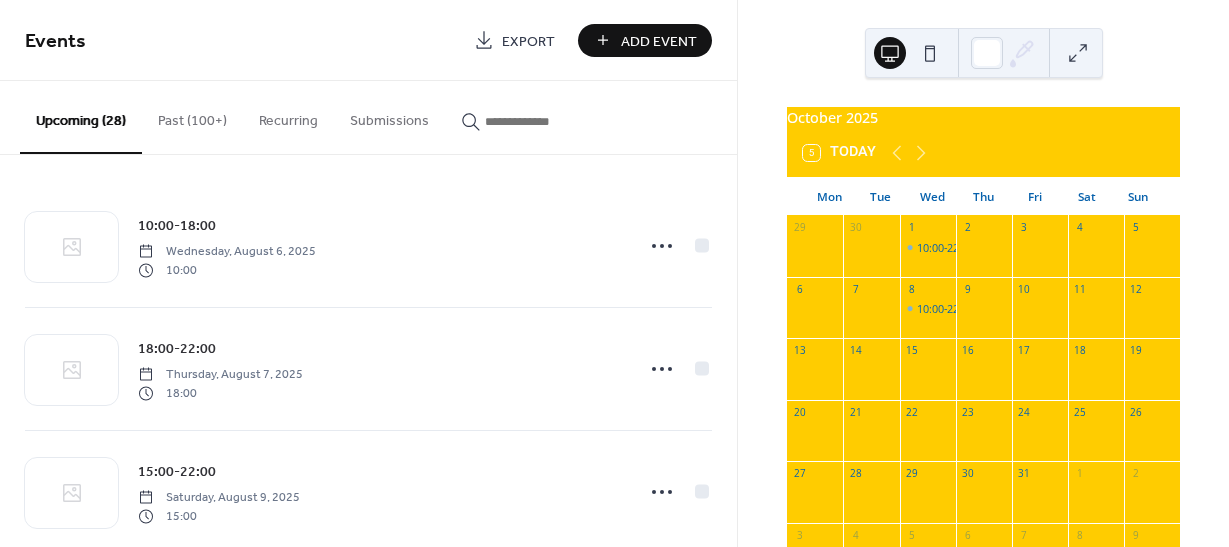 click on "Add Event" at bounding box center [659, 41] 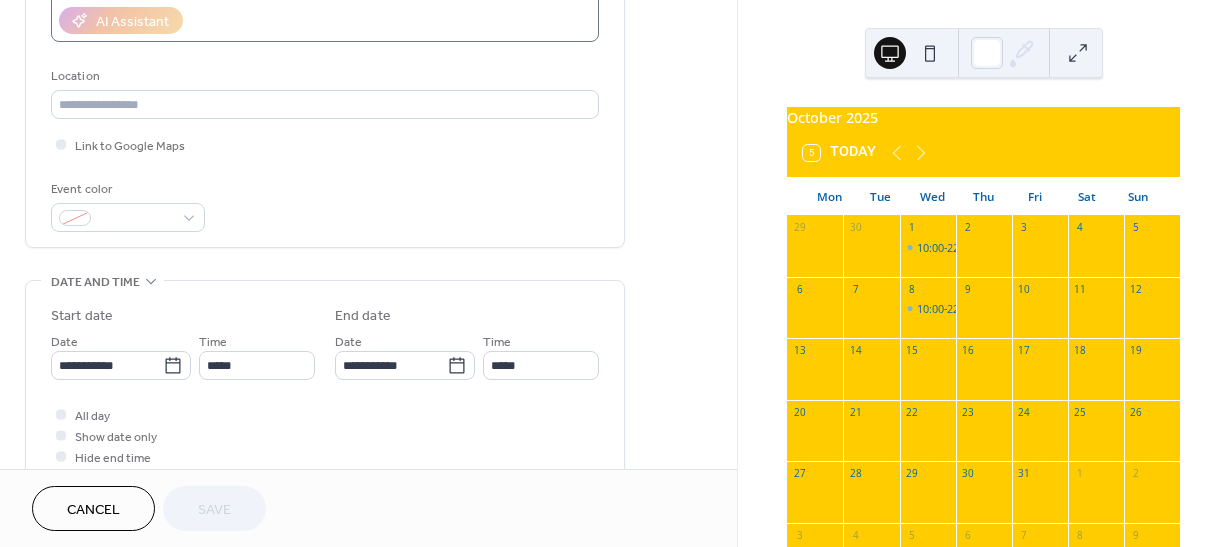 scroll, scrollTop: 400, scrollLeft: 0, axis: vertical 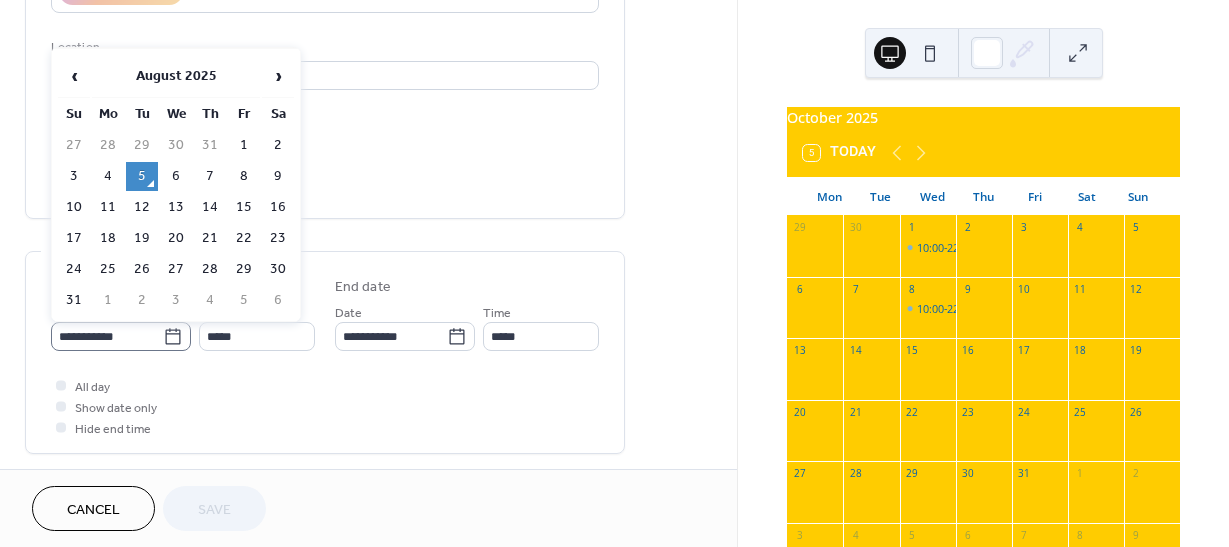 click 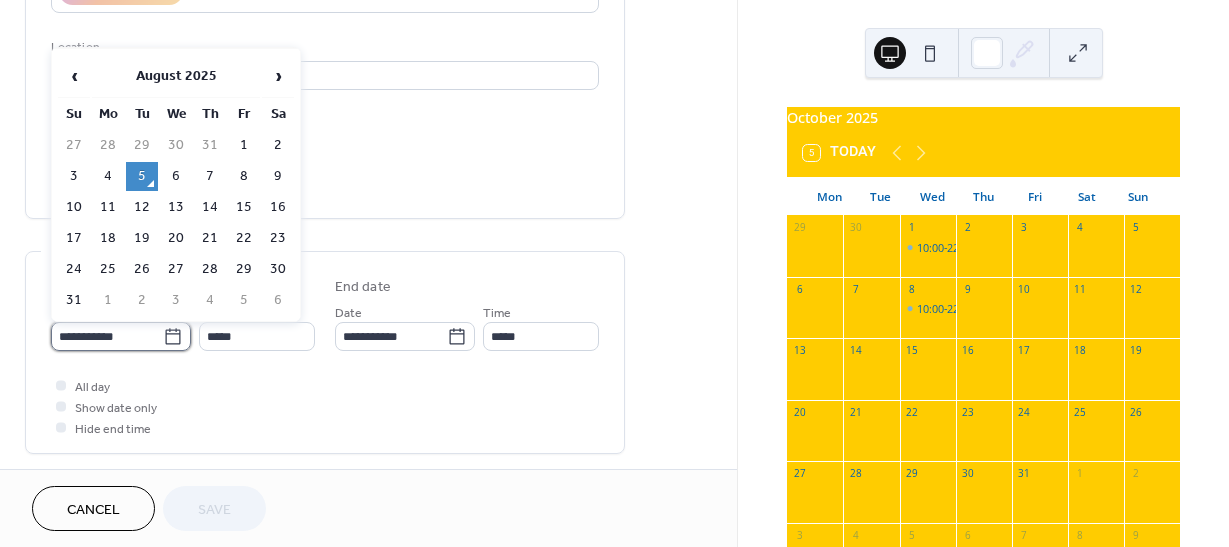 click on "**********" at bounding box center [107, 336] 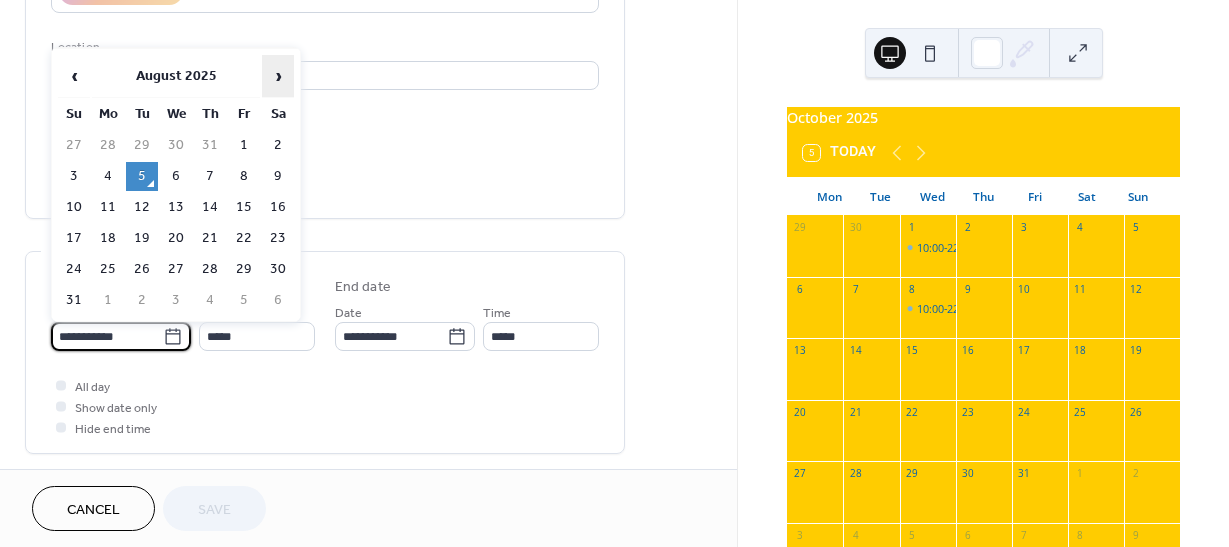 click on "›" at bounding box center [278, 76] 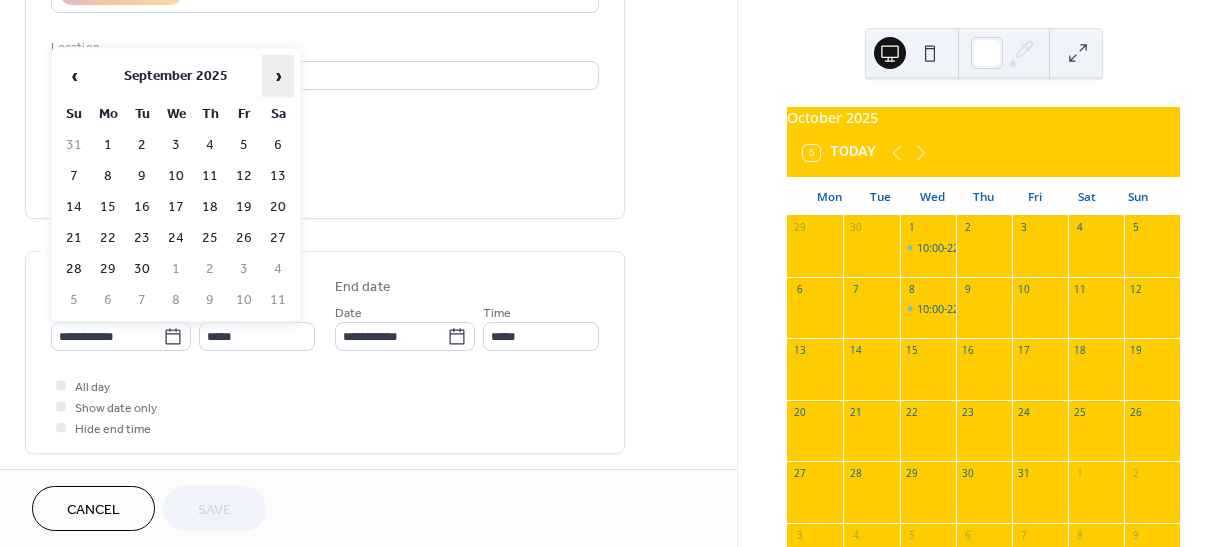 click on "›" at bounding box center (278, 76) 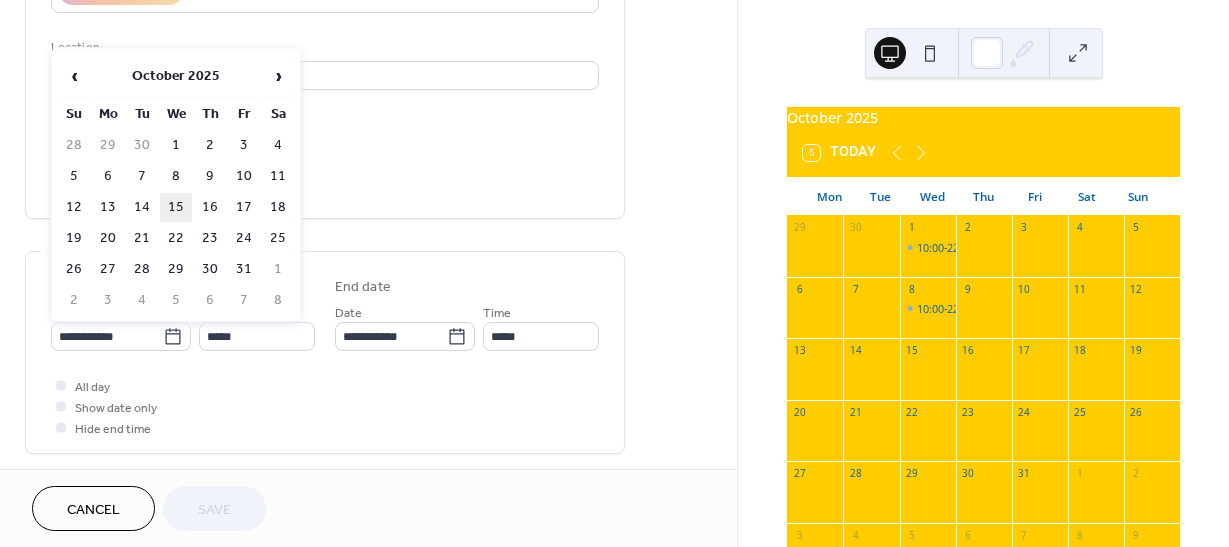 click on "15" at bounding box center (176, 207) 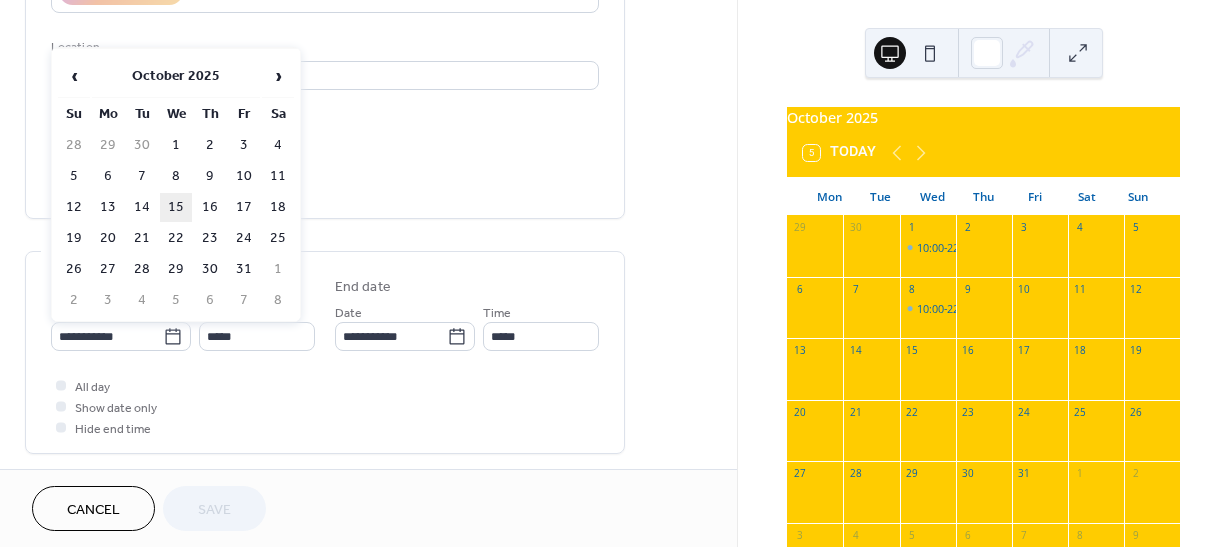 type on "**********" 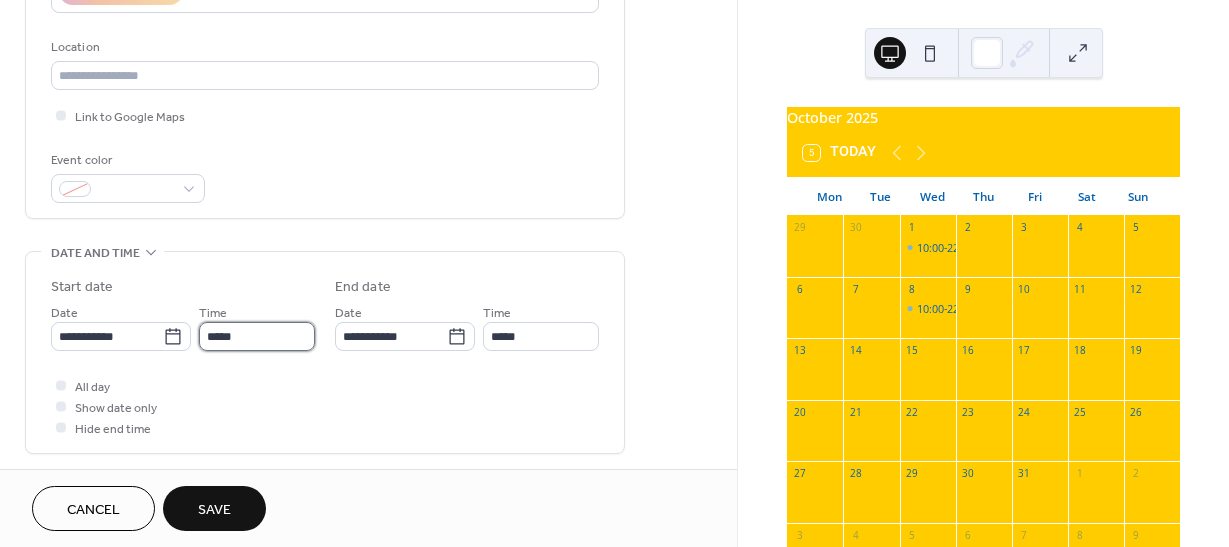 click on "*****" at bounding box center (257, 336) 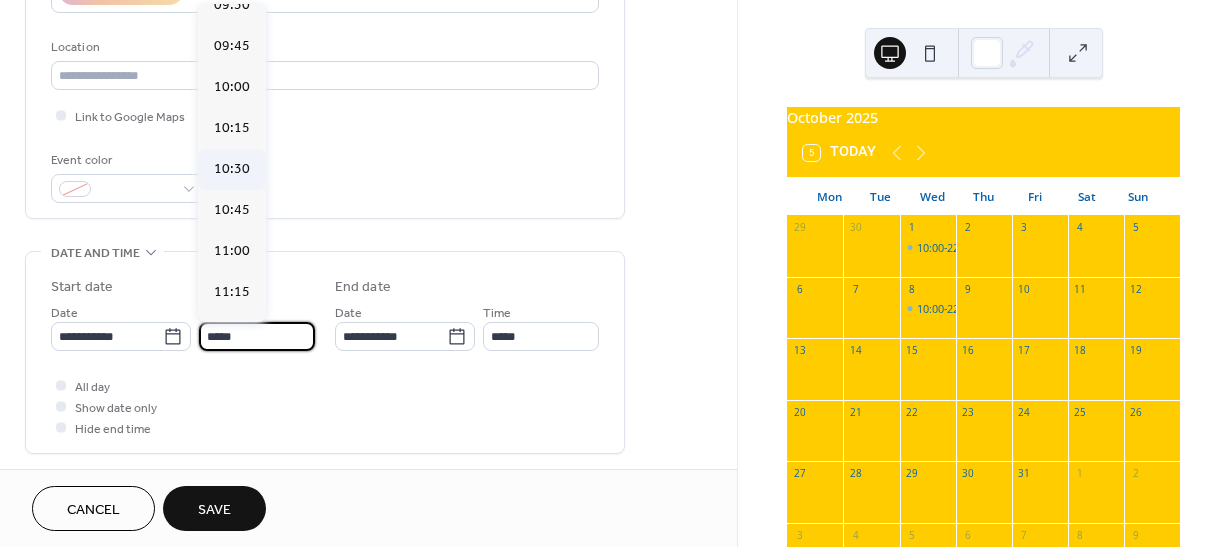 scroll, scrollTop: 1568, scrollLeft: 0, axis: vertical 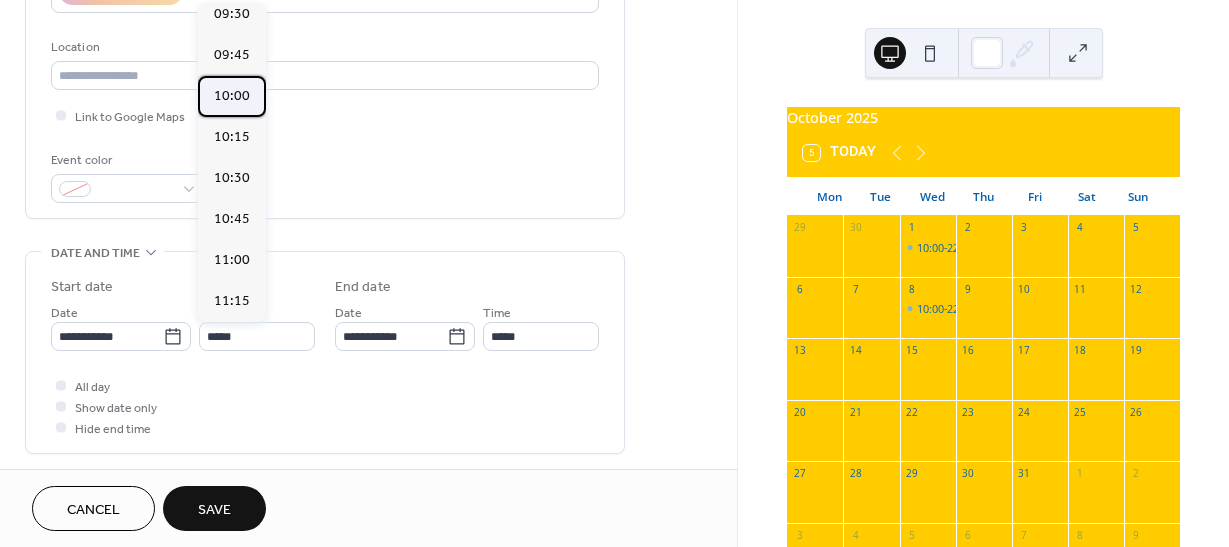 click on "10:00" at bounding box center [232, 96] 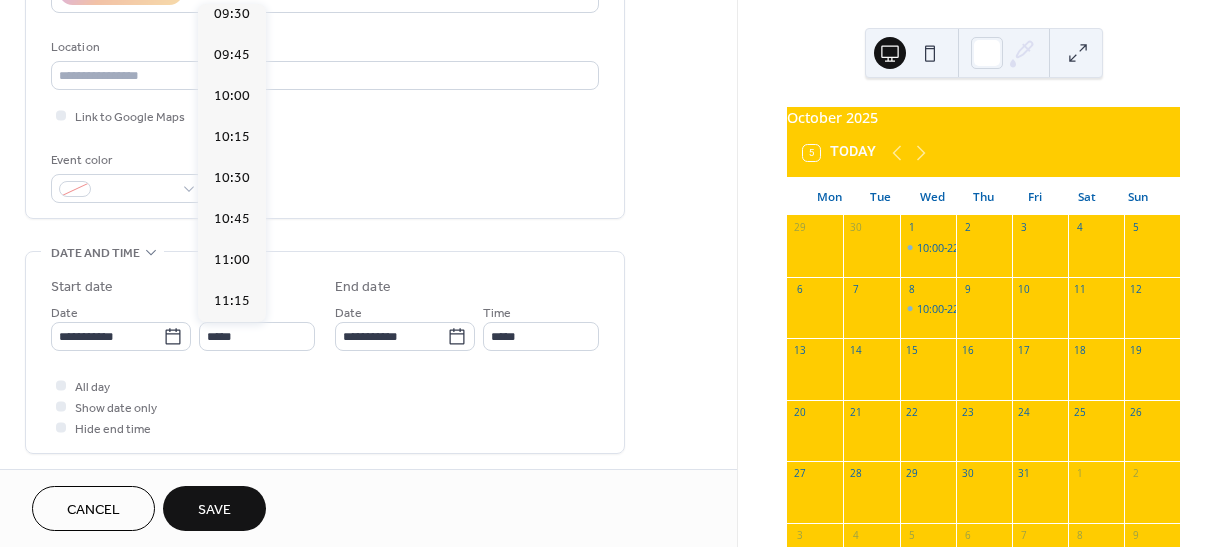 type on "*****" 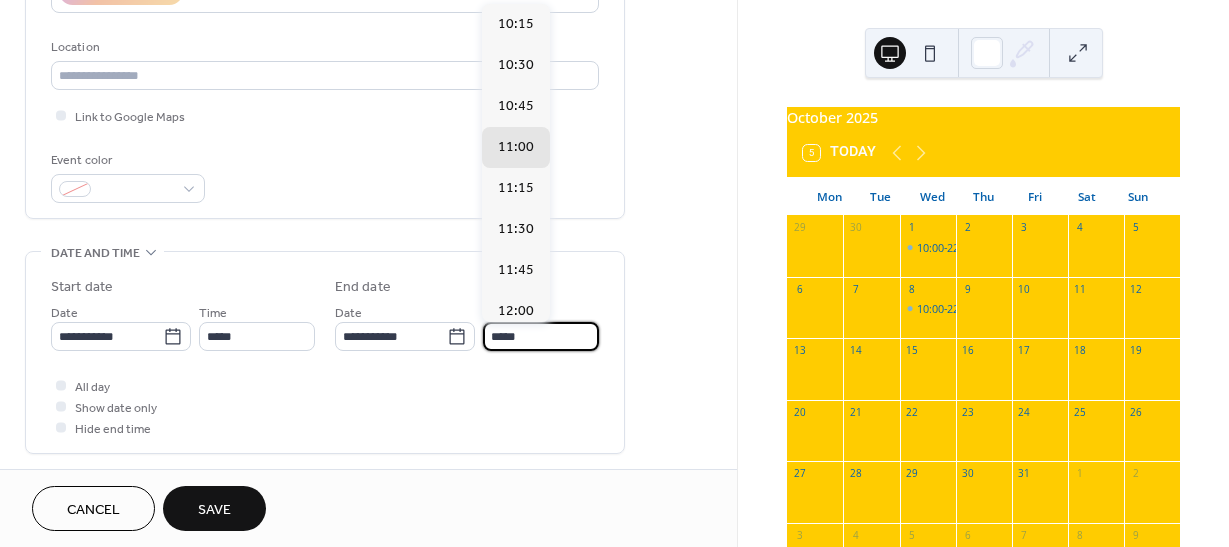 click on "*****" at bounding box center [541, 336] 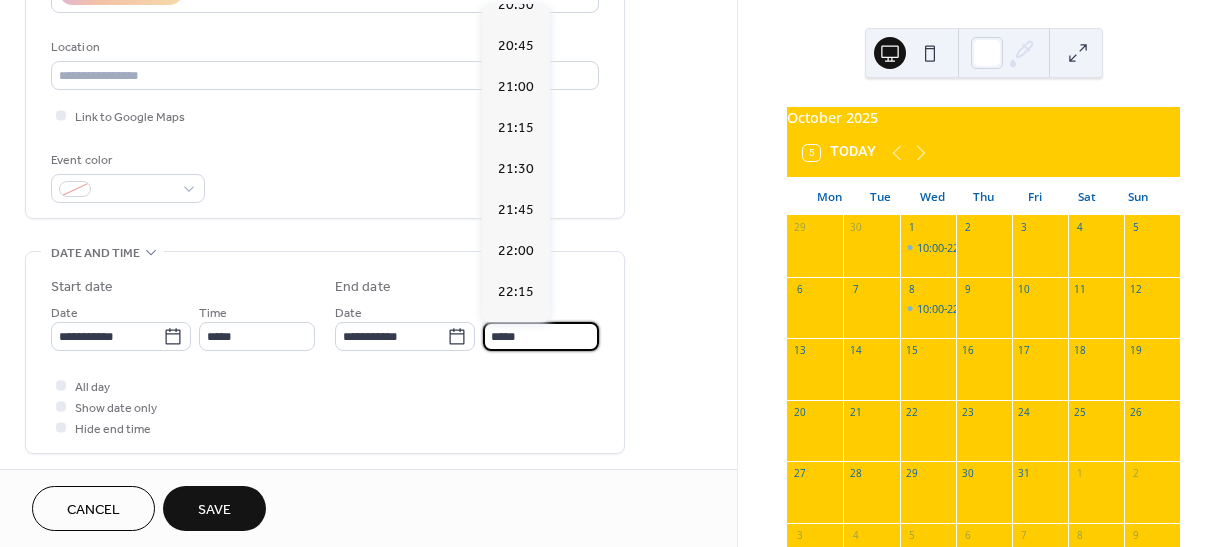 scroll, scrollTop: 1800, scrollLeft: 0, axis: vertical 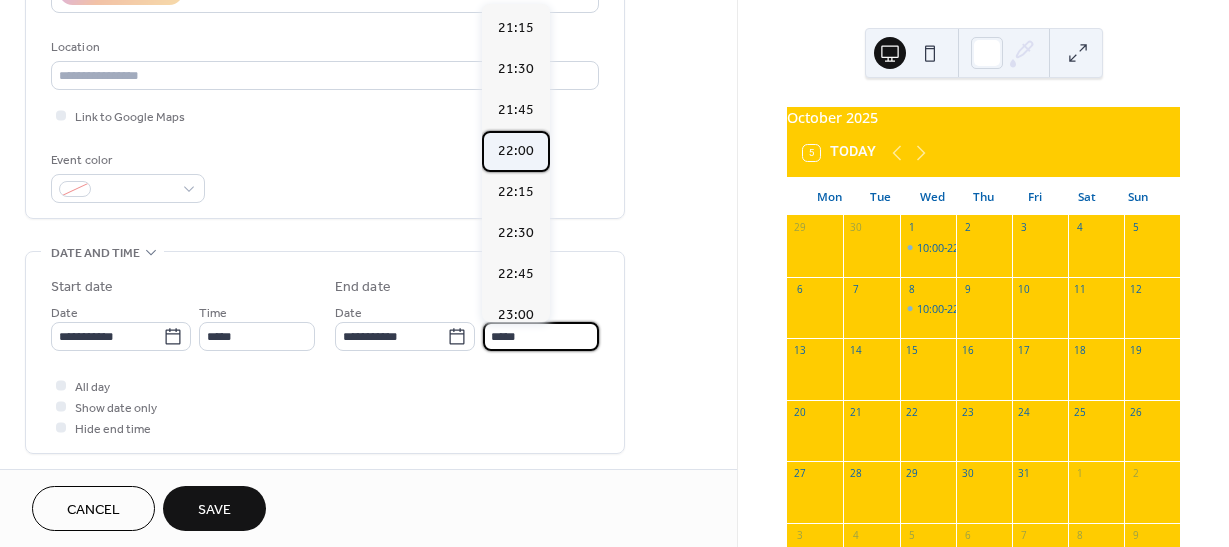 click on "22:00" at bounding box center (516, 151) 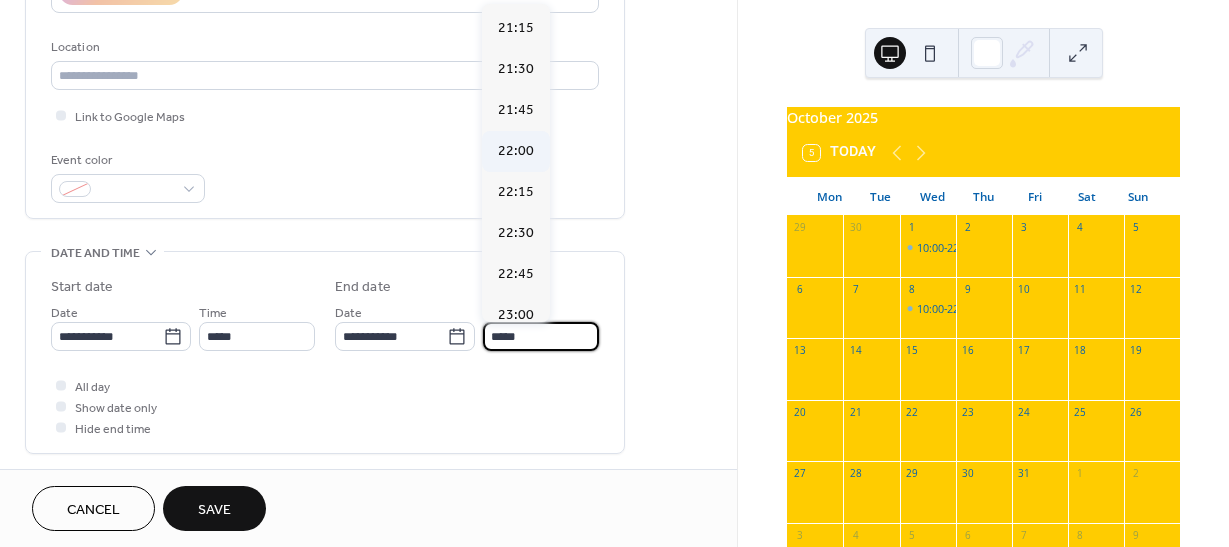 type on "*****" 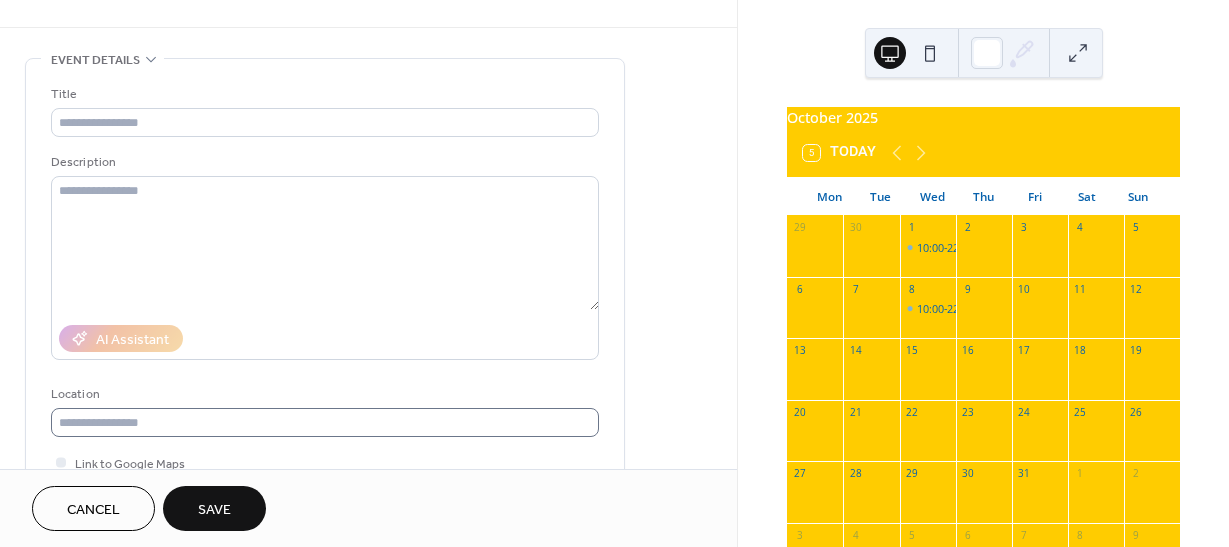 scroll, scrollTop: 0, scrollLeft: 0, axis: both 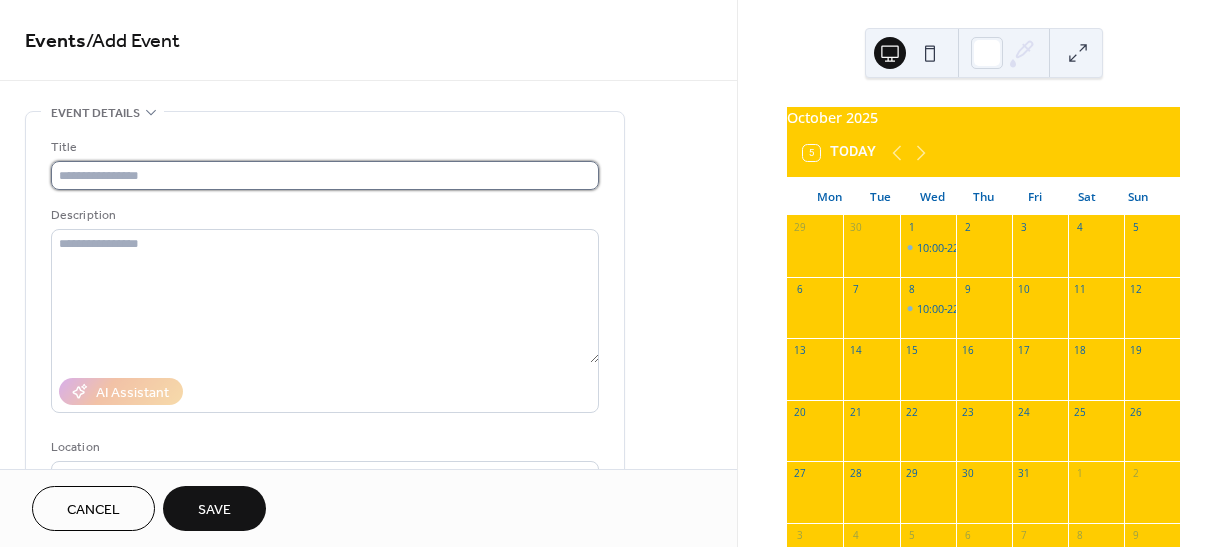 click at bounding box center (325, 175) 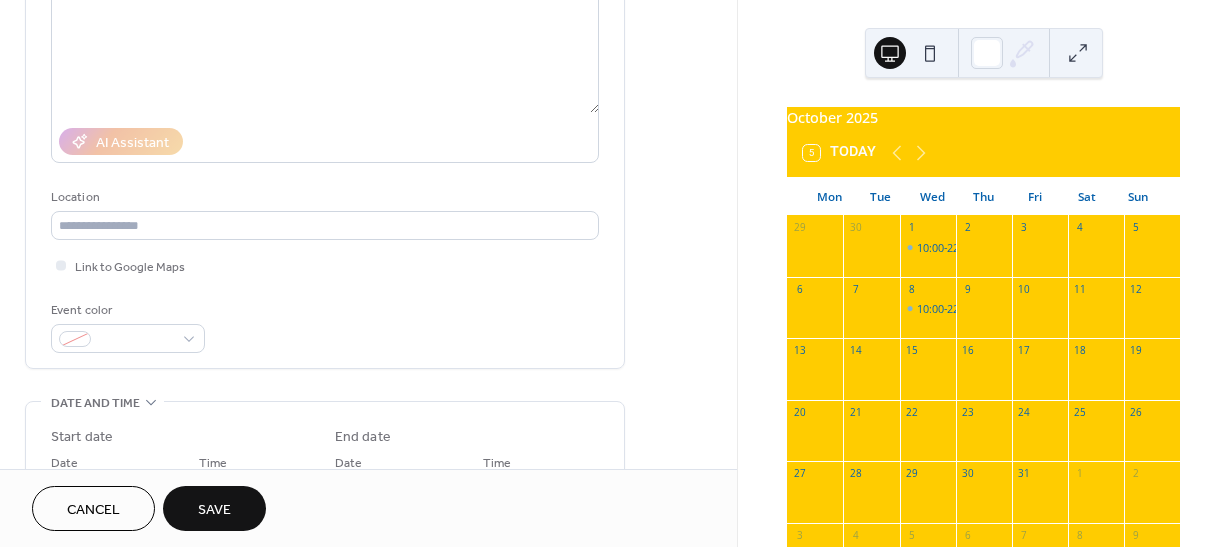 scroll, scrollTop: 300, scrollLeft: 0, axis: vertical 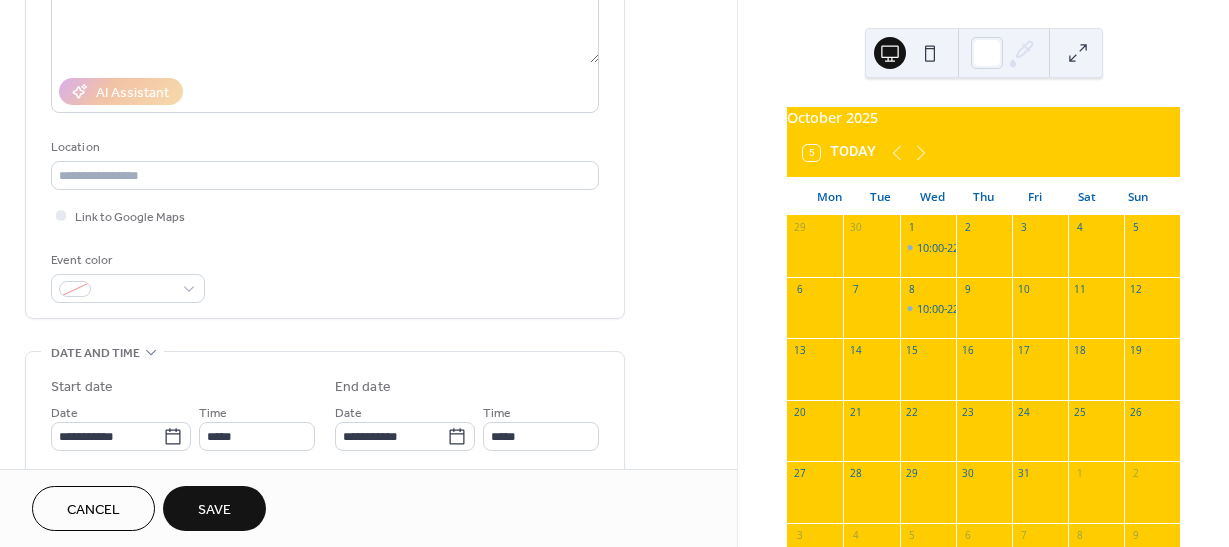 type on "**********" 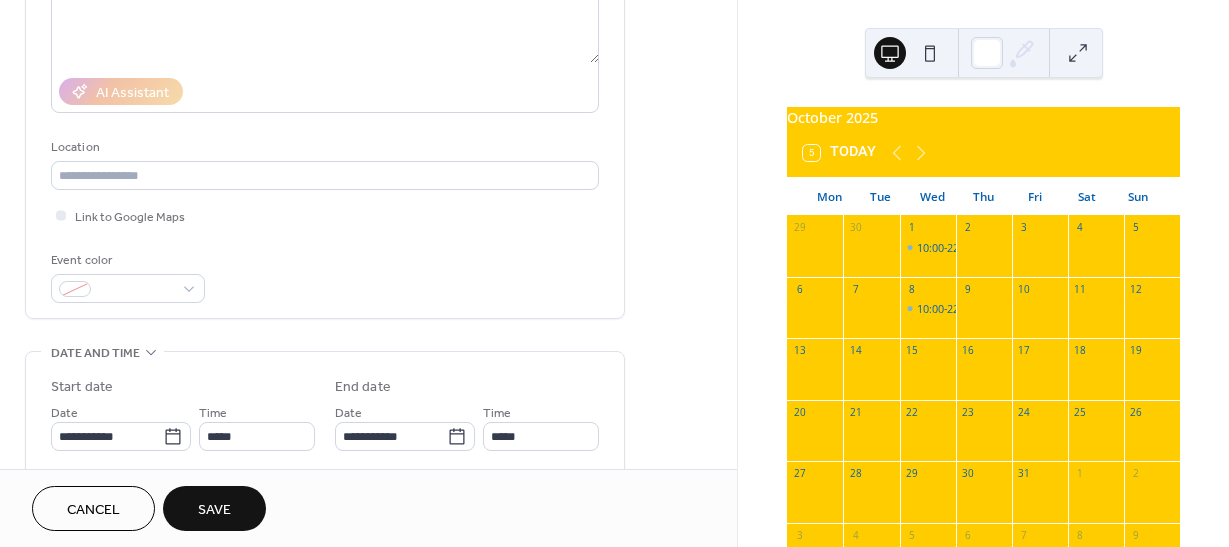 click on "Save" at bounding box center [214, 508] 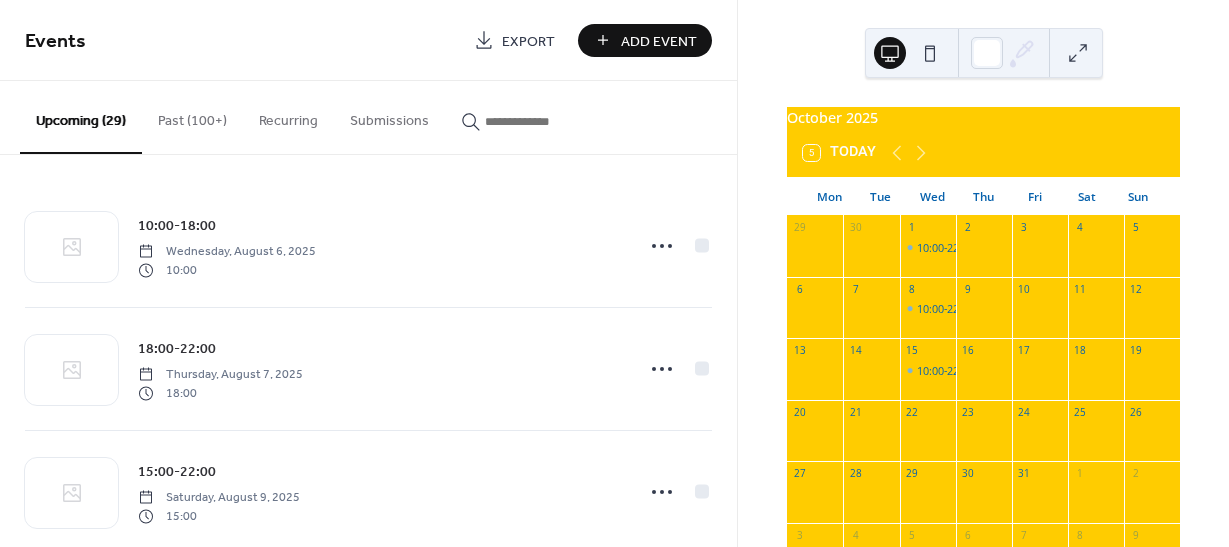 click on "Add Event" at bounding box center [659, 41] 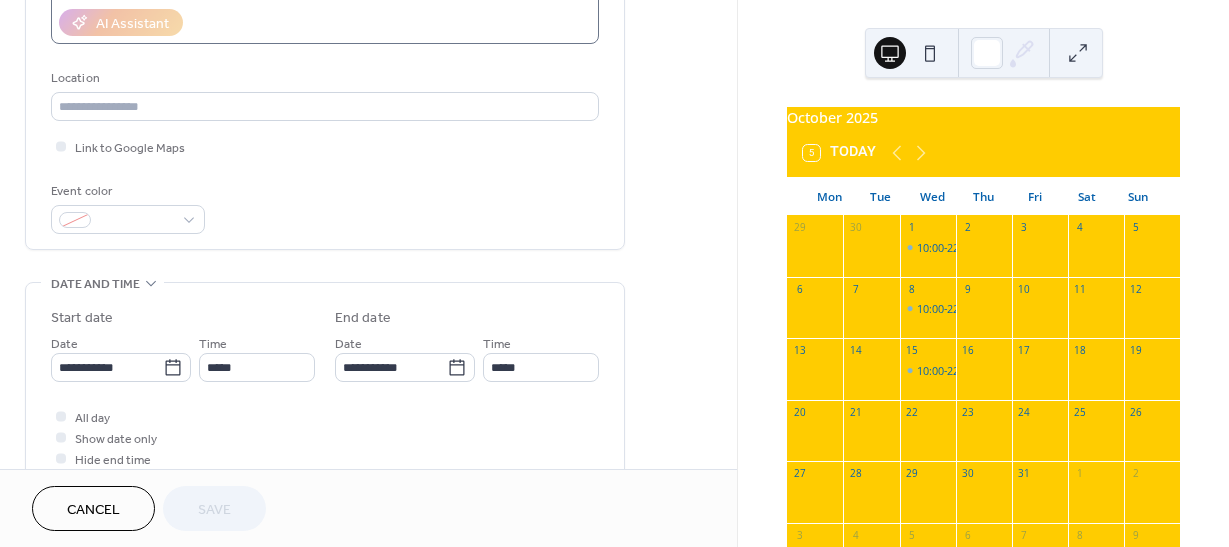 scroll, scrollTop: 400, scrollLeft: 0, axis: vertical 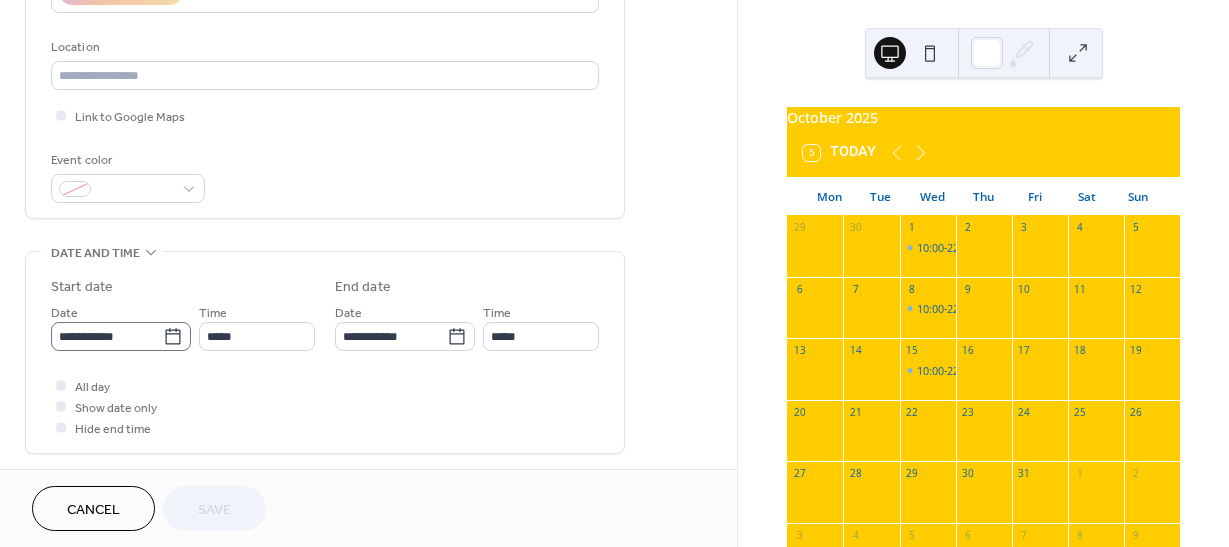 click 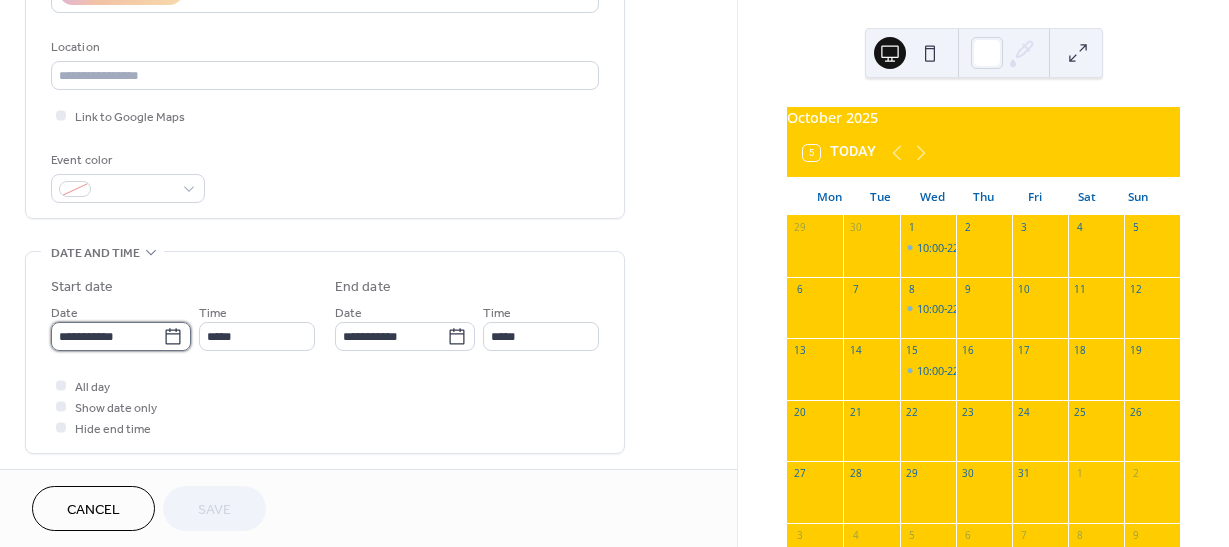 click on "**********" at bounding box center [107, 336] 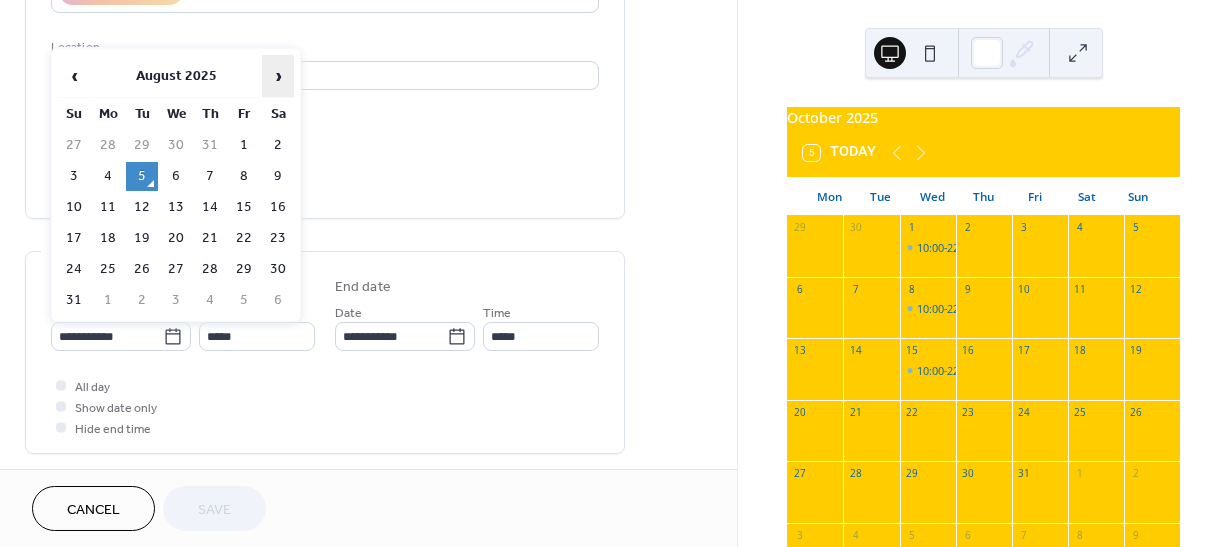click on "›" at bounding box center (278, 76) 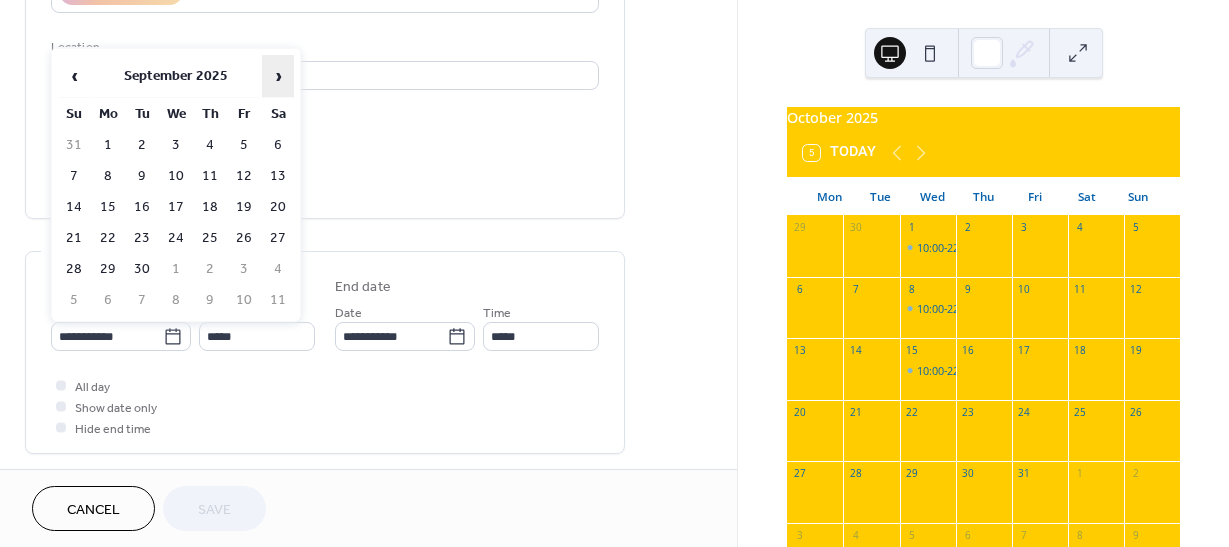 click on "›" at bounding box center [278, 76] 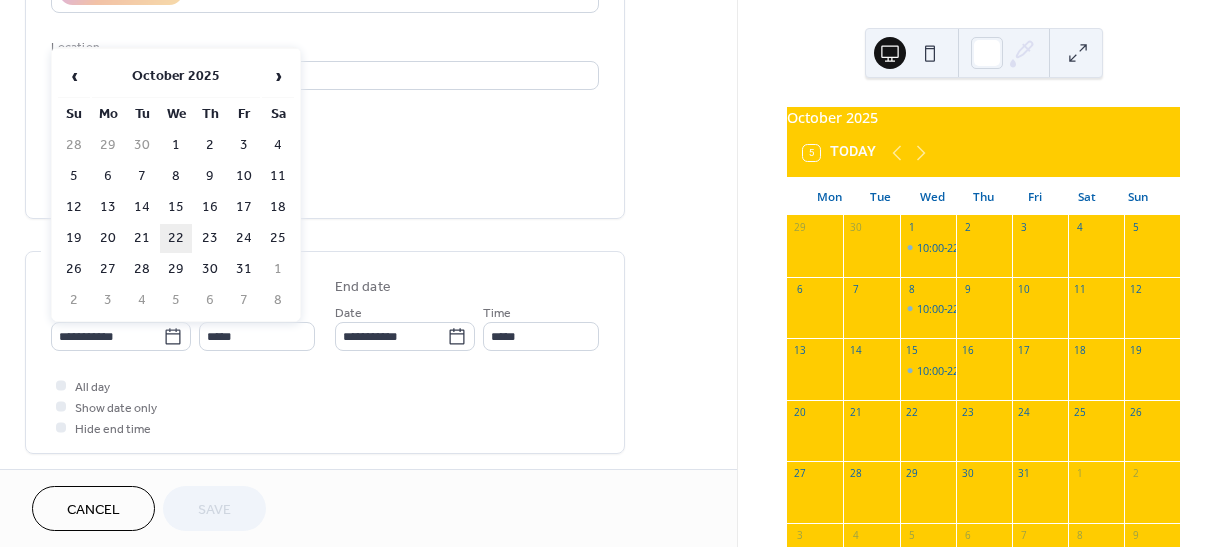 click on "22" at bounding box center [176, 238] 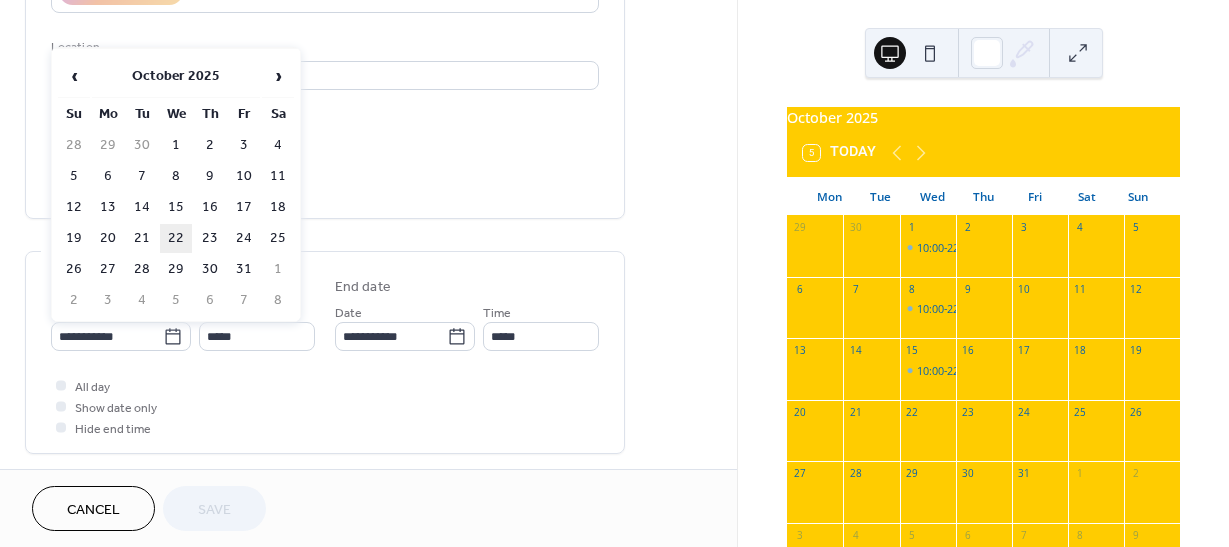 type on "**********" 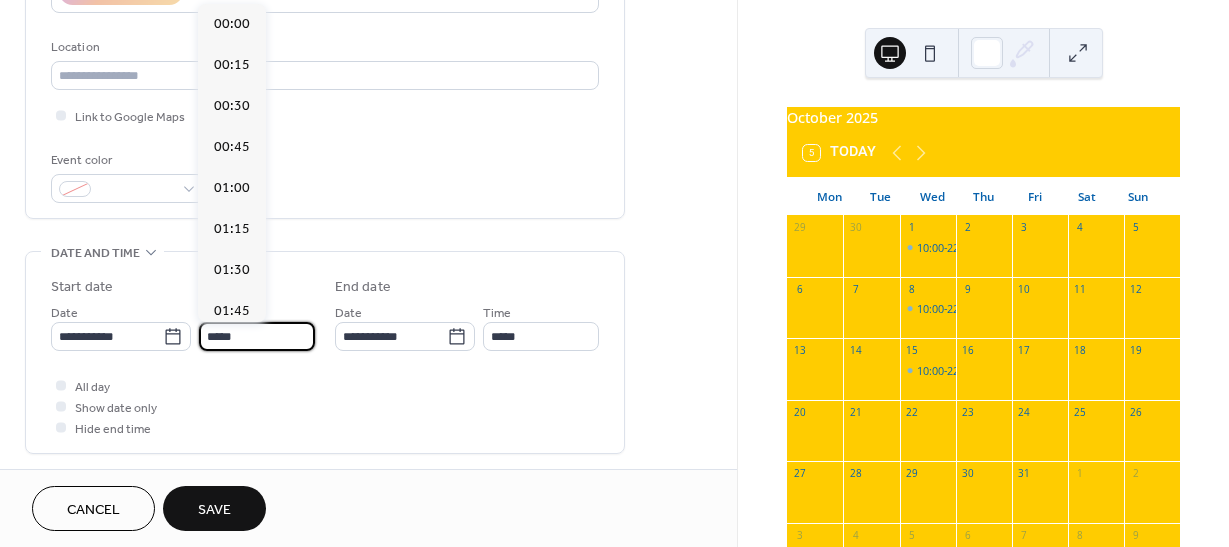 click on "*****" at bounding box center [257, 336] 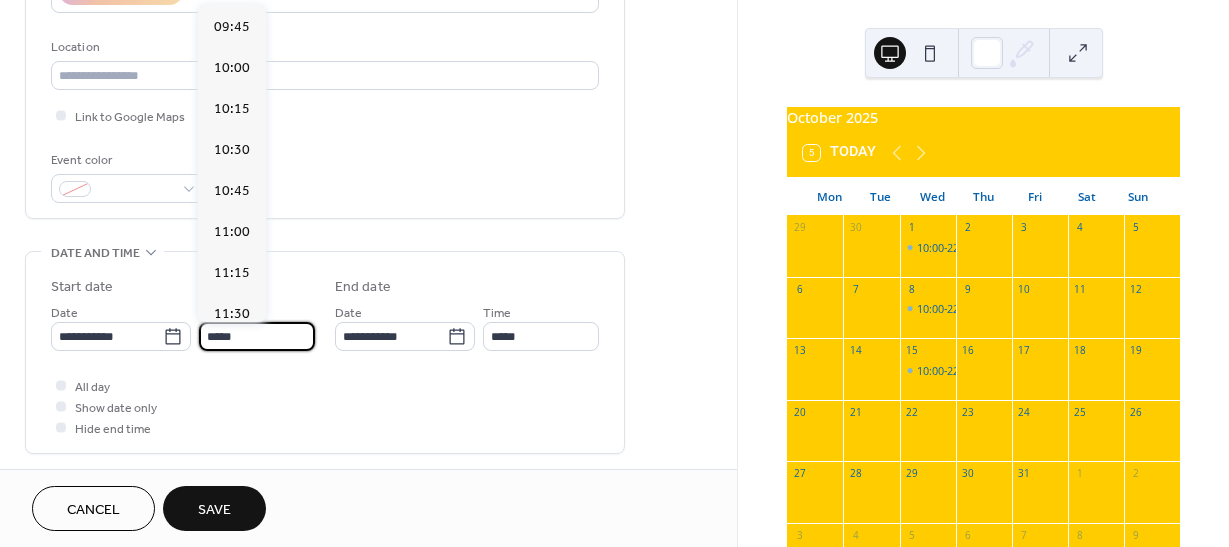 scroll, scrollTop: 1568, scrollLeft: 0, axis: vertical 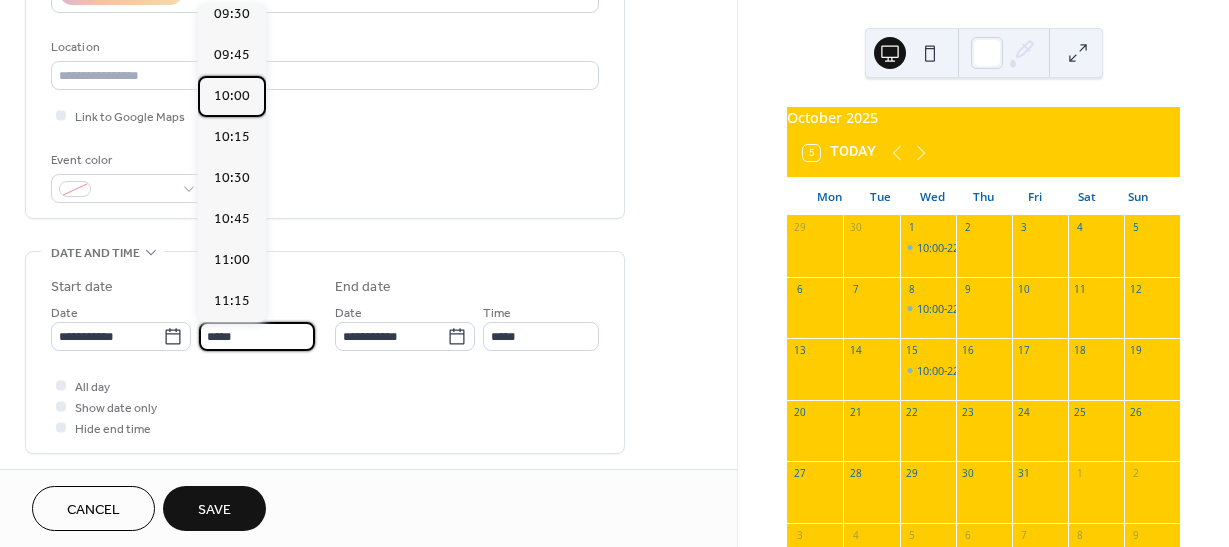 click on "10:00" at bounding box center [232, 96] 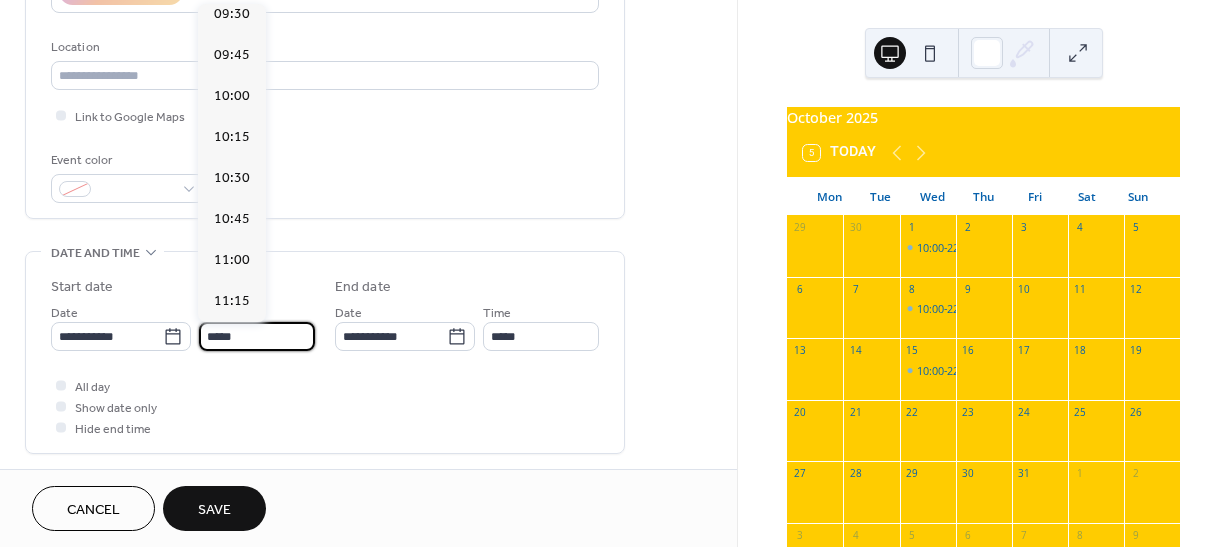 type on "*****" 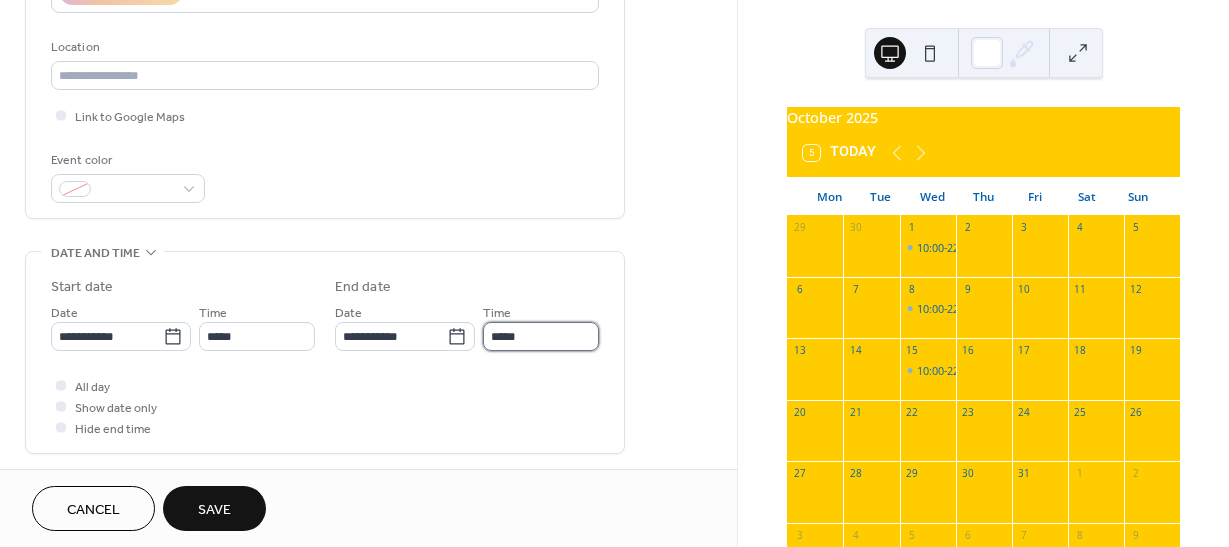 click on "*****" at bounding box center (541, 336) 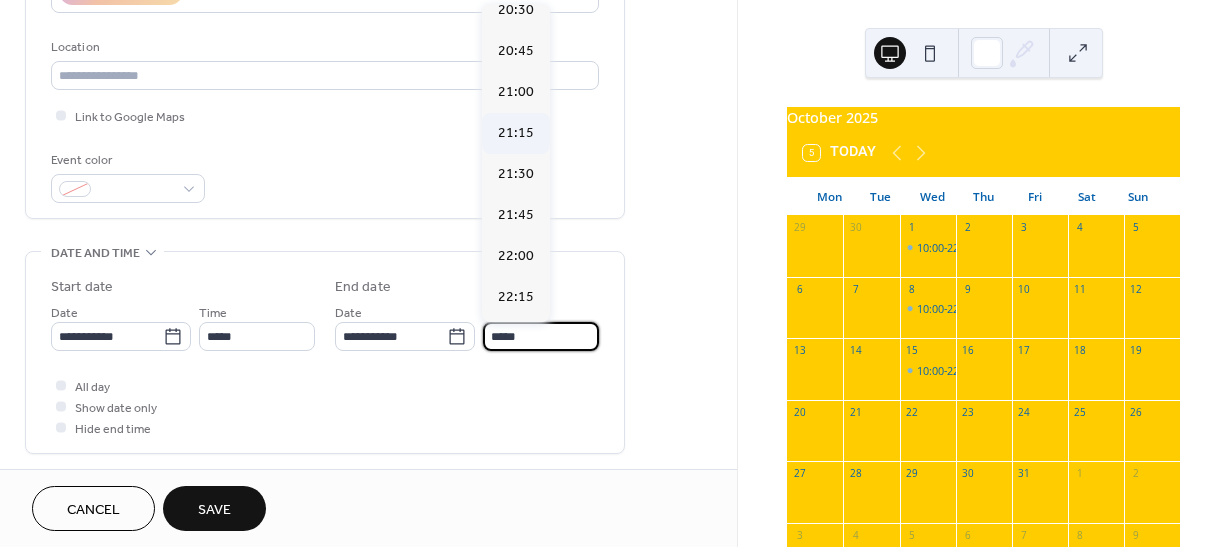 scroll, scrollTop: 1700, scrollLeft: 0, axis: vertical 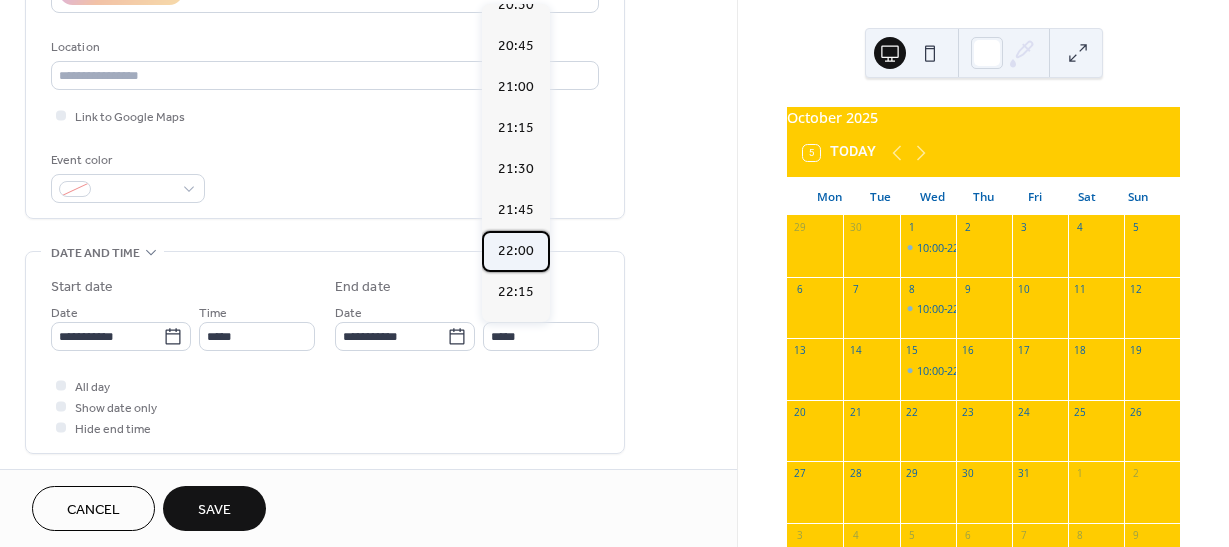 click on "22:00" at bounding box center [516, 251] 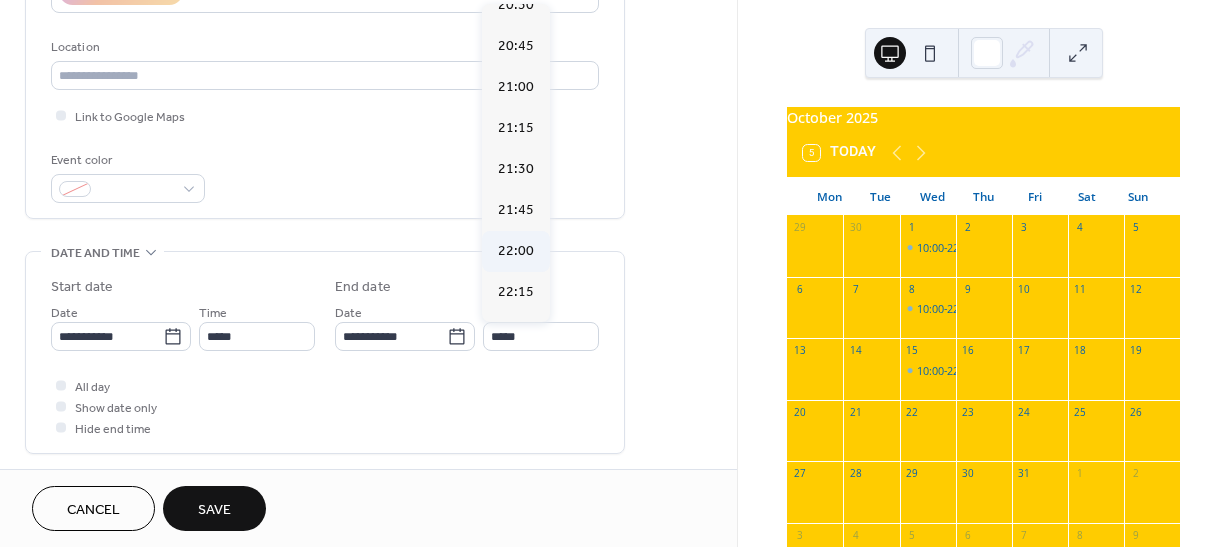 type on "*****" 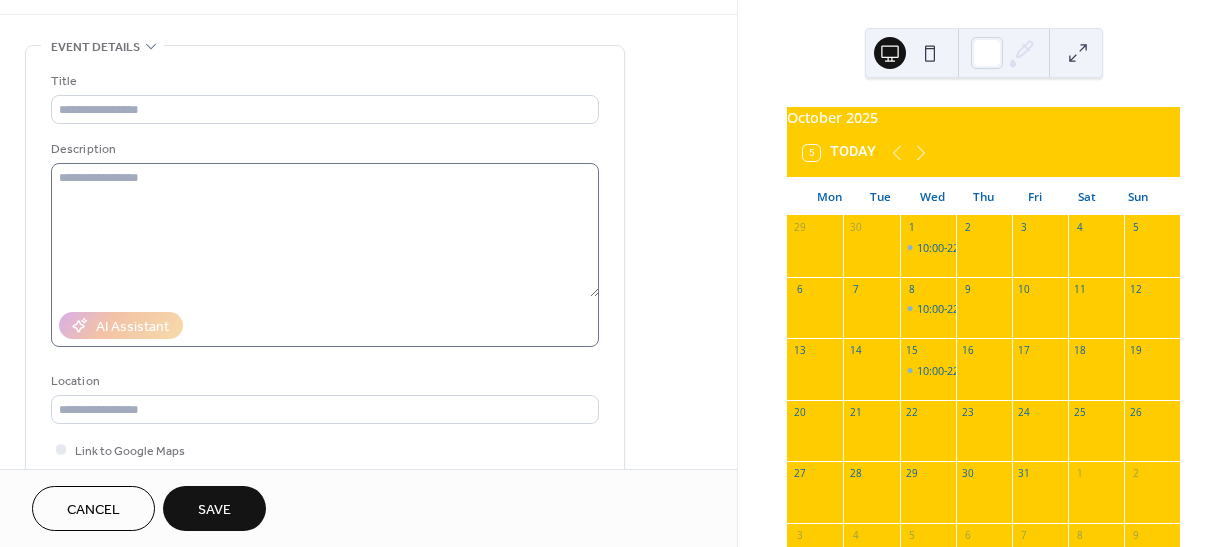 scroll, scrollTop: 0, scrollLeft: 0, axis: both 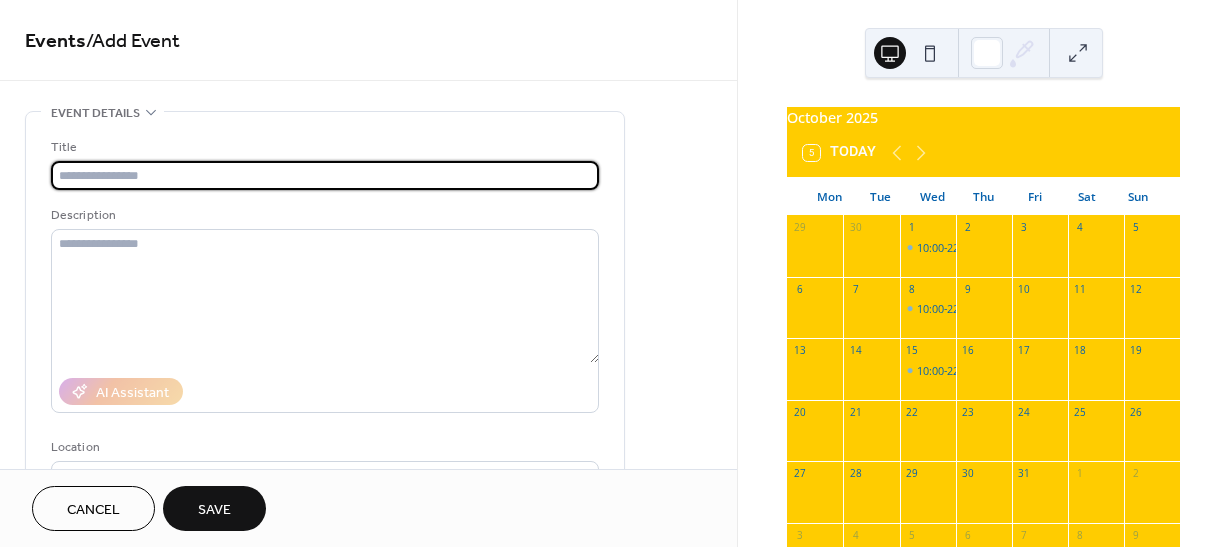 click at bounding box center [325, 175] 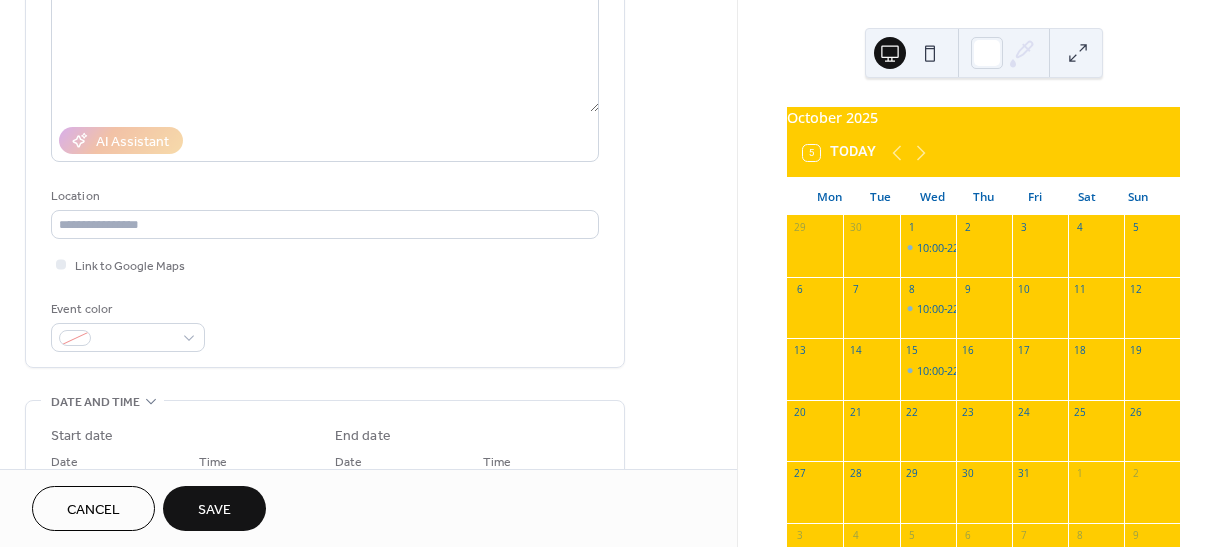 scroll, scrollTop: 400, scrollLeft: 0, axis: vertical 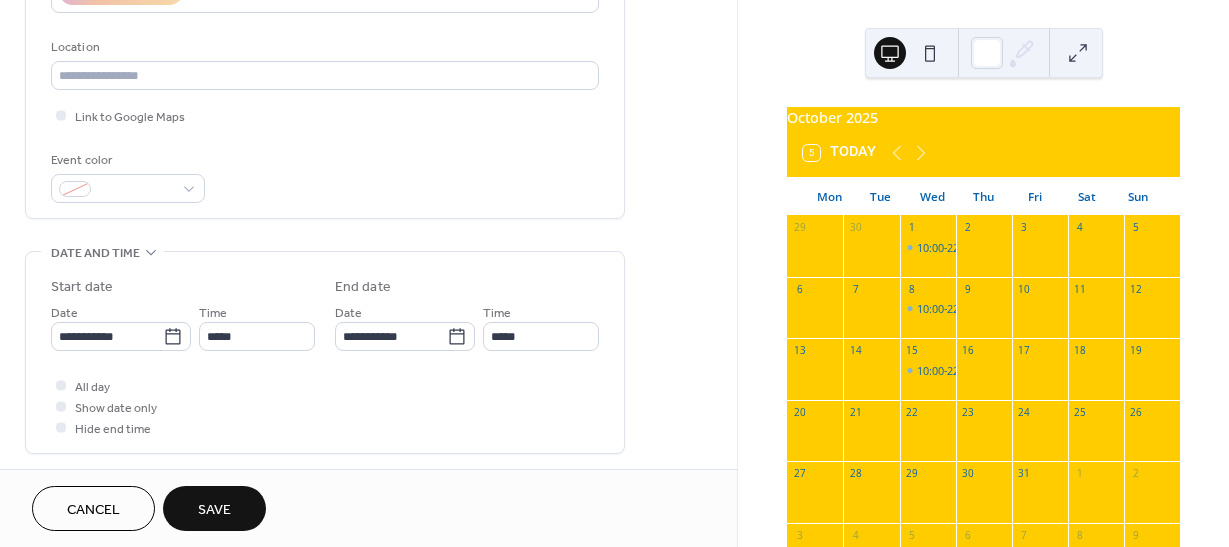 type on "**********" 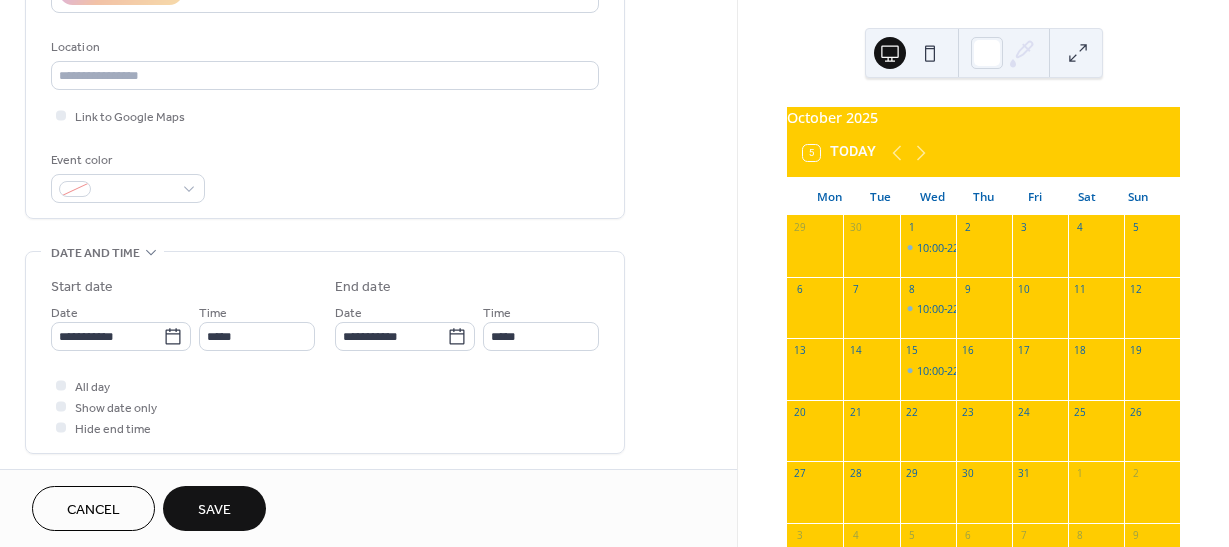 click on "Save" at bounding box center (214, 510) 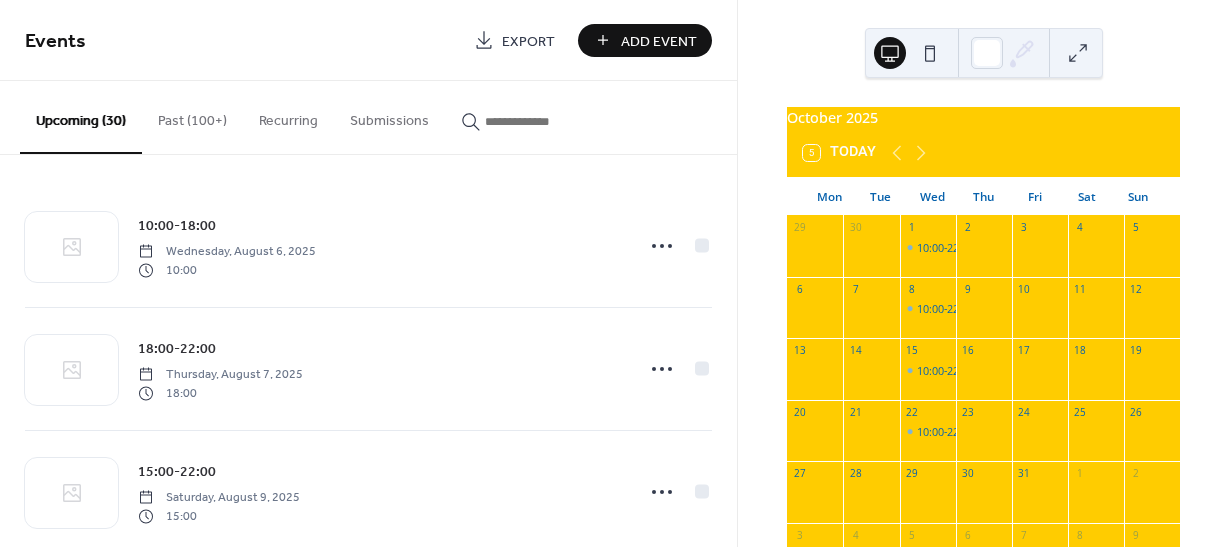 click on "Add Event" at bounding box center (659, 41) 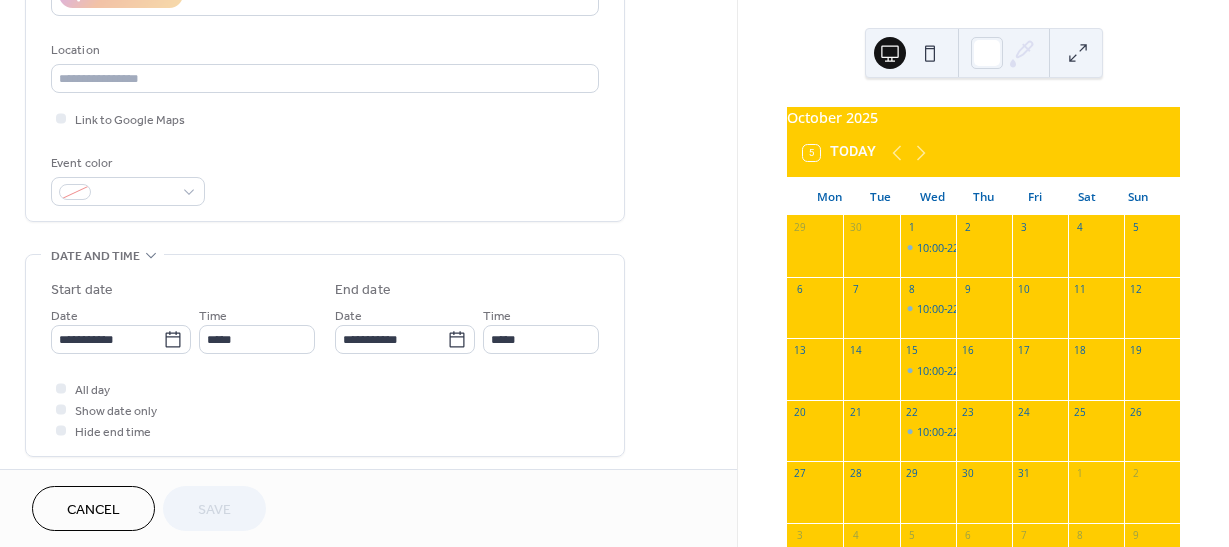 scroll, scrollTop: 400, scrollLeft: 0, axis: vertical 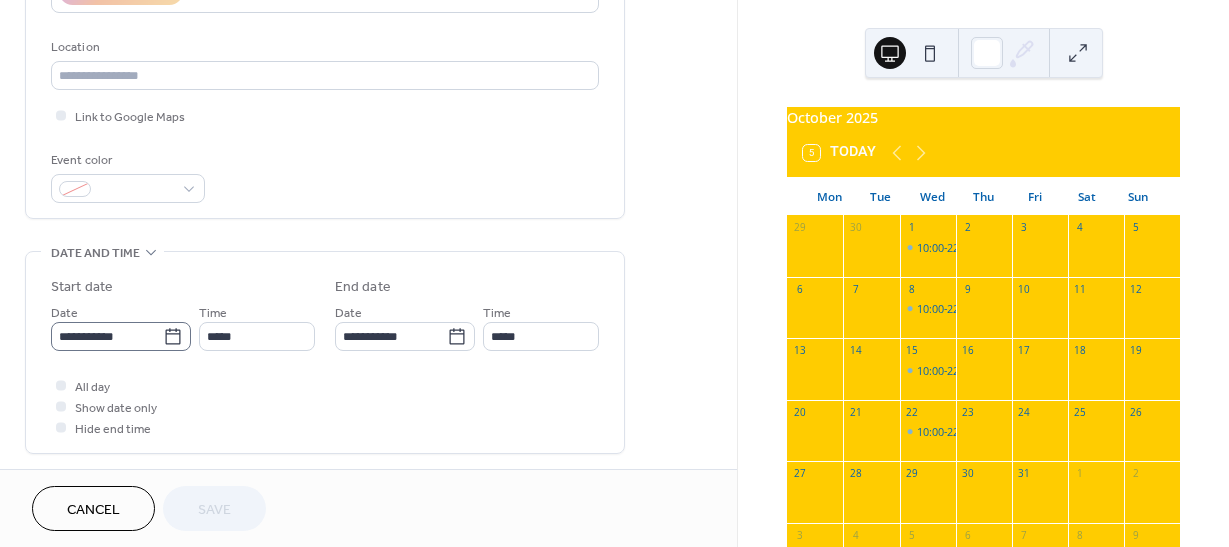 click 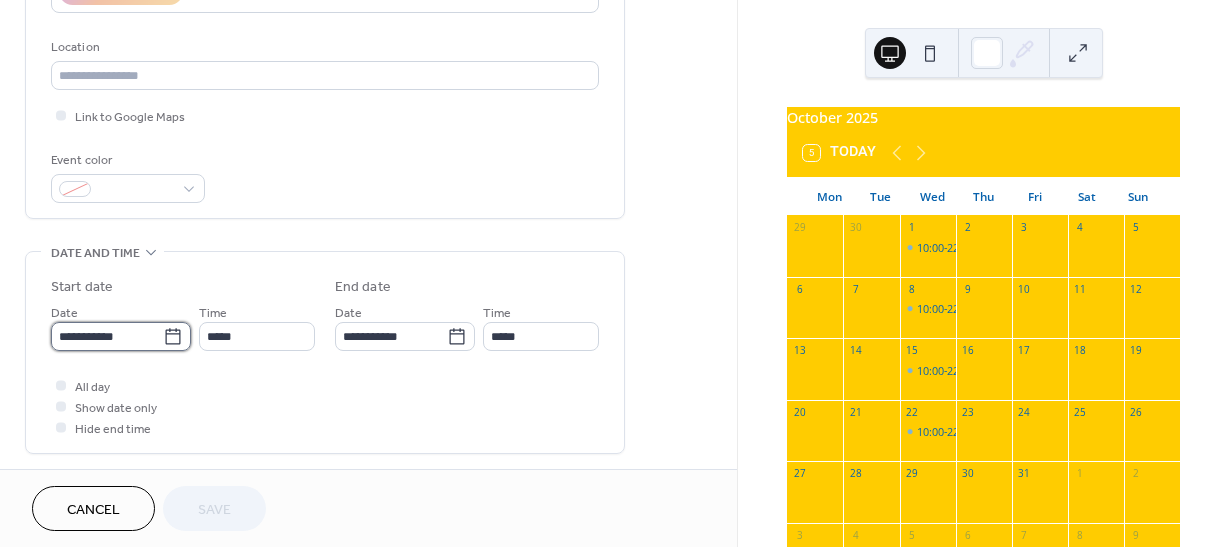 click on "**********" at bounding box center (107, 336) 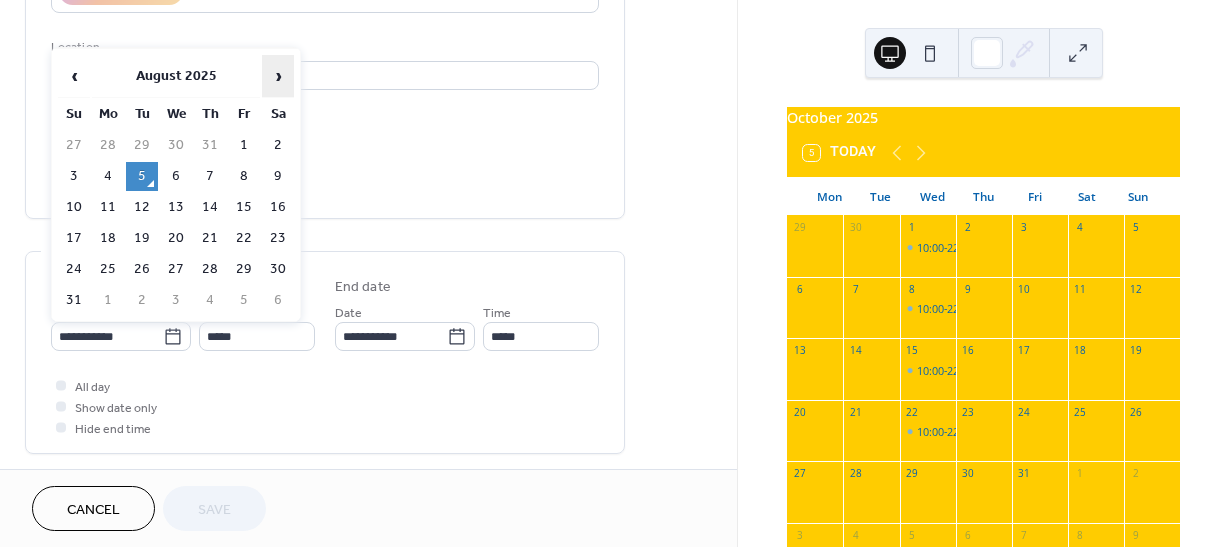 click on "›" at bounding box center (278, 76) 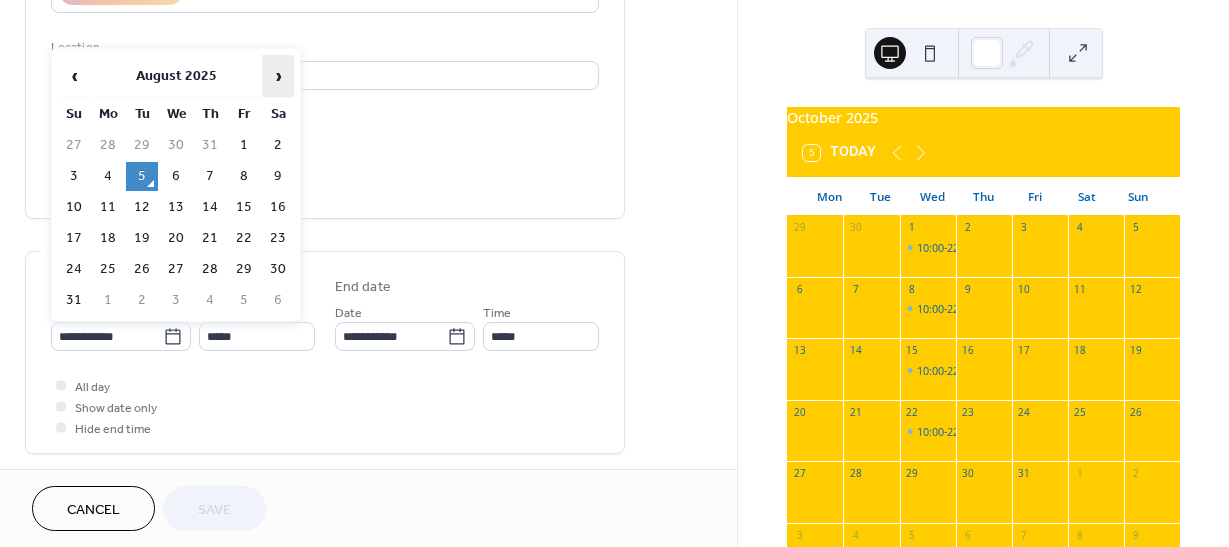 click on "›" at bounding box center (278, 76) 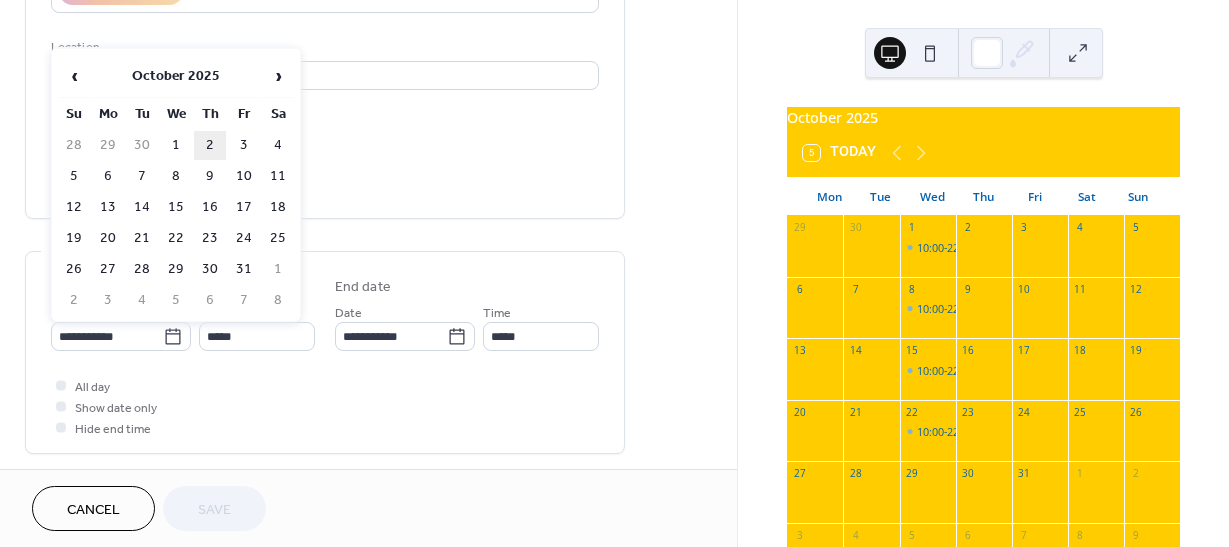 click on "2" at bounding box center [210, 145] 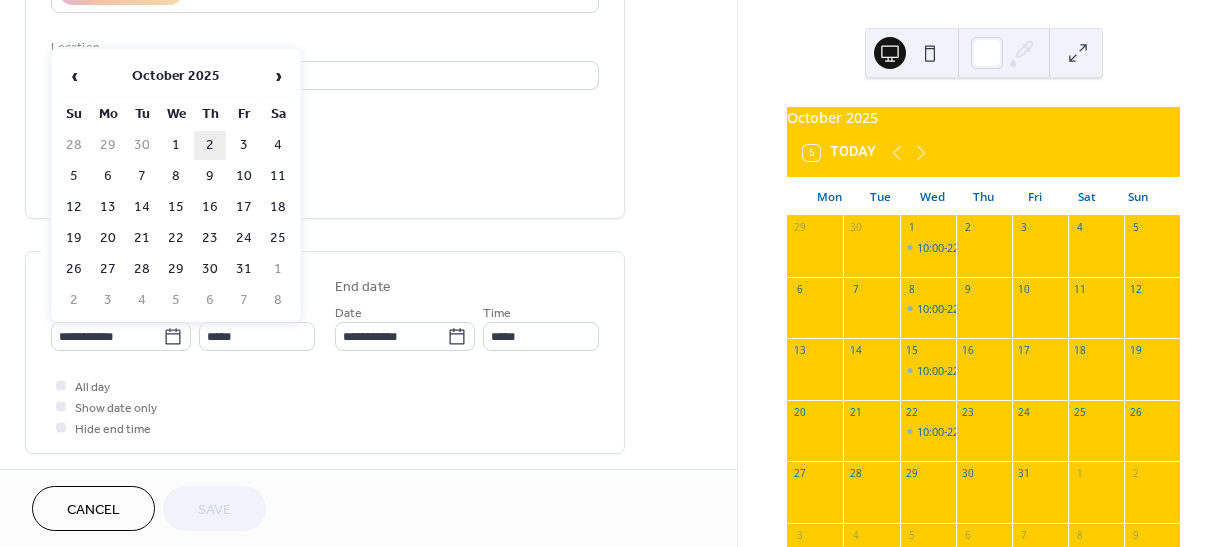 type on "**********" 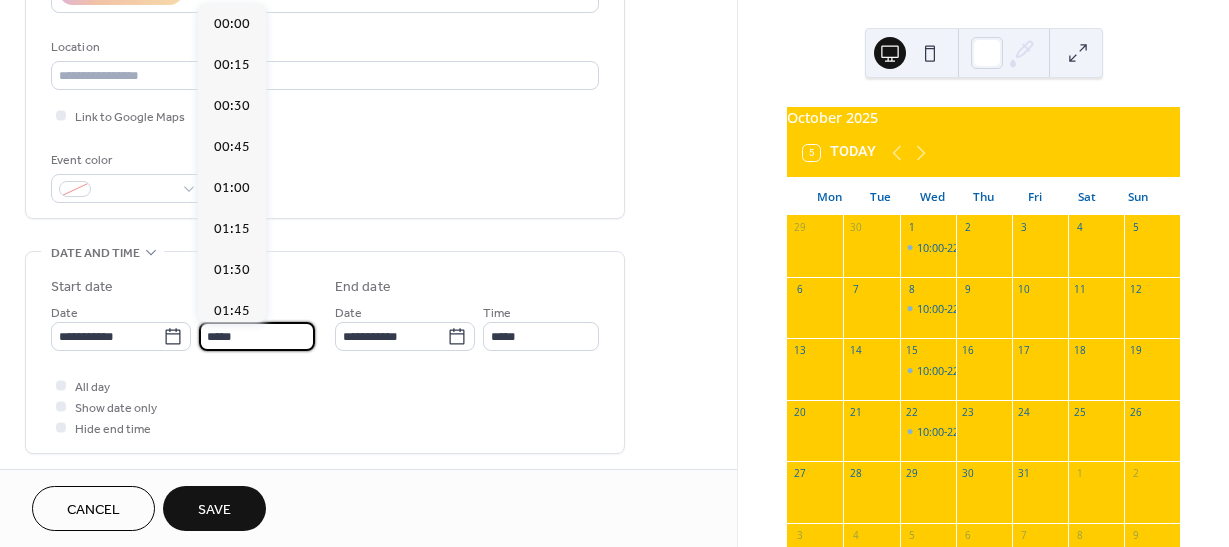 click on "*****" at bounding box center (257, 336) 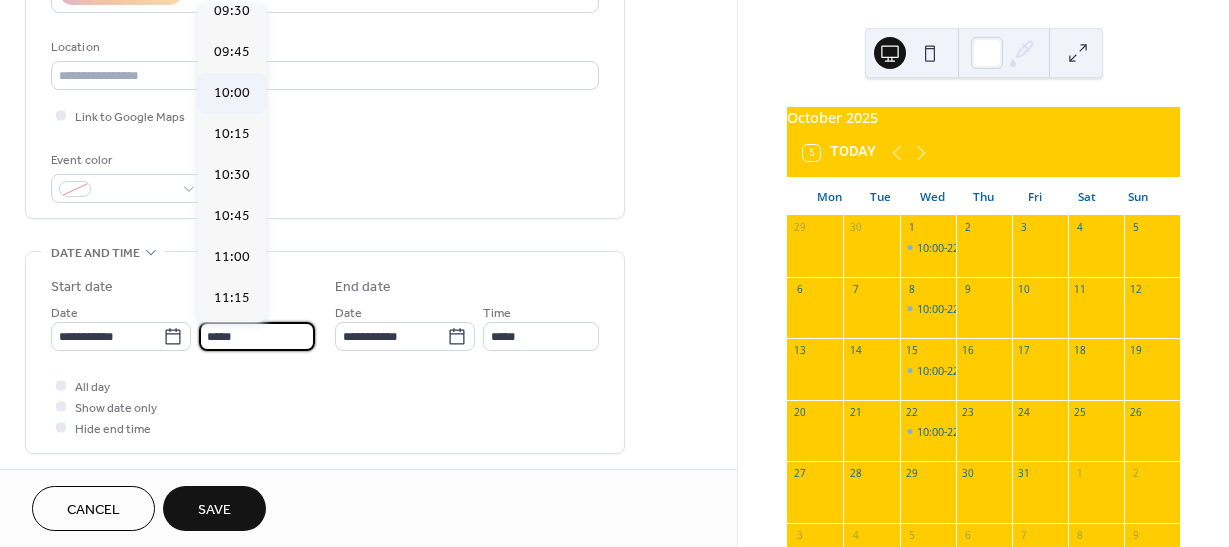 scroll, scrollTop: 1568, scrollLeft: 0, axis: vertical 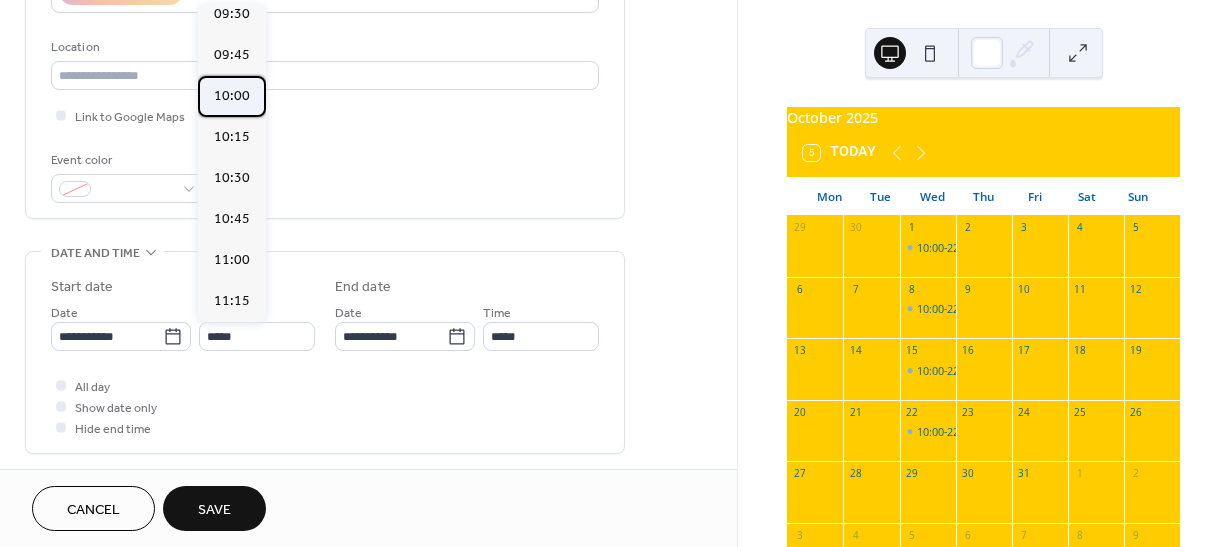 click on "10:00" at bounding box center [232, 96] 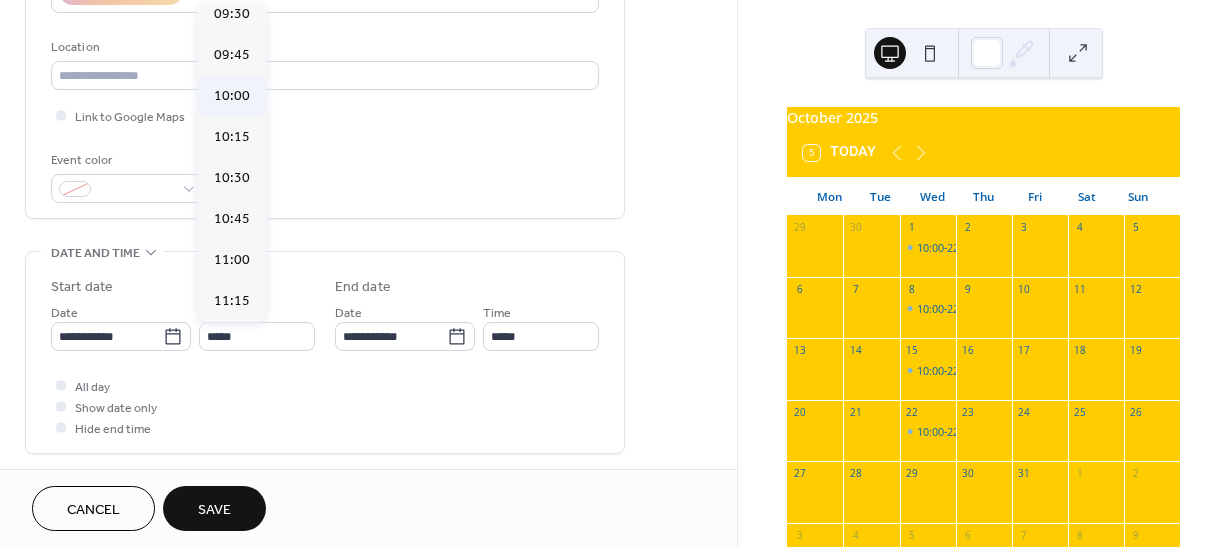 type on "*****" 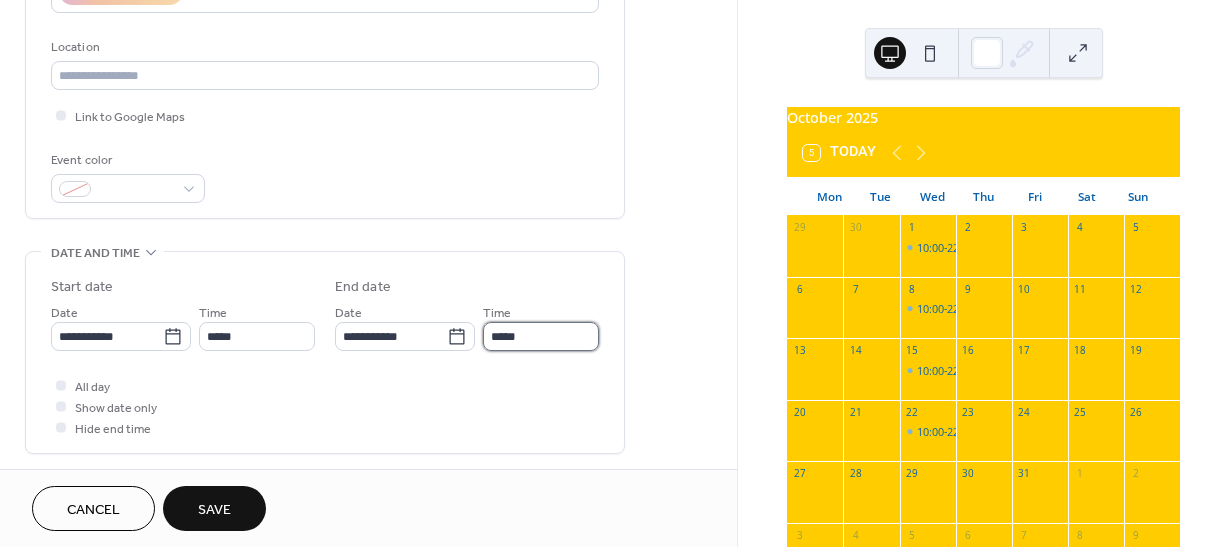 click on "*****" at bounding box center (541, 336) 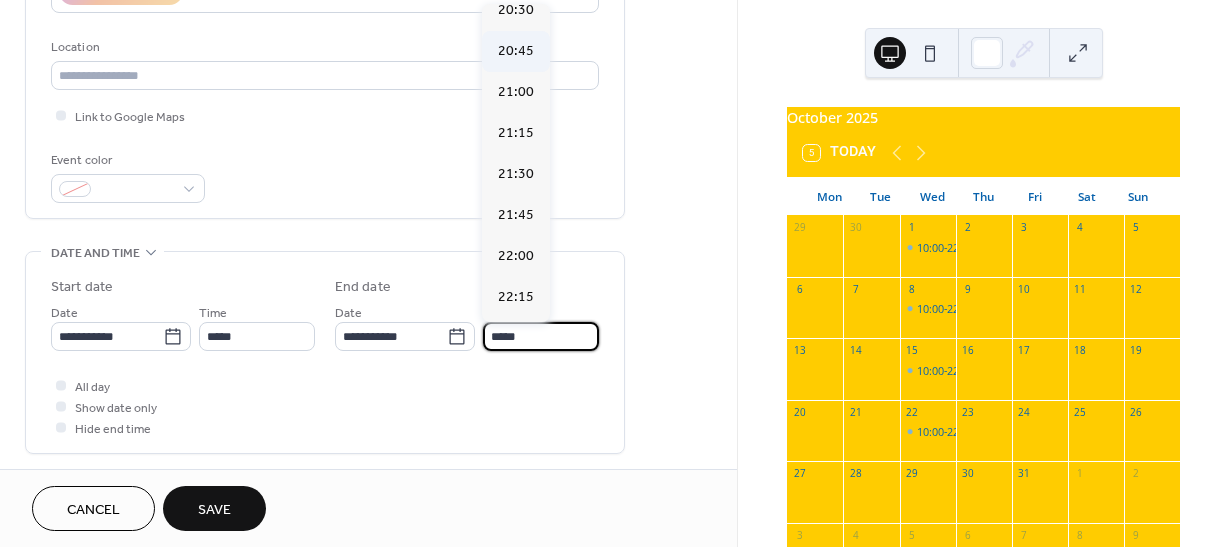 scroll, scrollTop: 1700, scrollLeft: 0, axis: vertical 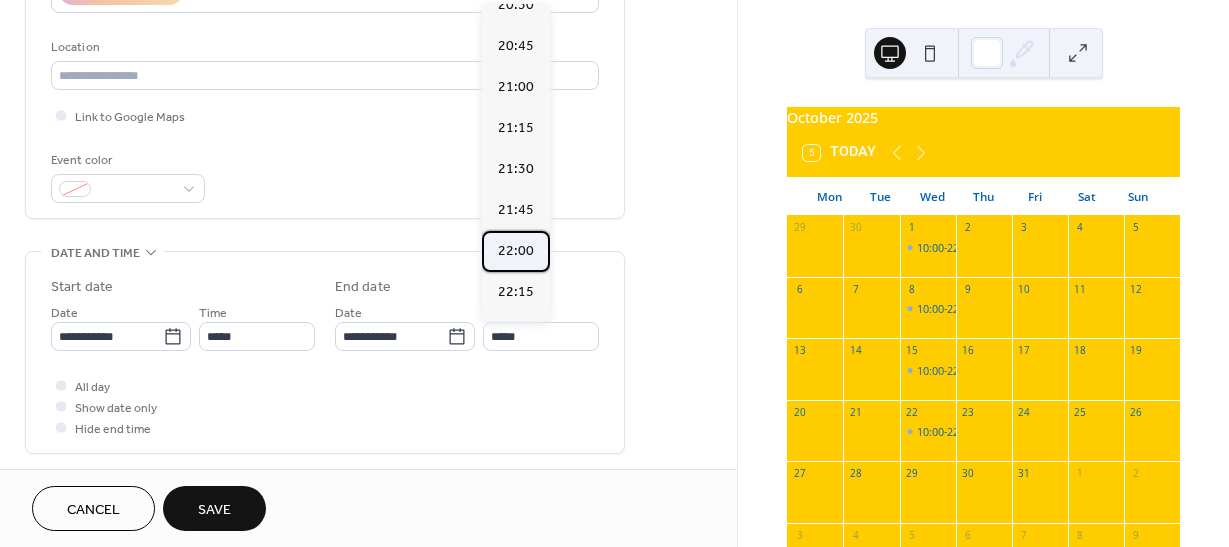 click on "22:00" at bounding box center [516, 251] 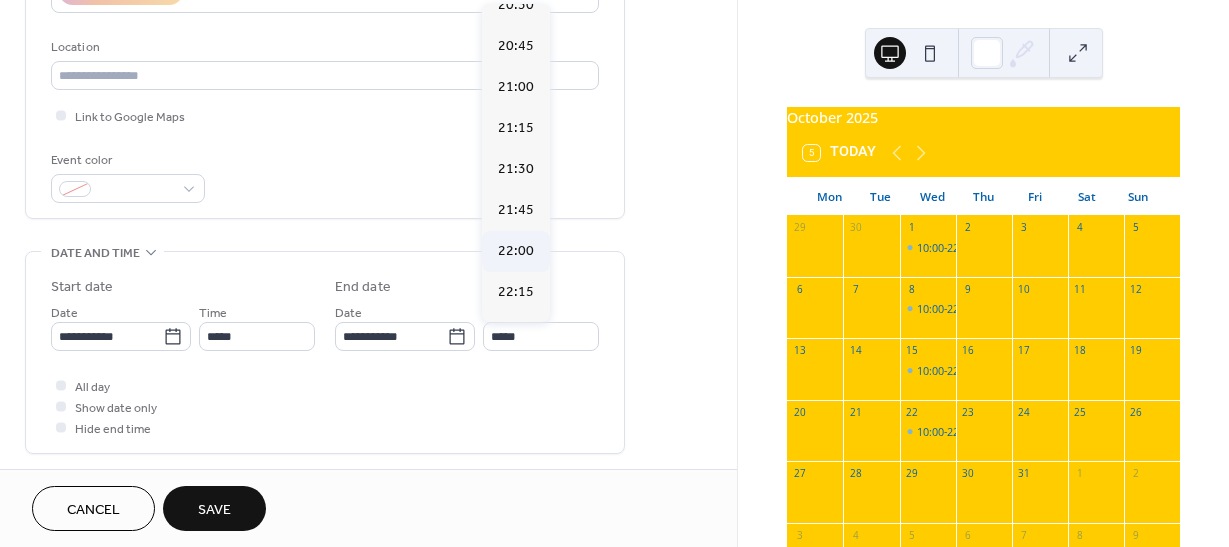 type on "*****" 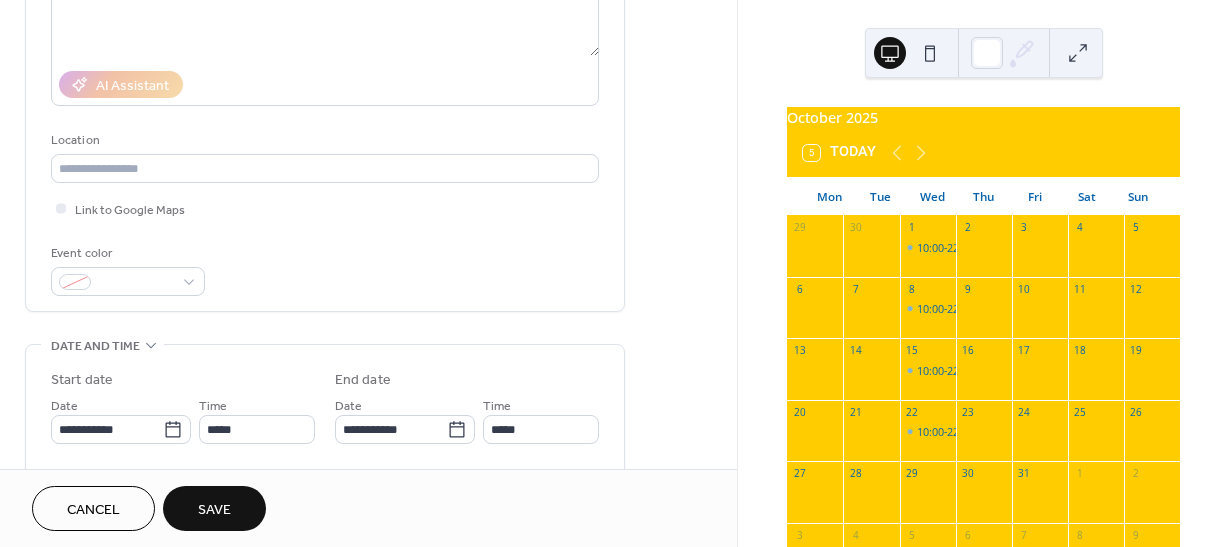 scroll, scrollTop: 0, scrollLeft: 0, axis: both 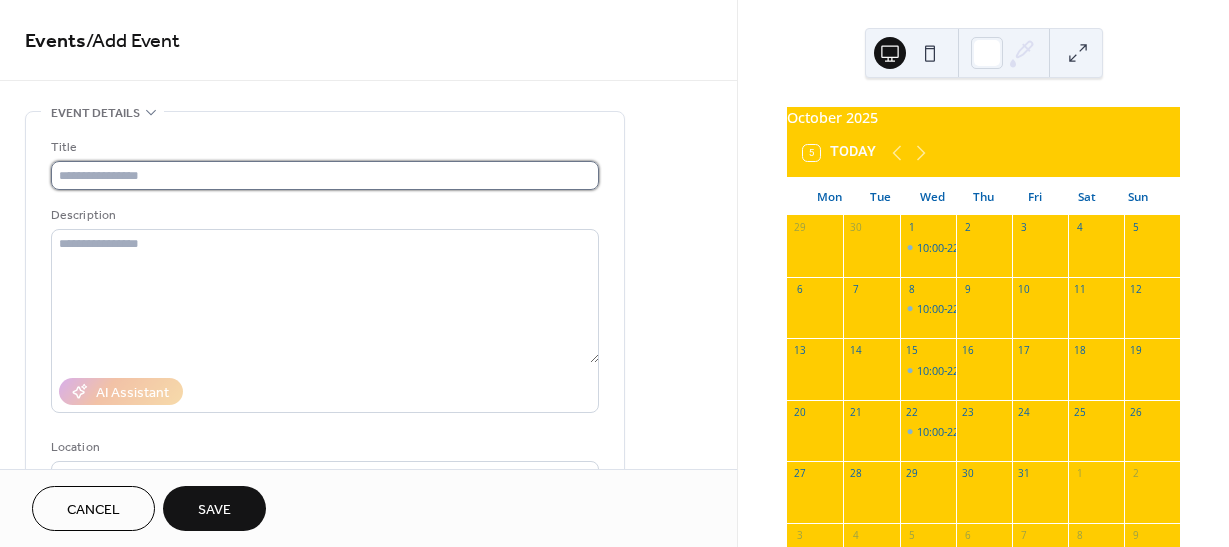 click at bounding box center [325, 175] 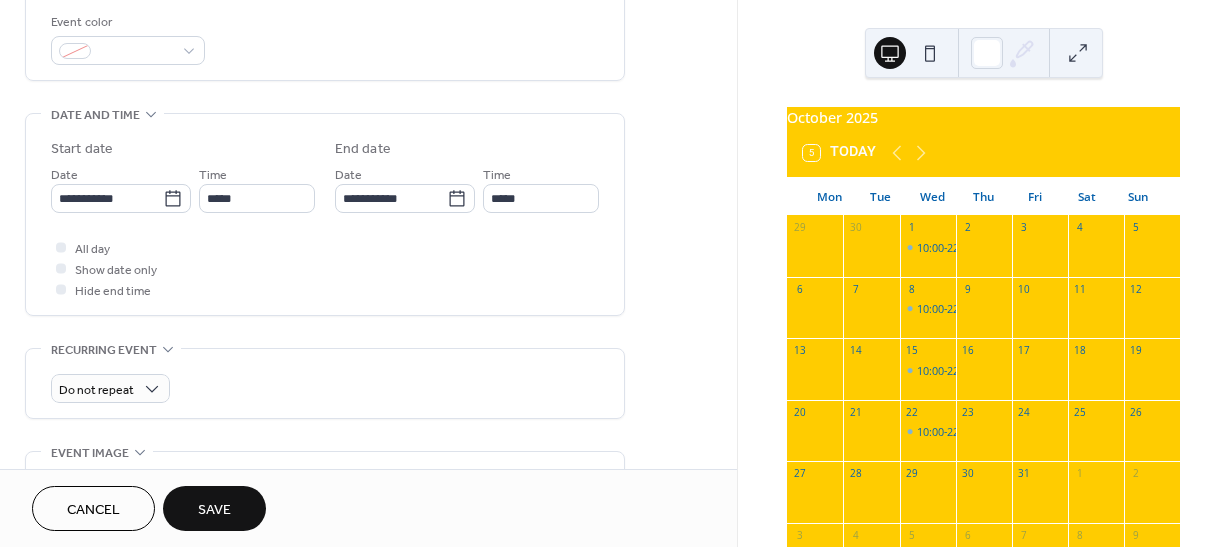 scroll, scrollTop: 600, scrollLeft: 0, axis: vertical 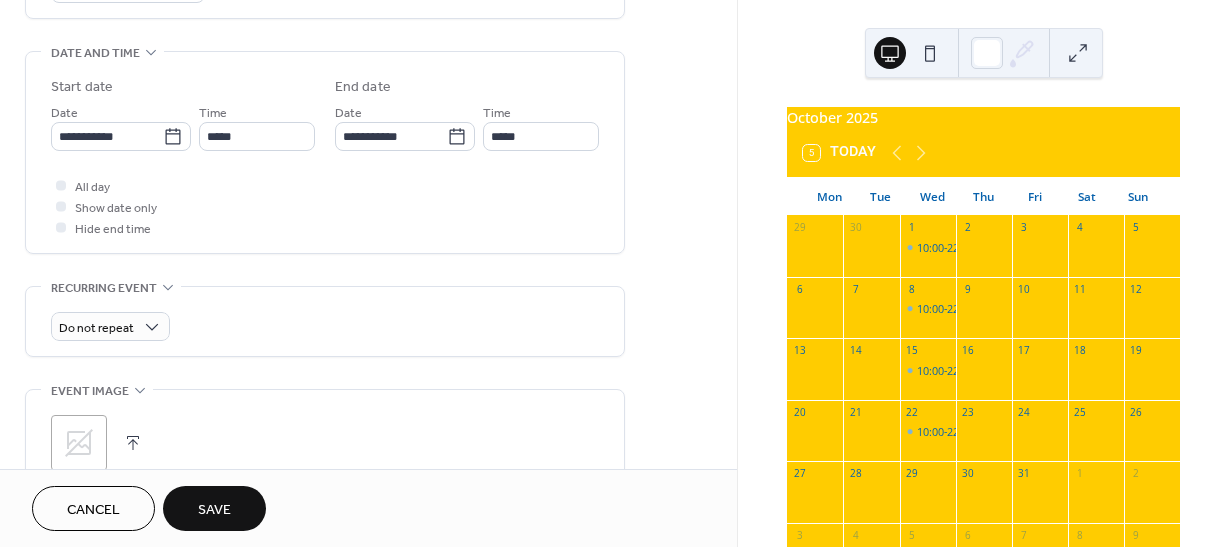type on "**********" 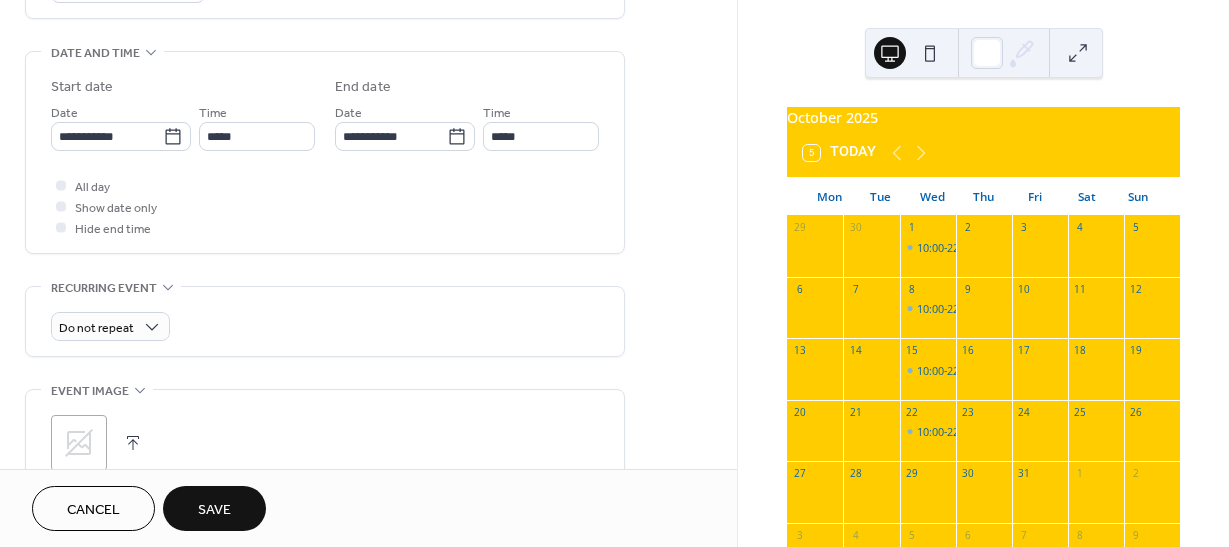 click on "Save" at bounding box center (214, 510) 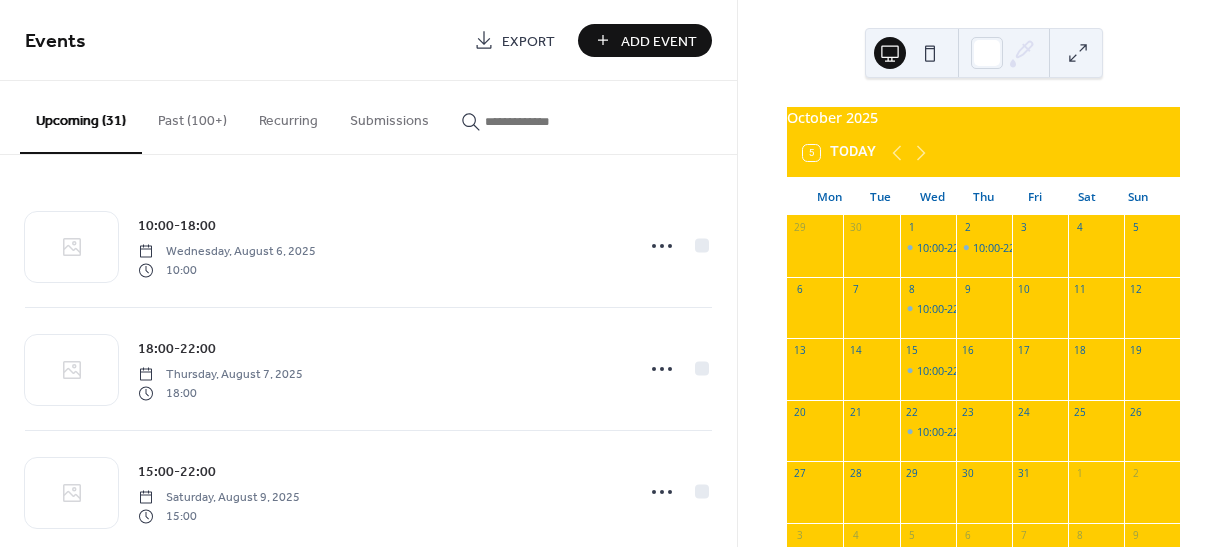 click on "Add Event" at bounding box center [659, 41] 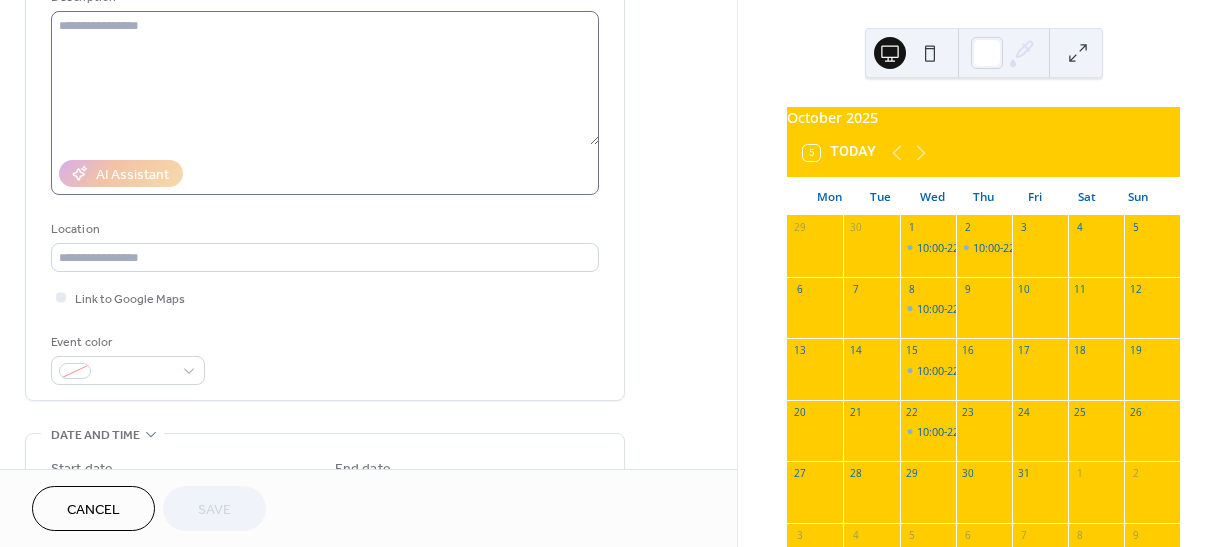 scroll, scrollTop: 400, scrollLeft: 0, axis: vertical 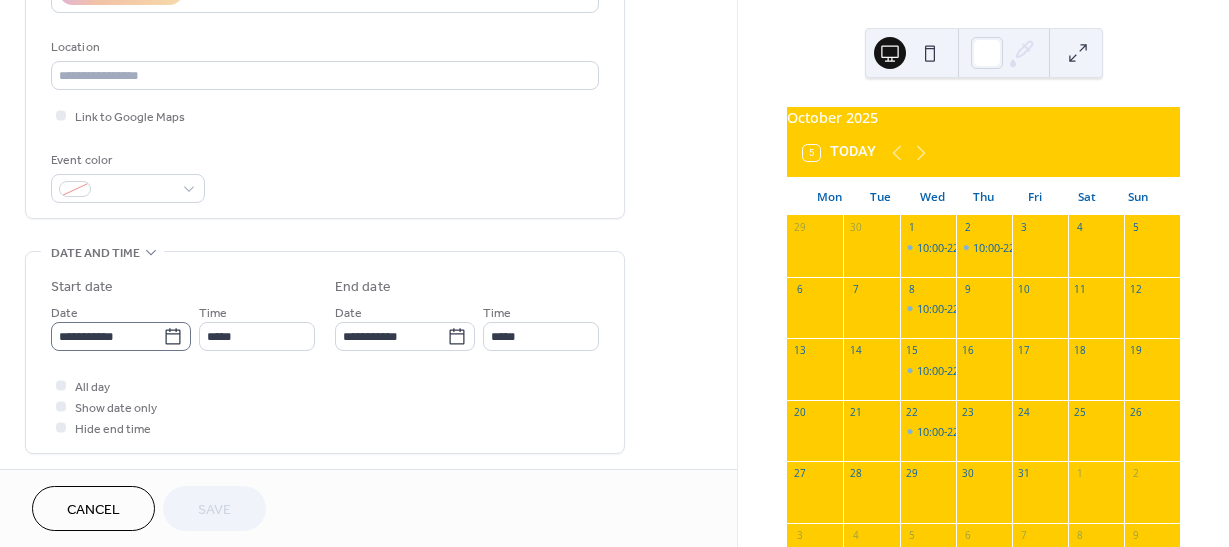 click 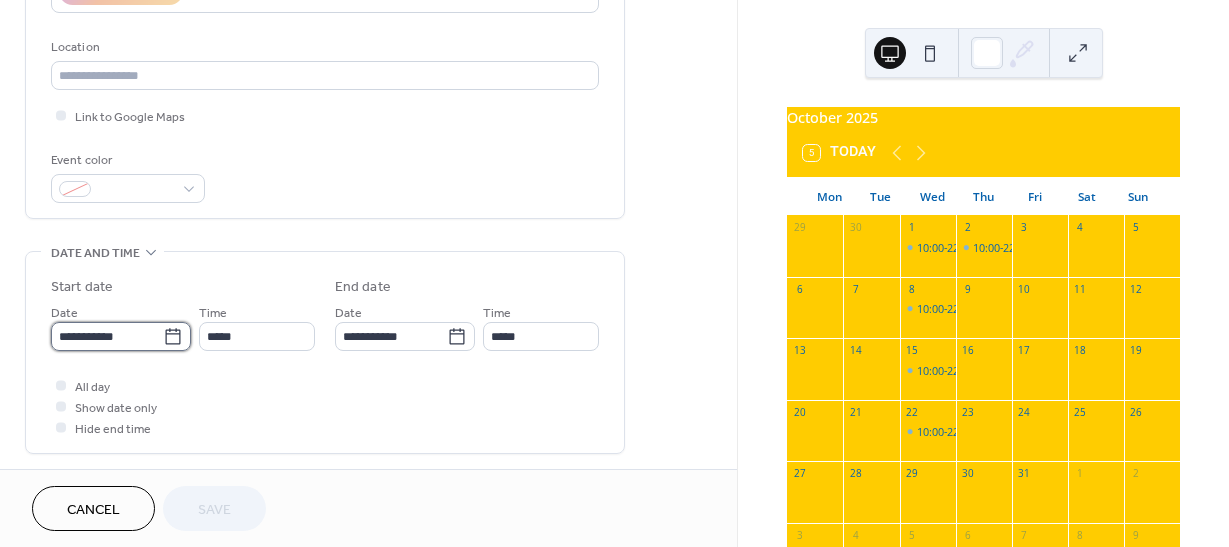 click on "**********" at bounding box center [107, 336] 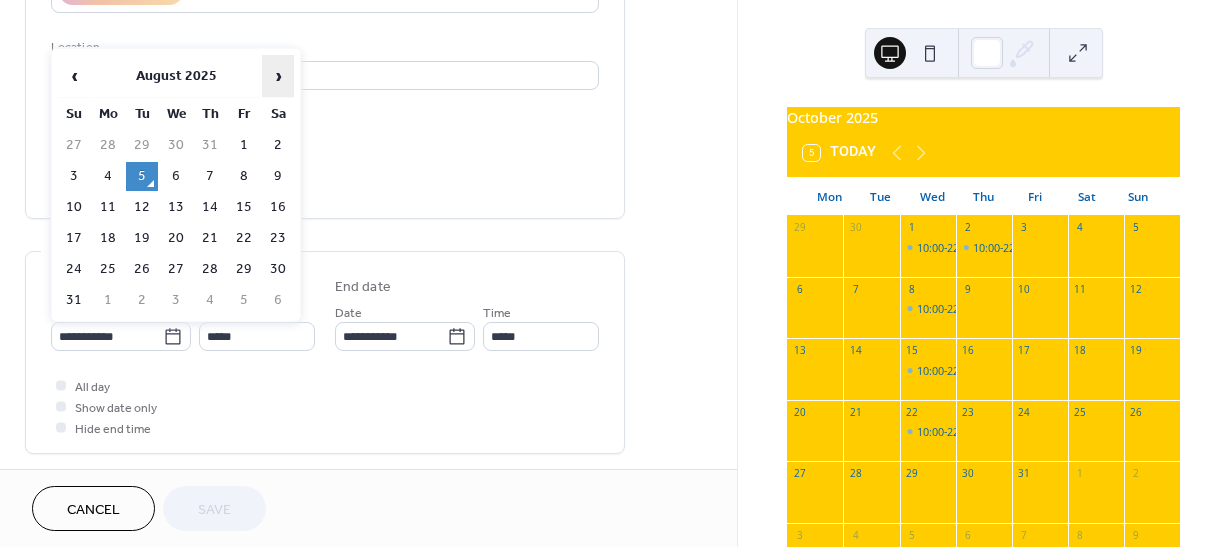 click on "›" at bounding box center (278, 76) 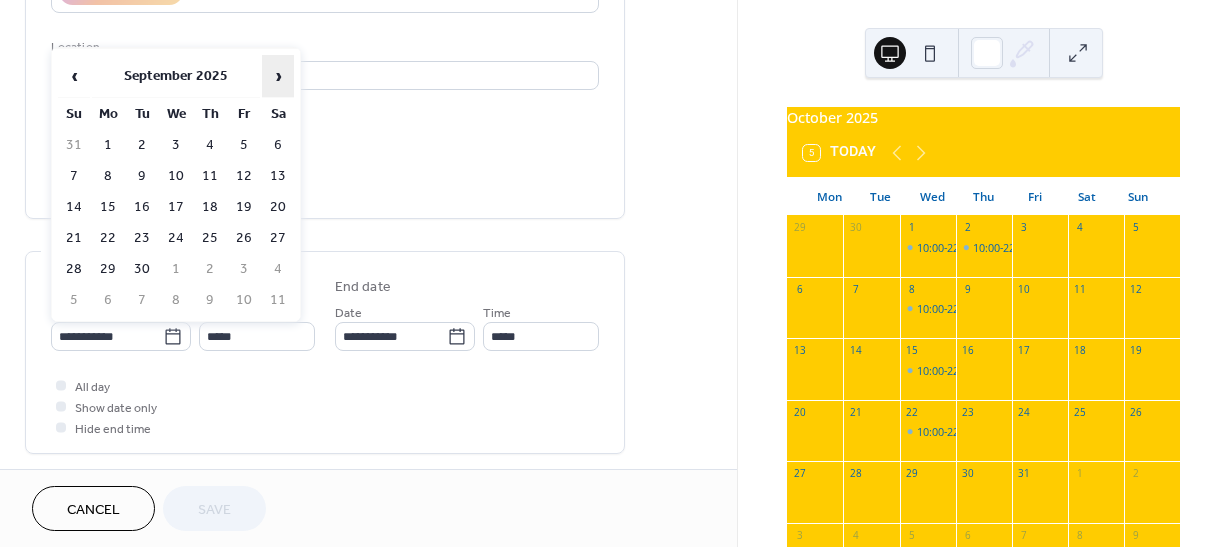 click on "›" at bounding box center [278, 76] 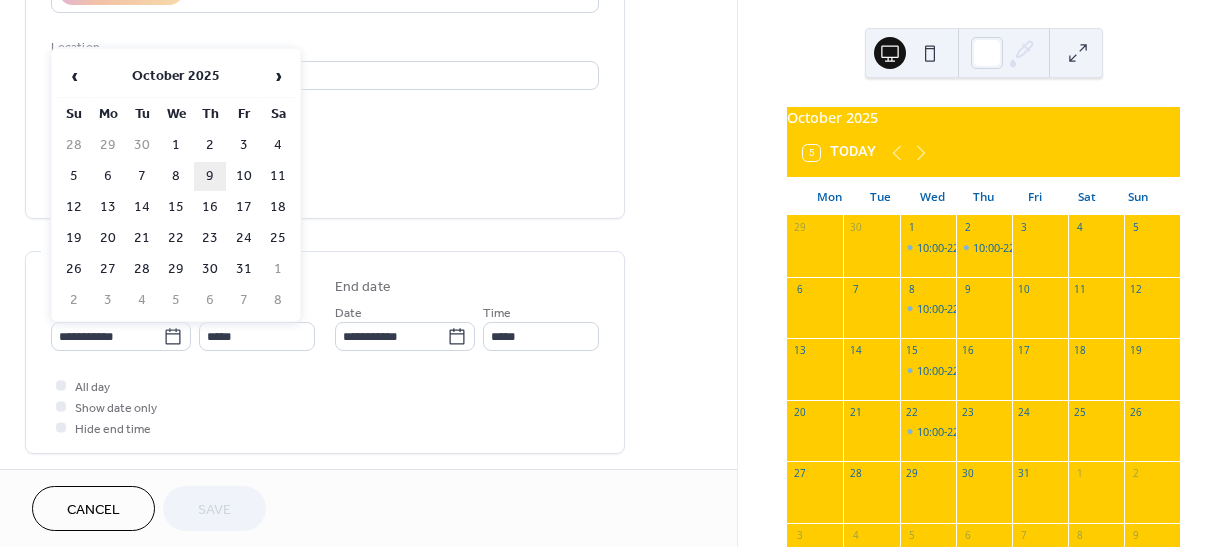 click on "9" at bounding box center (210, 176) 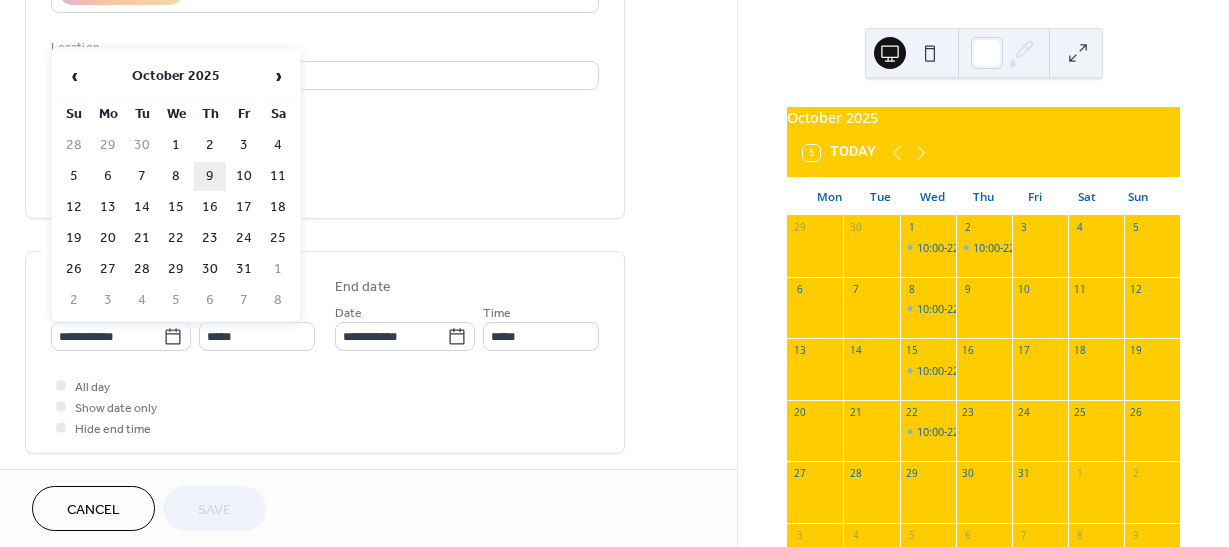 type on "**********" 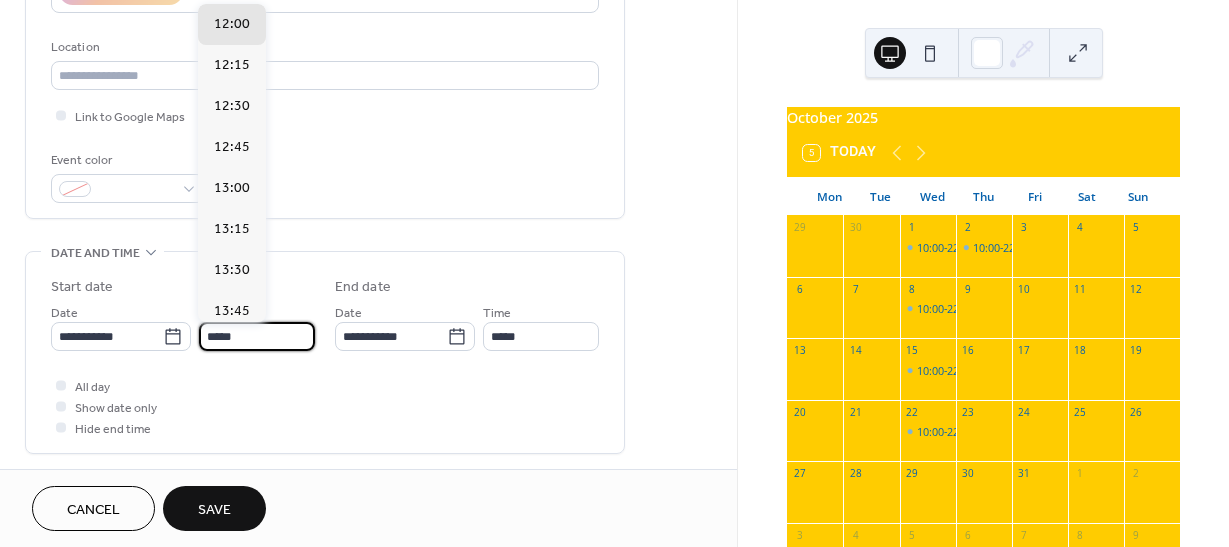 click on "*****" at bounding box center (257, 336) 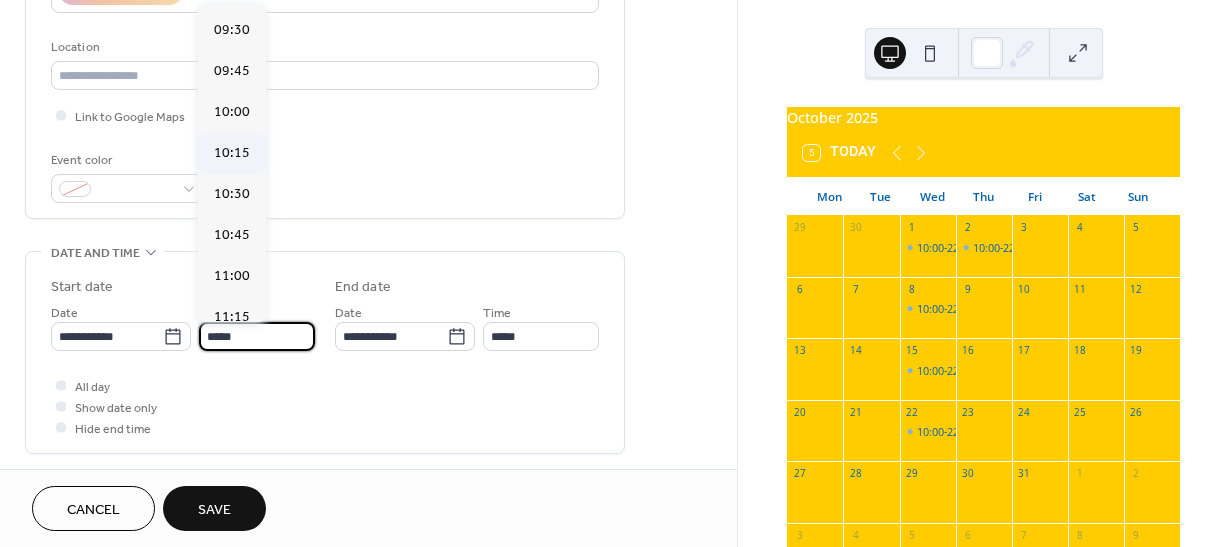 scroll, scrollTop: 1468, scrollLeft: 0, axis: vertical 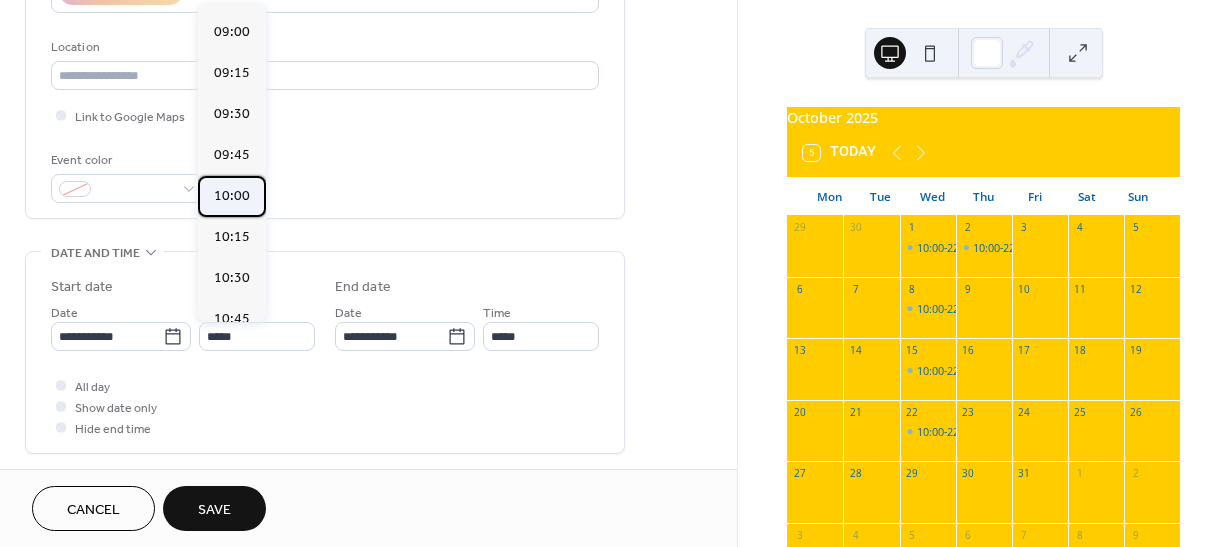 click on "10:00" at bounding box center (232, 196) 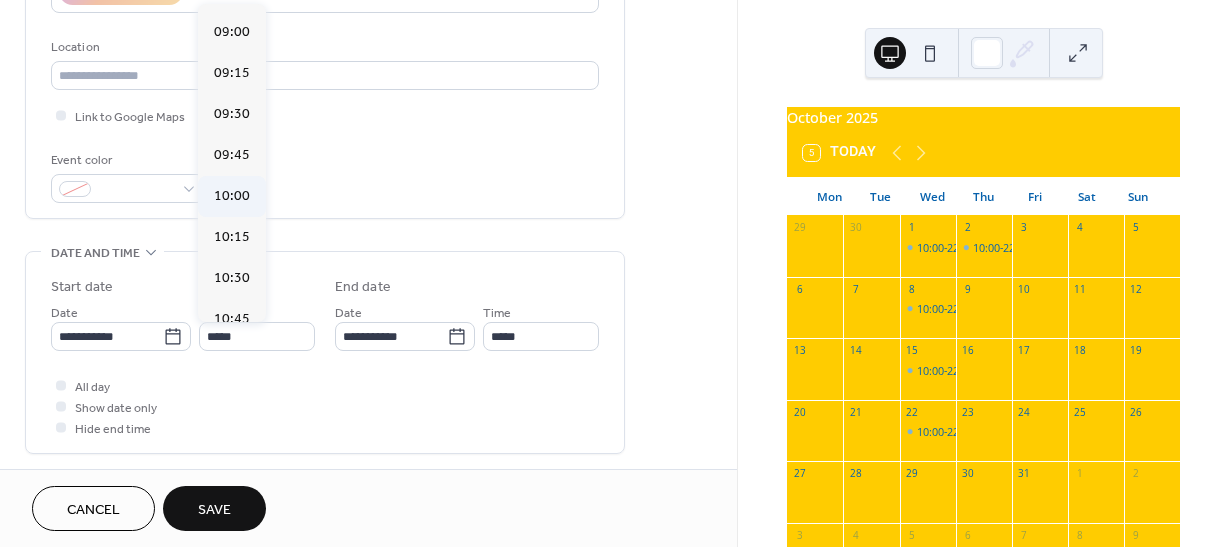 type on "*****" 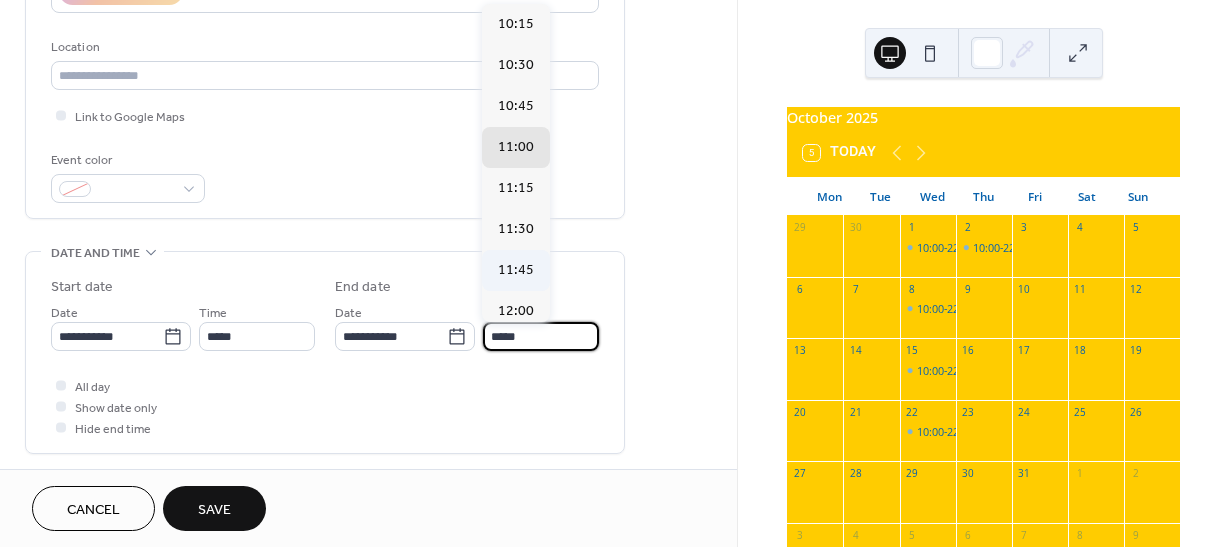 drag, startPoint x: 537, startPoint y: 342, endPoint x: 532, endPoint y: 258, distance: 84.14868 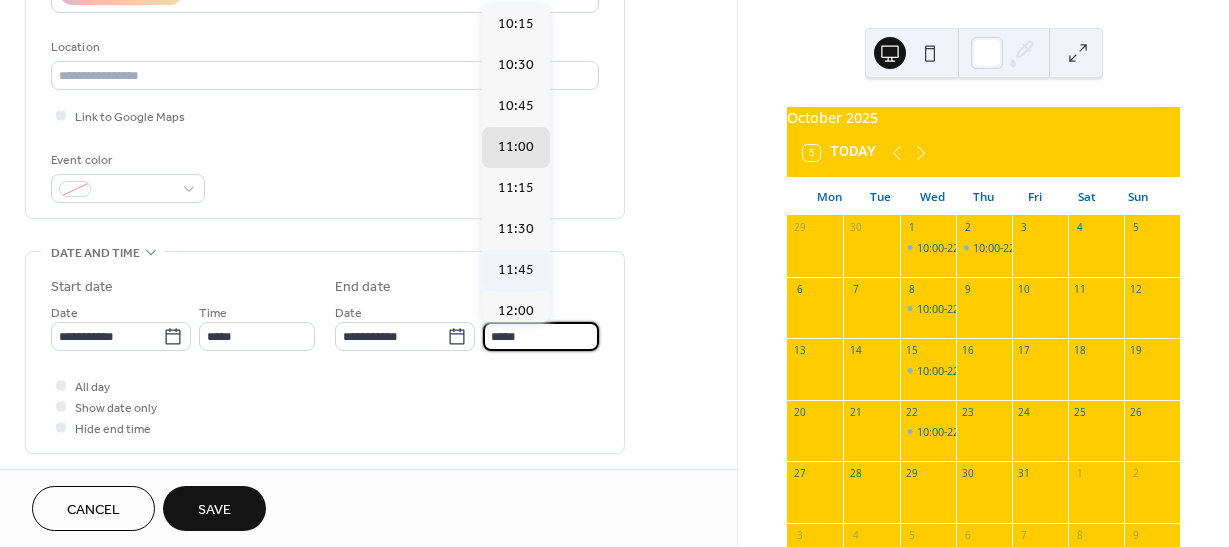 click on "*****" at bounding box center (541, 336) 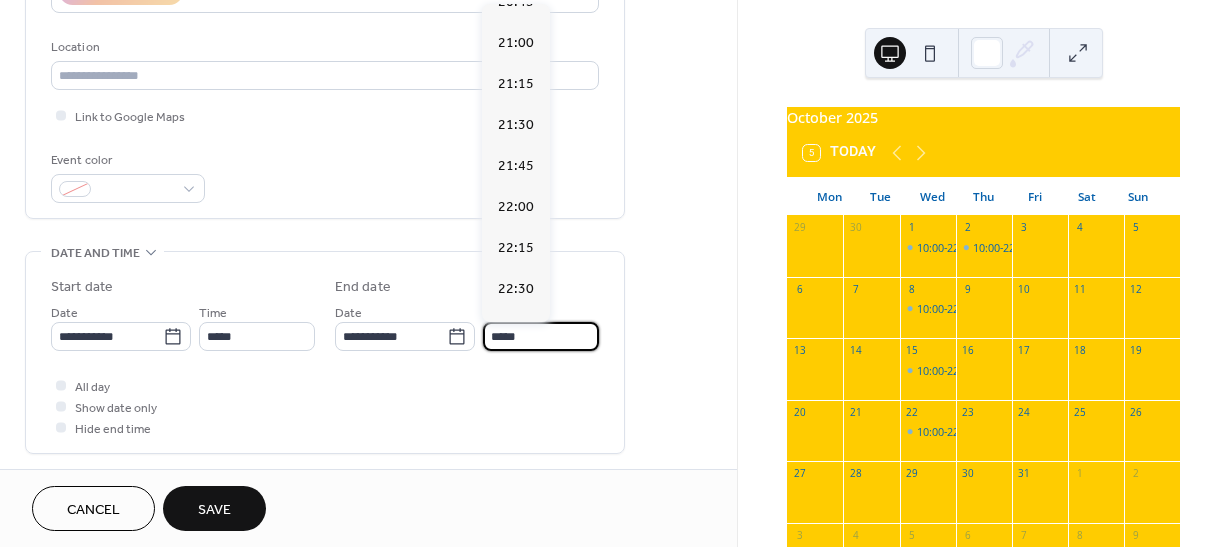 scroll, scrollTop: 1800, scrollLeft: 0, axis: vertical 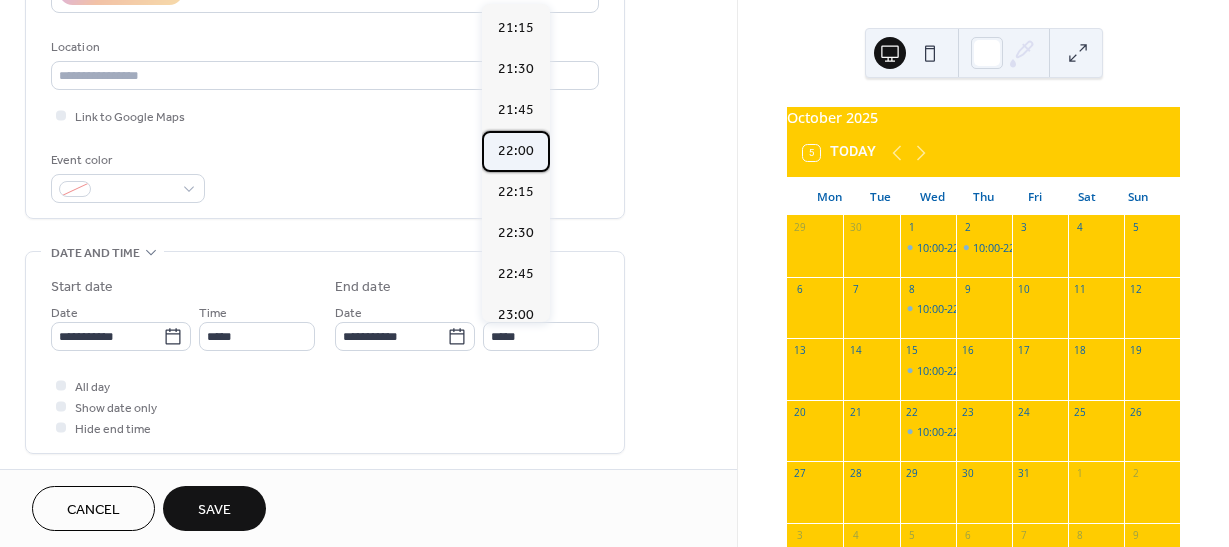 click on "22:00" at bounding box center [516, 151] 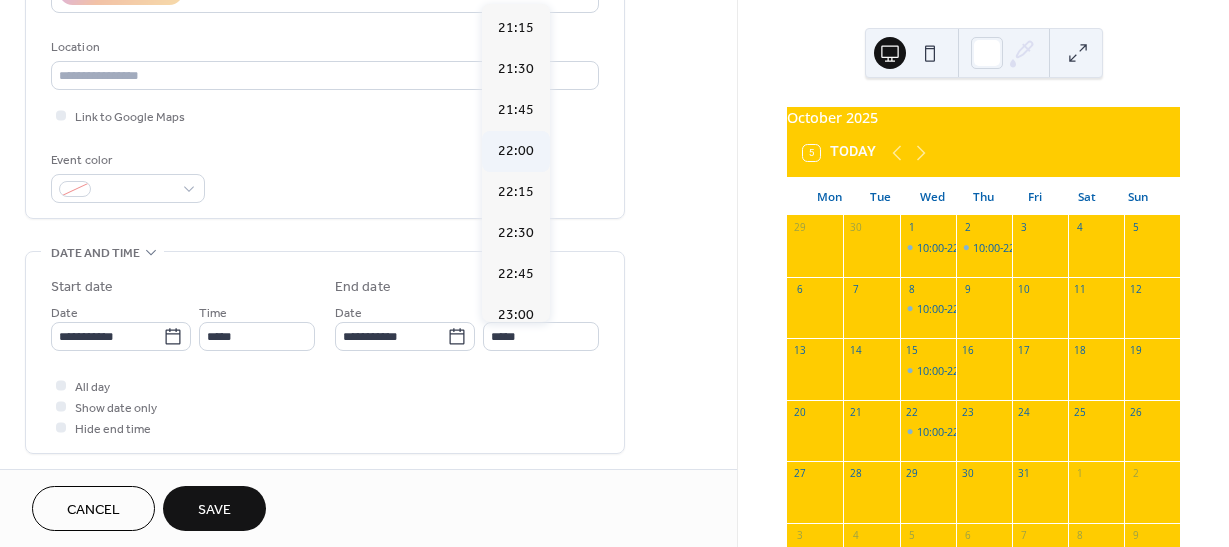 type on "*****" 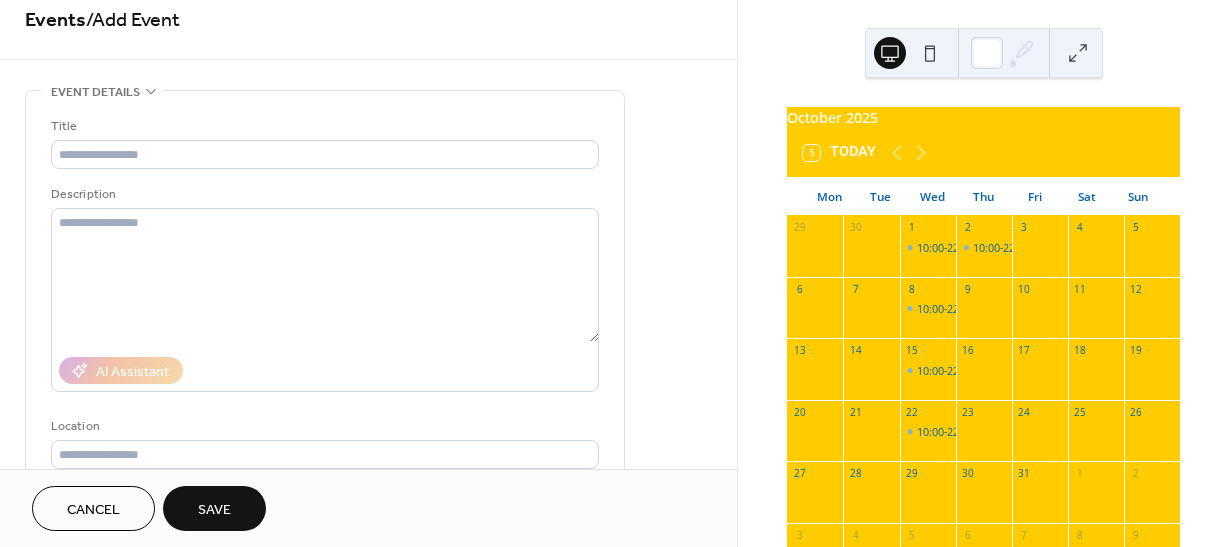 scroll, scrollTop: 0, scrollLeft: 0, axis: both 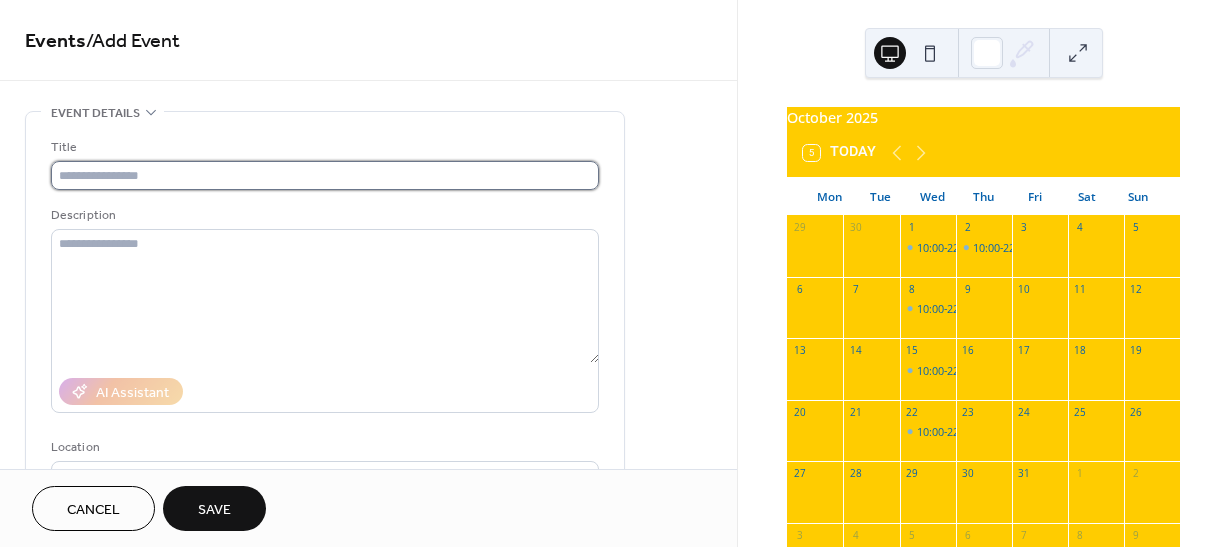 click at bounding box center [325, 175] 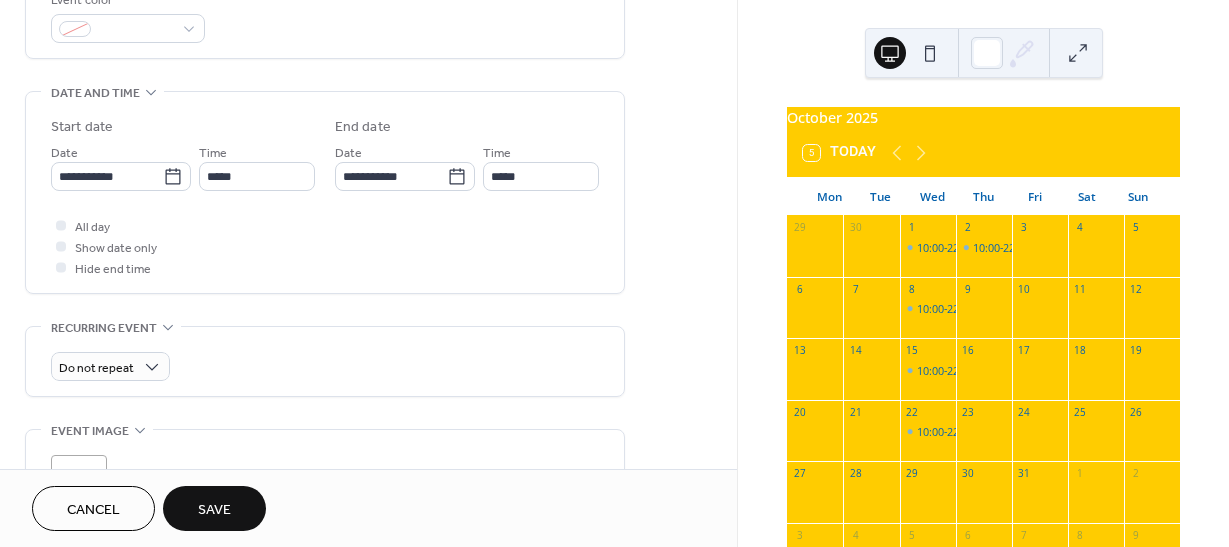 scroll, scrollTop: 600, scrollLeft: 0, axis: vertical 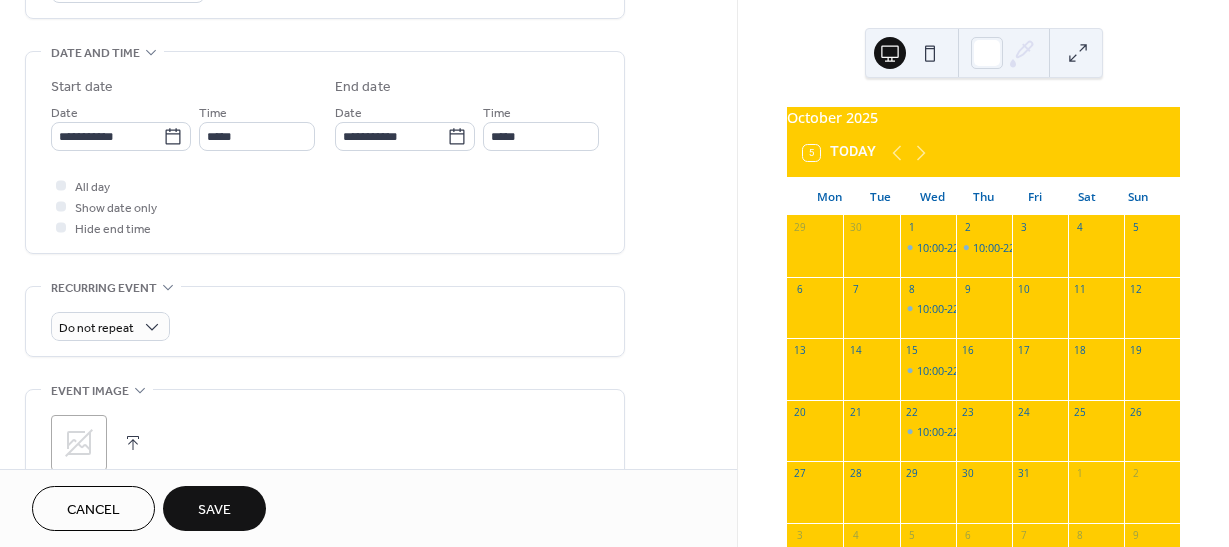 type on "**********" 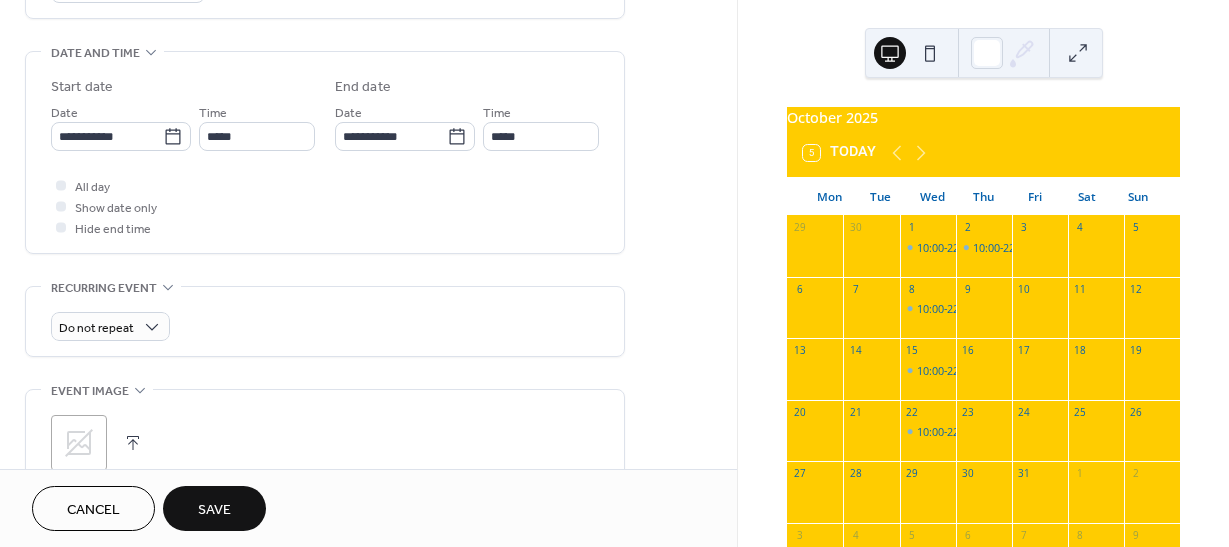 click on "Save" at bounding box center (214, 510) 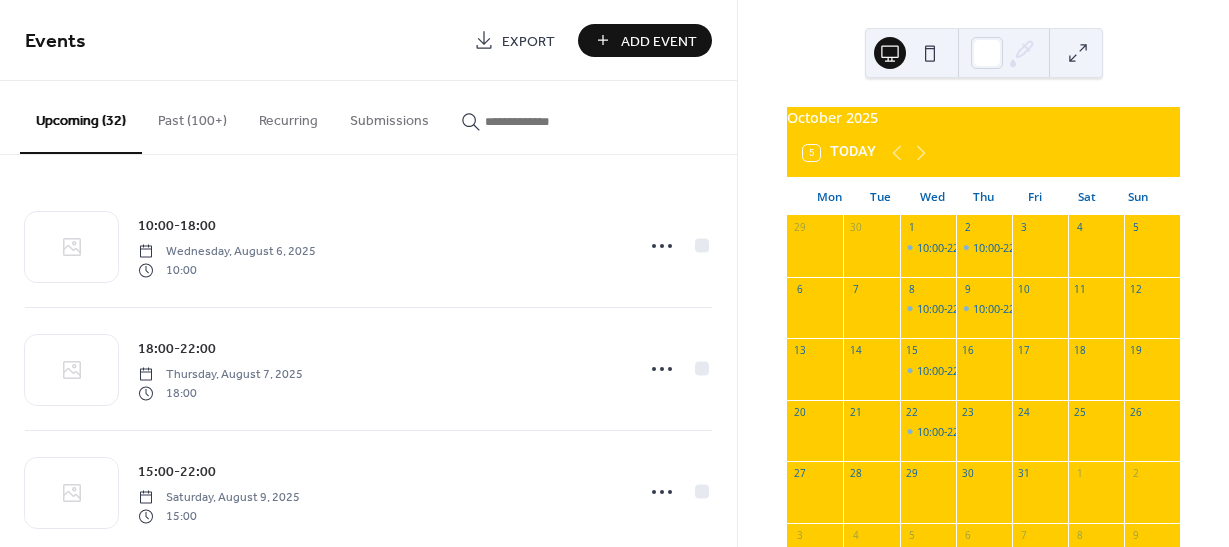 click on "Add Event" at bounding box center [659, 41] 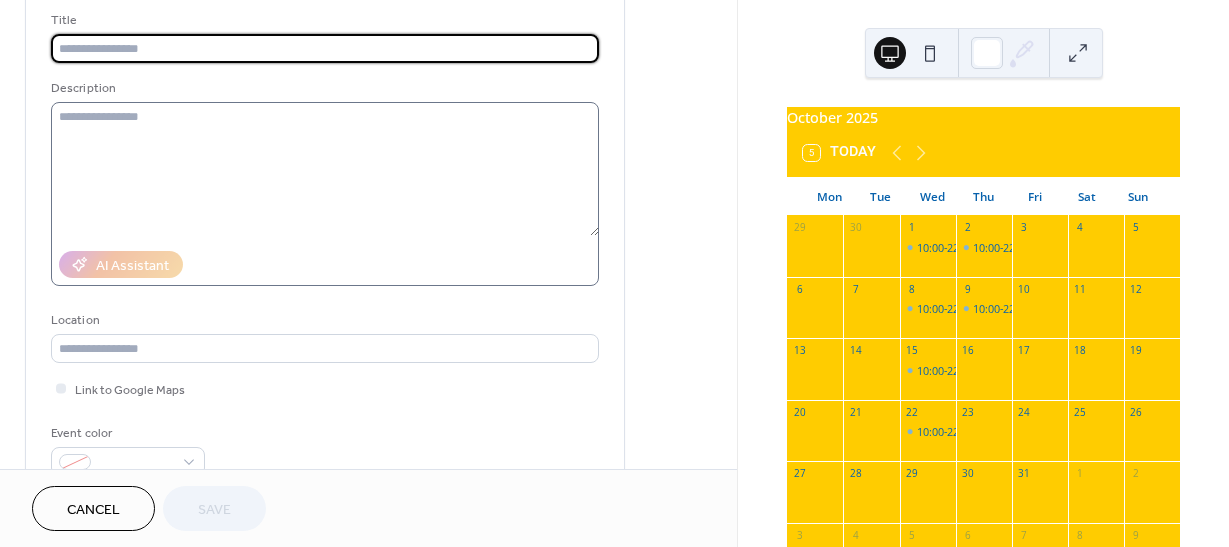 scroll, scrollTop: 400, scrollLeft: 0, axis: vertical 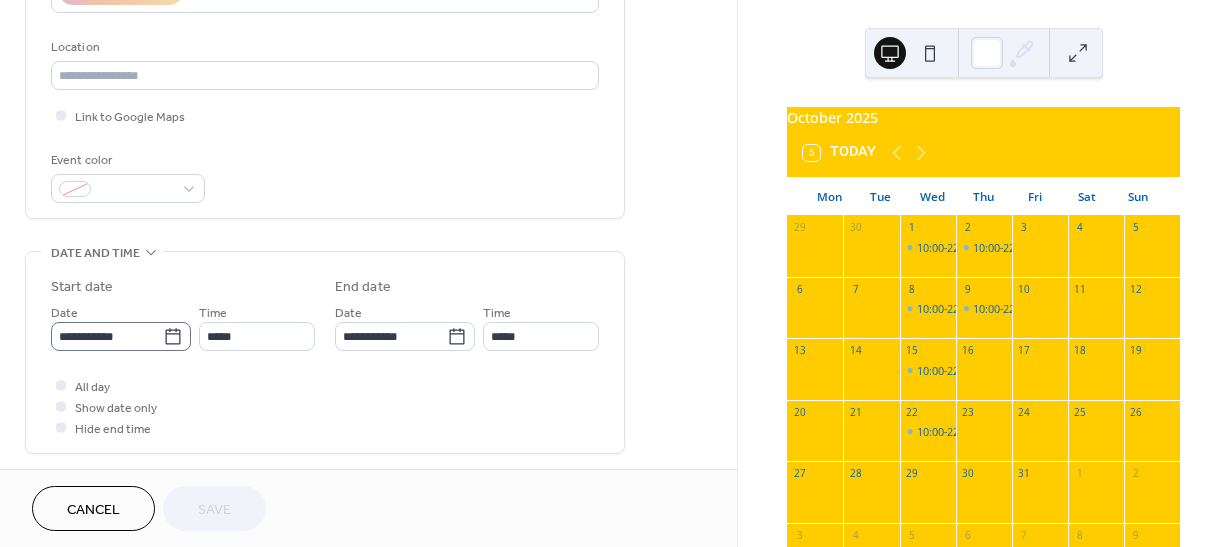 click 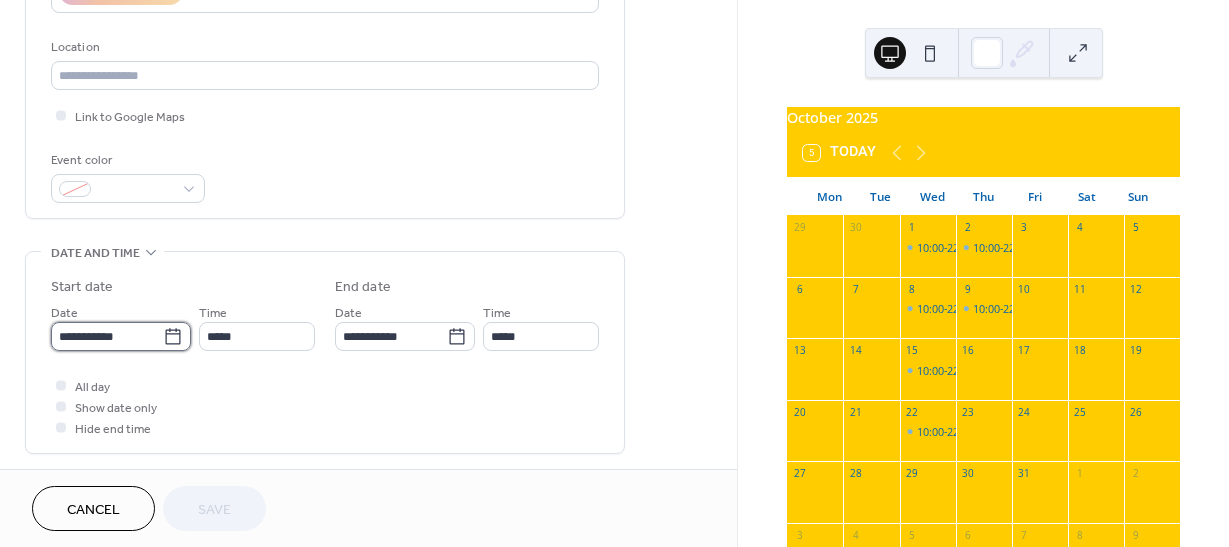 click on "**********" at bounding box center [107, 336] 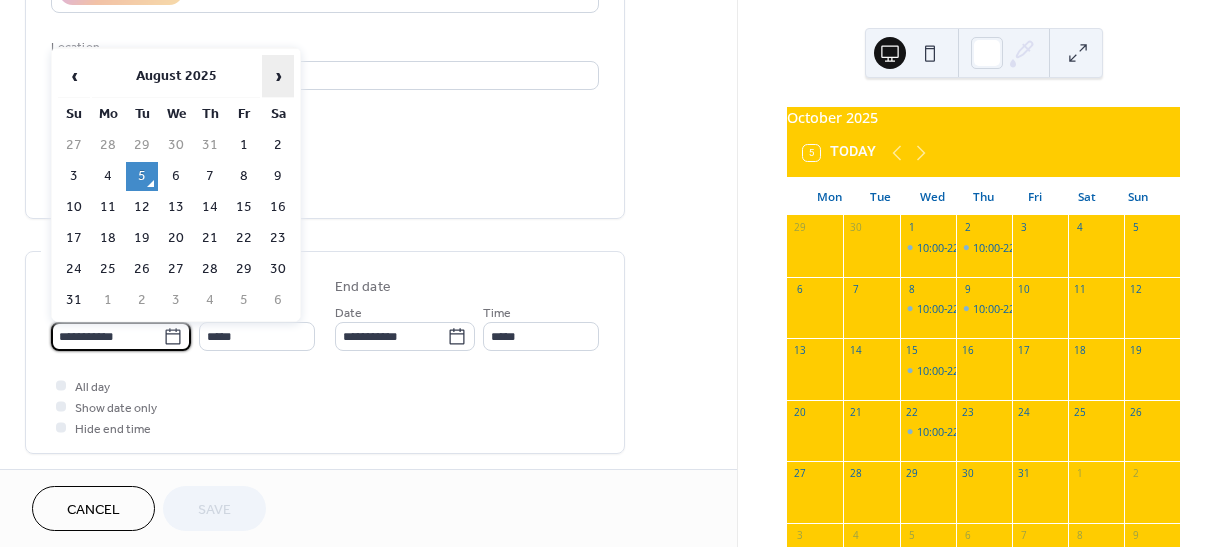 click on "›" at bounding box center (278, 76) 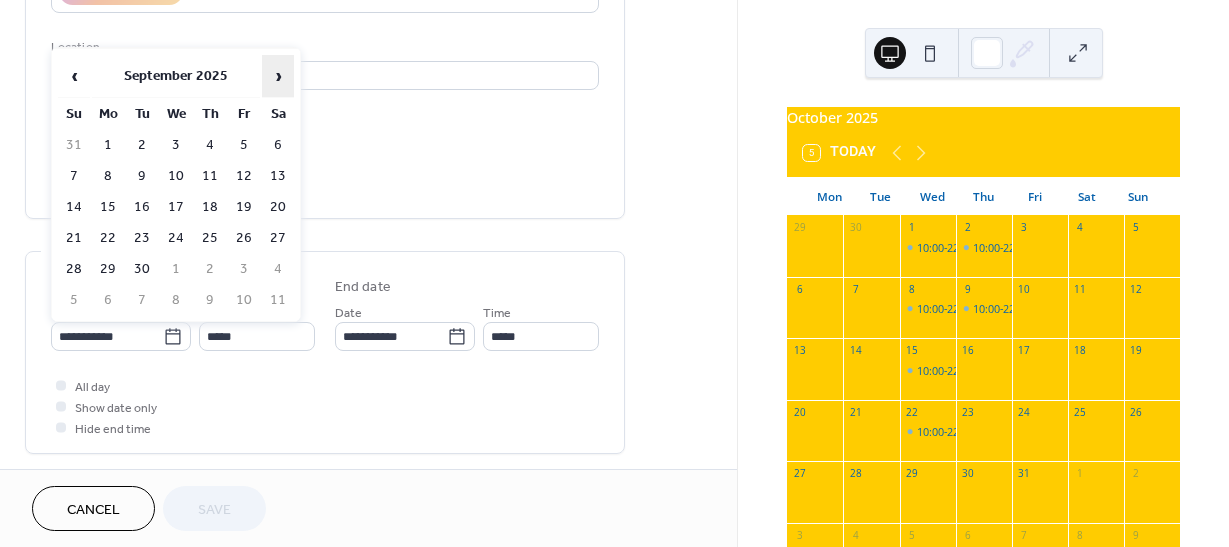 click on "›" at bounding box center (278, 76) 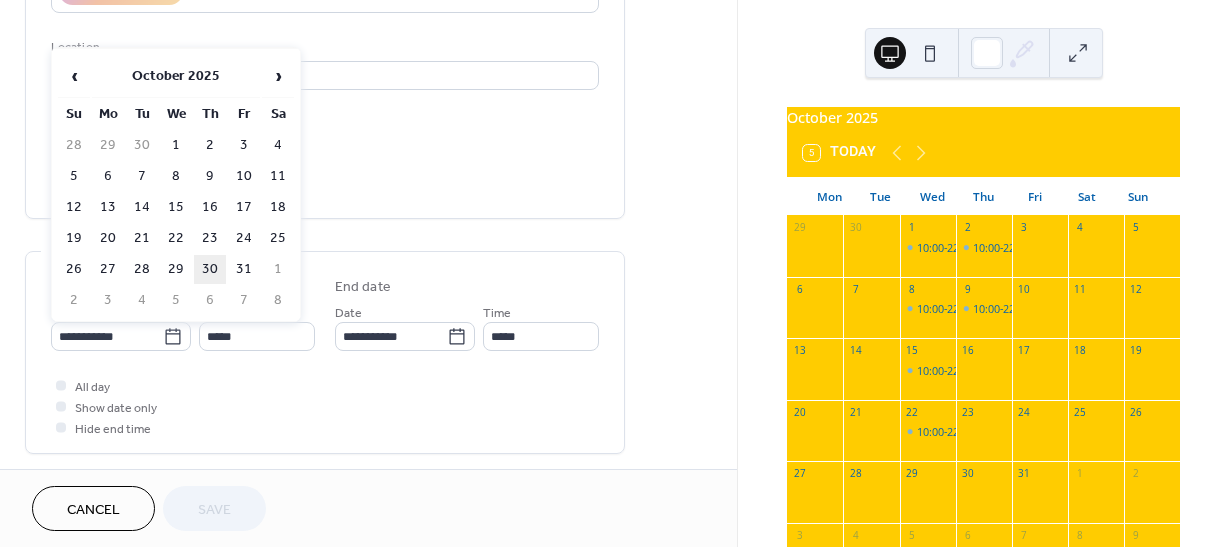click on "30" at bounding box center (210, 269) 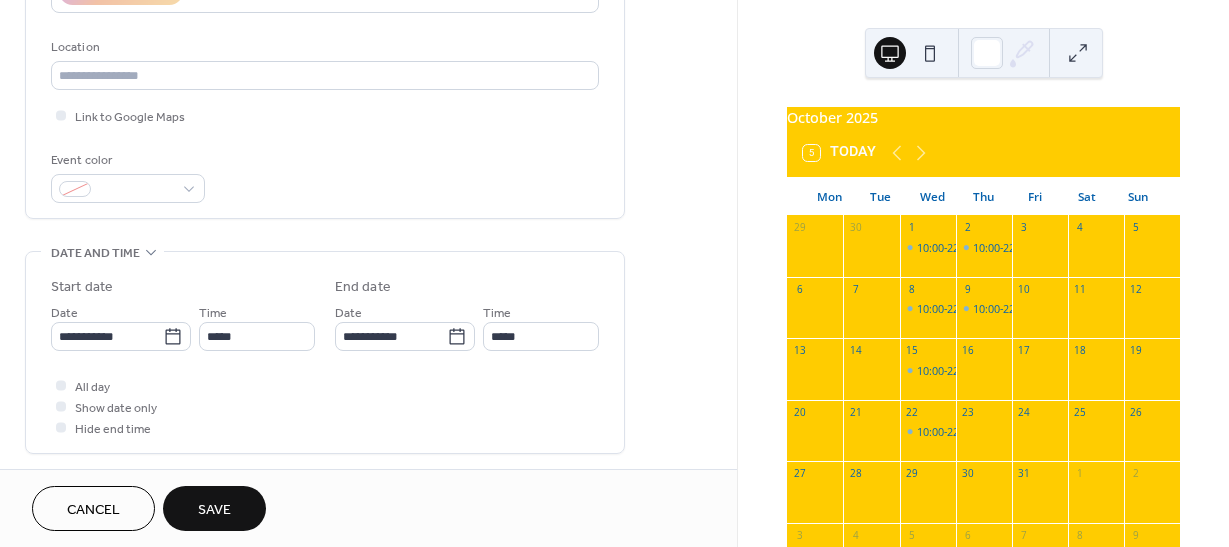 type on "**********" 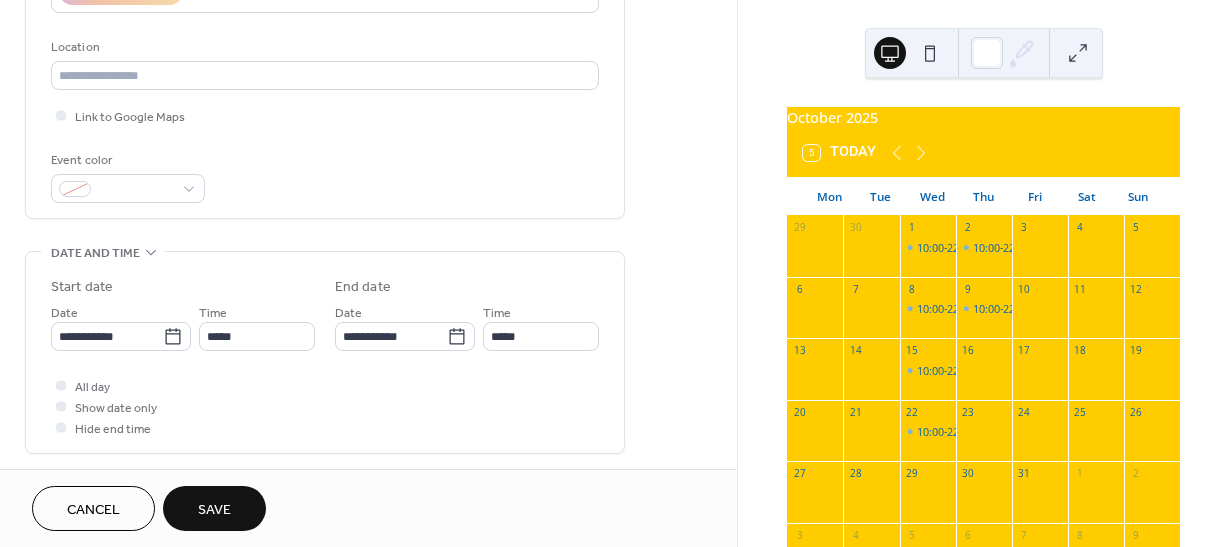 type on "**********" 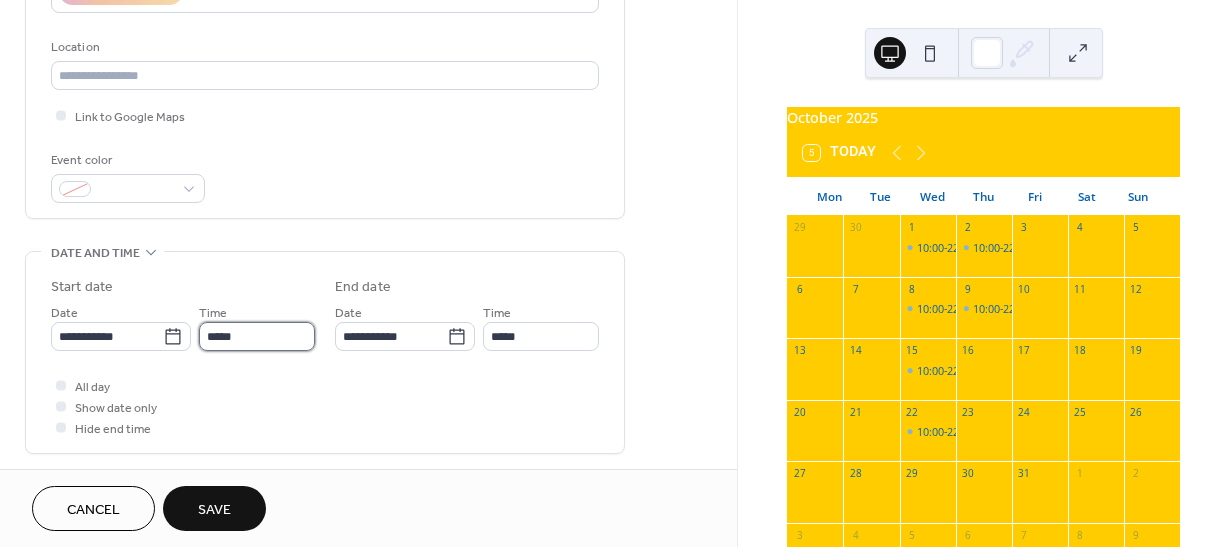 drag, startPoint x: 245, startPoint y: 348, endPoint x: 247, endPoint y: 325, distance: 23.086792 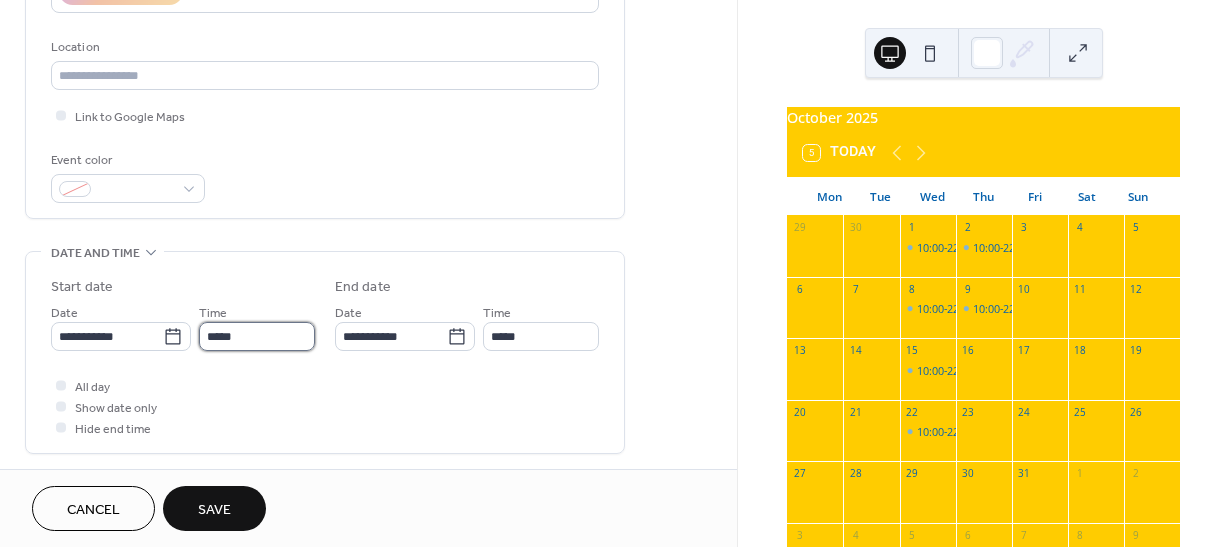click on "*****" at bounding box center [257, 336] 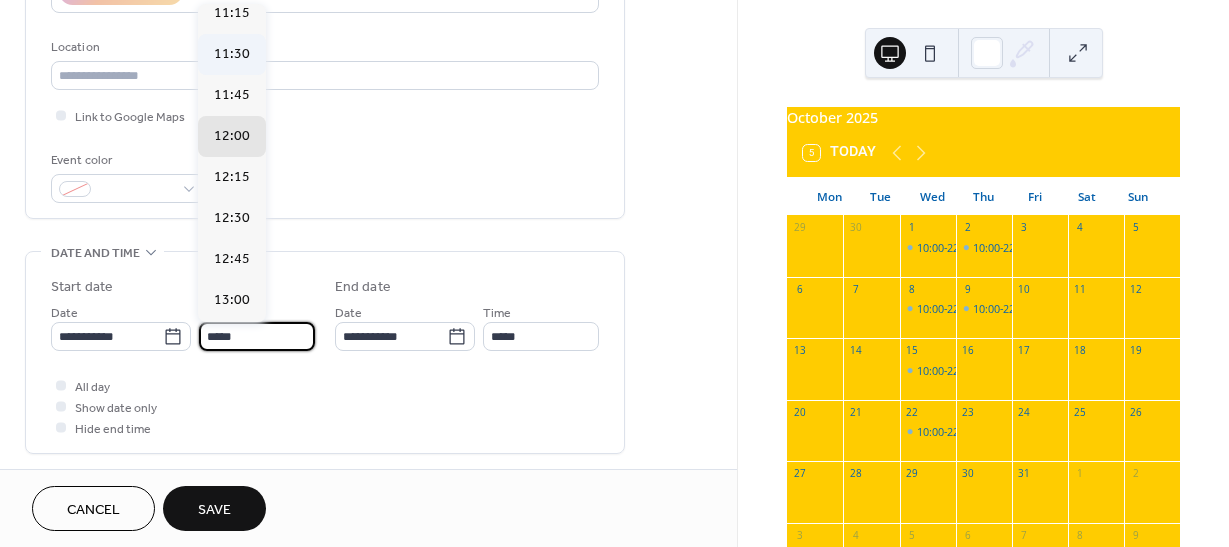 scroll, scrollTop: 1568, scrollLeft: 0, axis: vertical 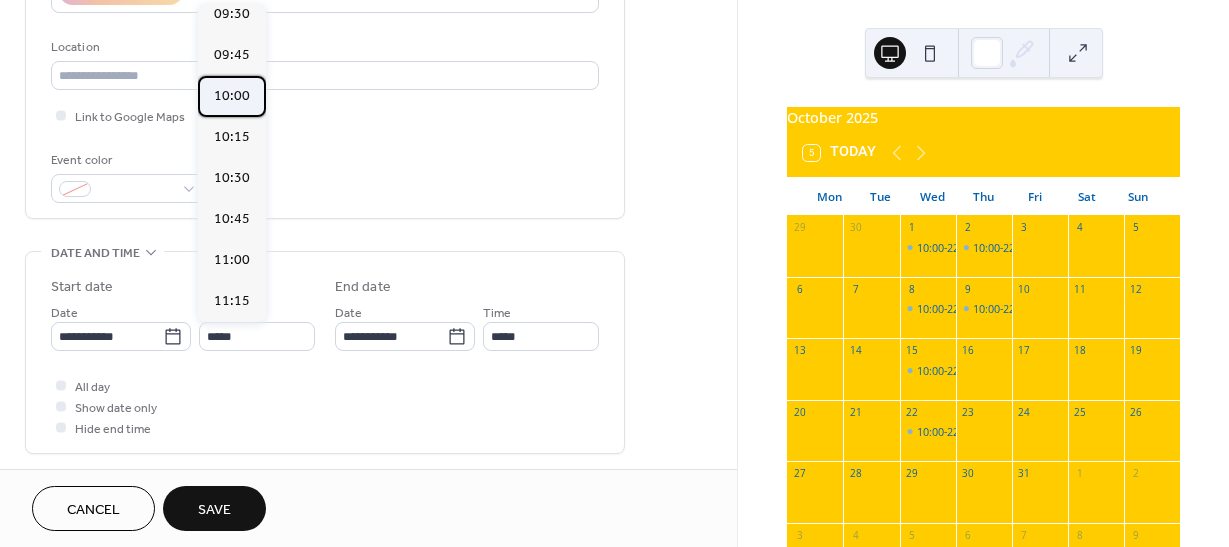 click on "10:00" at bounding box center [232, 96] 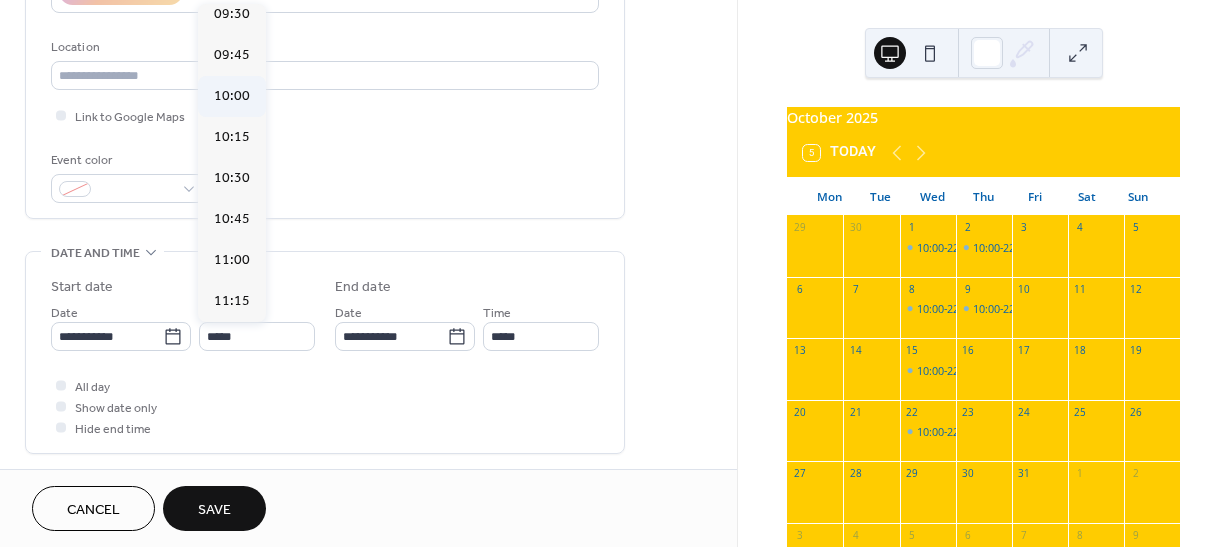 type on "*****" 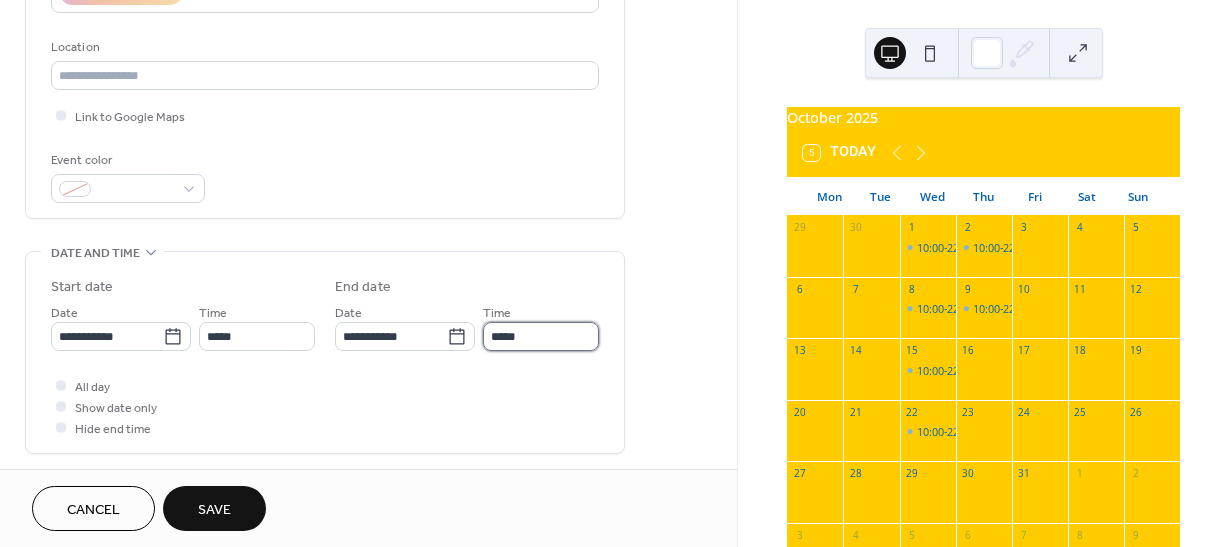 click on "*****" at bounding box center (541, 336) 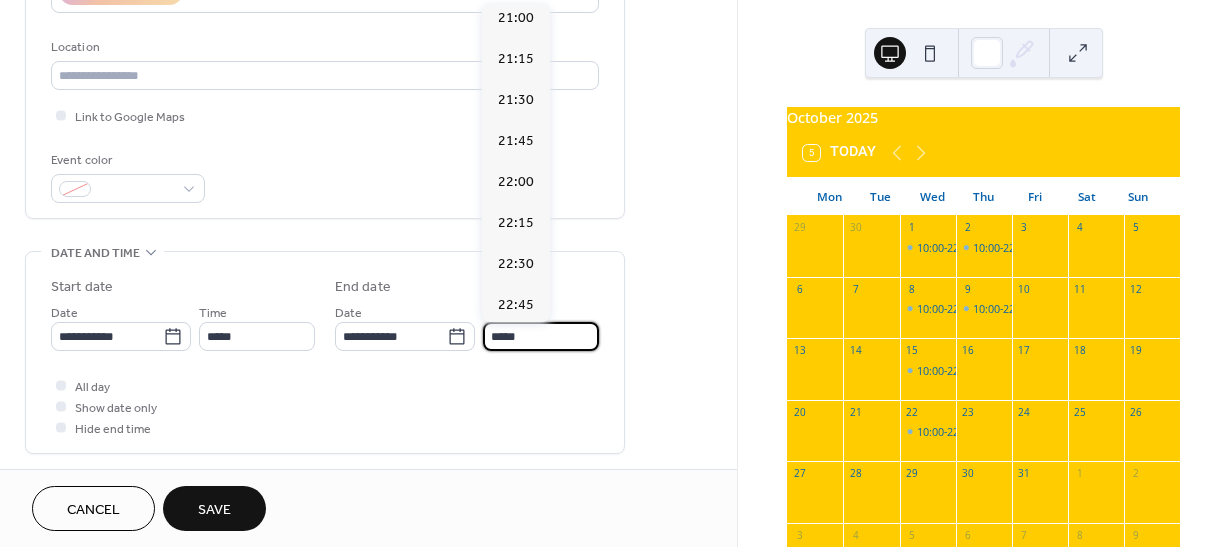 scroll, scrollTop: 1800, scrollLeft: 0, axis: vertical 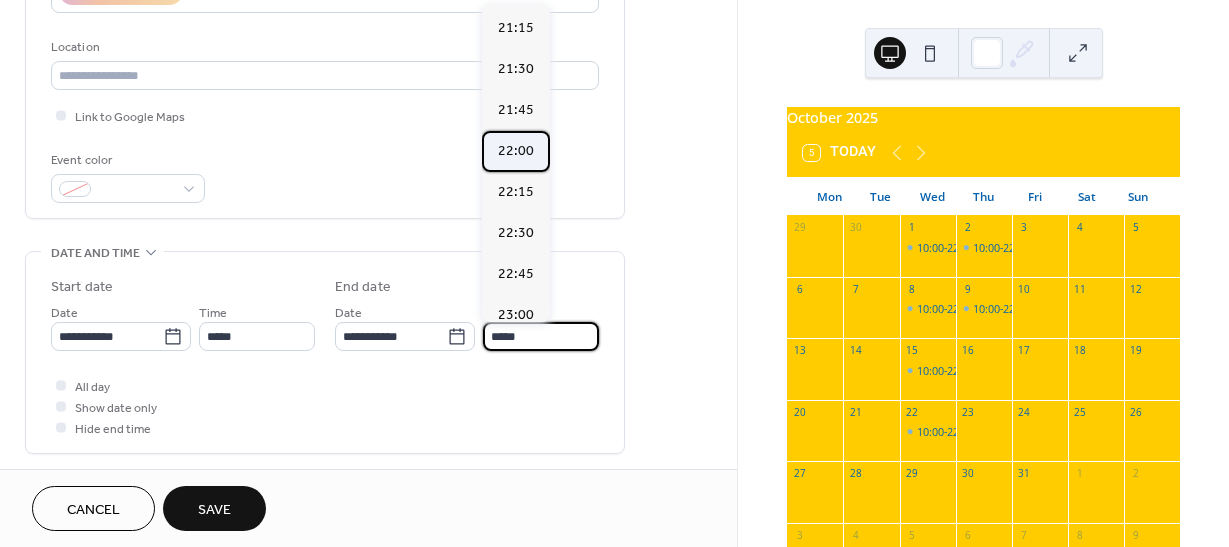 click on "22:00" at bounding box center [516, 151] 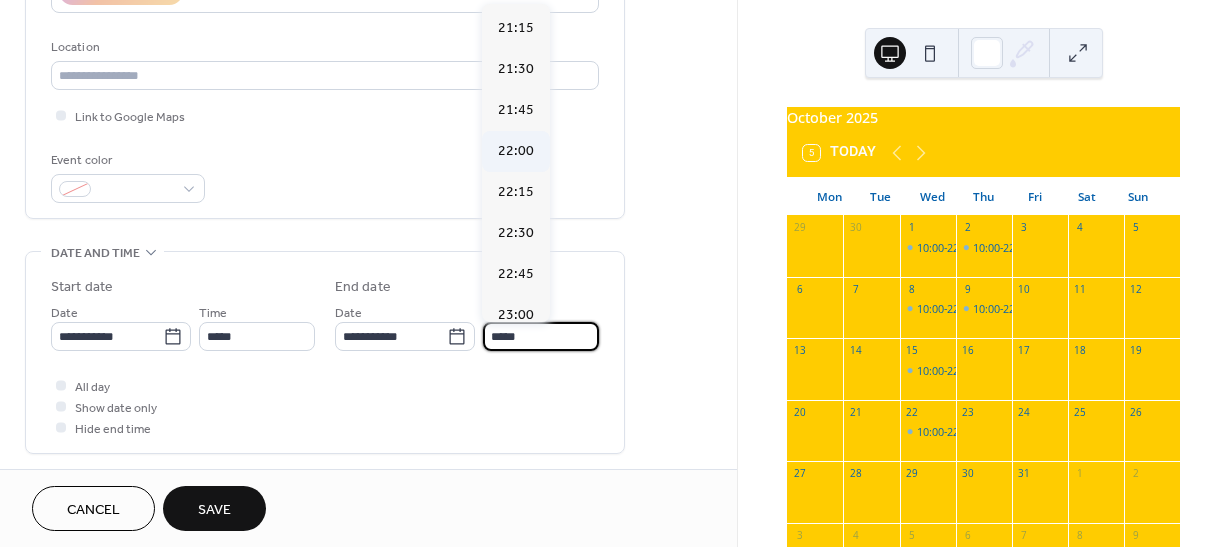 type on "*****" 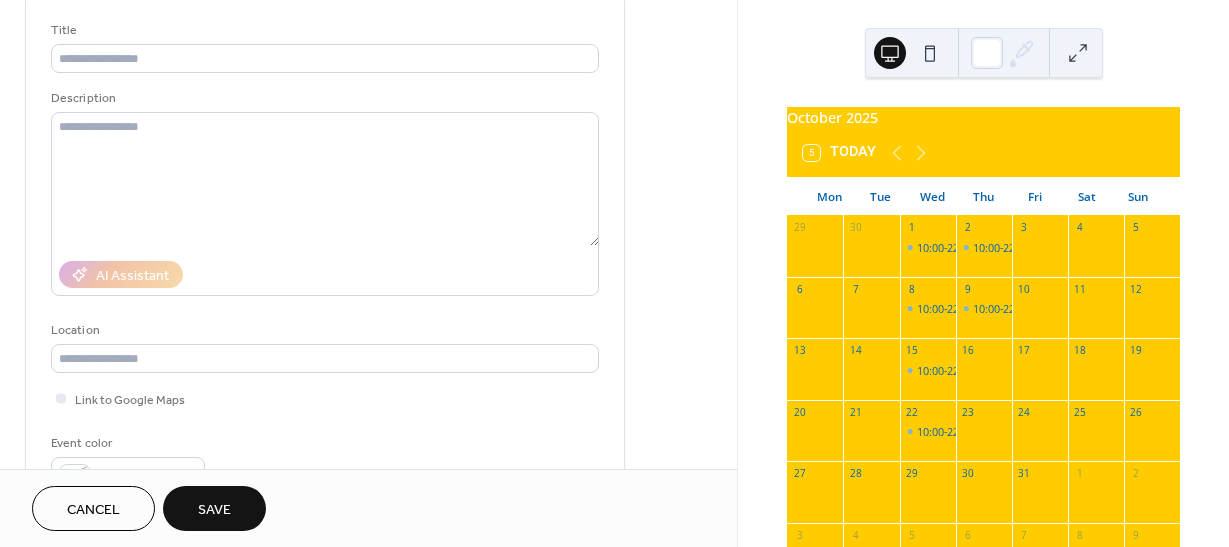 scroll, scrollTop: 0, scrollLeft: 0, axis: both 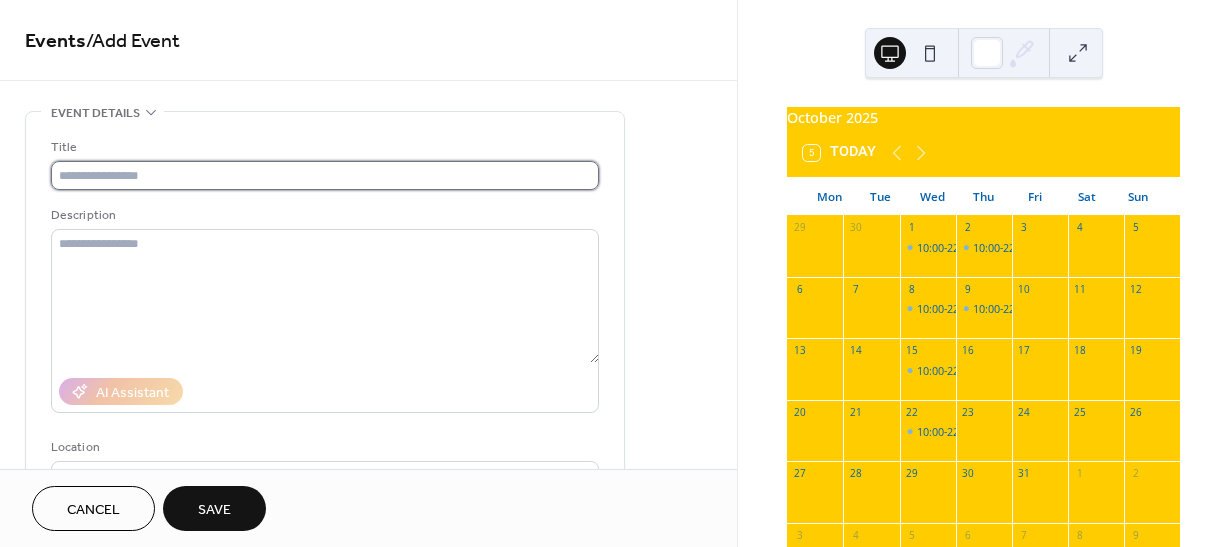 click at bounding box center [325, 175] 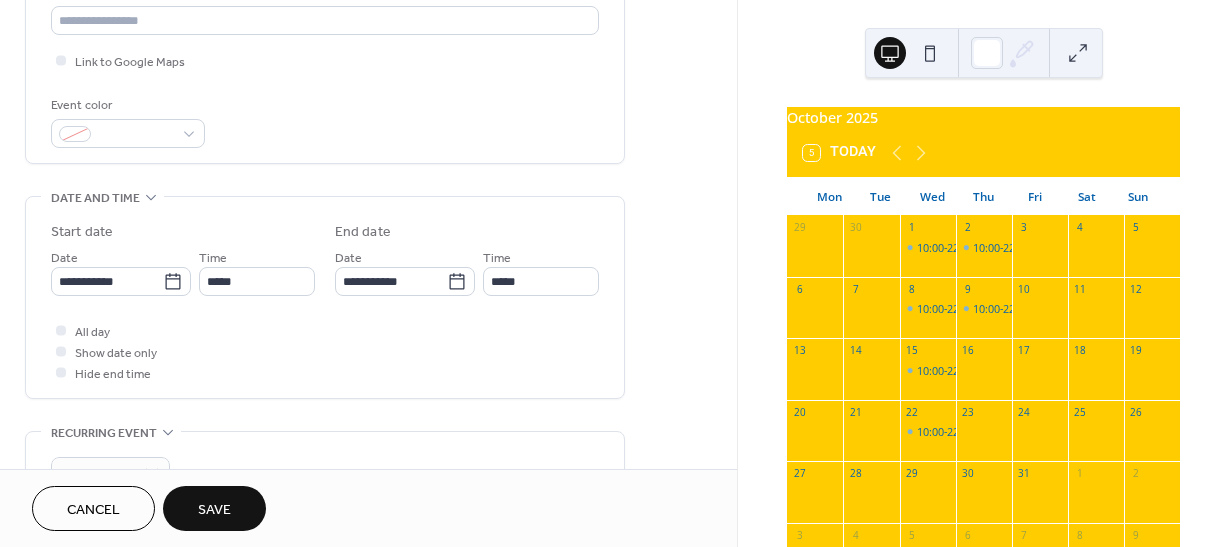 scroll, scrollTop: 500, scrollLeft: 0, axis: vertical 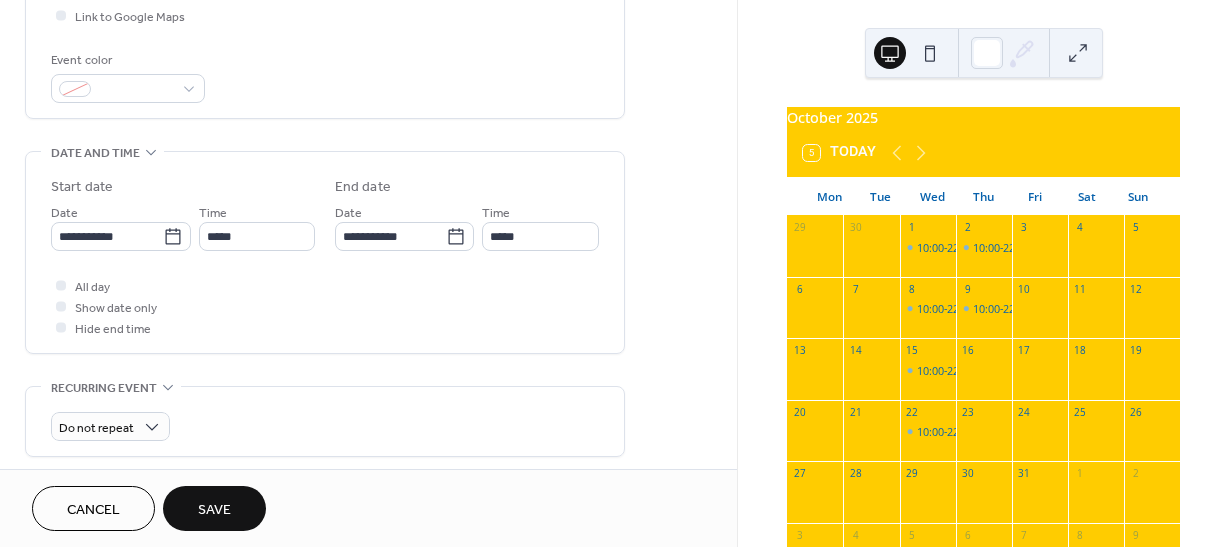 type on "**********" 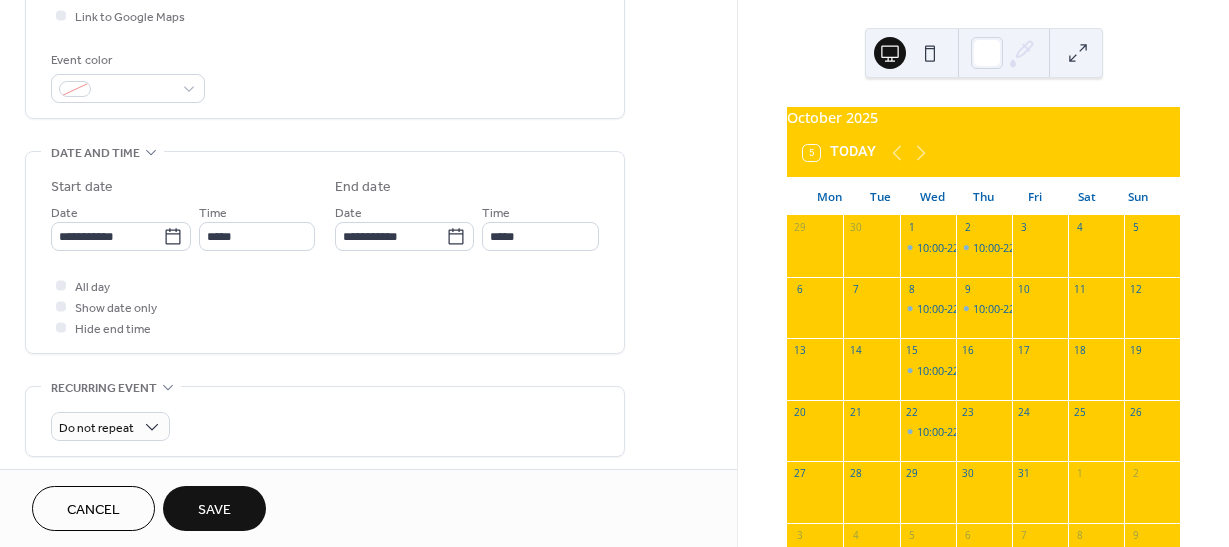 click on "Save" at bounding box center (214, 508) 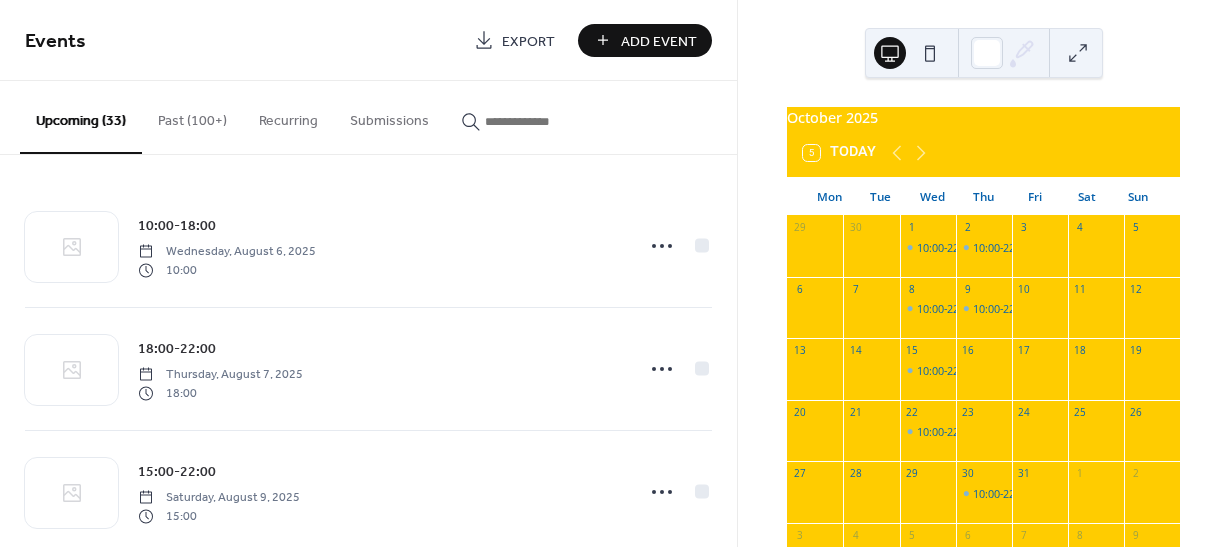 click on "Add Event" at bounding box center (659, 41) 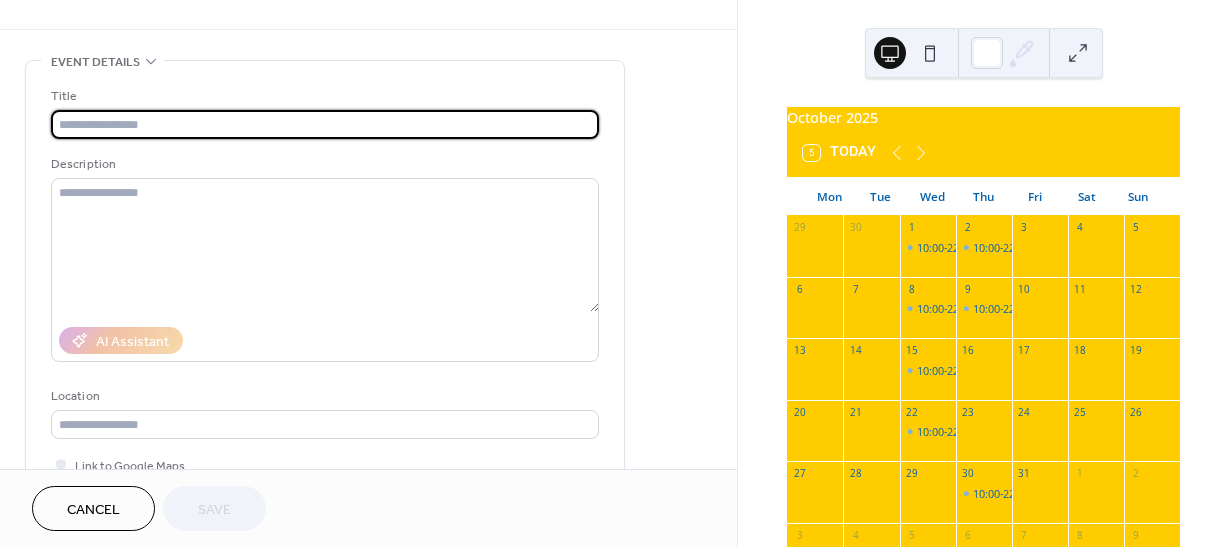 scroll, scrollTop: 300, scrollLeft: 0, axis: vertical 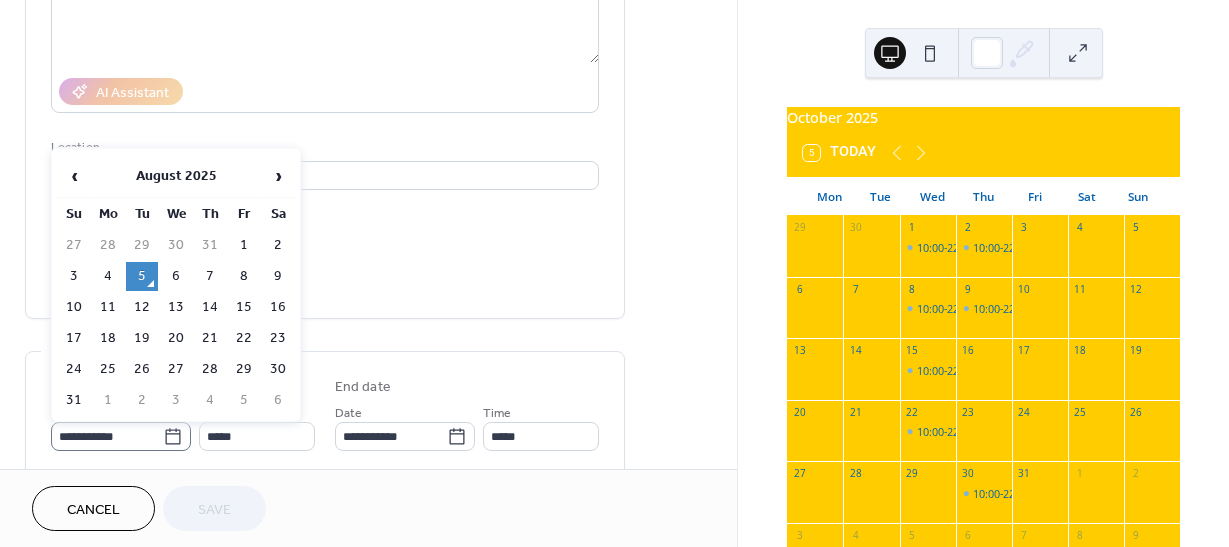 click 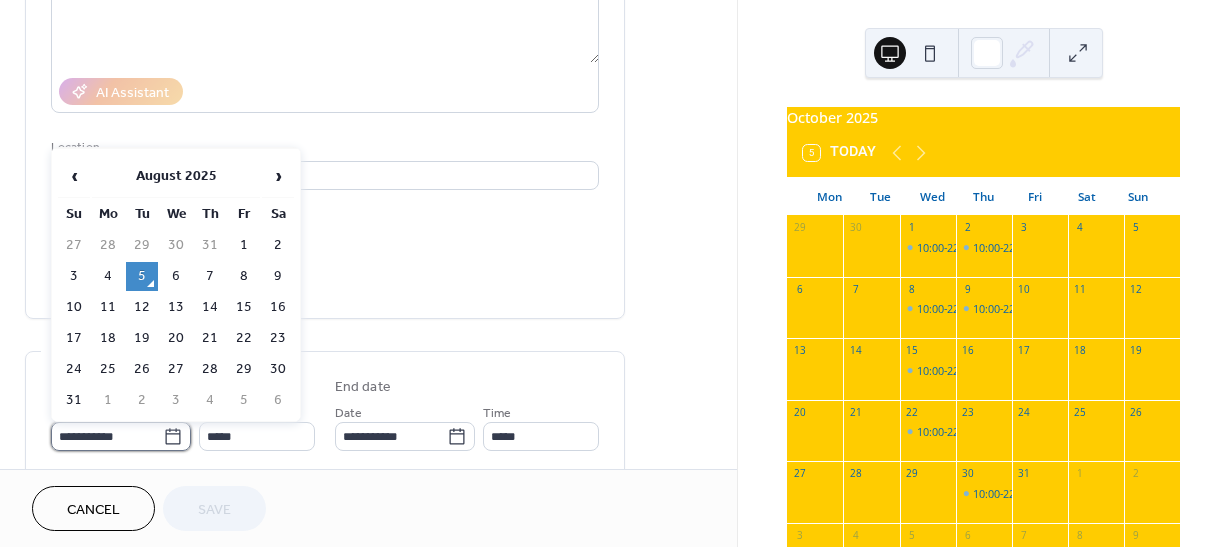 click on "**********" at bounding box center [107, 436] 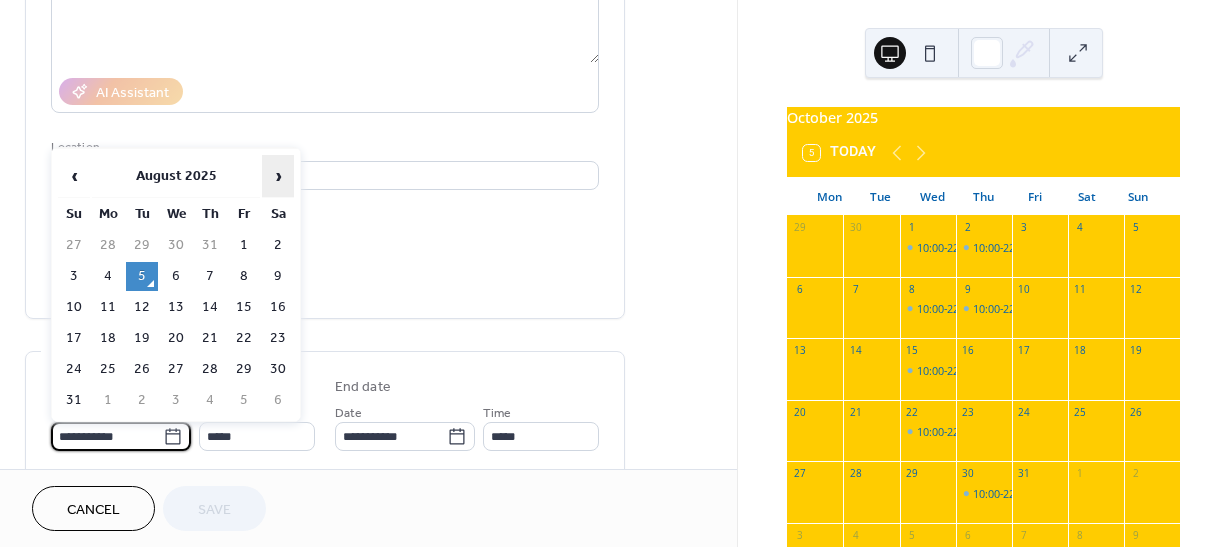 click on "›" at bounding box center [278, 176] 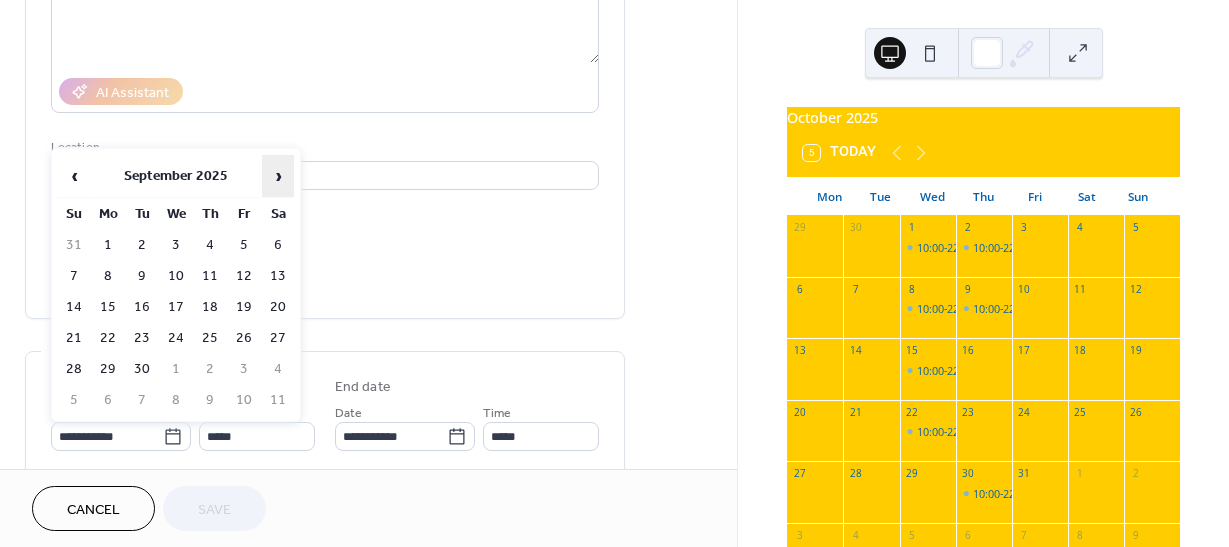 click on "›" at bounding box center [278, 176] 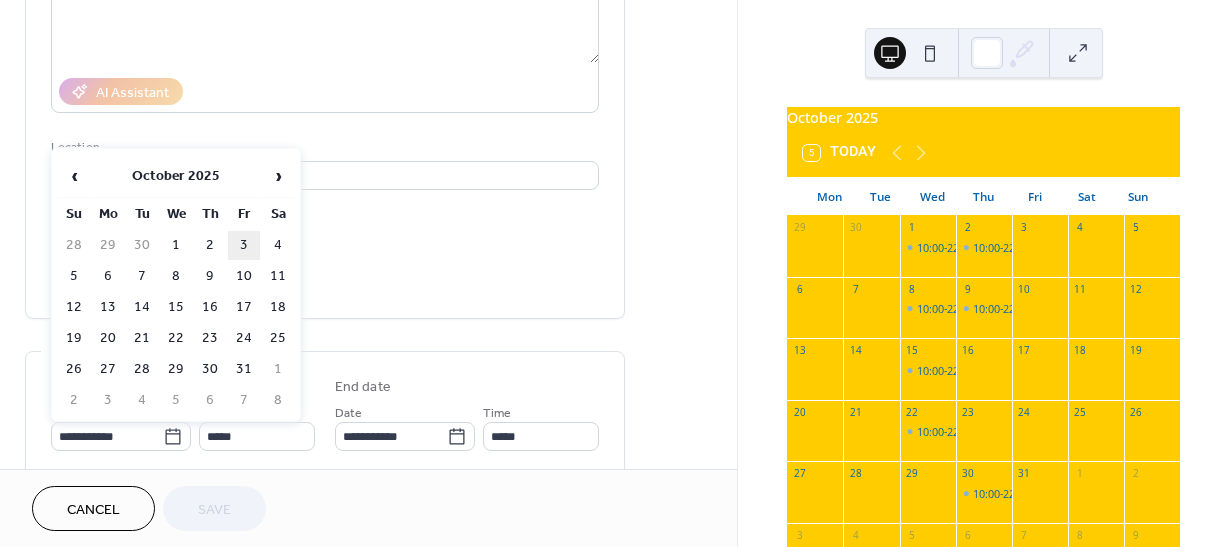 click on "3" at bounding box center (244, 245) 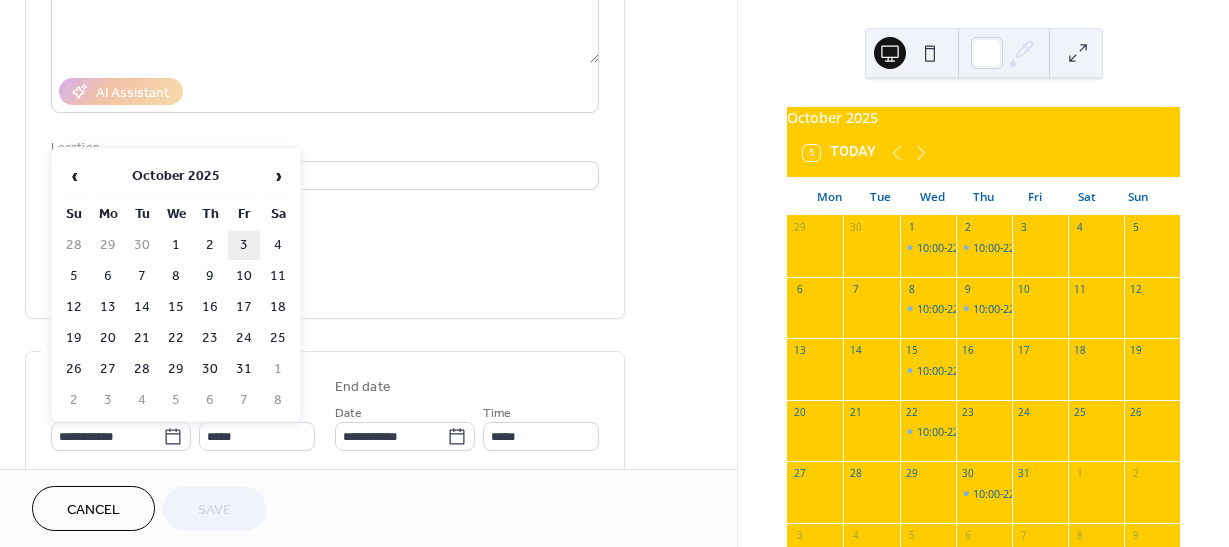 type on "**********" 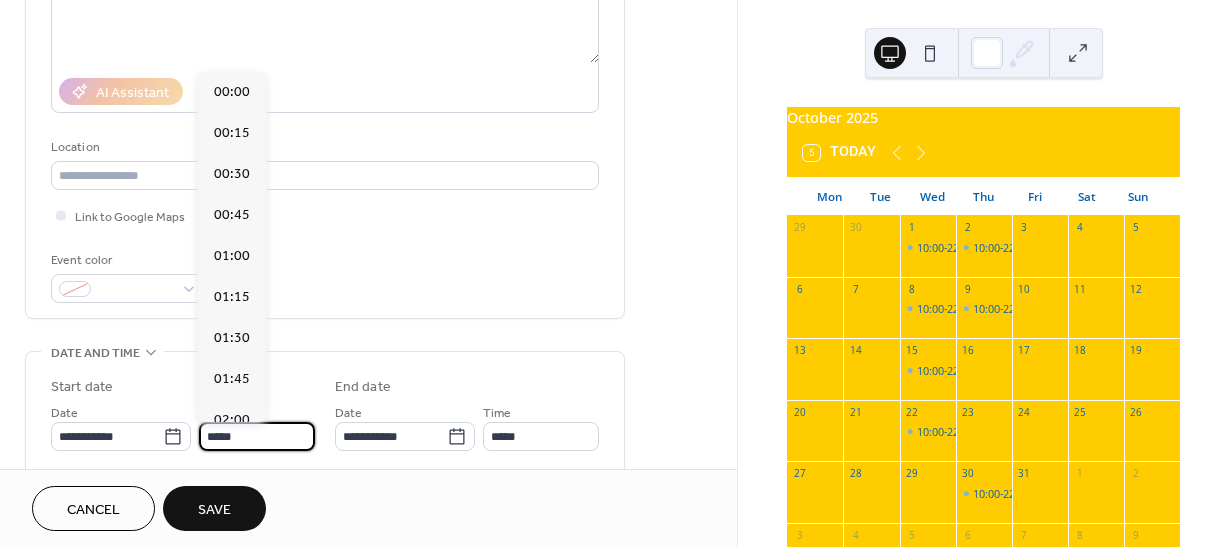 click on "*****" at bounding box center [257, 436] 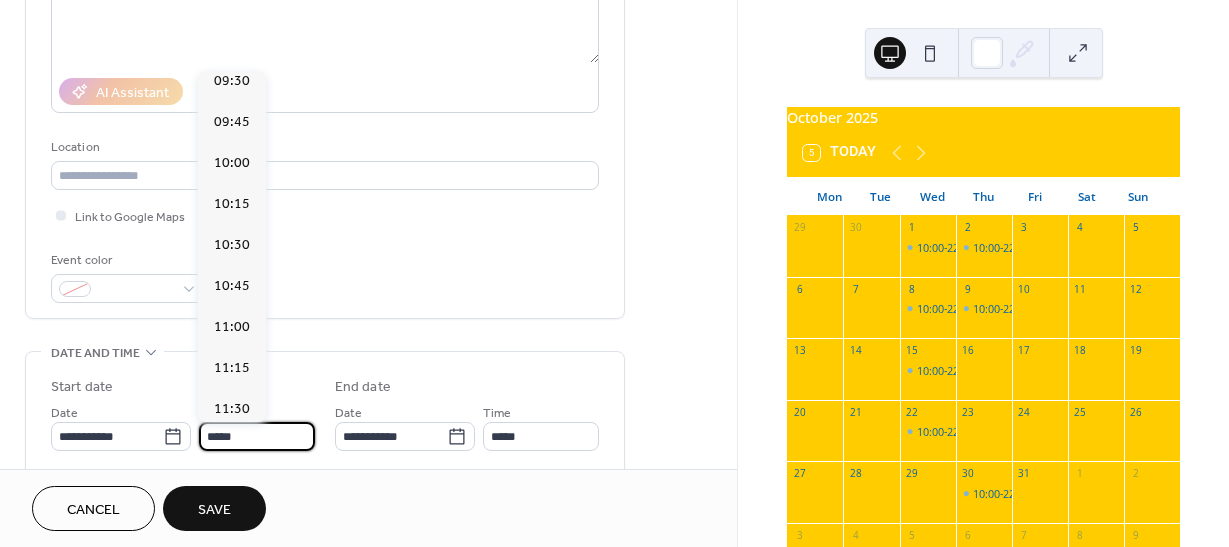 scroll, scrollTop: 1568, scrollLeft: 0, axis: vertical 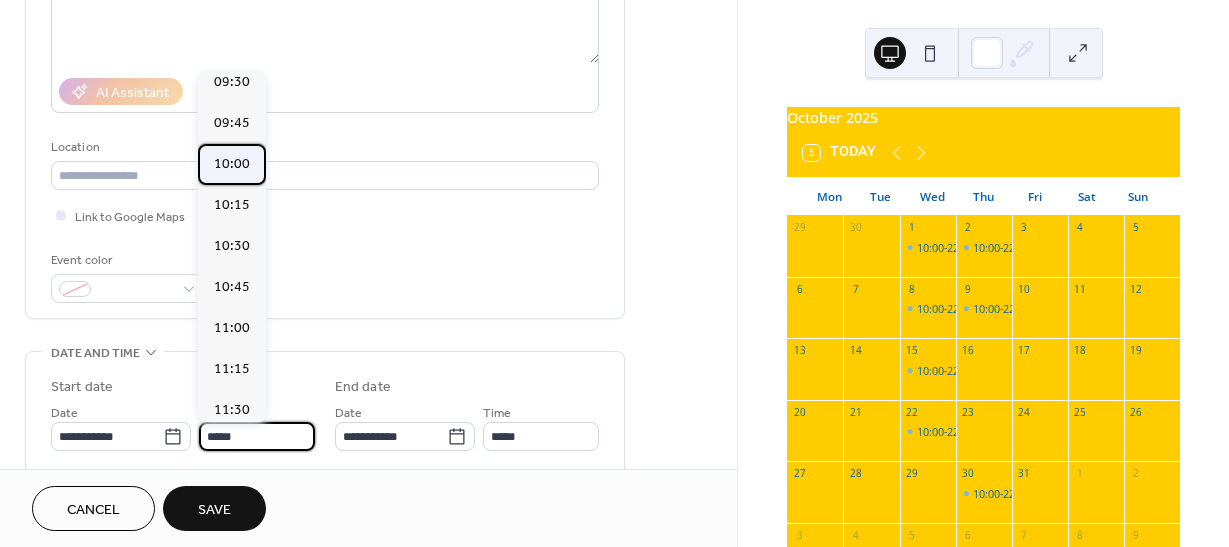 click on "10:00" at bounding box center (232, 164) 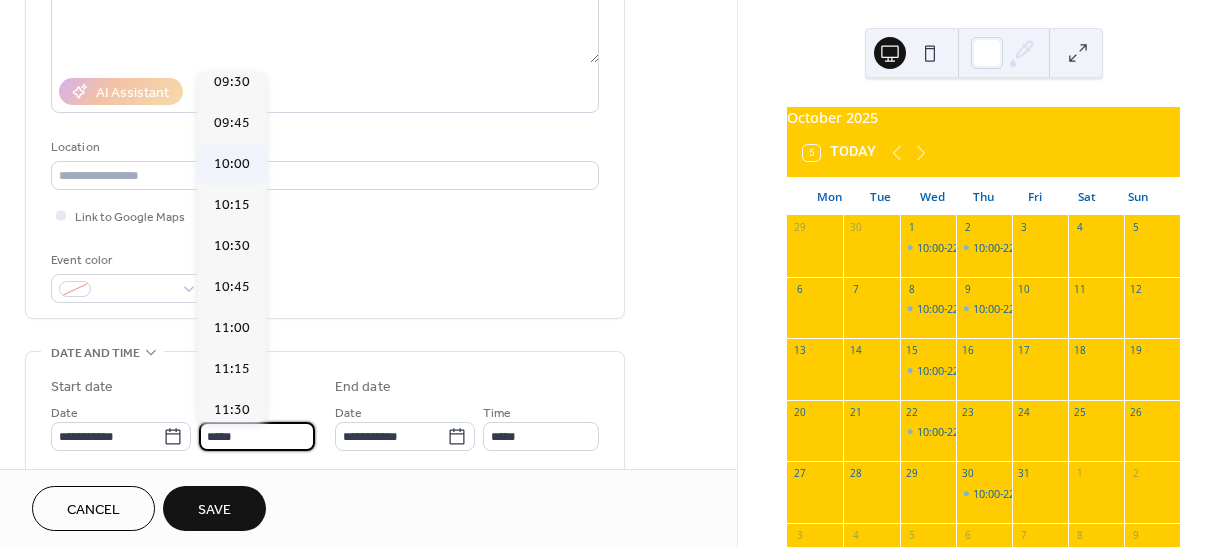 type on "*****" 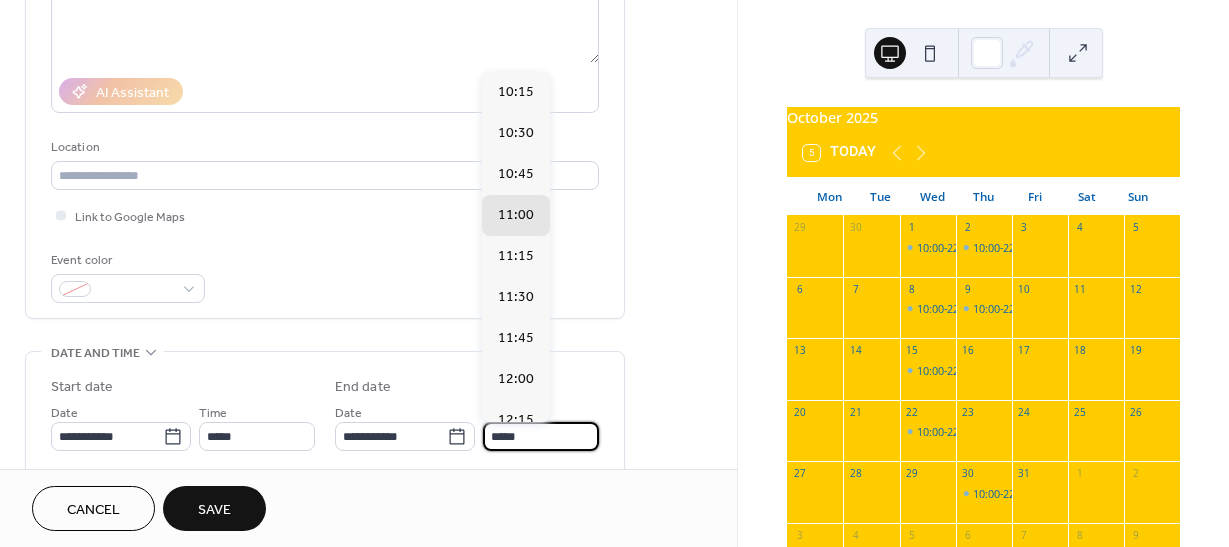 click on "*****" at bounding box center (541, 436) 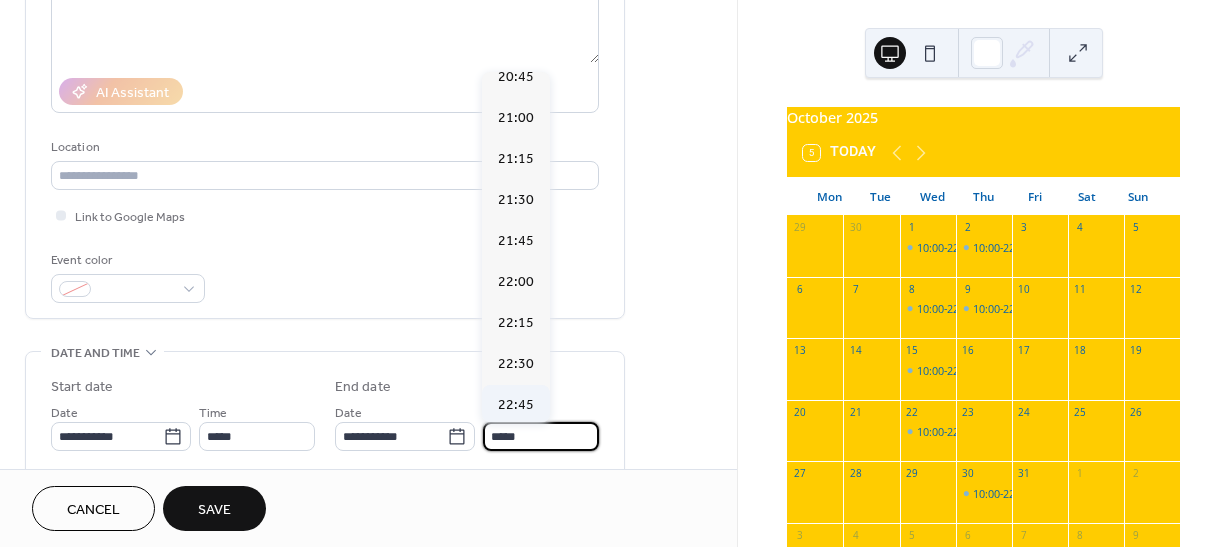 scroll, scrollTop: 1800, scrollLeft: 0, axis: vertical 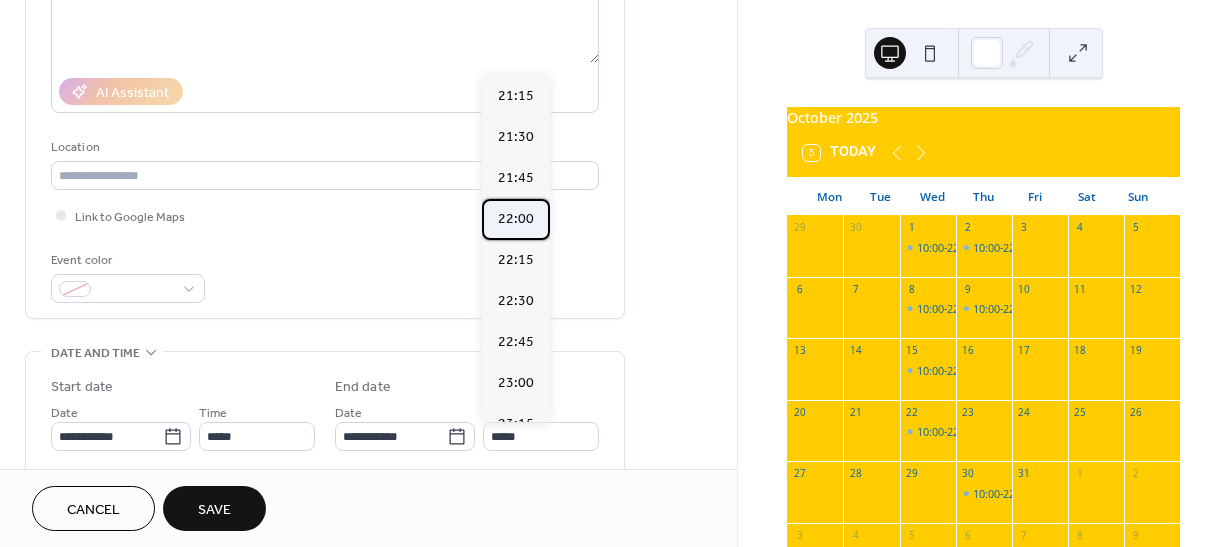 click on "22:00" at bounding box center (516, 219) 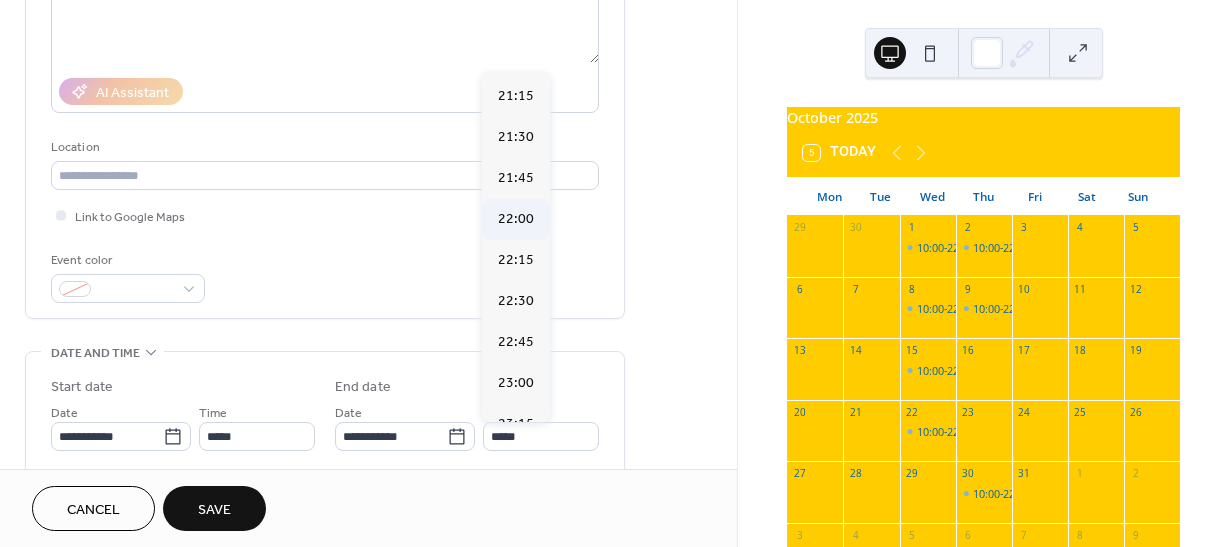 type on "*****" 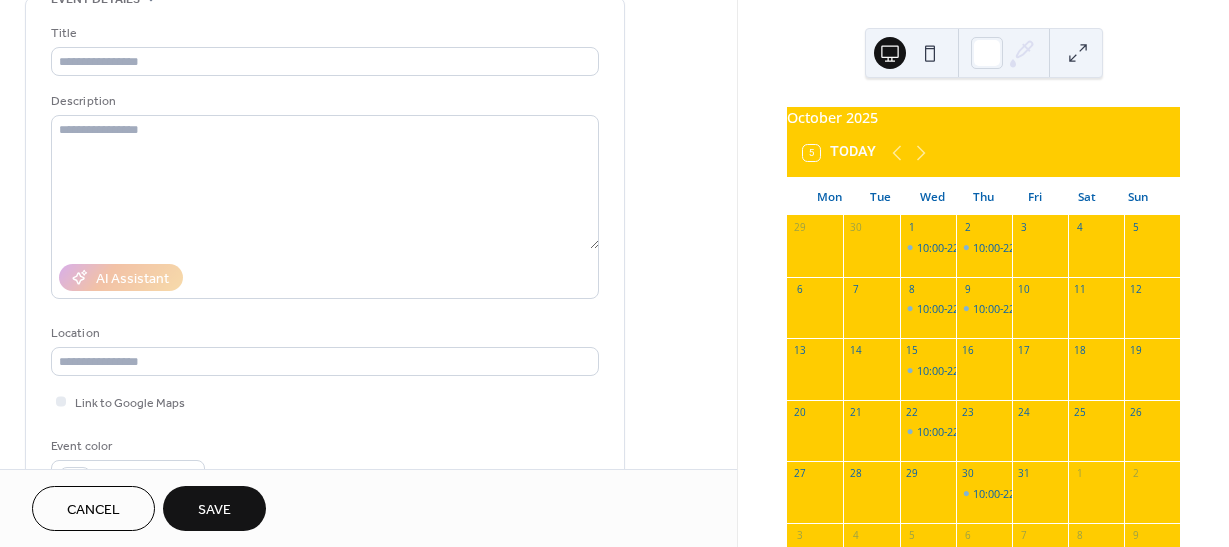 scroll, scrollTop: 0, scrollLeft: 0, axis: both 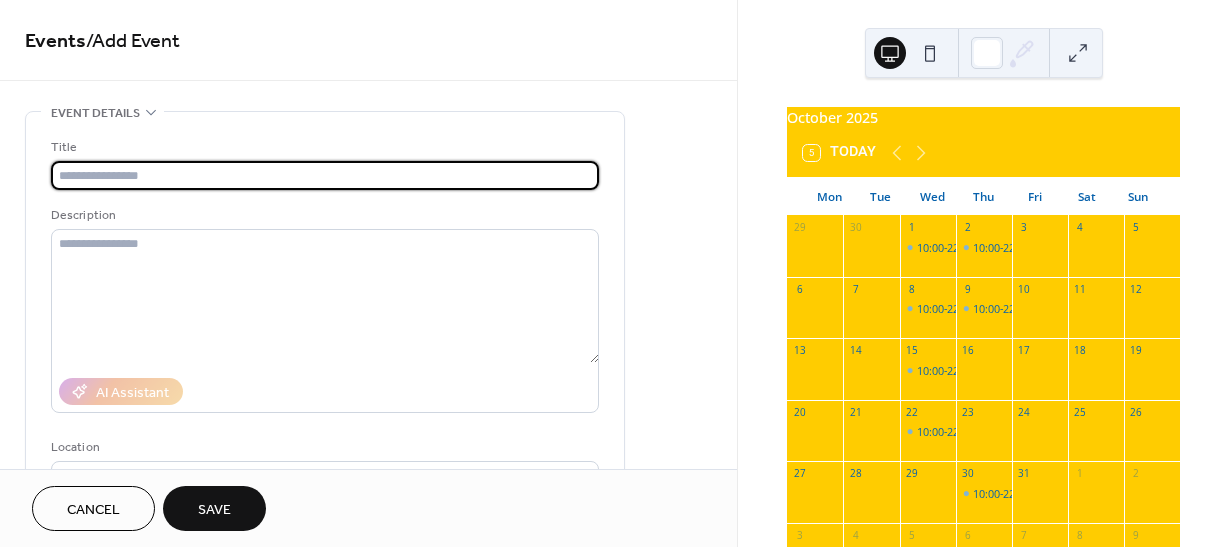 click at bounding box center [325, 175] 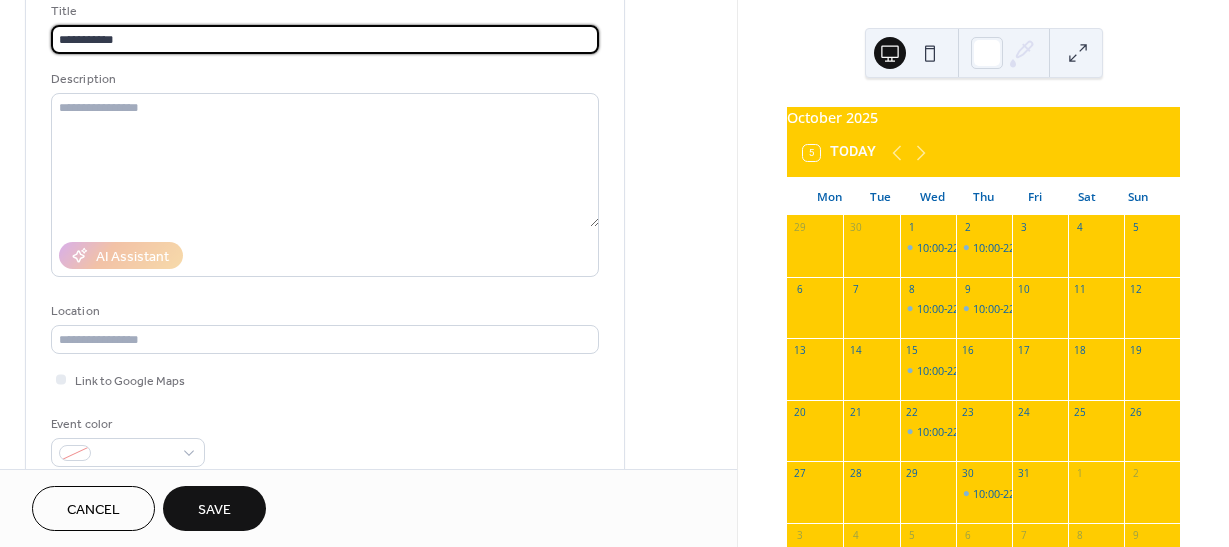 scroll, scrollTop: 600, scrollLeft: 0, axis: vertical 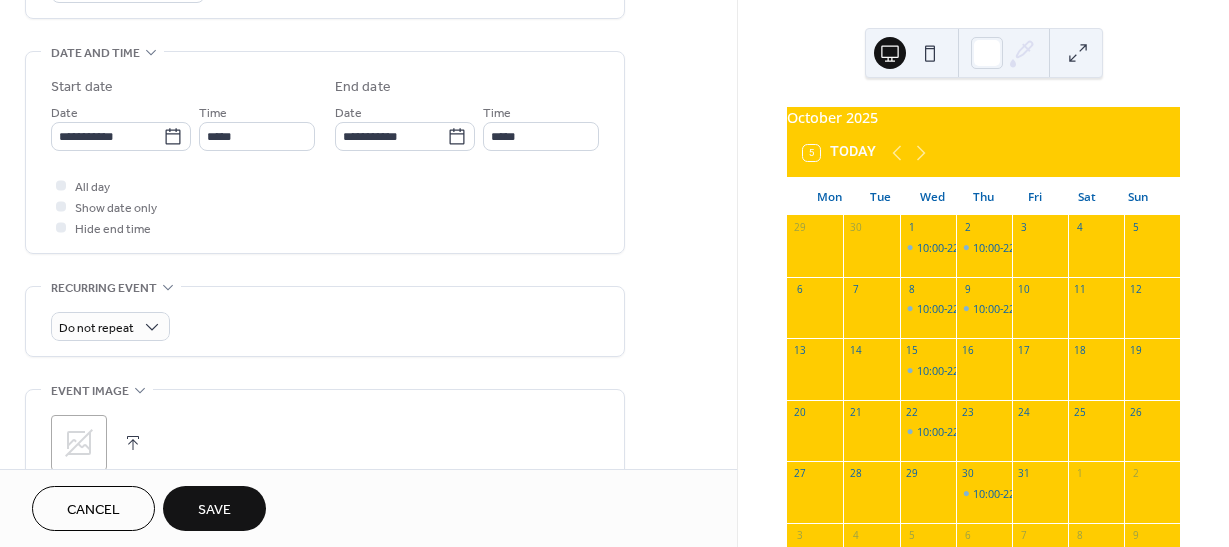 type on "**********" 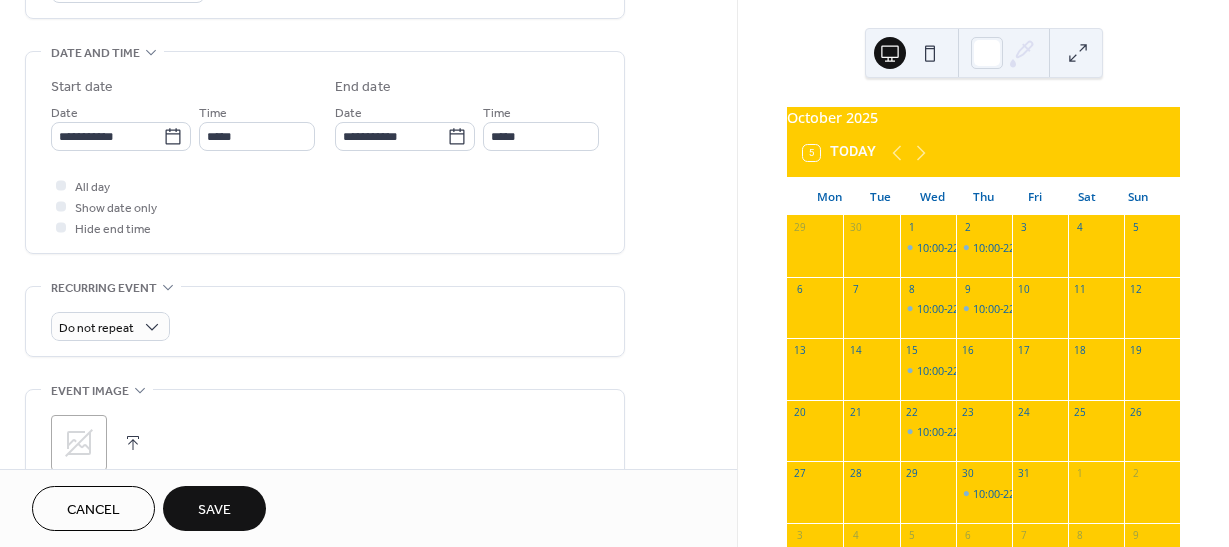 click on "Save" at bounding box center (214, 508) 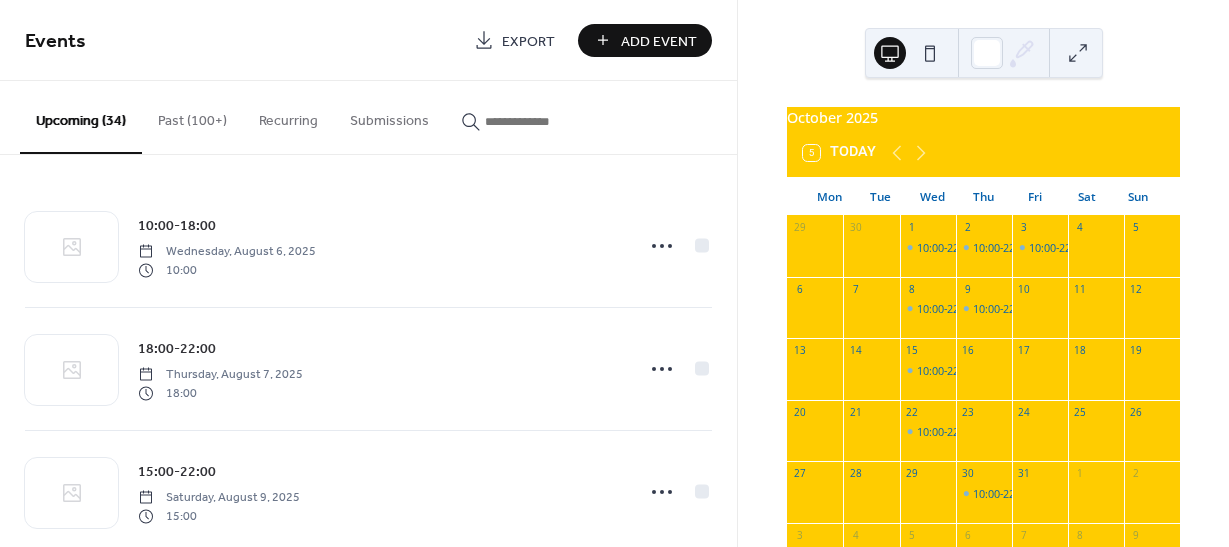 click on "Add Event" at bounding box center [659, 41] 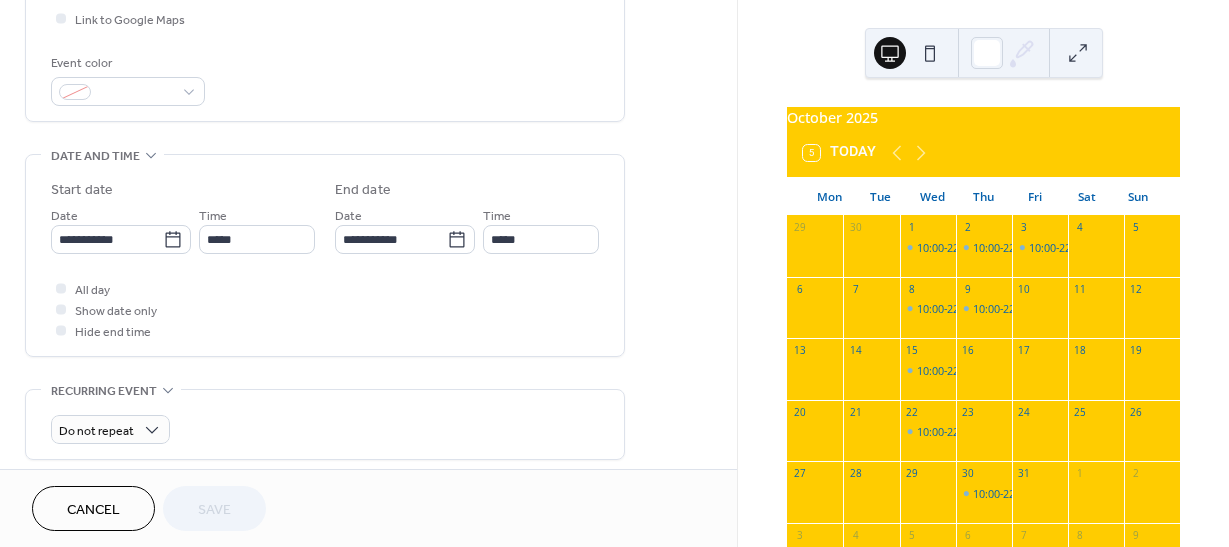 scroll, scrollTop: 500, scrollLeft: 0, axis: vertical 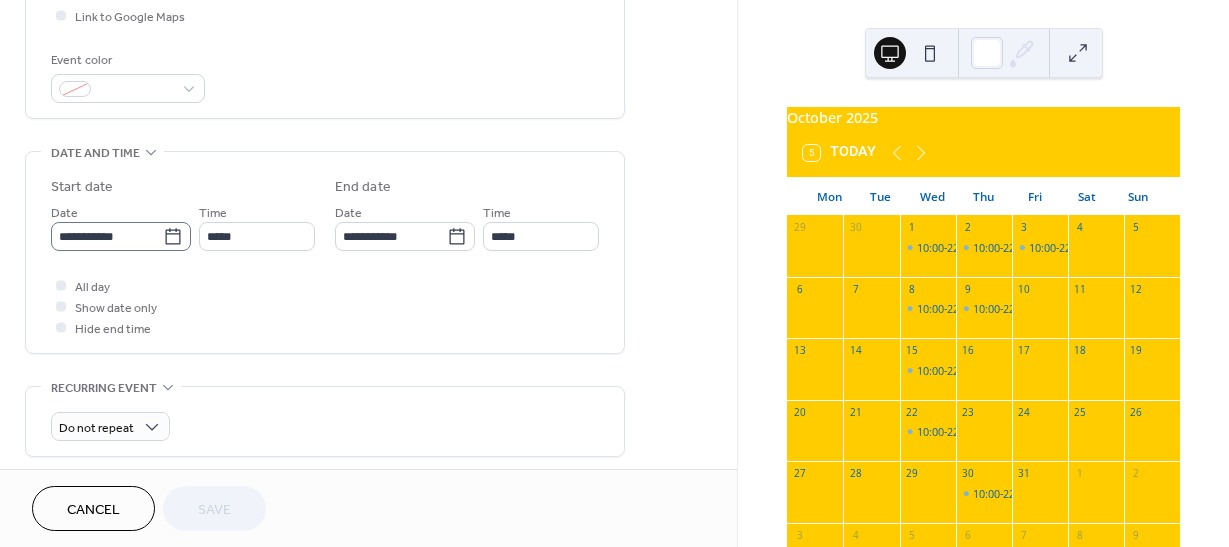 click 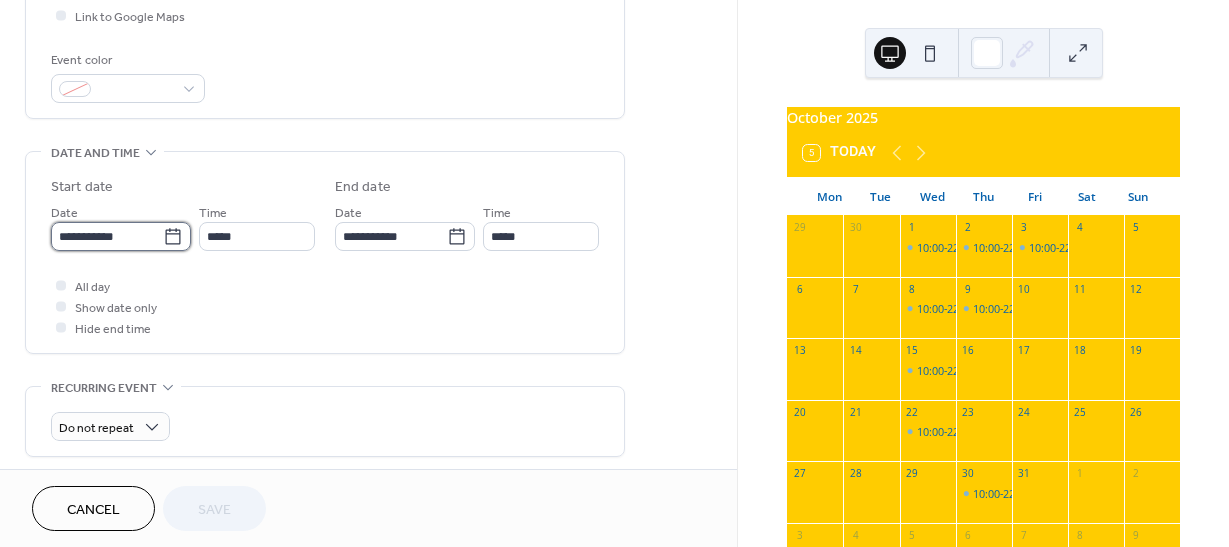 click on "**********" at bounding box center [107, 236] 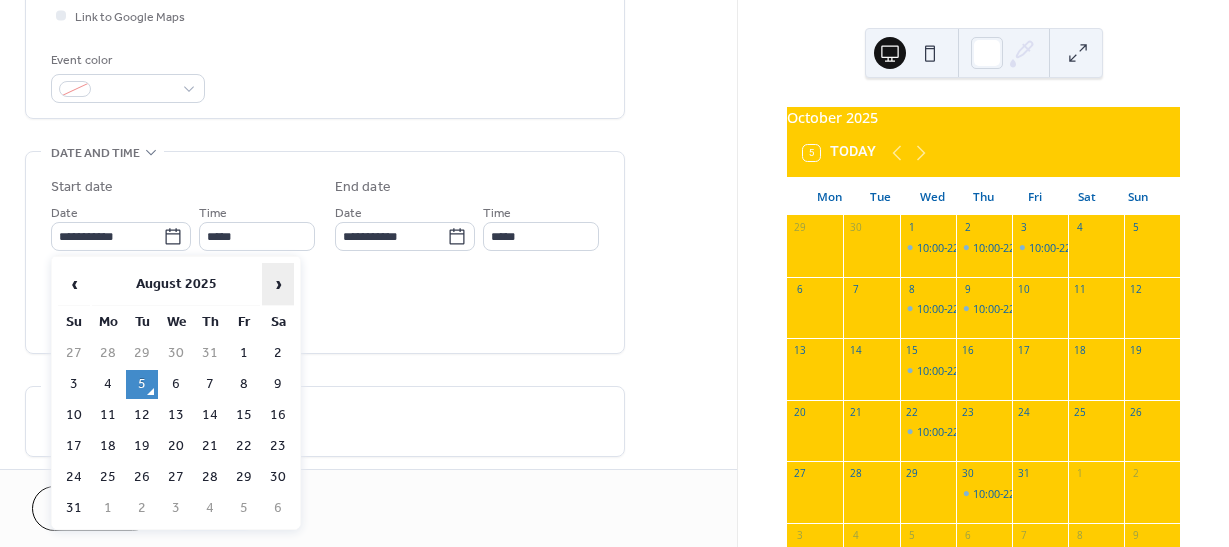 click on "›" at bounding box center [278, 284] 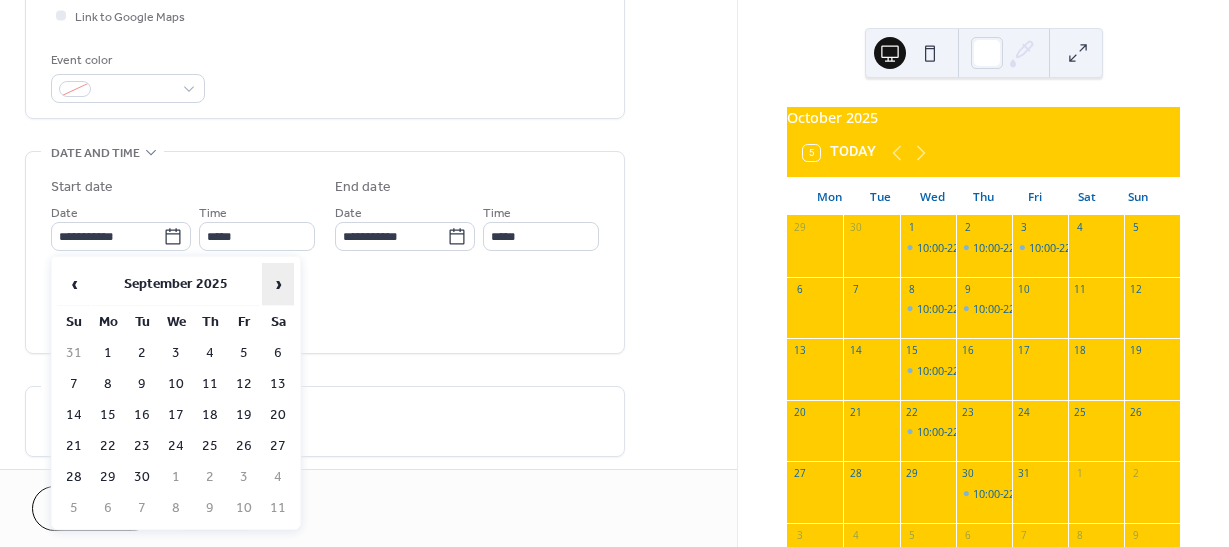 click on "›" at bounding box center (278, 284) 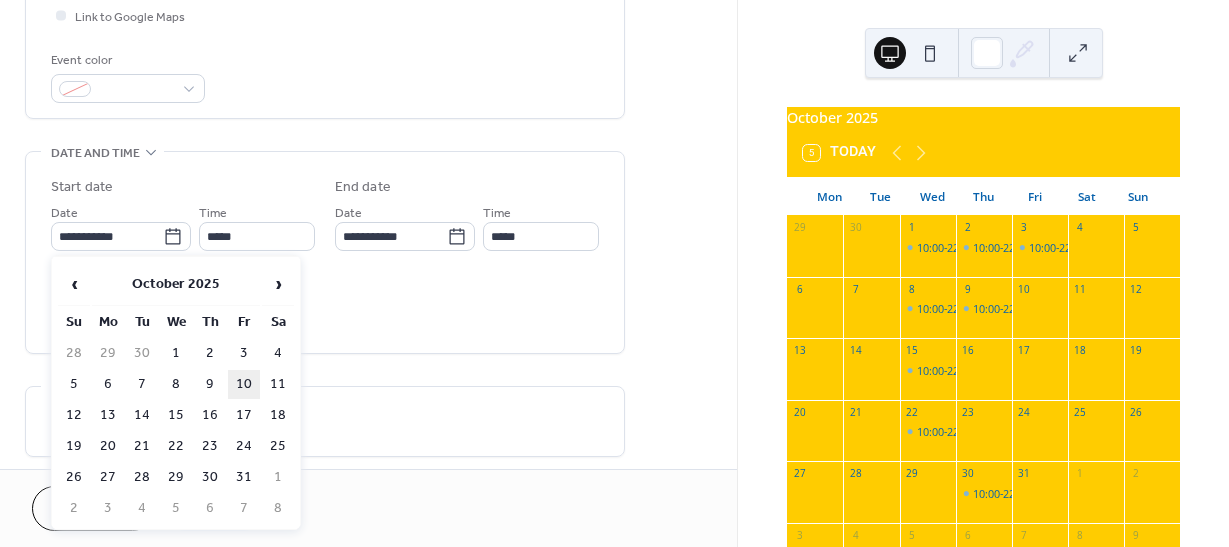 click on "10" at bounding box center [244, 384] 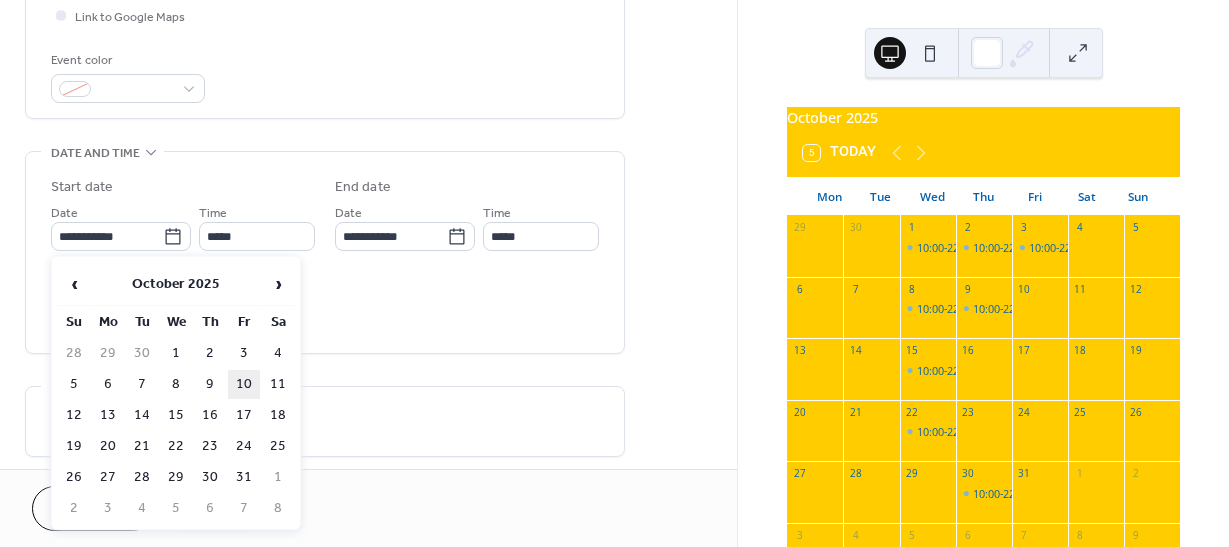 type on "**********" 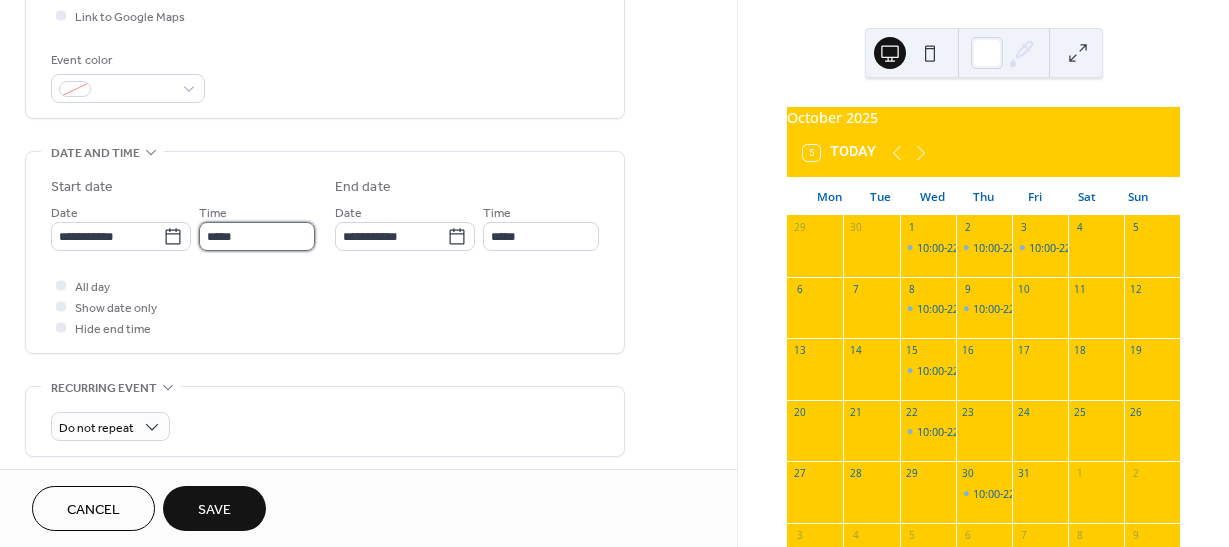 click on "*****" at bounding box center (257, 236) 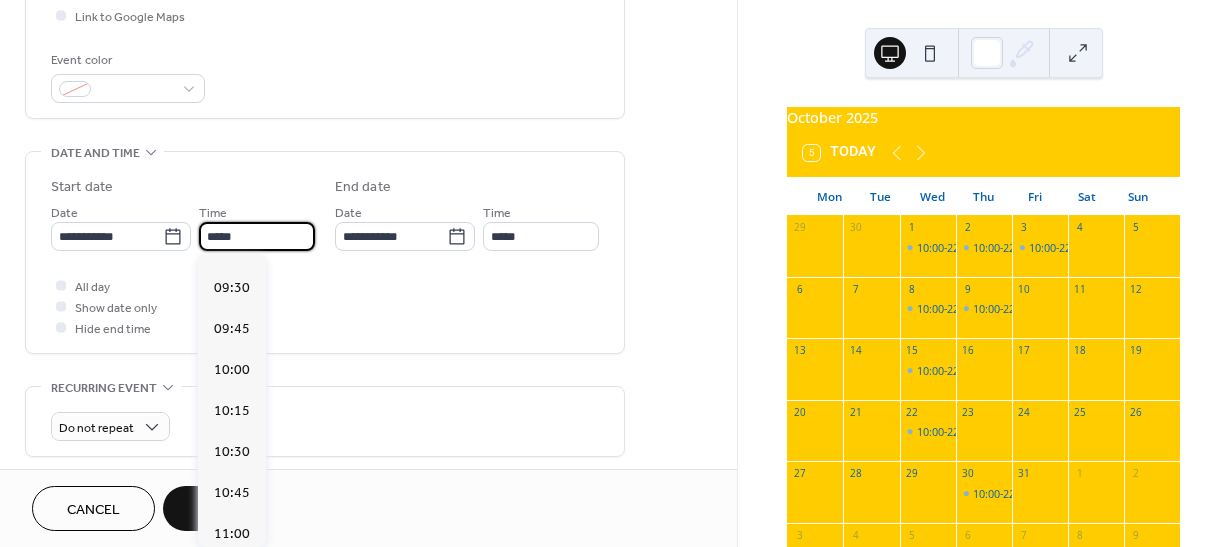 scroll, scrollTop: 1568, scrollLeft: 0, axis: vertical 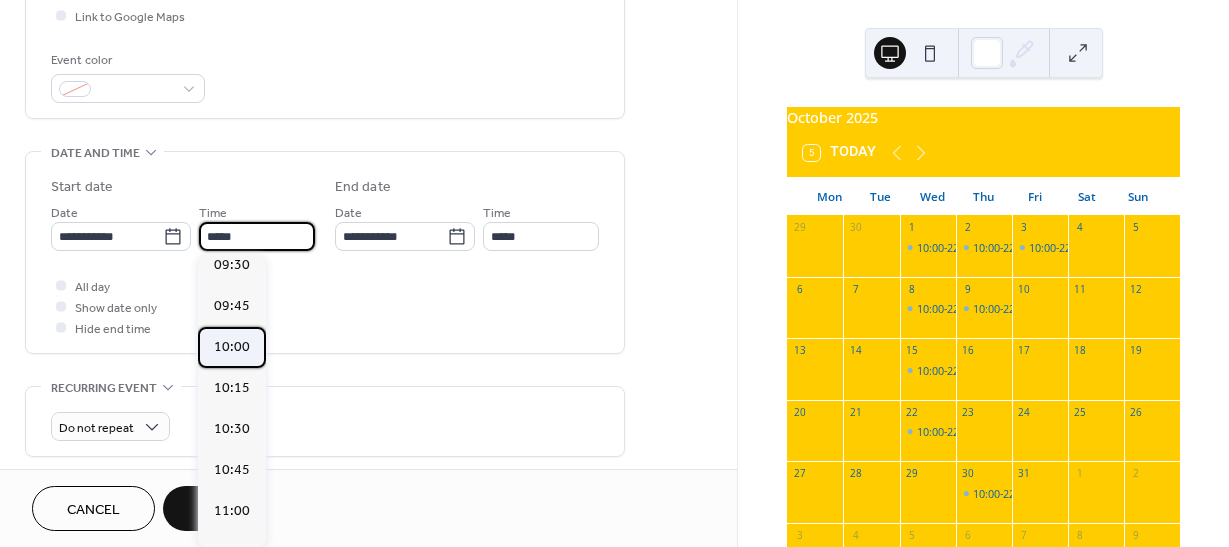 click on "10:00" at bounding box center (232, 347) 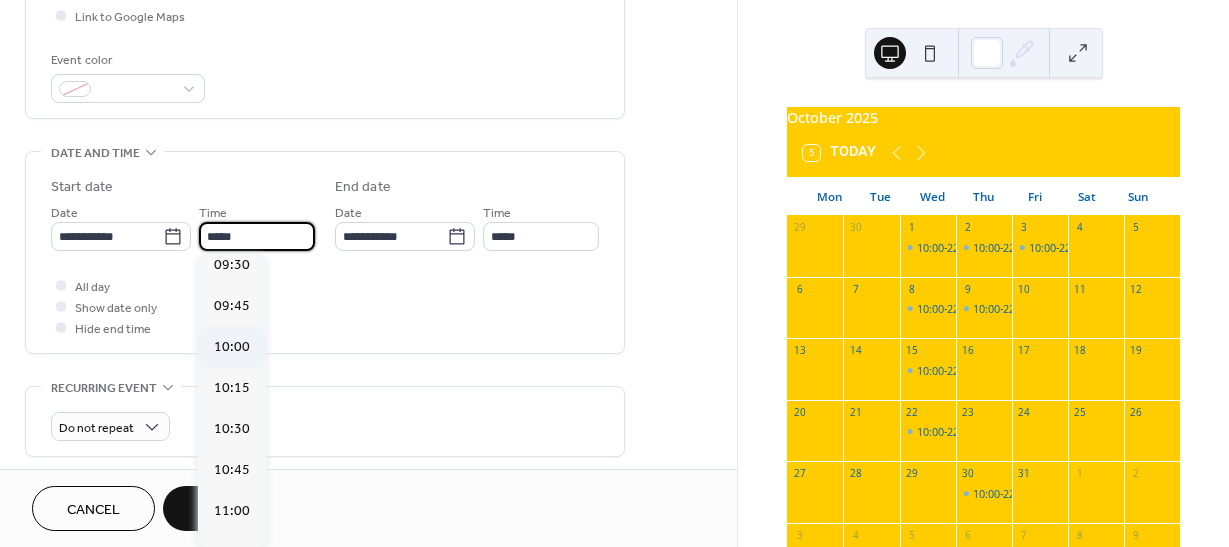 type on "*****" 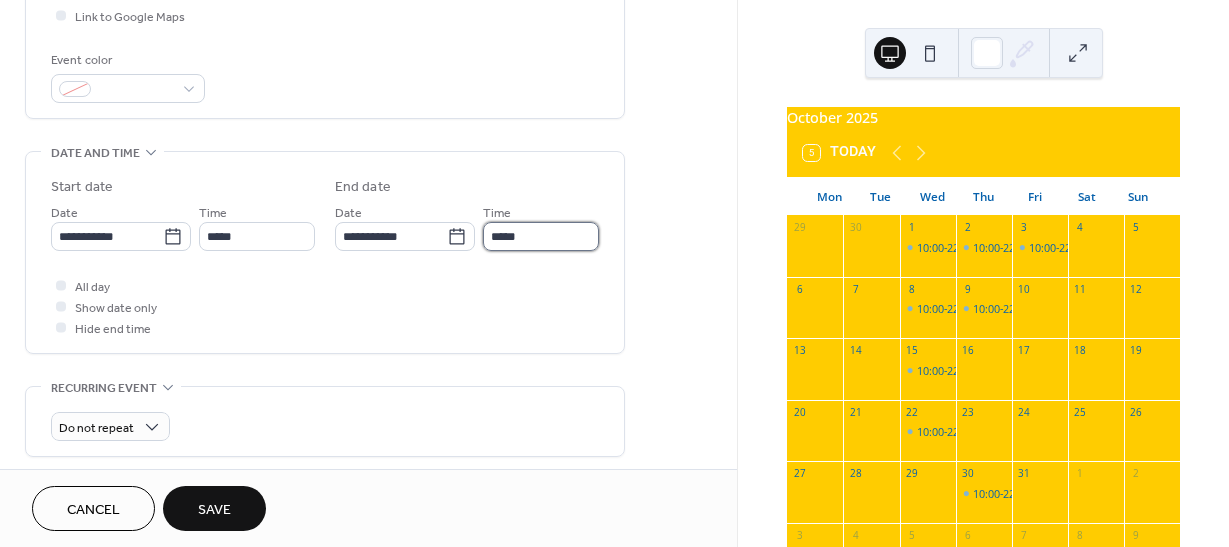 click on "*****" at bounding box center [541, 236] 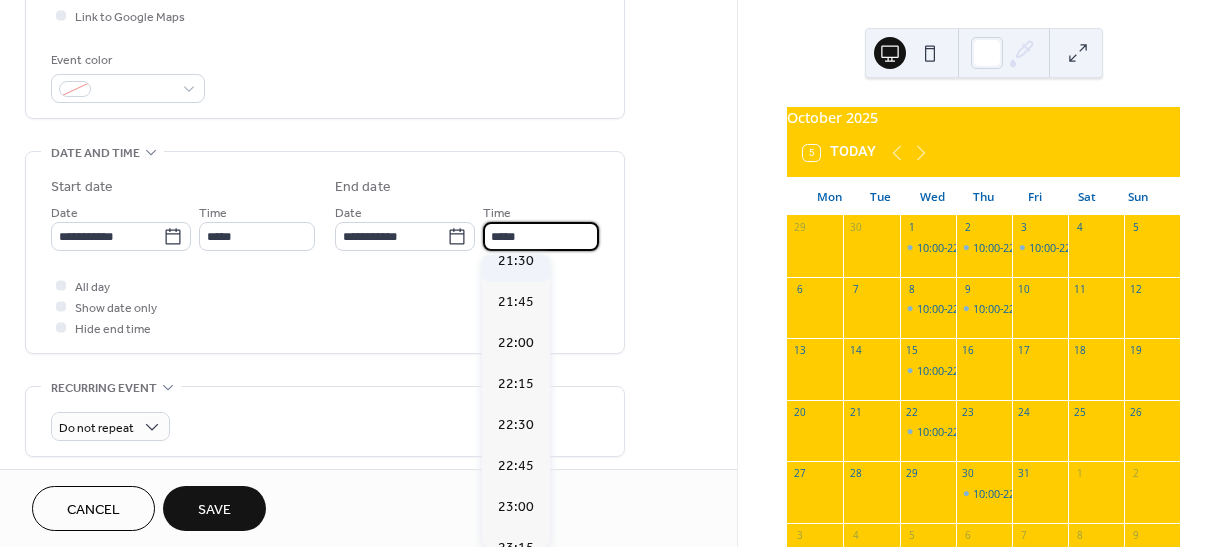 scroll, scrollTop: 1863, scrollLeft: 0, axis: vertical 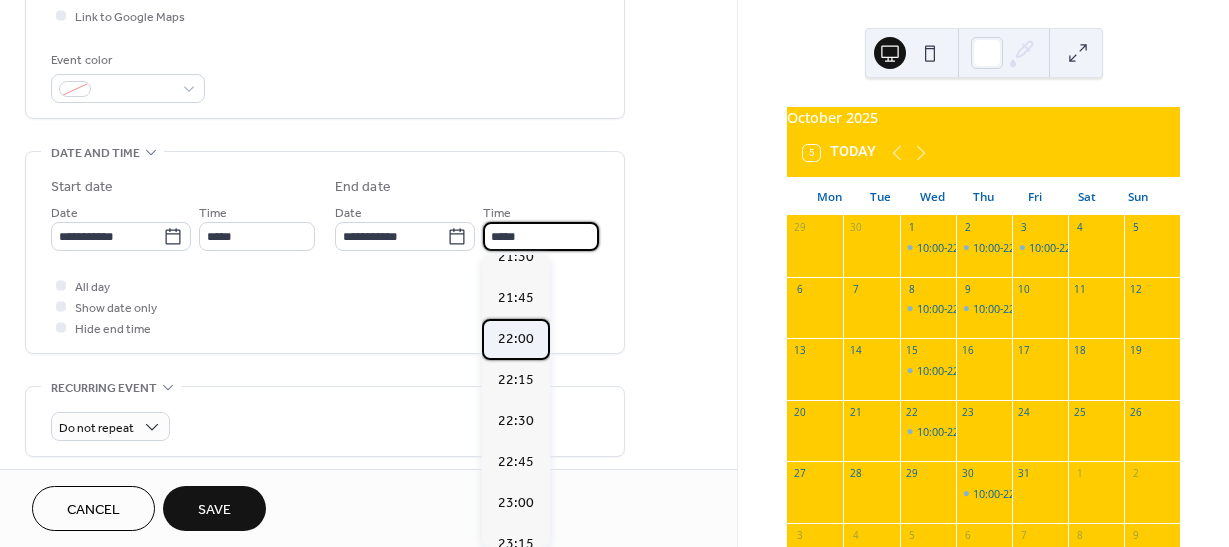 click on "22:00" at bounding box center [516, 339] 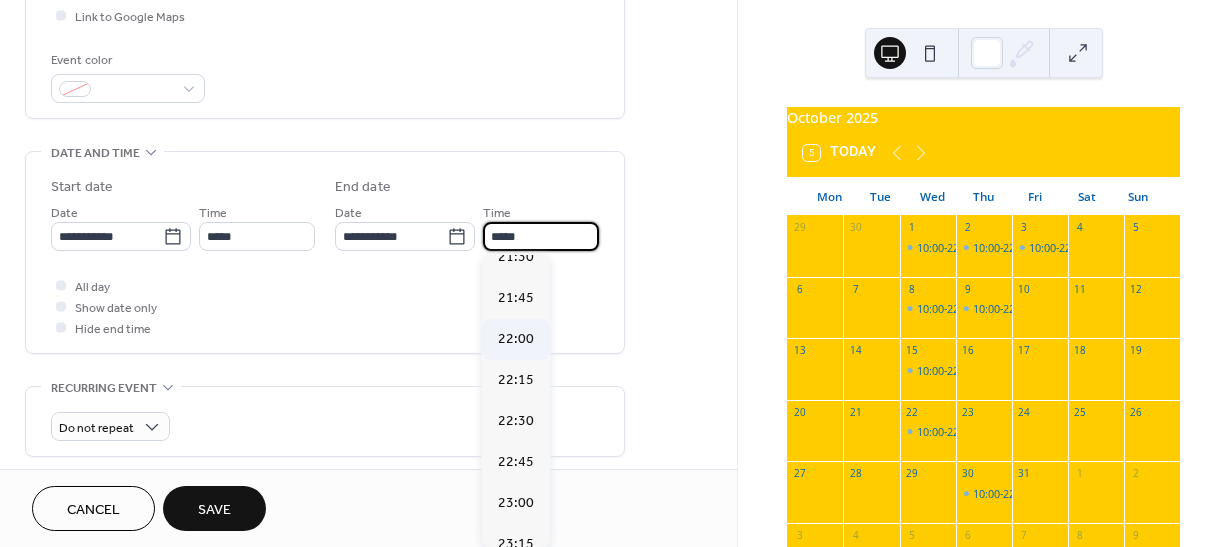 type on "*****" 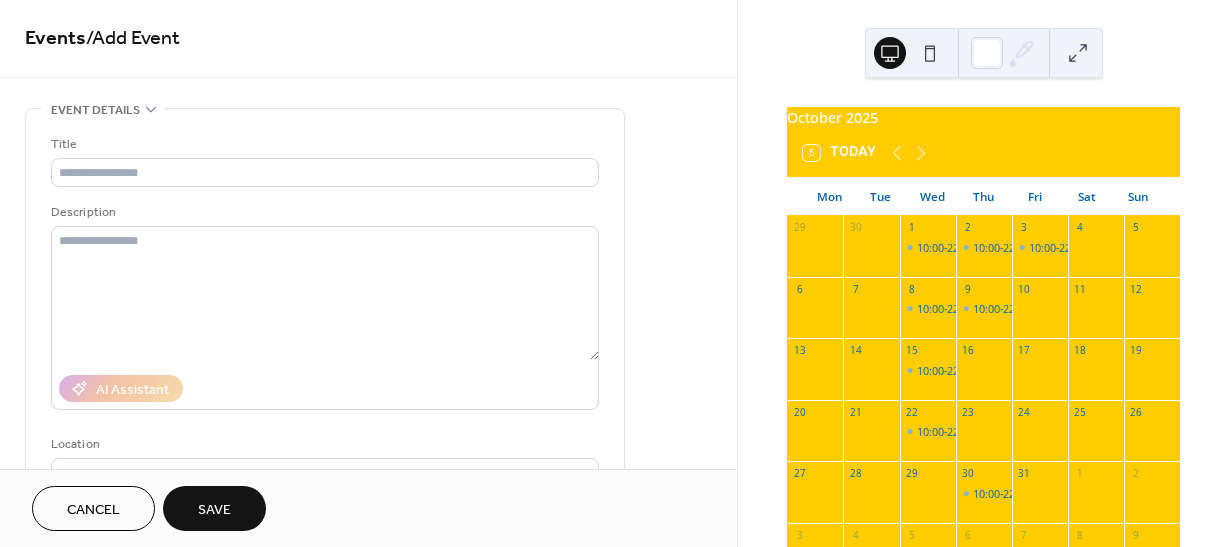 scroll, scrollTop: 0, scrollLeft: 0, axis: both 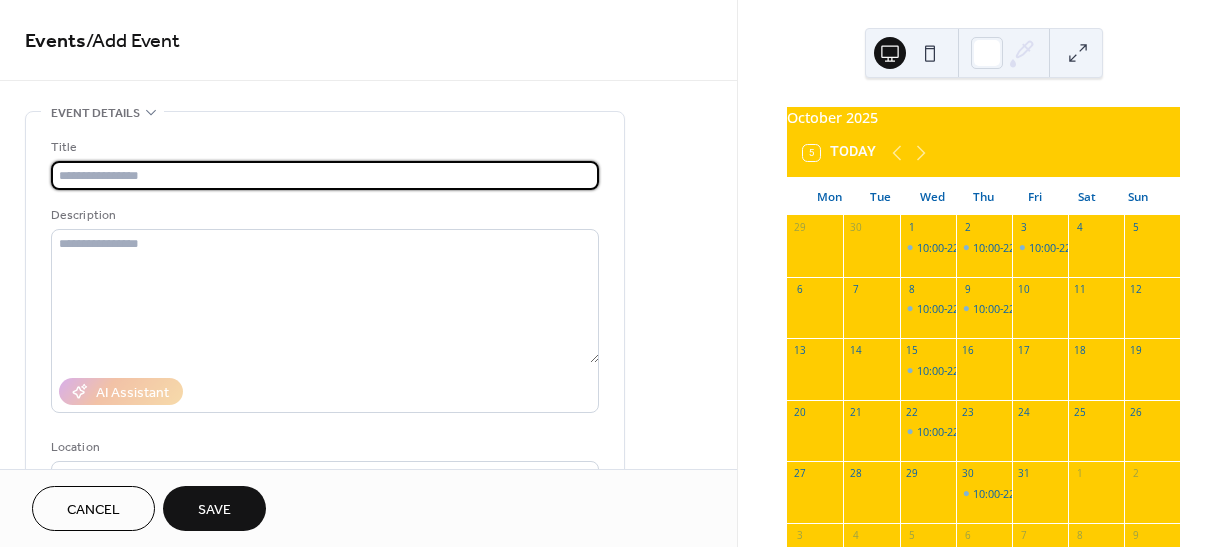 click at bounding box center [325, 175] 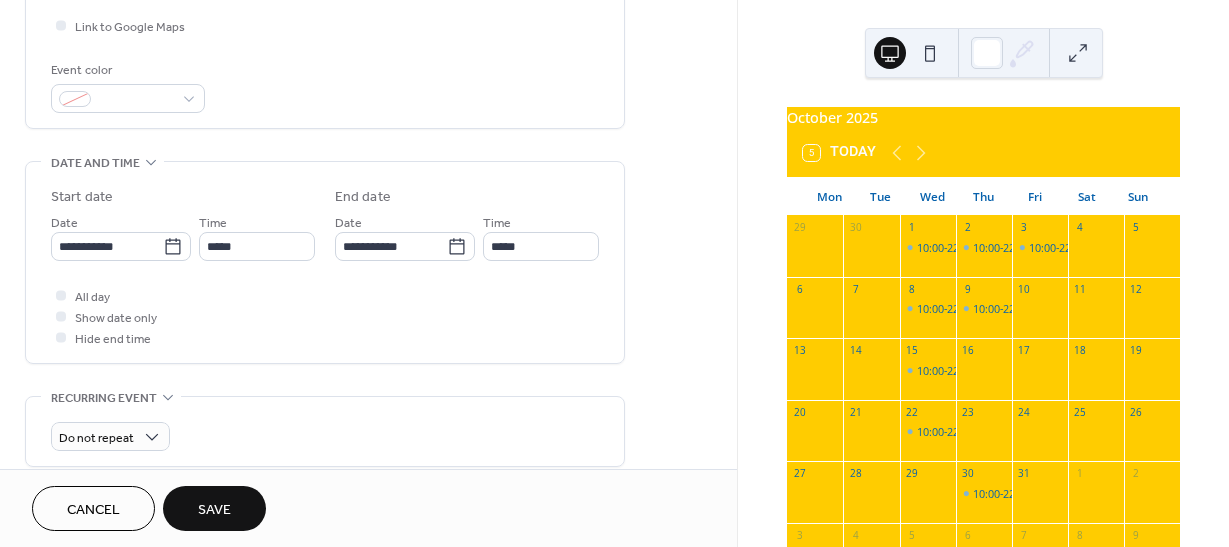scroll, scrollTop: 500, scrollLeft: 0, axis: vertical 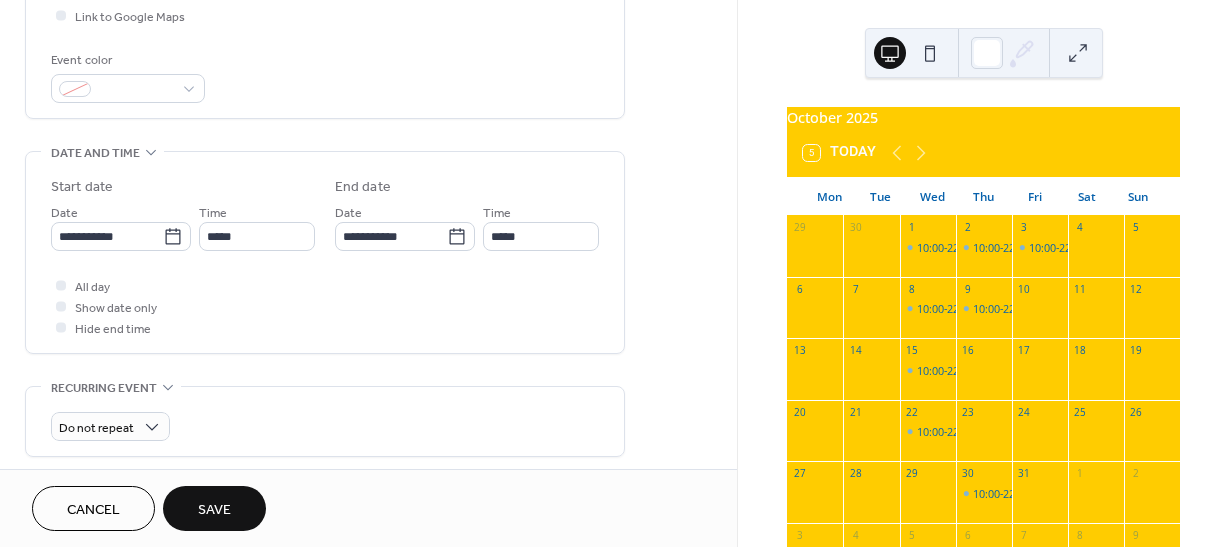 type on "**********" 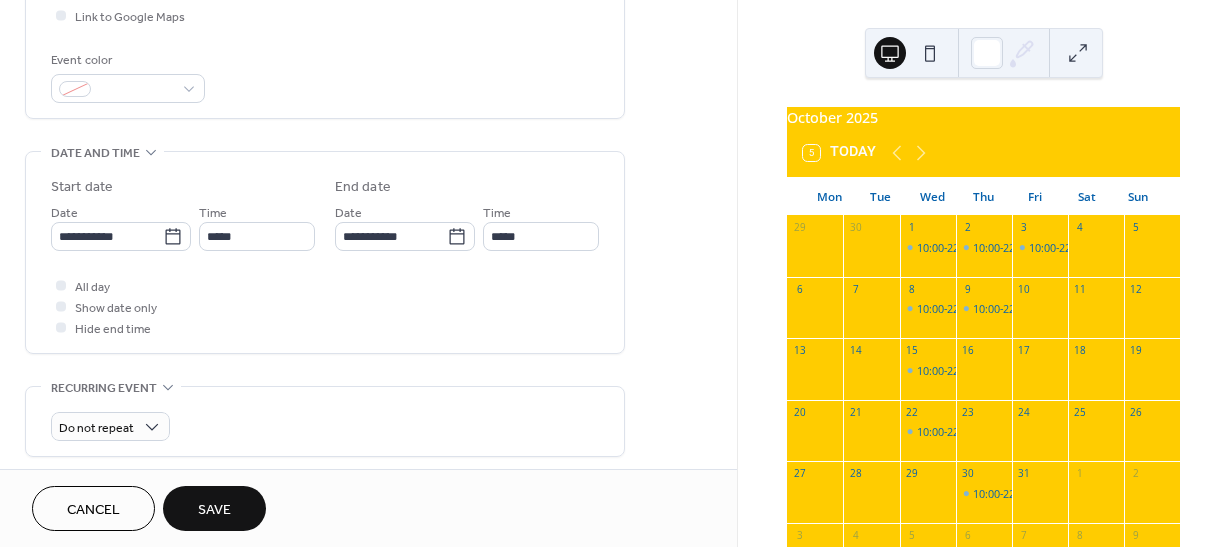 click on "Save" at bounding box center (214, 510) 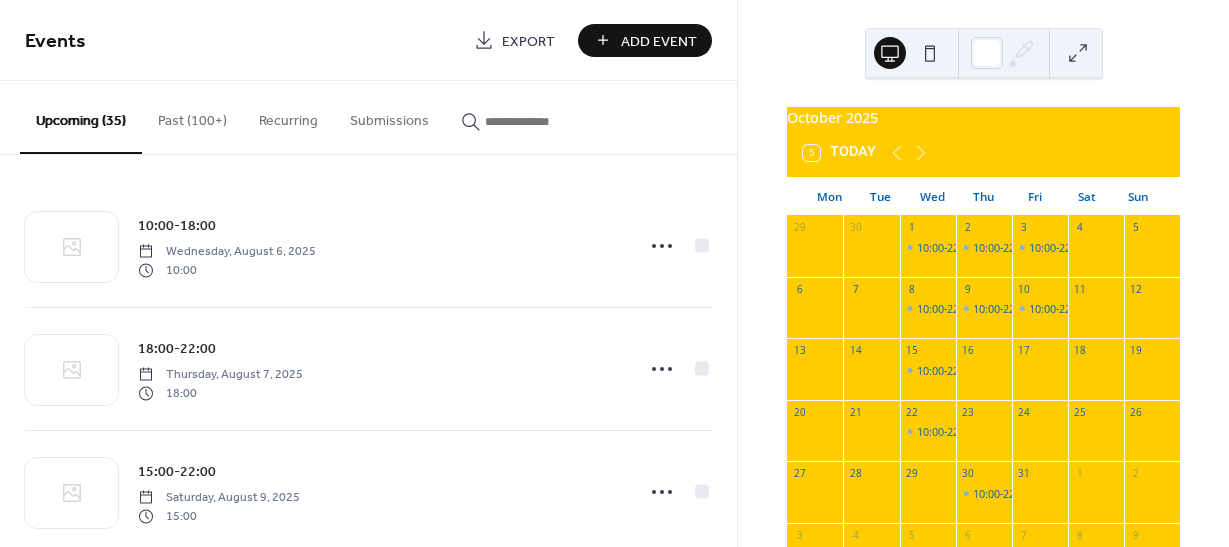click on "Add Event" at bounding box center [659, 41] 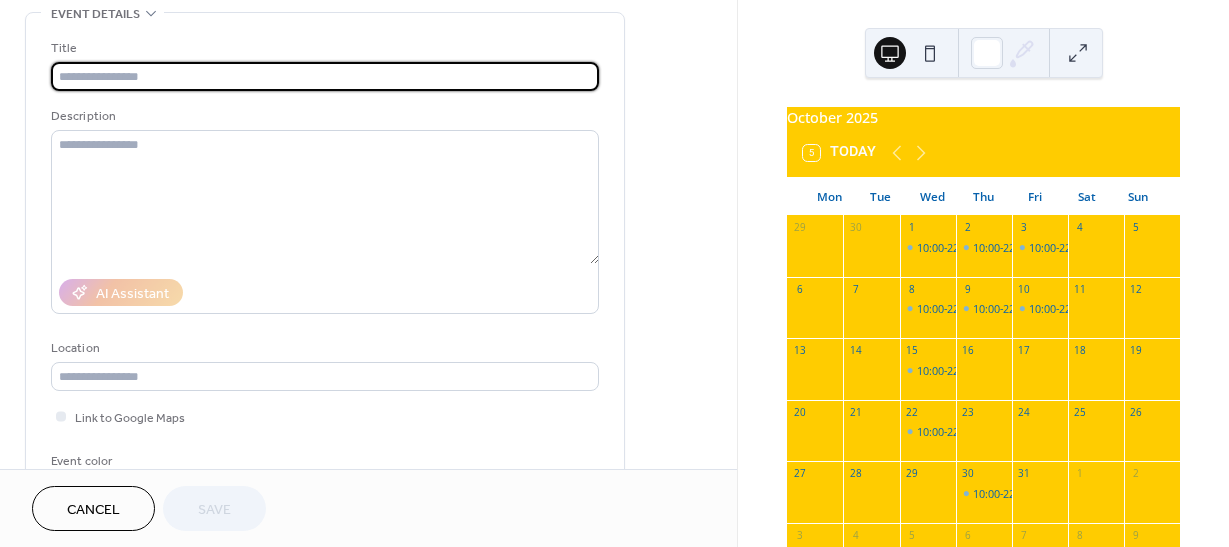 scroll, scrollTop: 500, scrollLeft: 0, axis: vertical 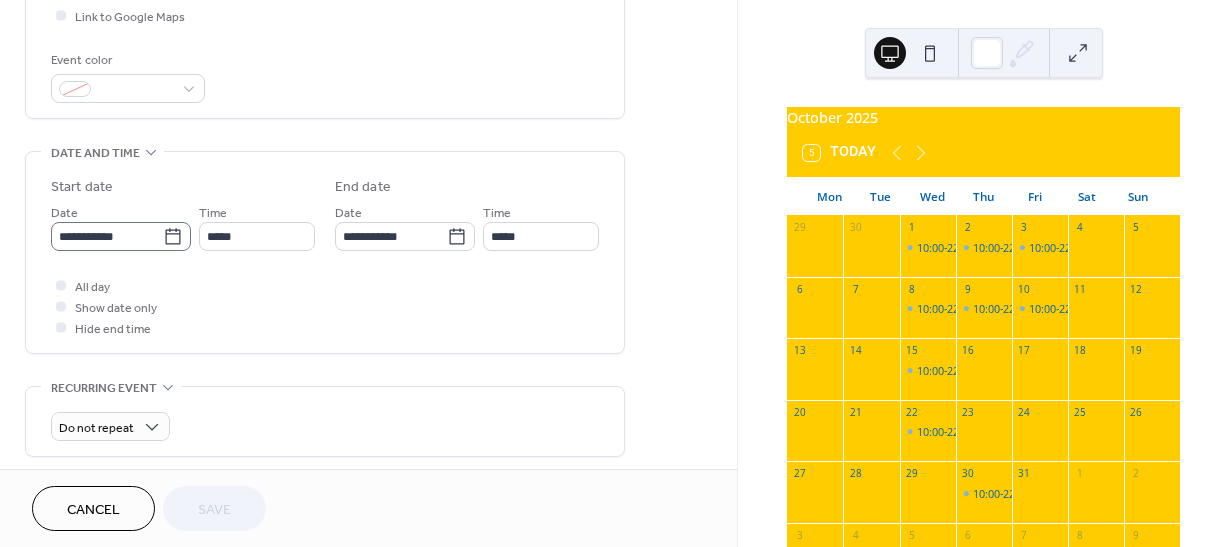 click 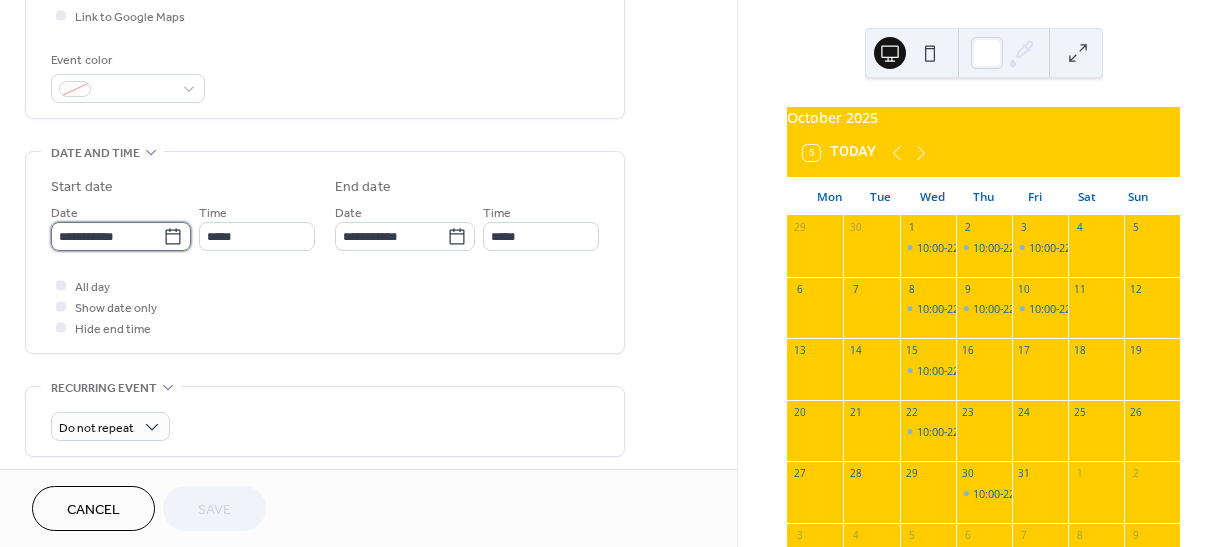 click on "**********" at bounding box center (107, 236) 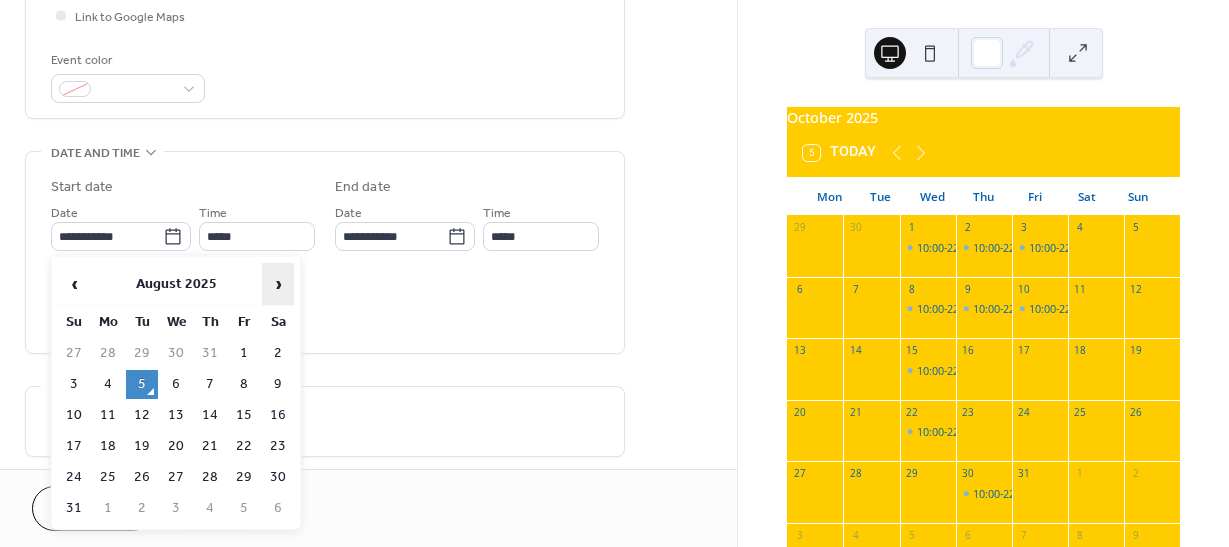click on "›" at bounding box center (278, 284) 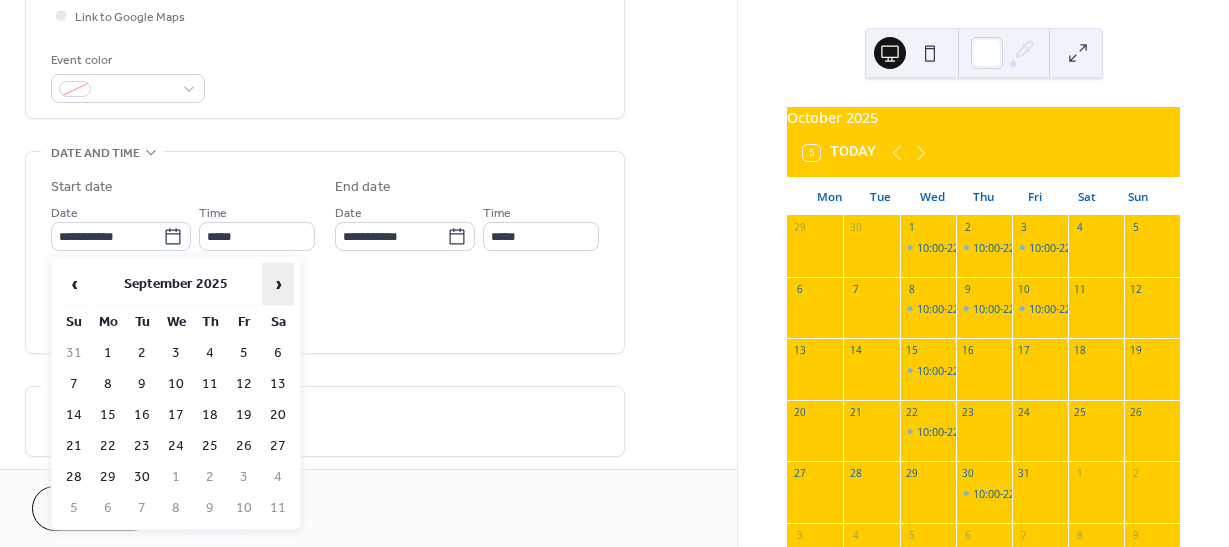 click on "›" at bounding box center (278, 284) 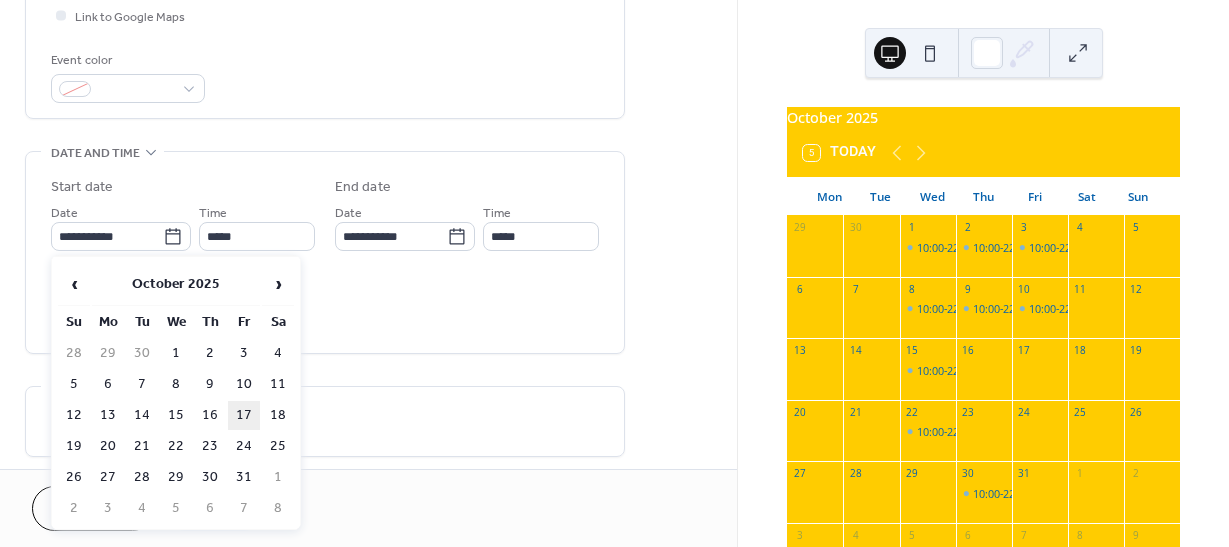 click on "17" at bounding box center [244, 415] 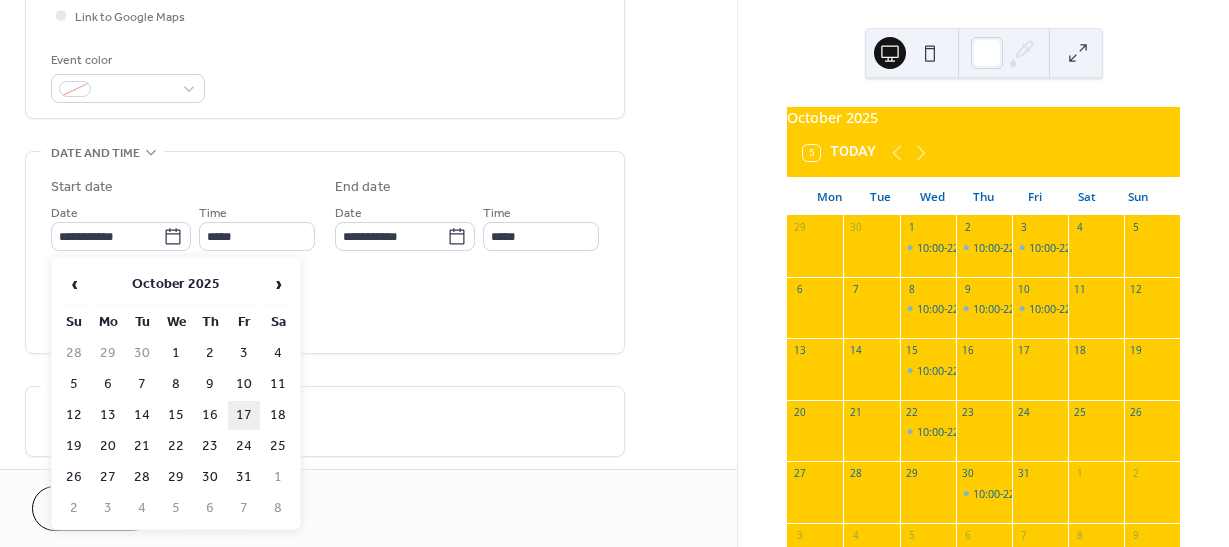 type on "**********" 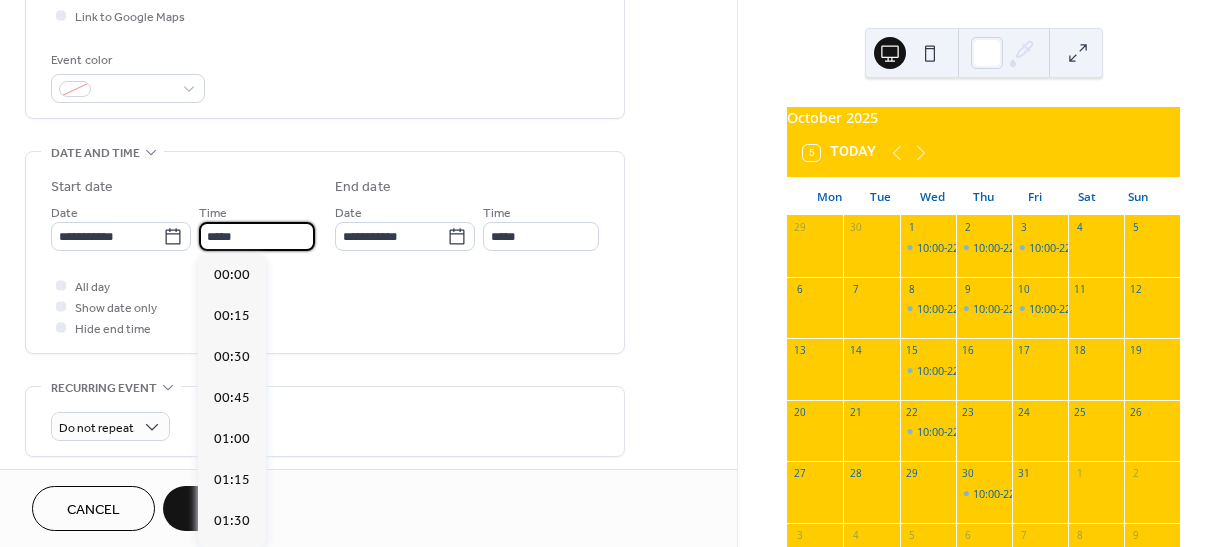 click on "*****" at bounding box center (257, 236) 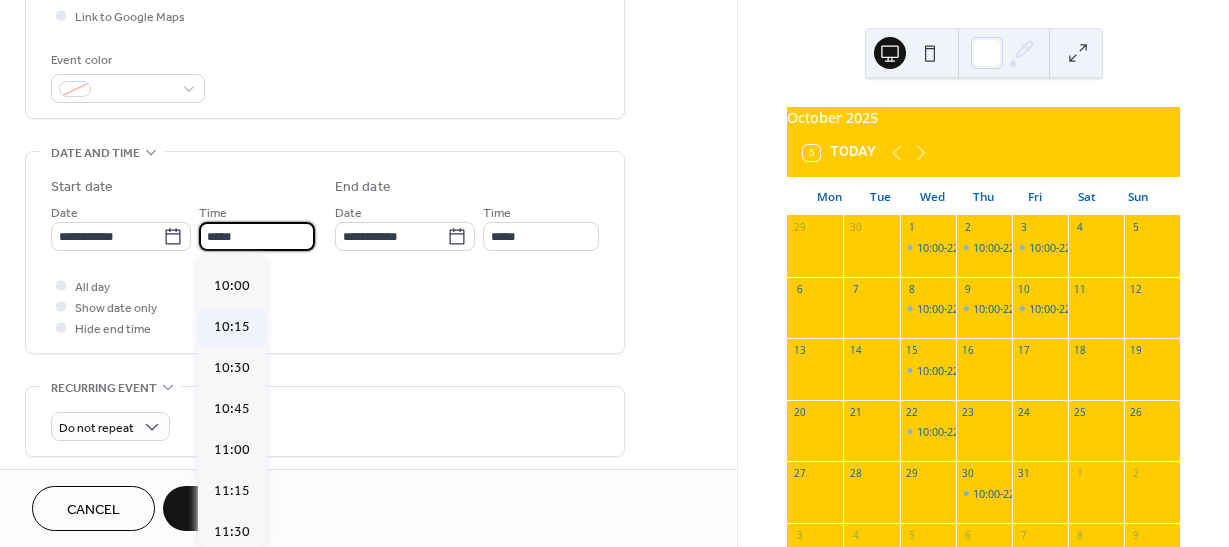 scroll, scrollTop: 1568, scrollLeft: 0, axis: vertical 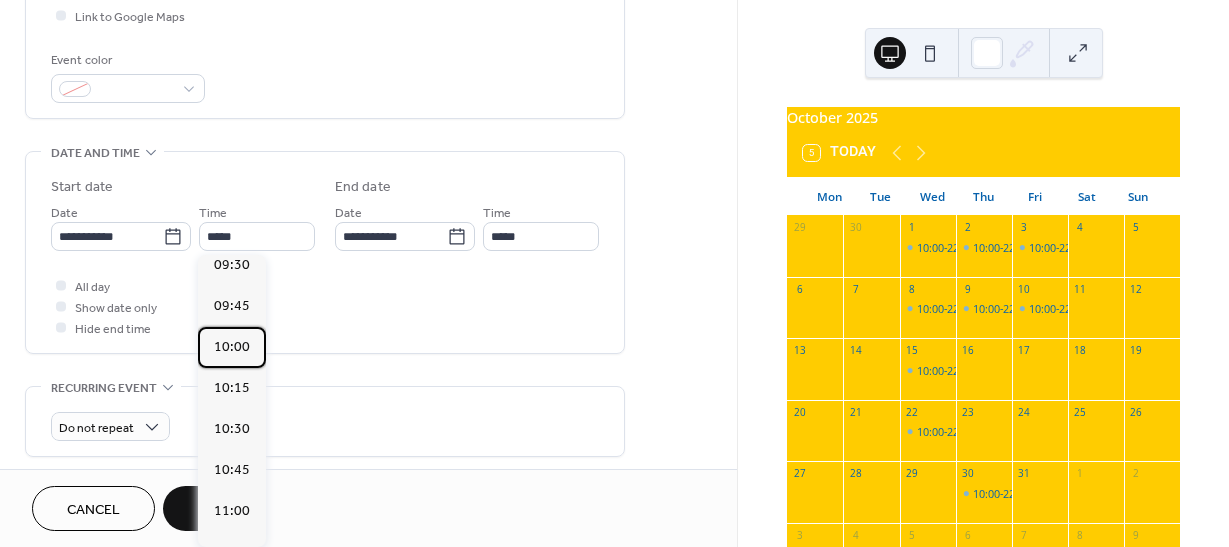 click on "10:00" at bounding box center [232, 347] 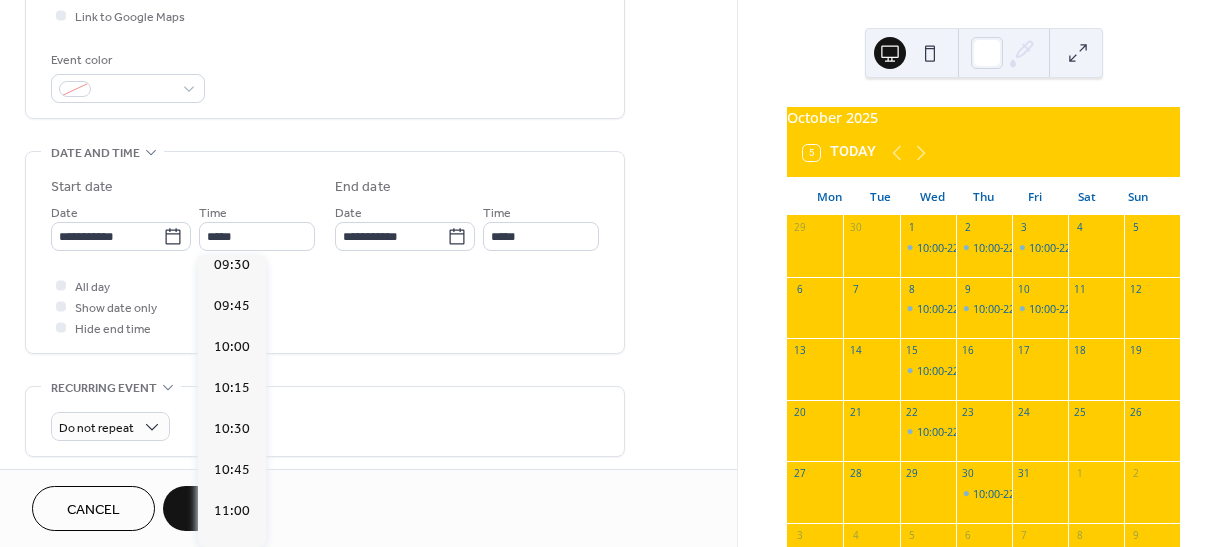 type on "*****" 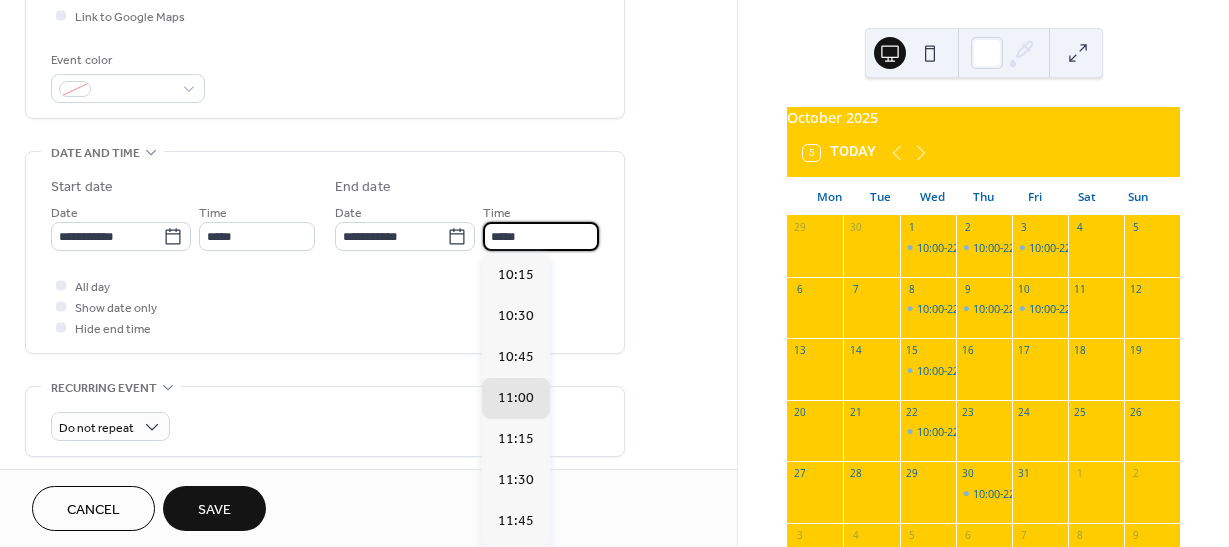 click on "*****" at bounding box center [541, 236] 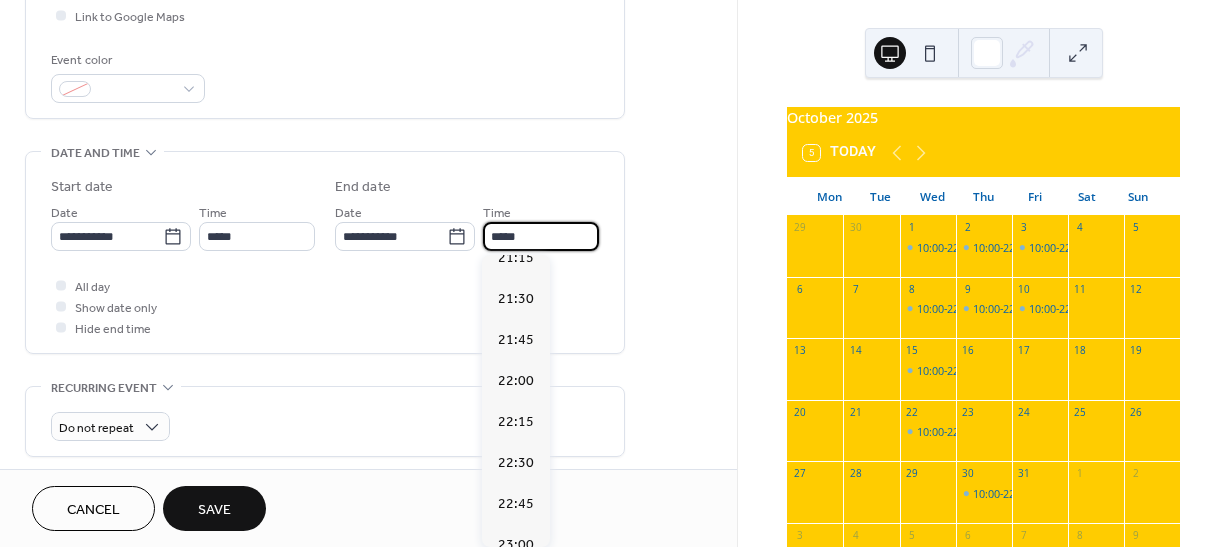 scroll, scrollTop: 1900, scrollLeft: 0, axis: vertical 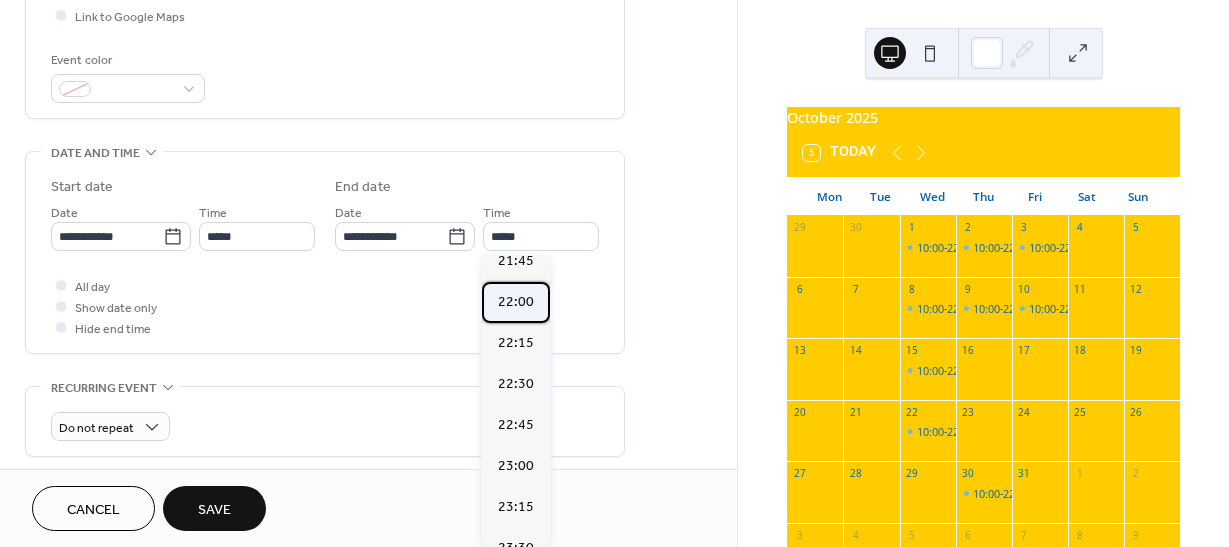 click on "22:00" at bounding box center (516, 302) 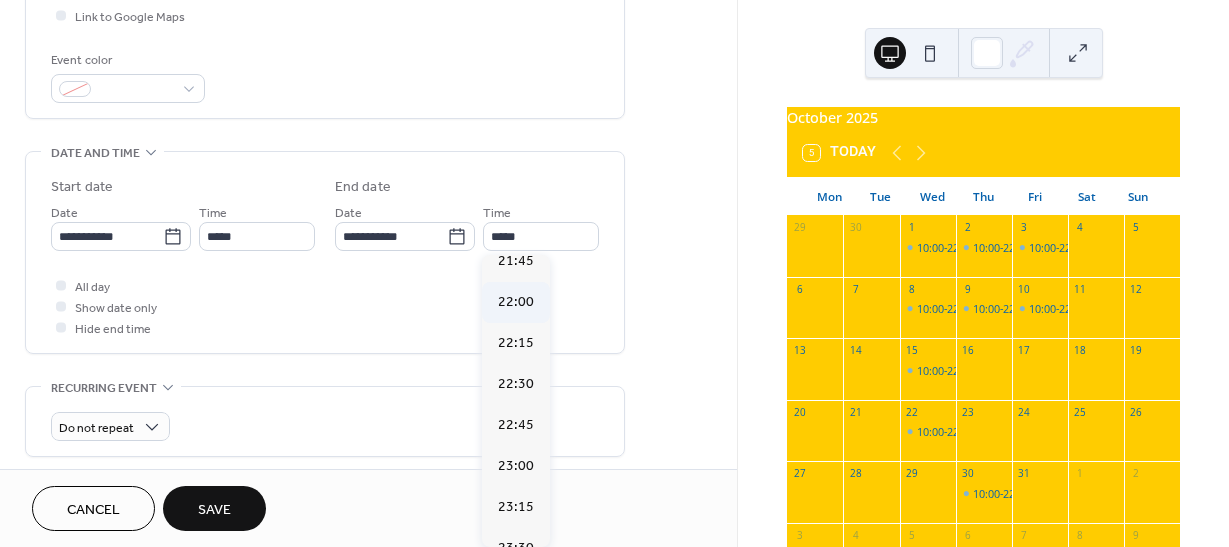 type on "*****" 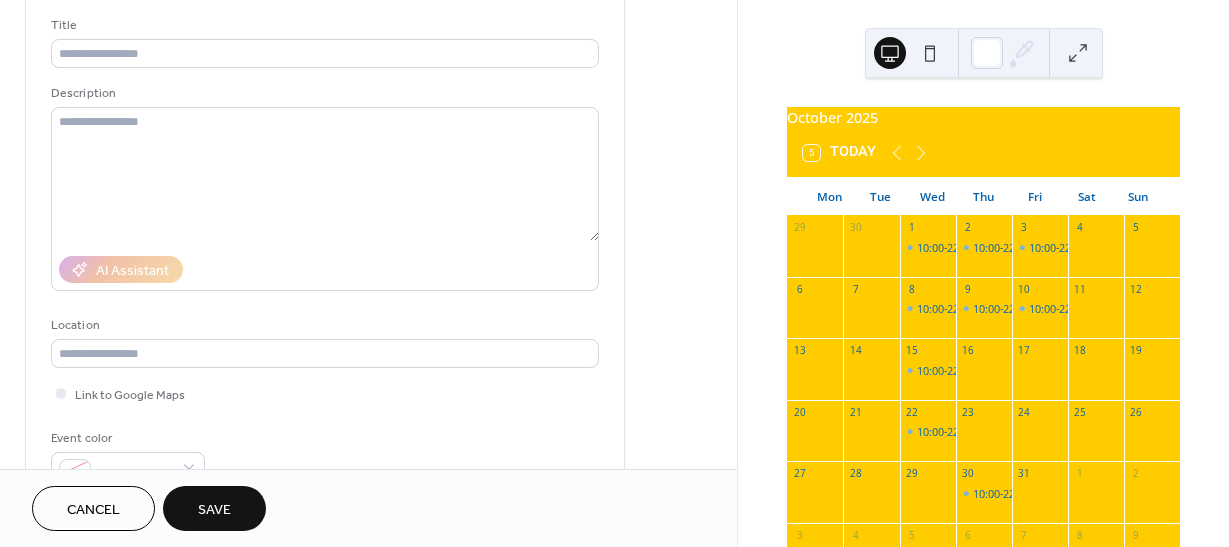 scroll, scrollTop: 0, scrollLeft: 0, axis: both 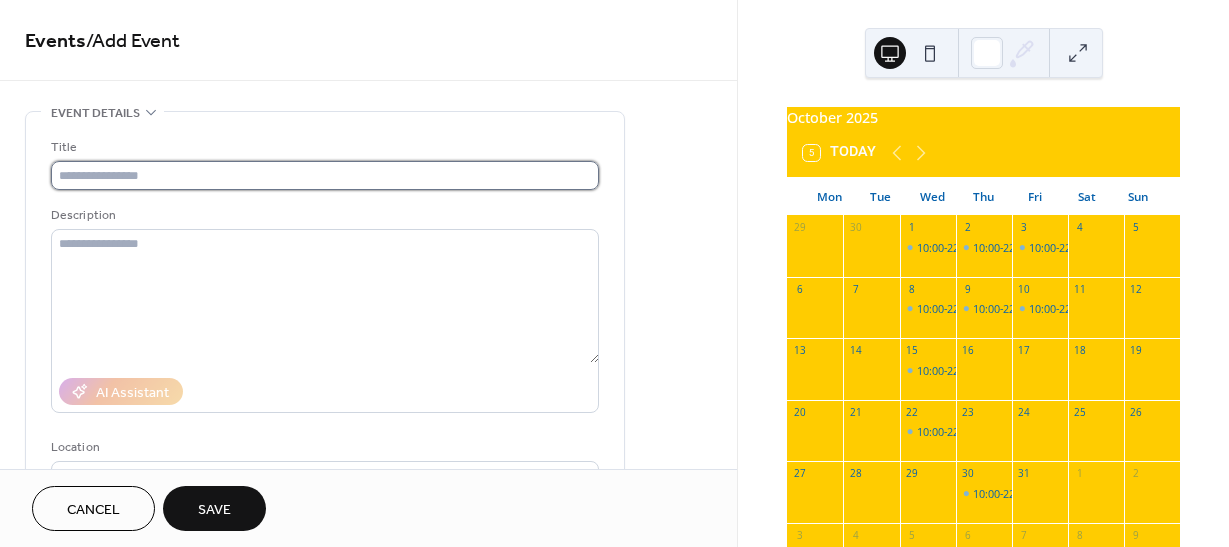 click at bounding box center [325, 175] 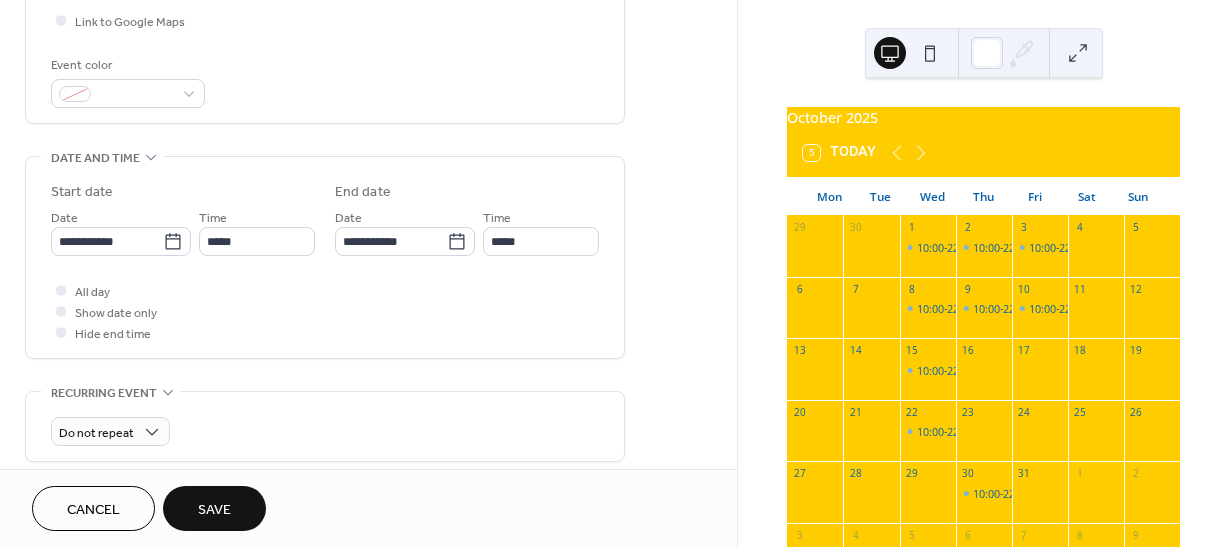 scroll, scrollTop: 500, scrollLeft: 0, axis: vertical 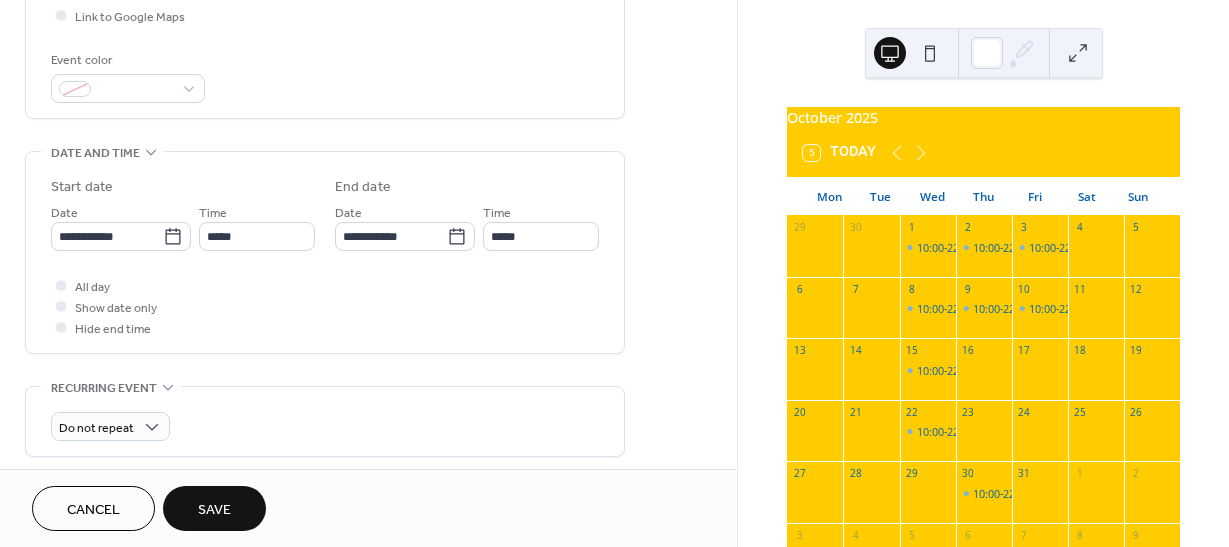 type on "**********" 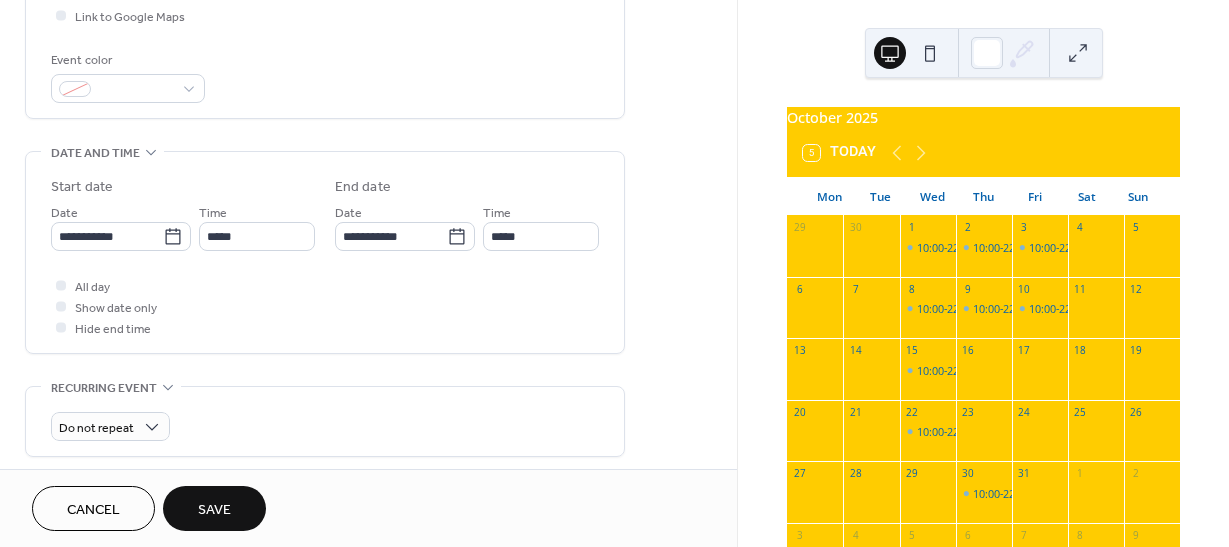 click on "Save" at bounding box center (214, 510) 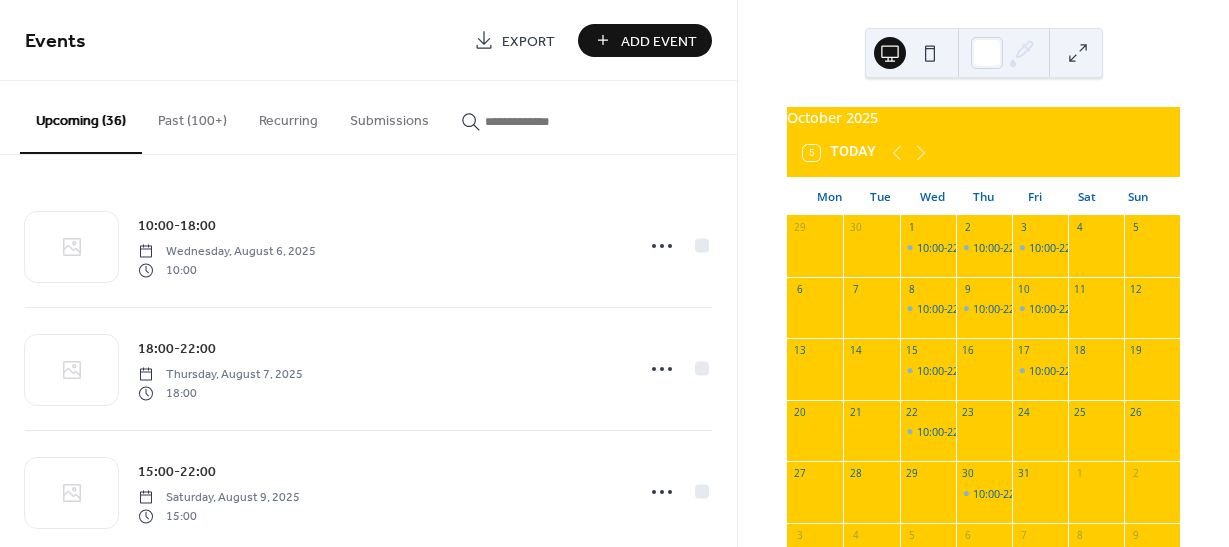drag, startPoint x: 646, startPoint y: 31, endPoint x: 641, endPoint y: 48, distance: 17.720045 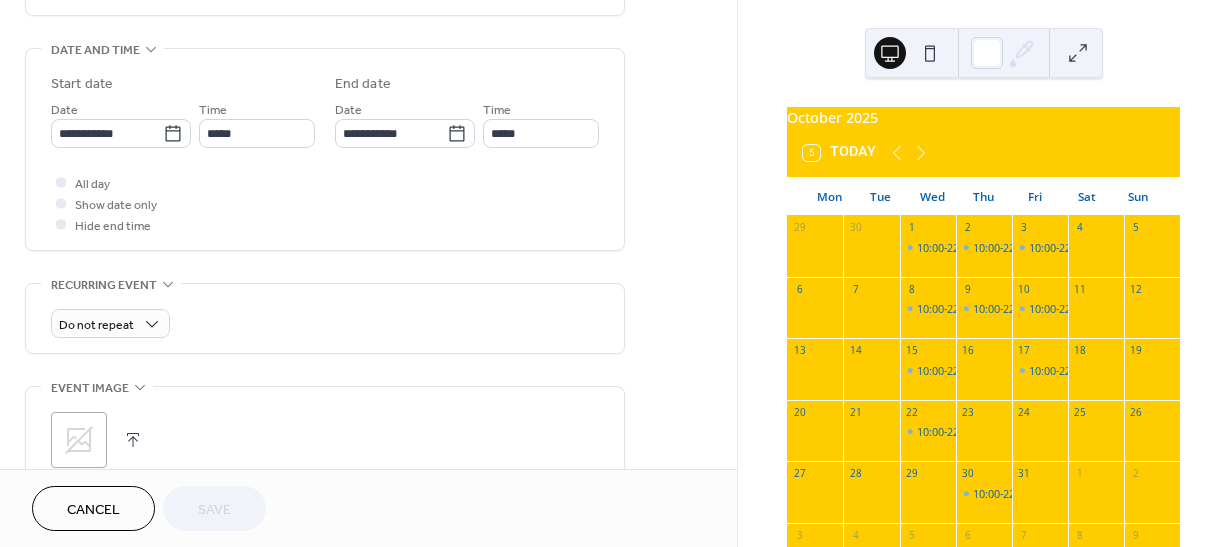 scroll, scrollTop: 600, scrollLeft: 0, axis: vertical 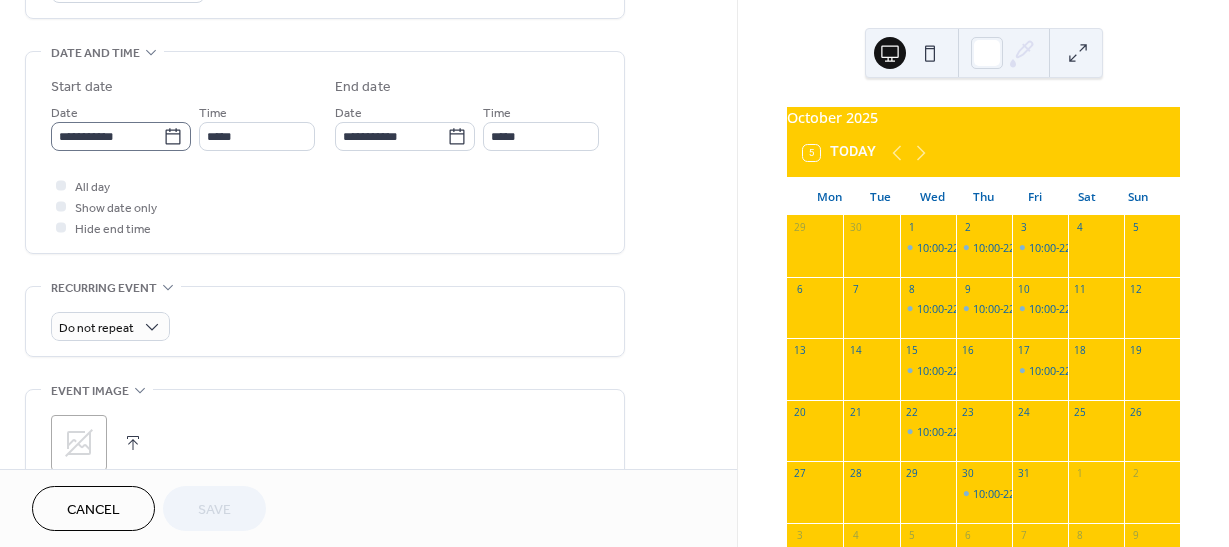click 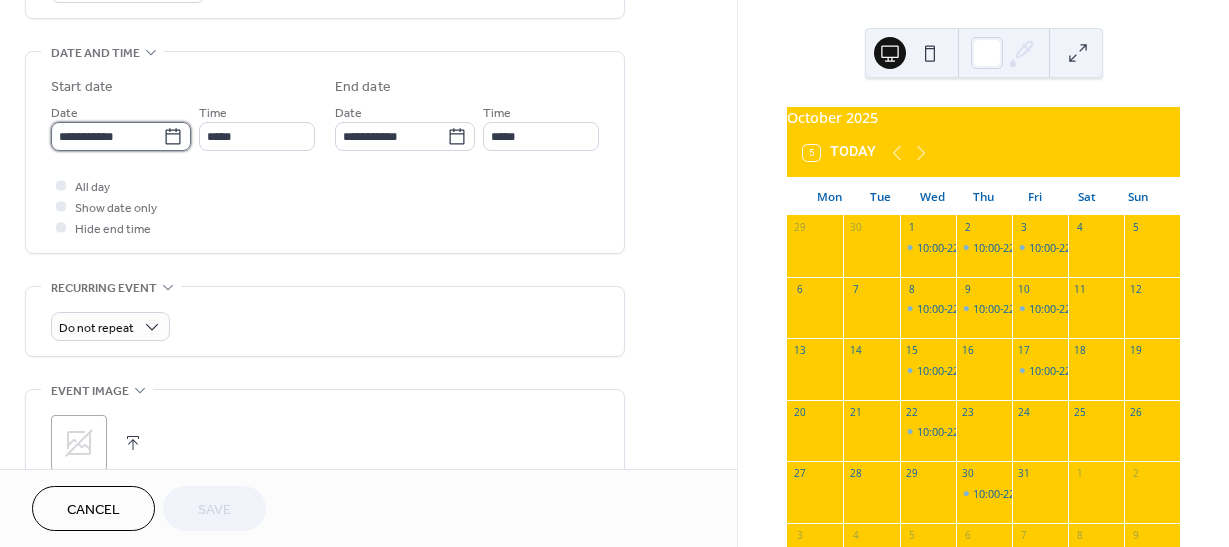 click on "**********" at bounding box center (107, 136) 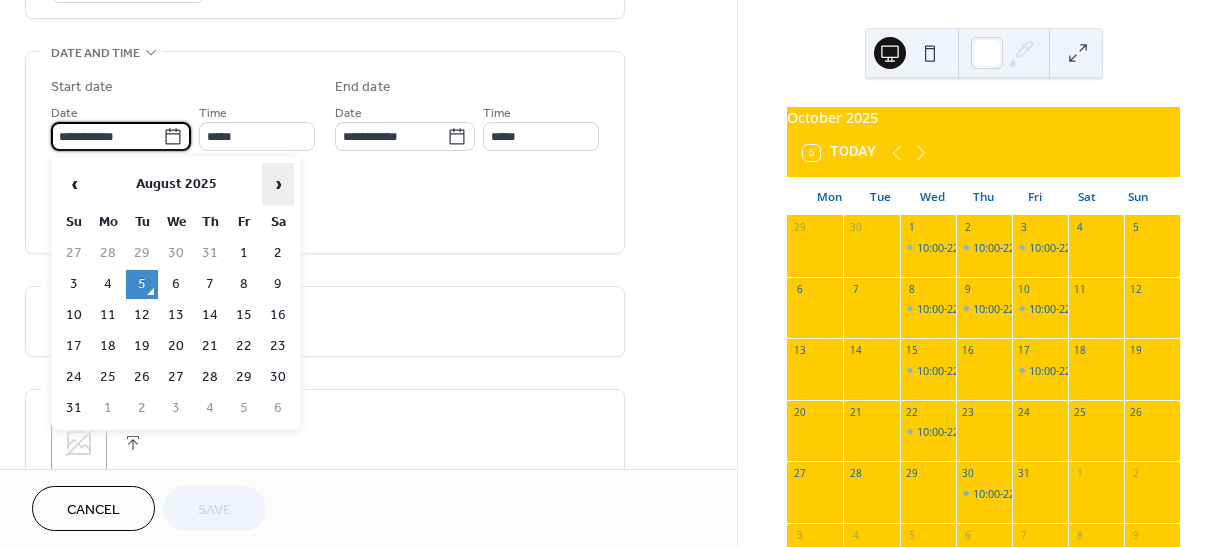 click on "›" at bounding box center [278, 184] 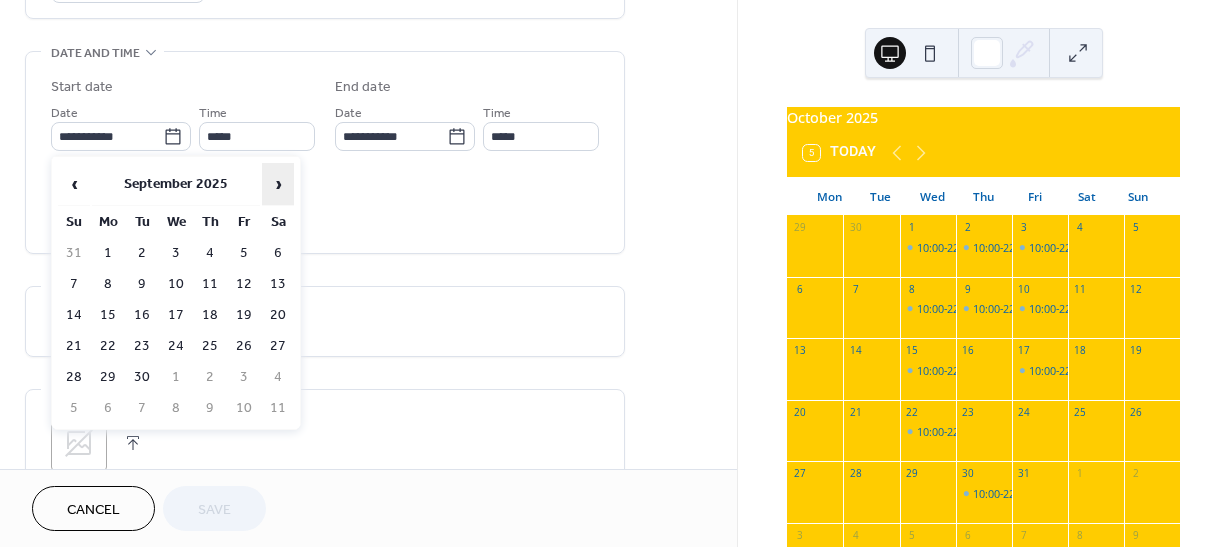 click on "›" at bounding box center [278, 184] 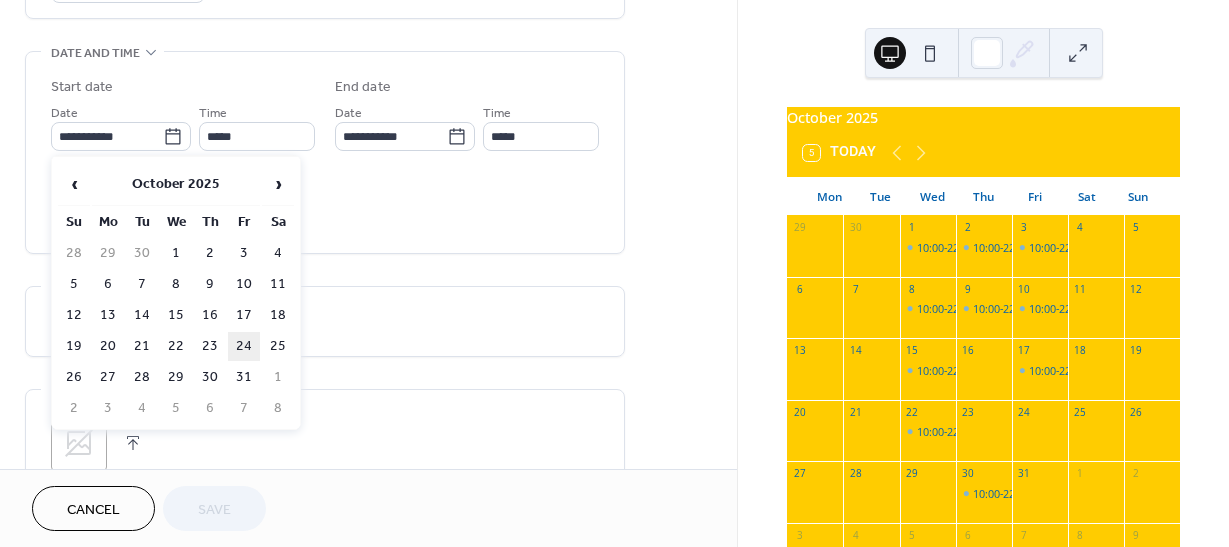 click on "24" at bounding box center [244, 346] 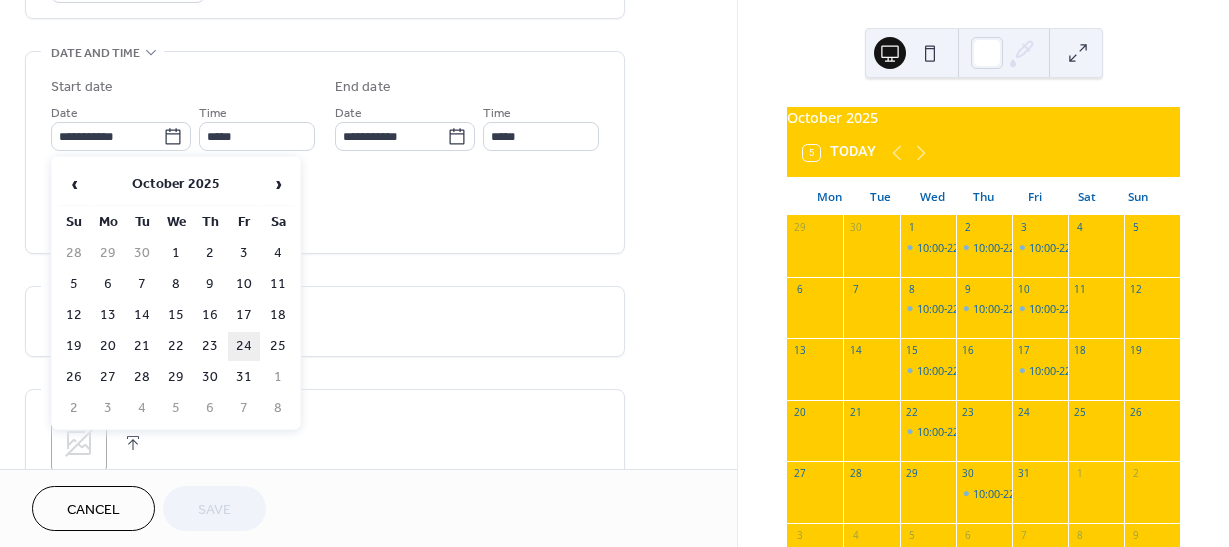 type on "**********" 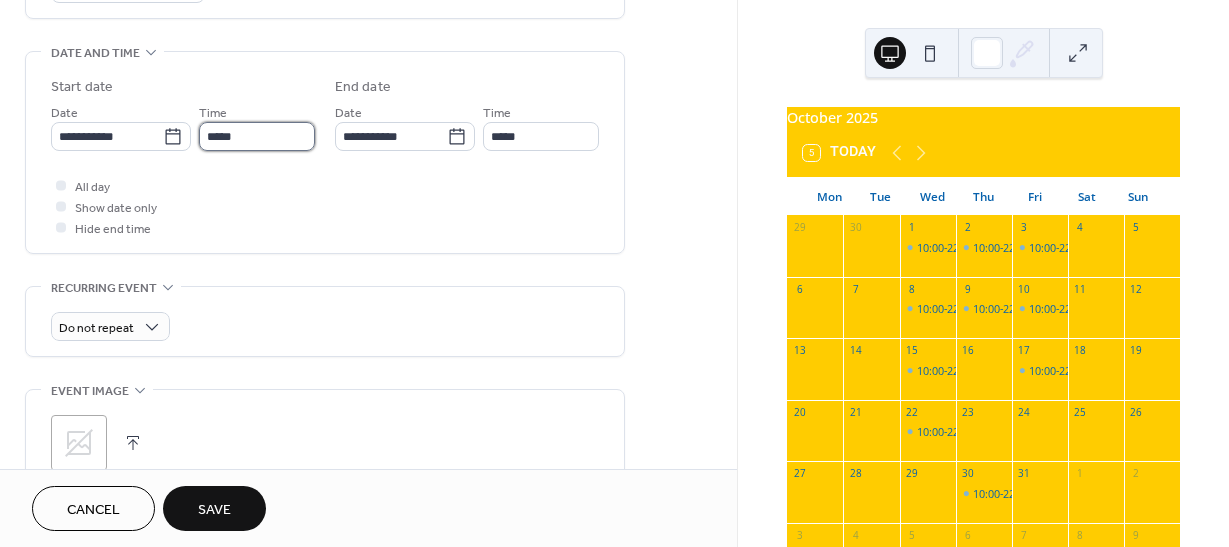 click on "*****" at bounding box center [257, 136] 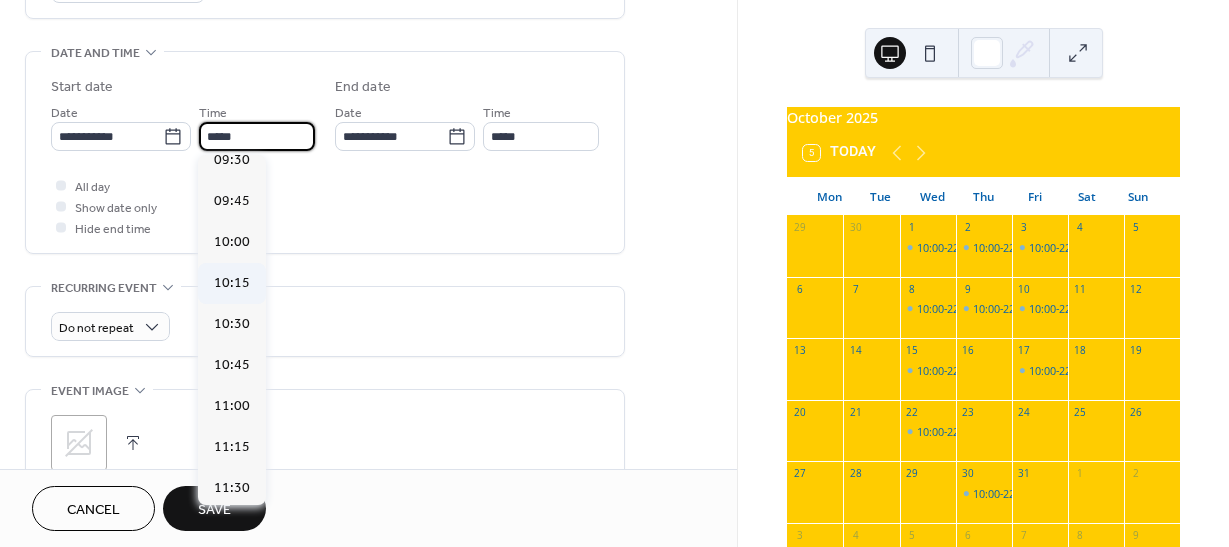 scroll, scrollTop: 1568, scrollLeft: 0, axis: vertical 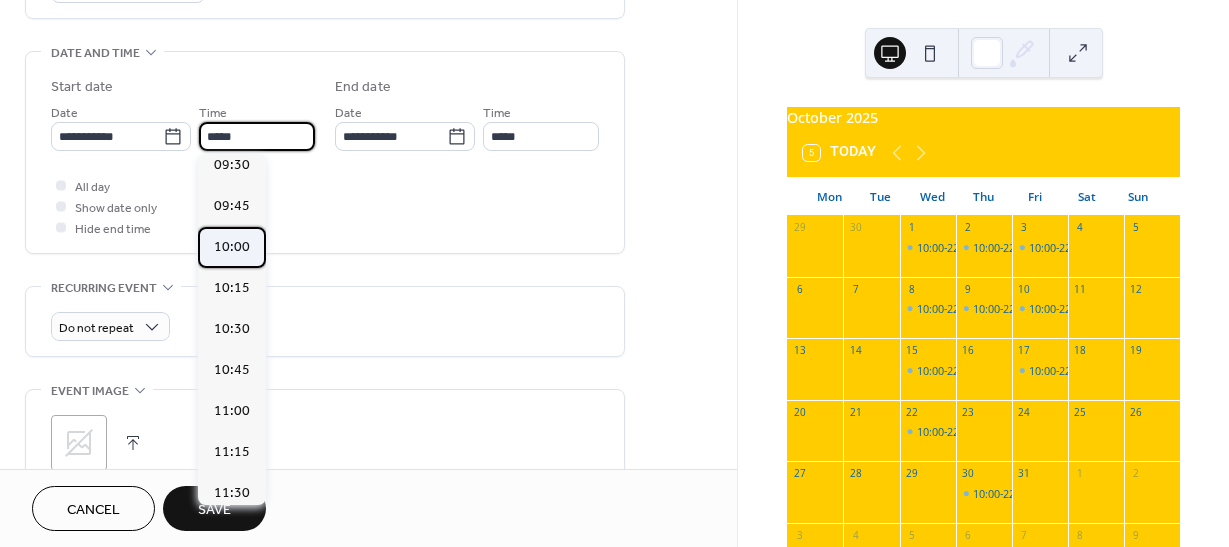 click on "10:00" at bounding box center [232, 247] 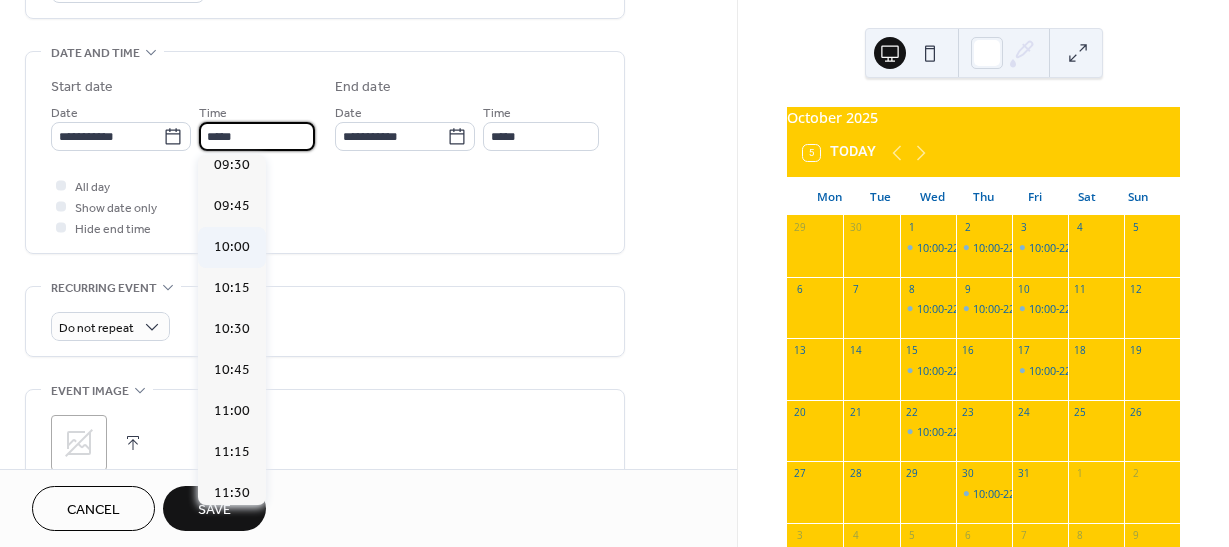 type on "*****" 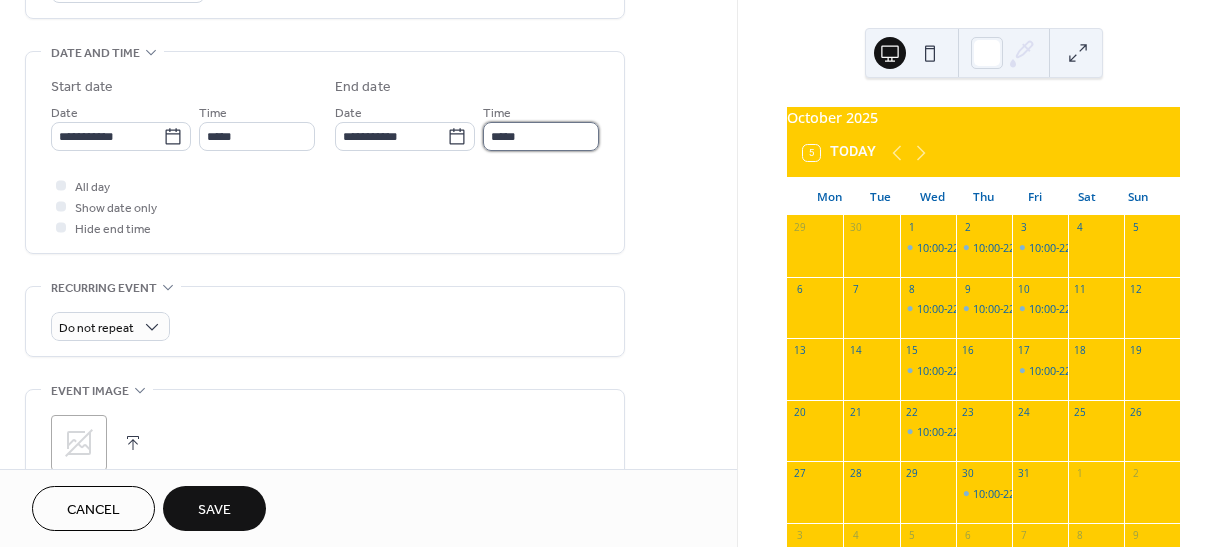click on "*****" at bounding box center [541, 136] 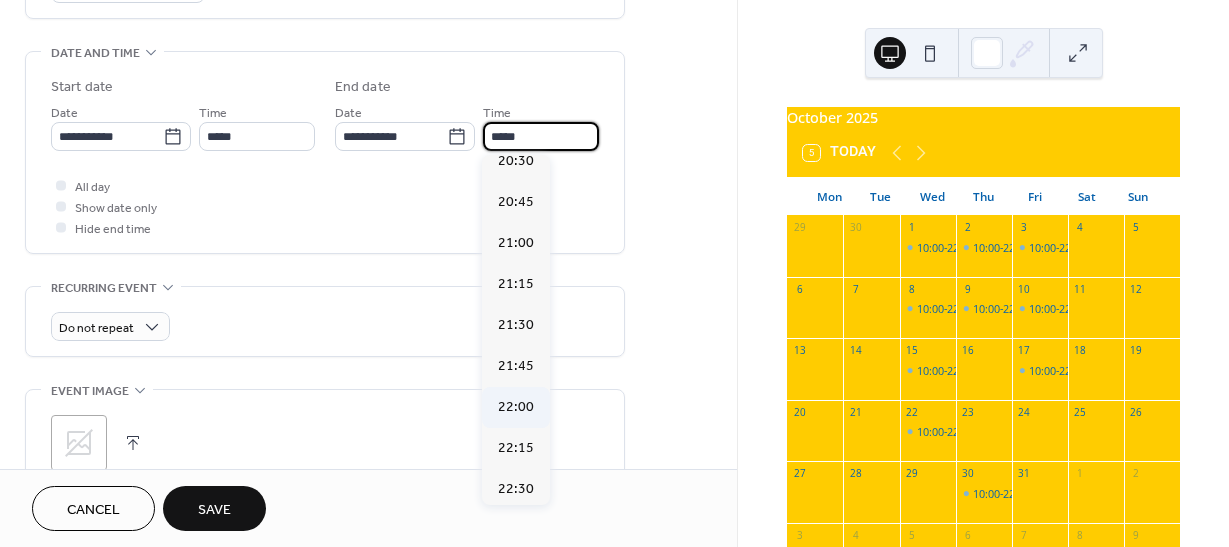 scroll, scrollTop: 1700, scrollLeft: 0, axis: vertical 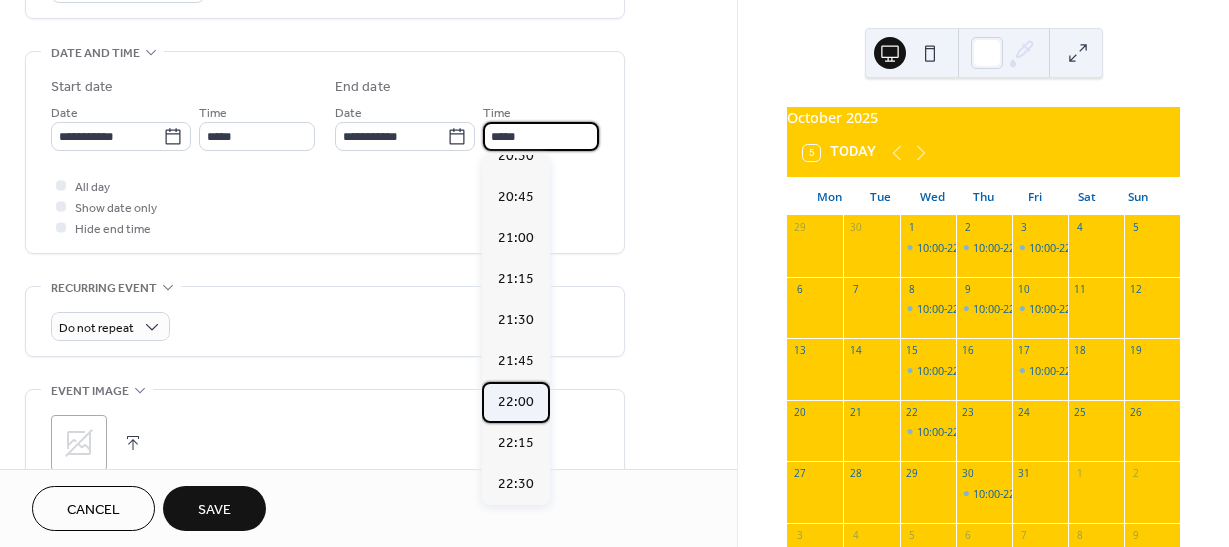click on "22:00" at bounding box center [516, 402] 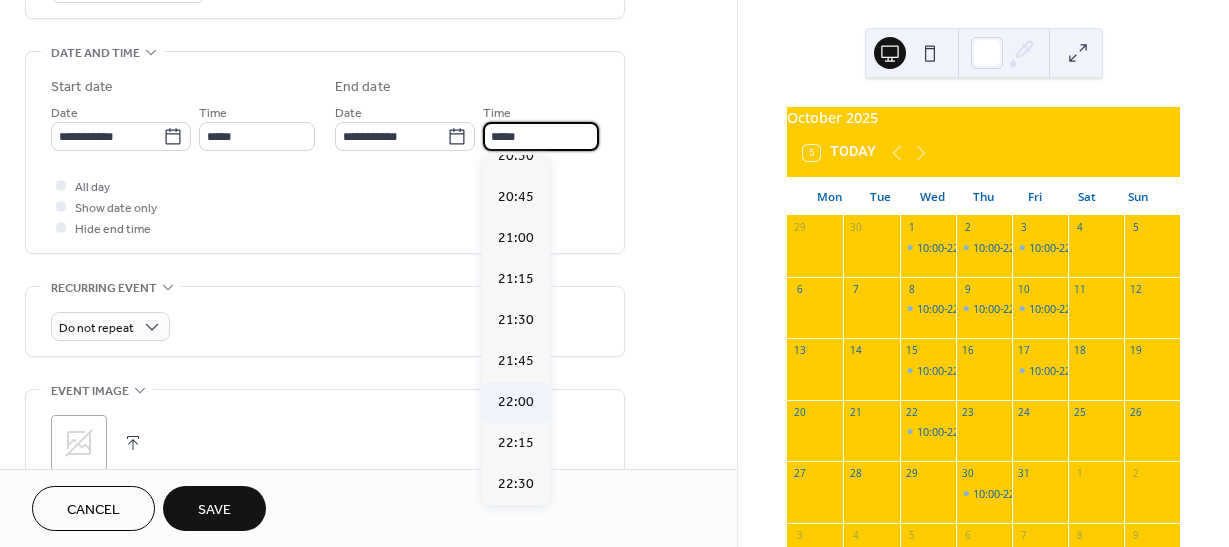 type on "*****" 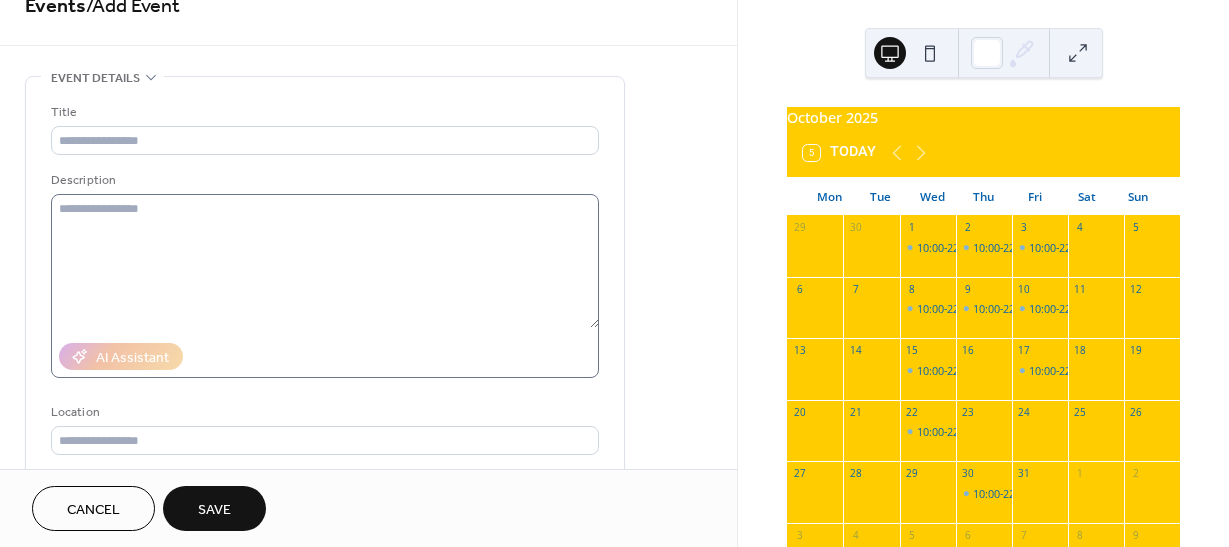 scroll, scrollTop: 0, scrollLeft: 0, axis: both 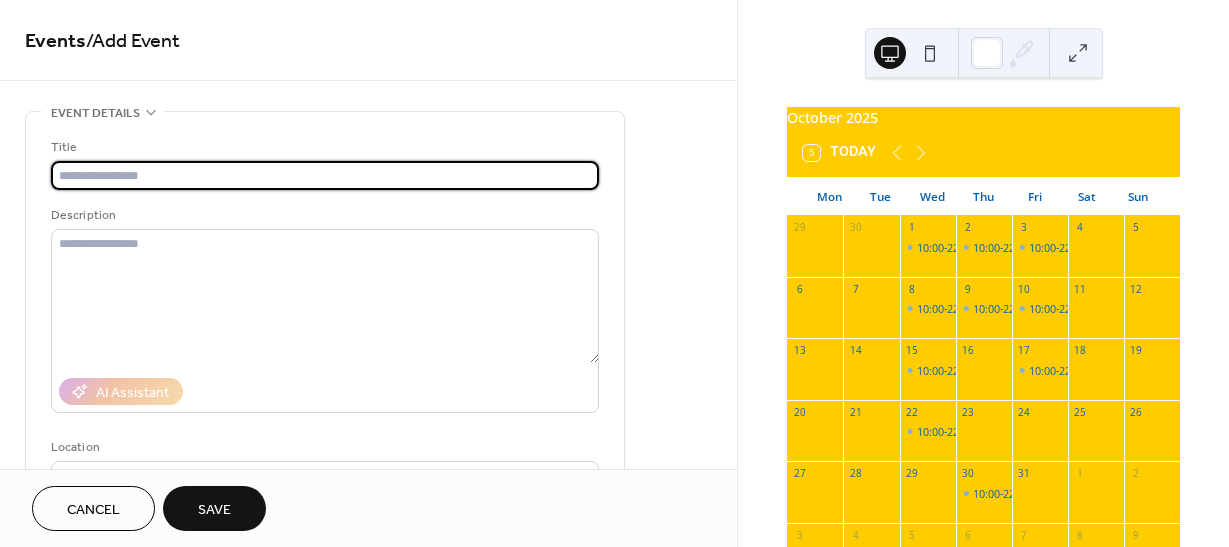 click at bounding box center [325, 175] 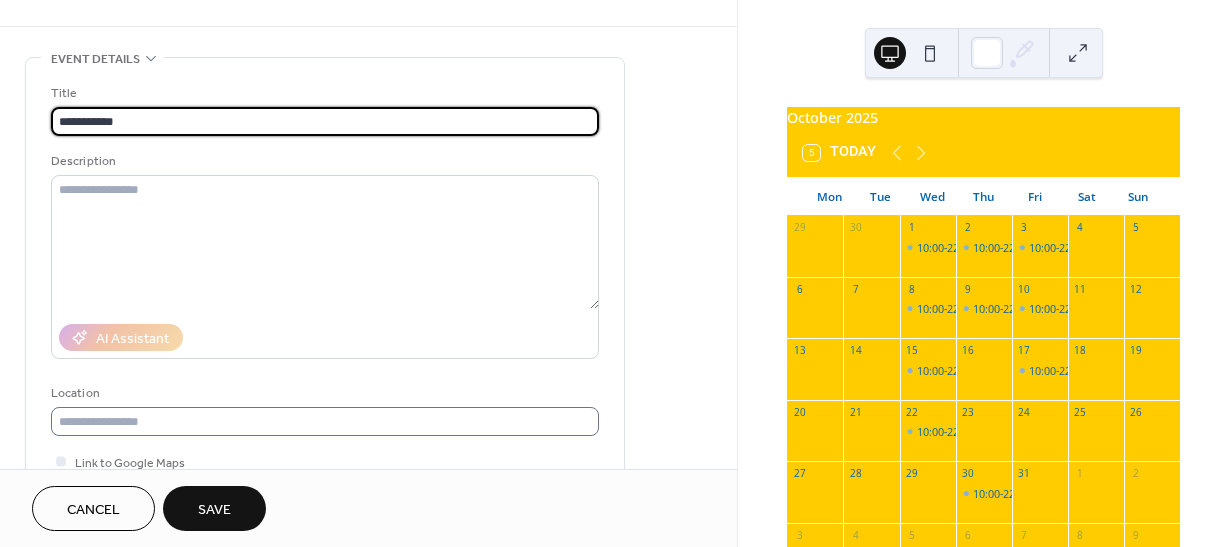 scroll, scrollTop: 300, scrollLeft: 0, axis: vertical 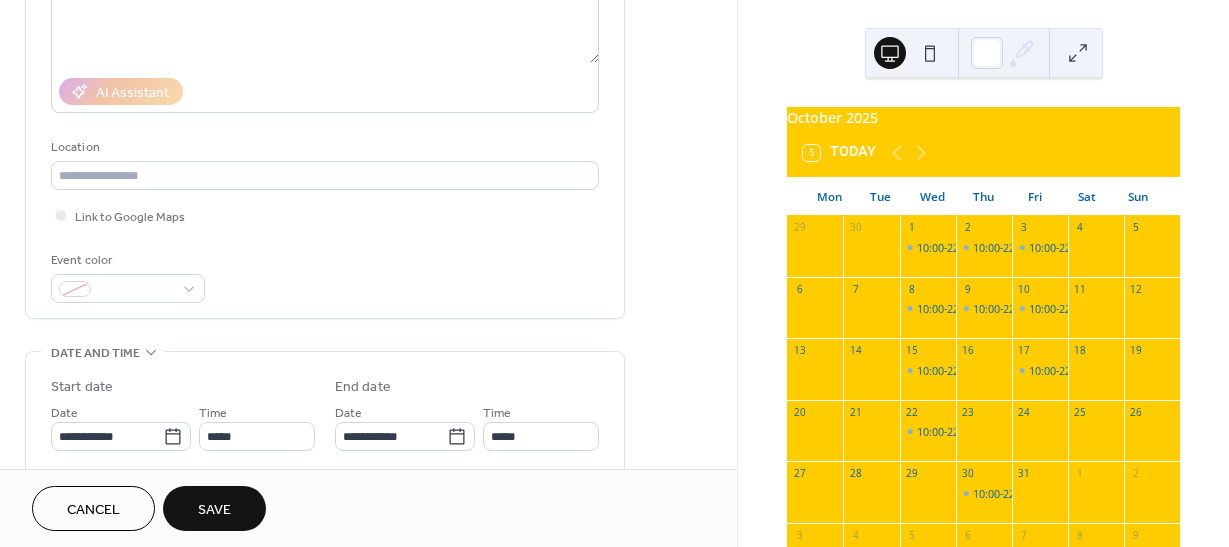 type on "**********" 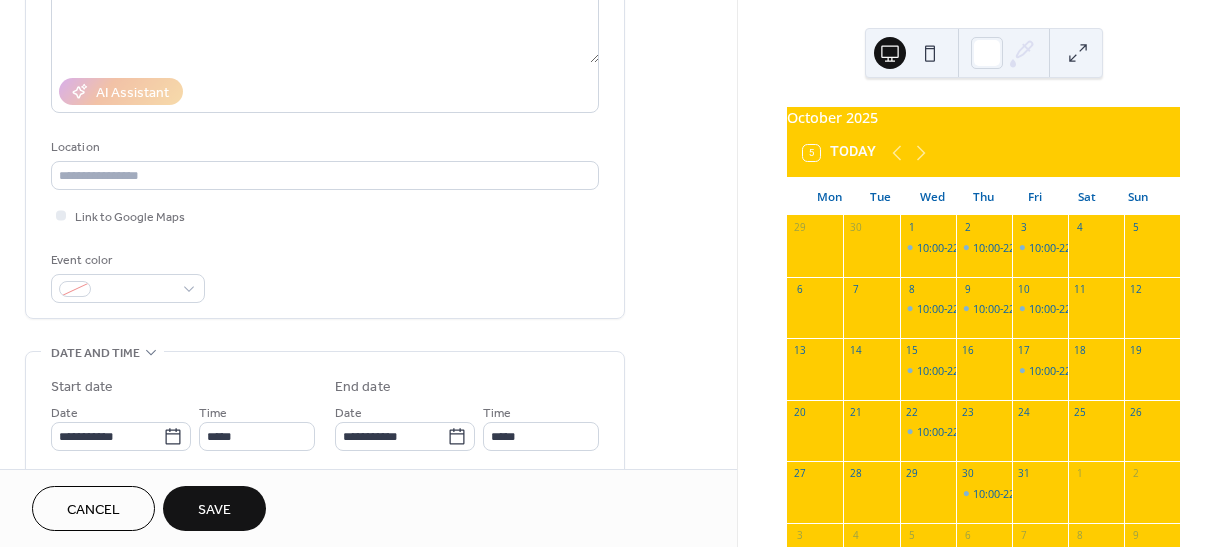 click on "Save" at bounding box center [214, 510] 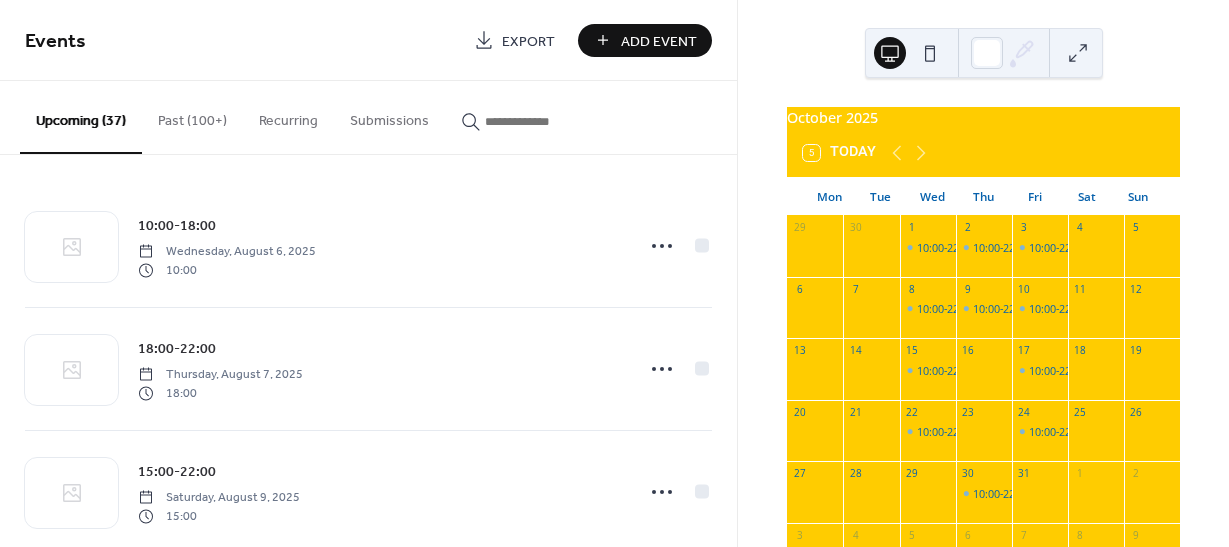 click on "Add Event" at bounding box center [659, 41] 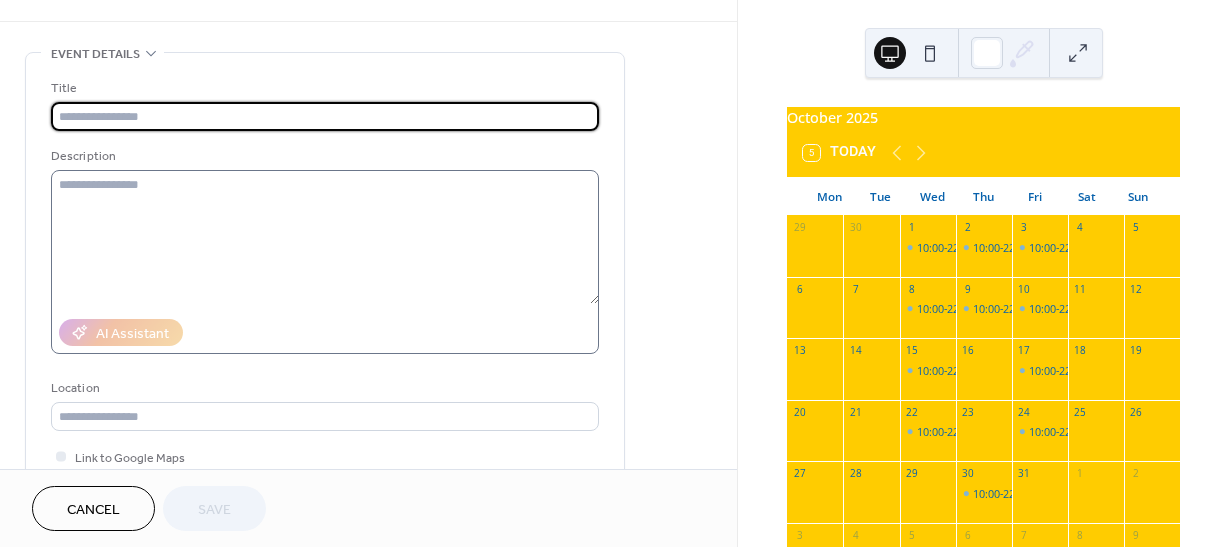 scroll, scrollTop: 400, scrollLeft: 0, axis: vertical 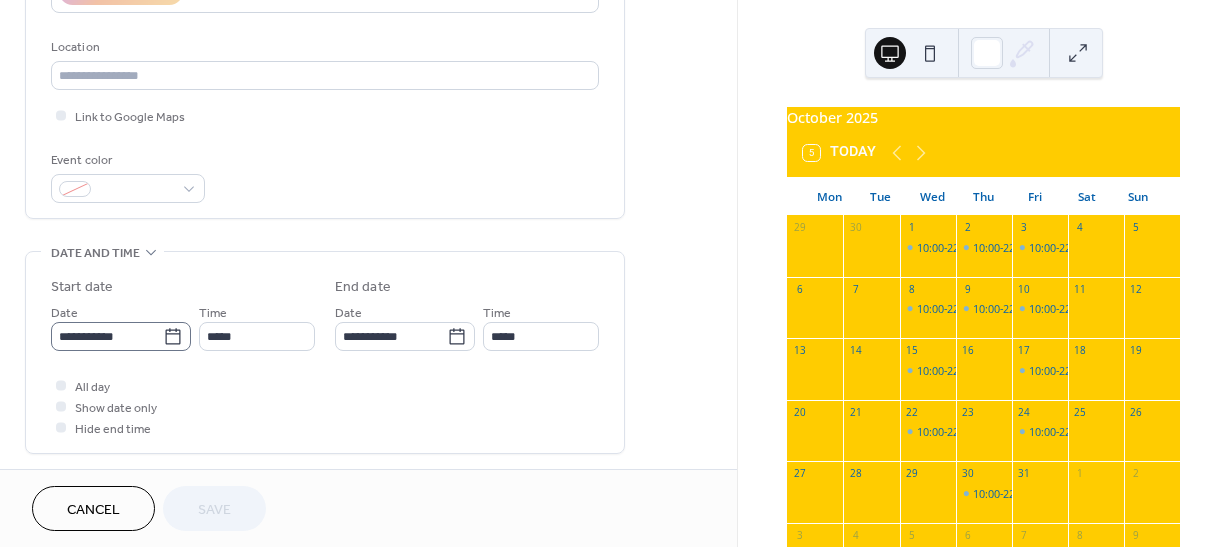 click 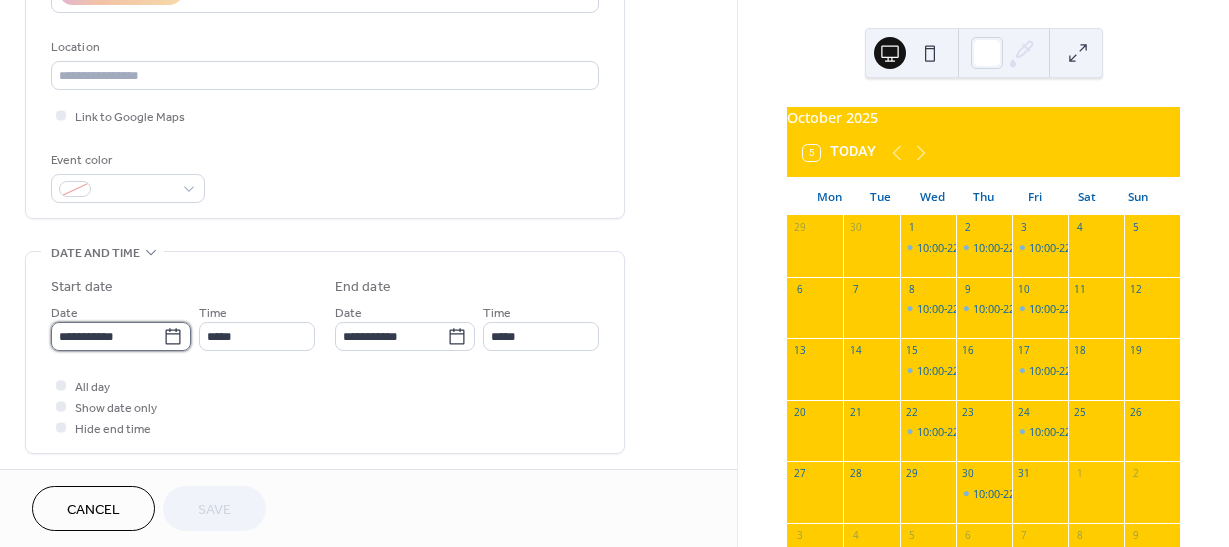 click on "**********" at bounding box center (107, 336) 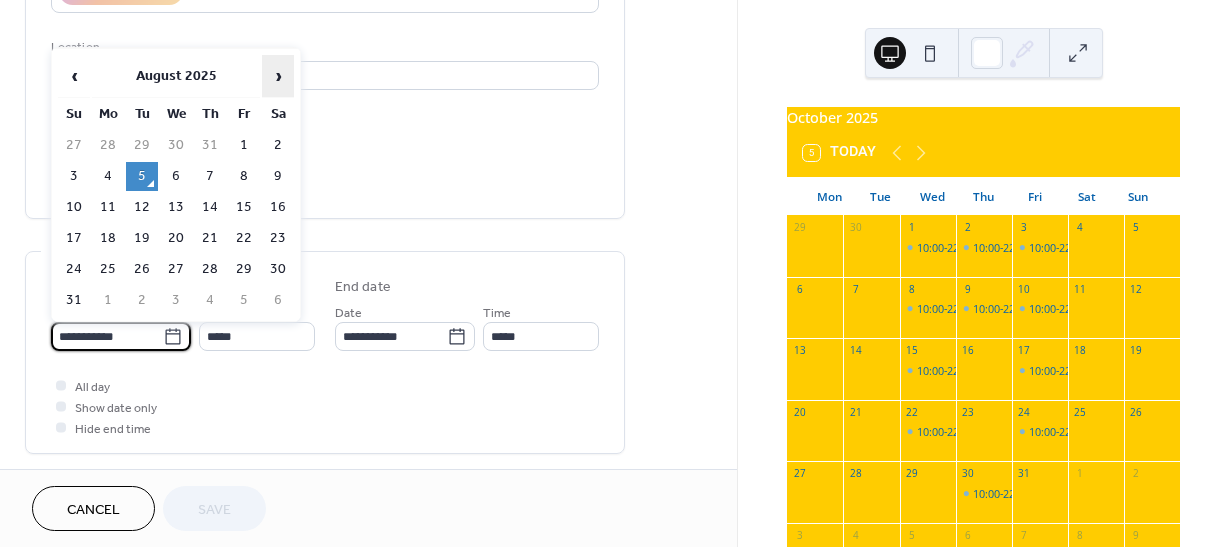 click on "›" at bounding box center (278, 76) 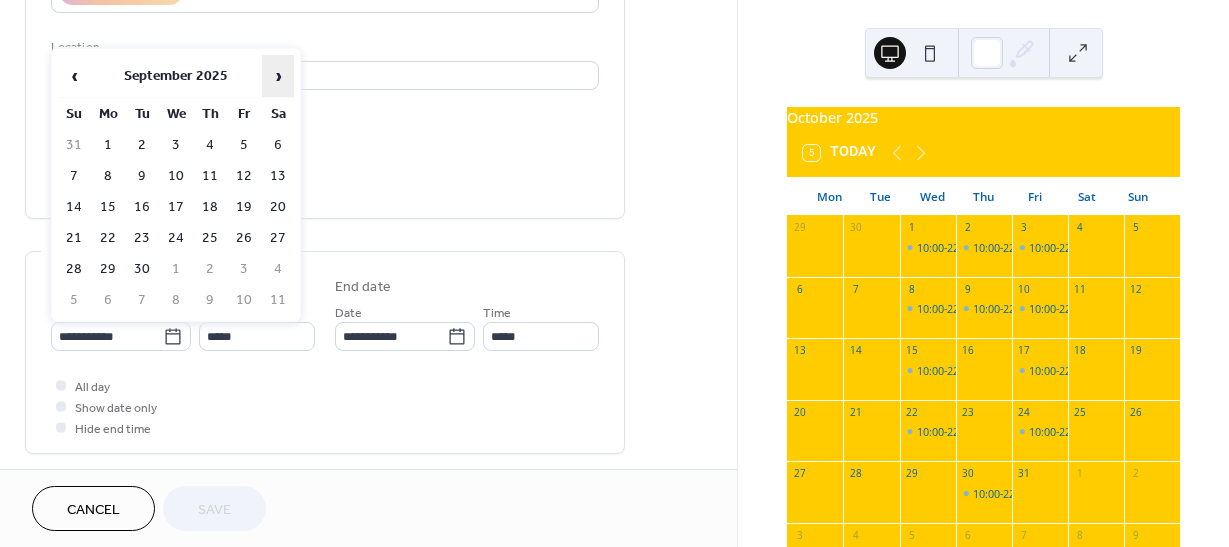 click on "›" at bounding box center (278, 76) 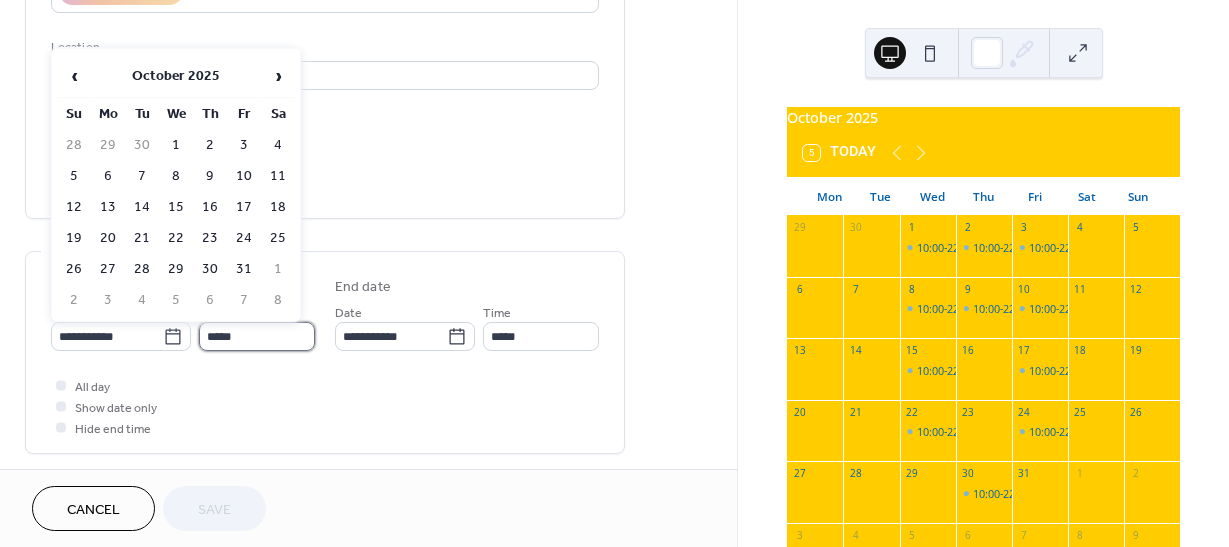 click on "*****" at bounding box center [257, 336] 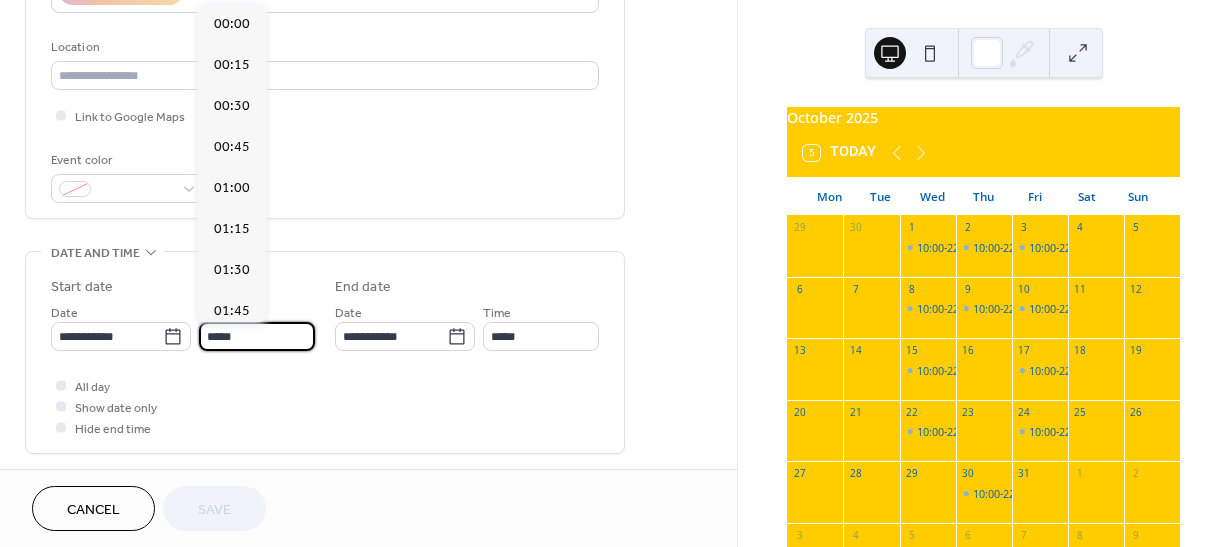 scroll, scrollTop: 1968, scrollLeft: 0, axis: vertical 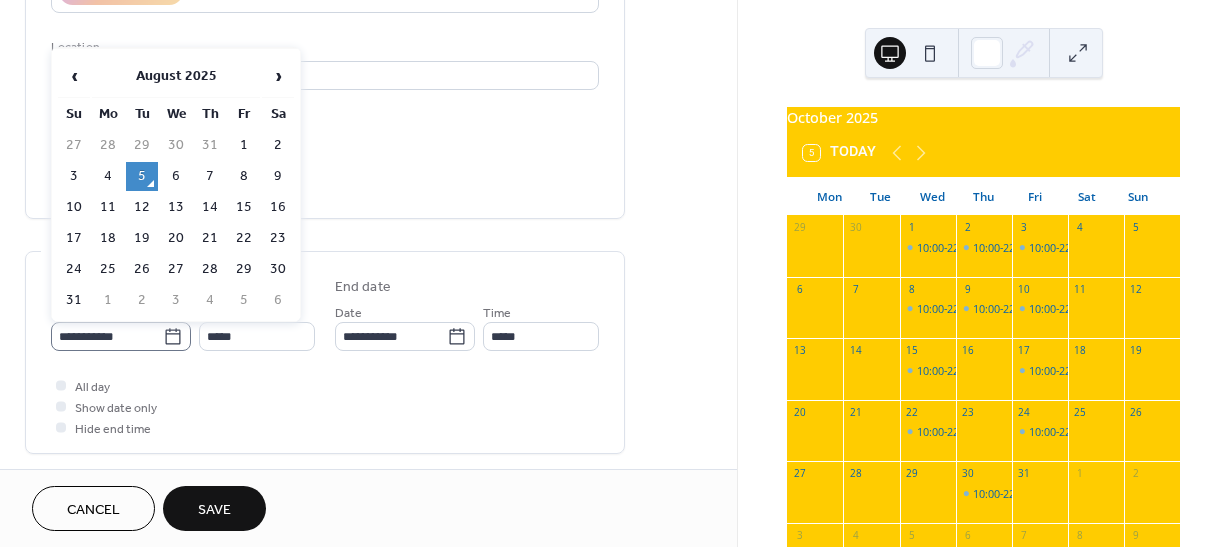 click 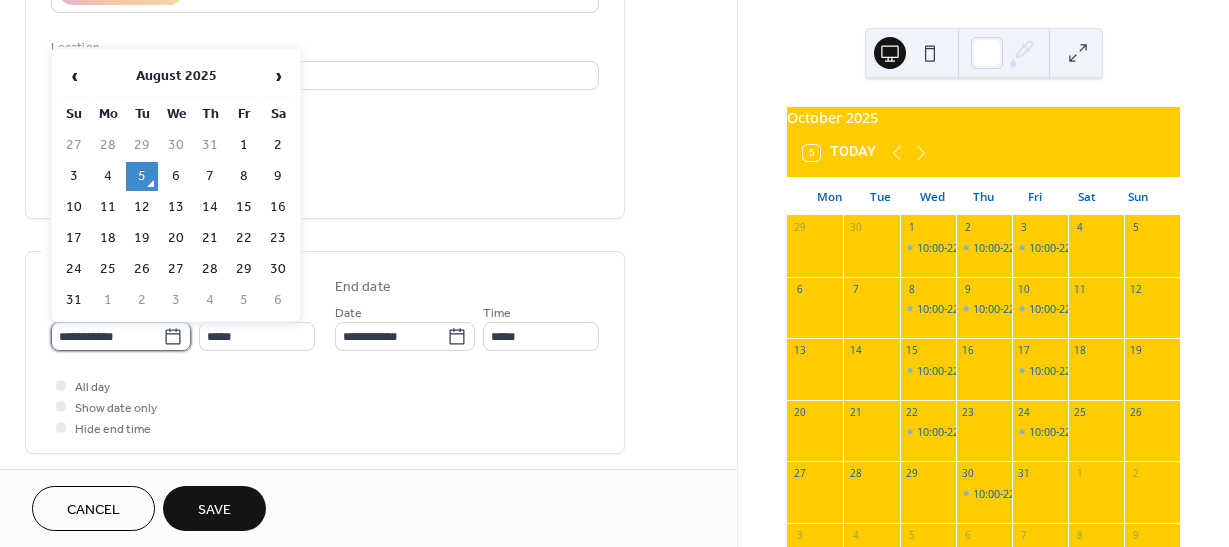click on "**********" at bounding box center [107, 336] 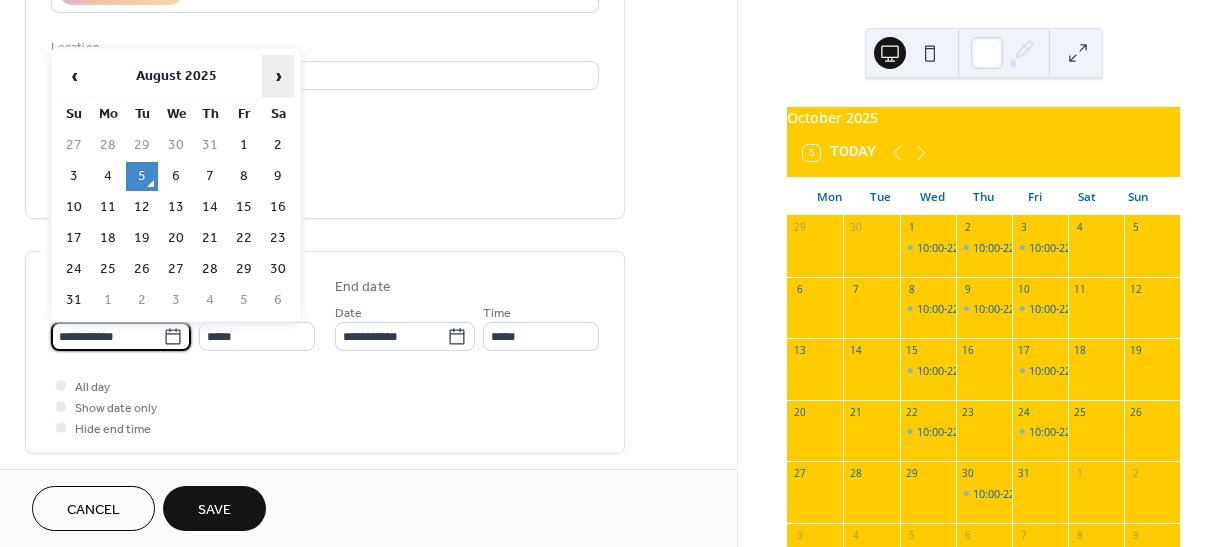 click on "›" at bounding box center (278, 76) 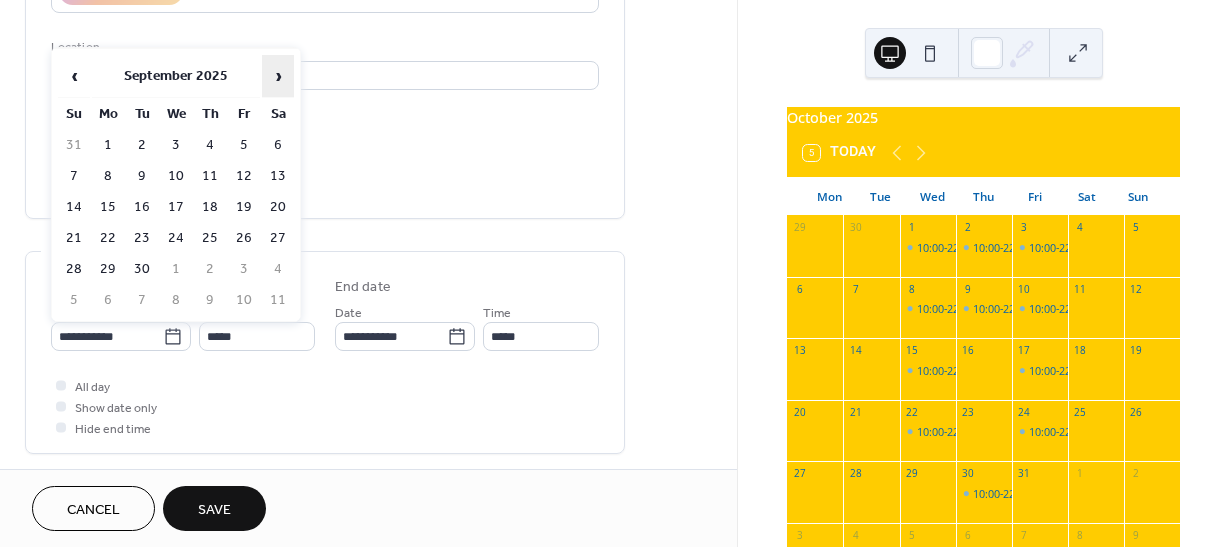 click on "›" at bounding box center (278, 76) 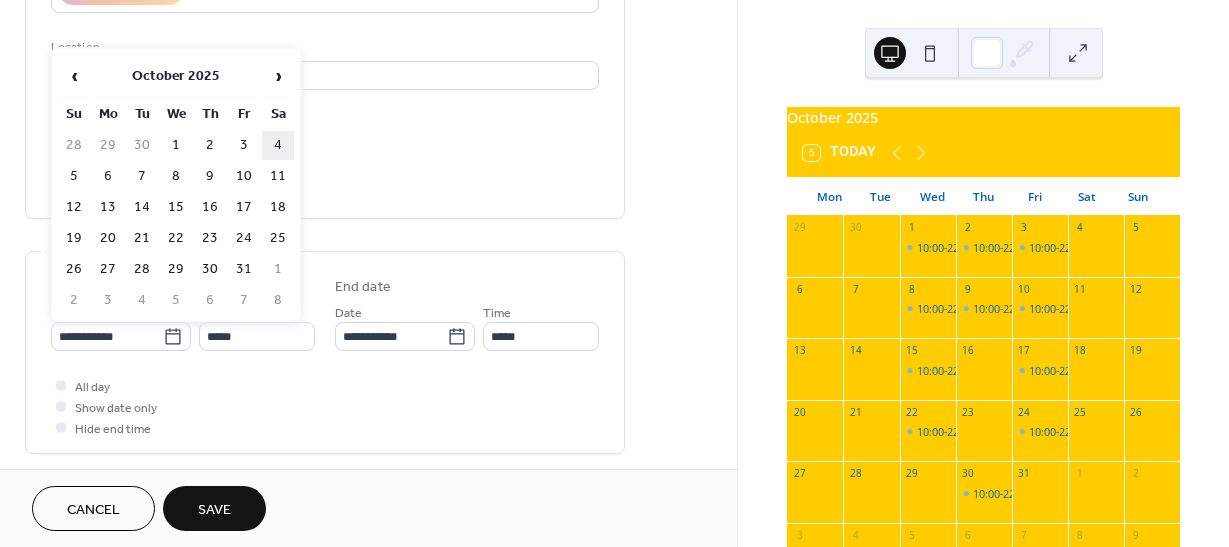click on "4" at bounding box center [278, 145] 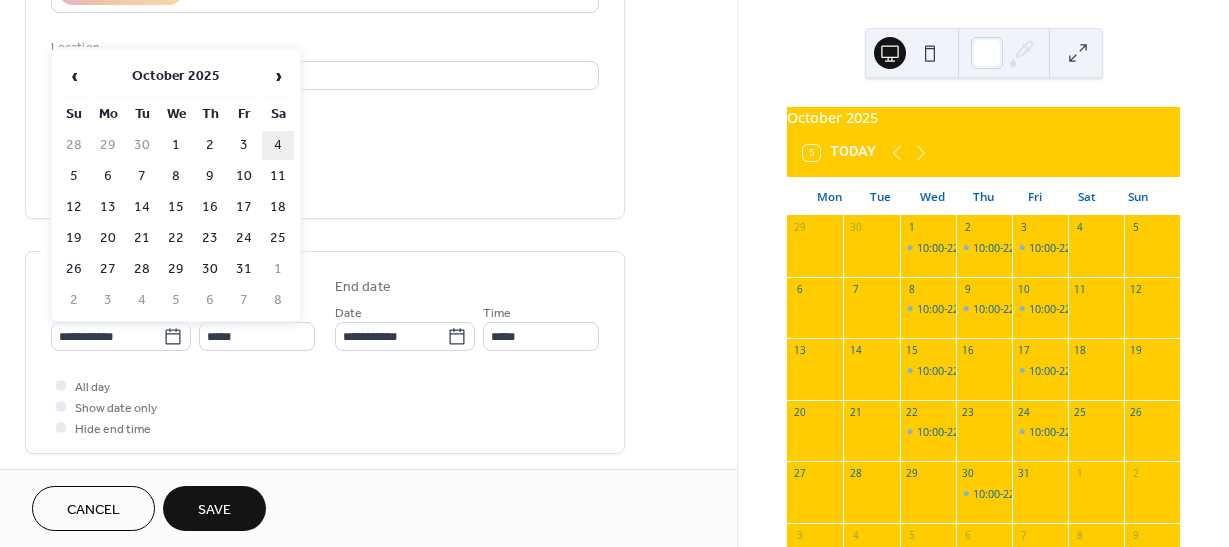 type on "**********" 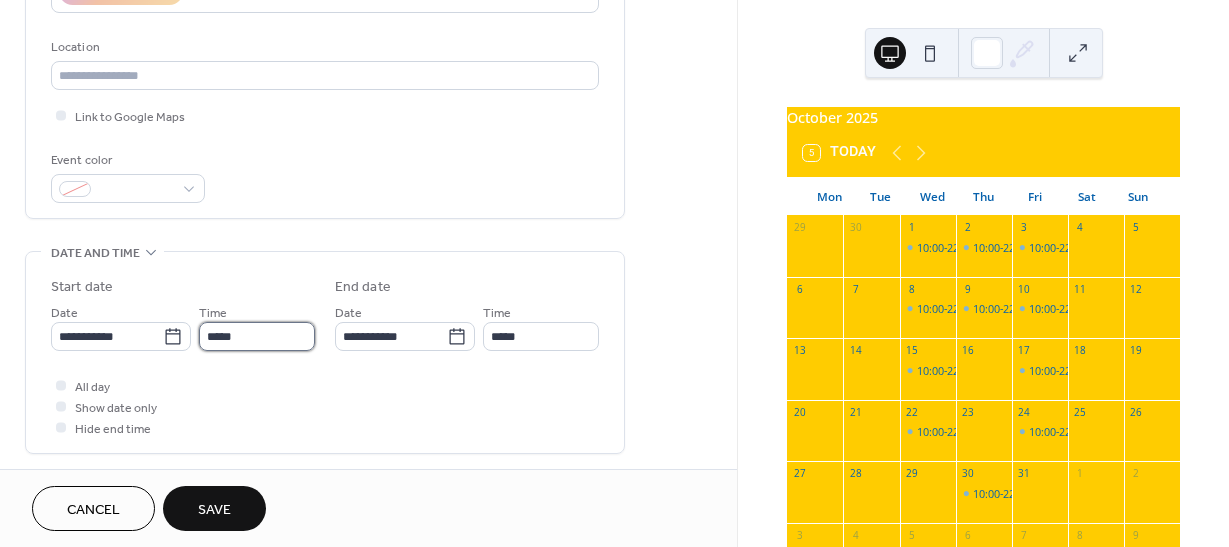 click on "*****" at bounding box center [257, 336] 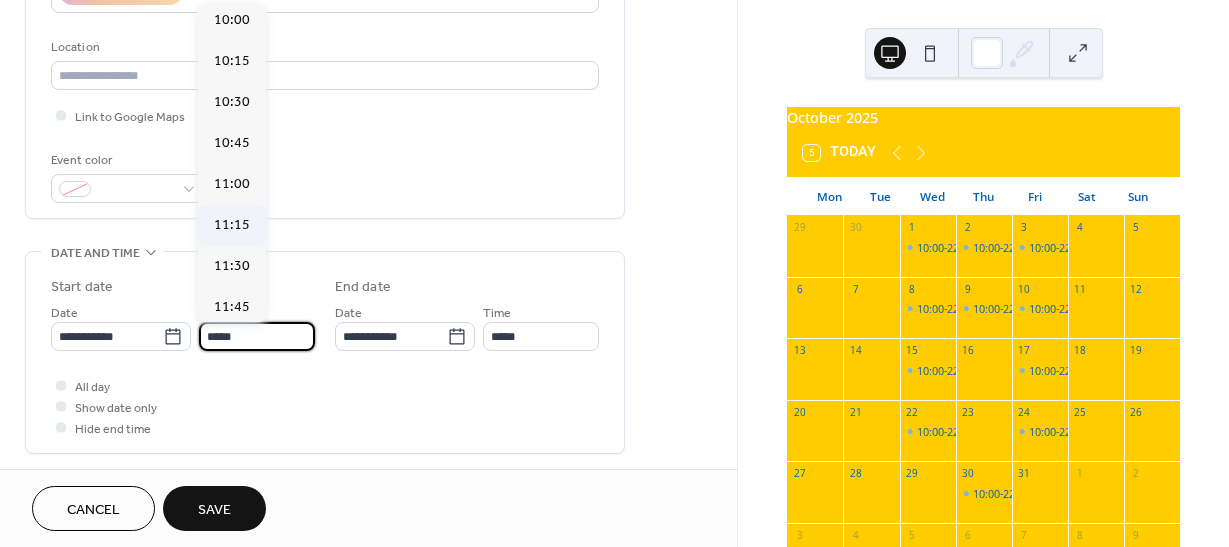 scroll, scrollTop: 1568, scrollLeft: 0, axis: vertical 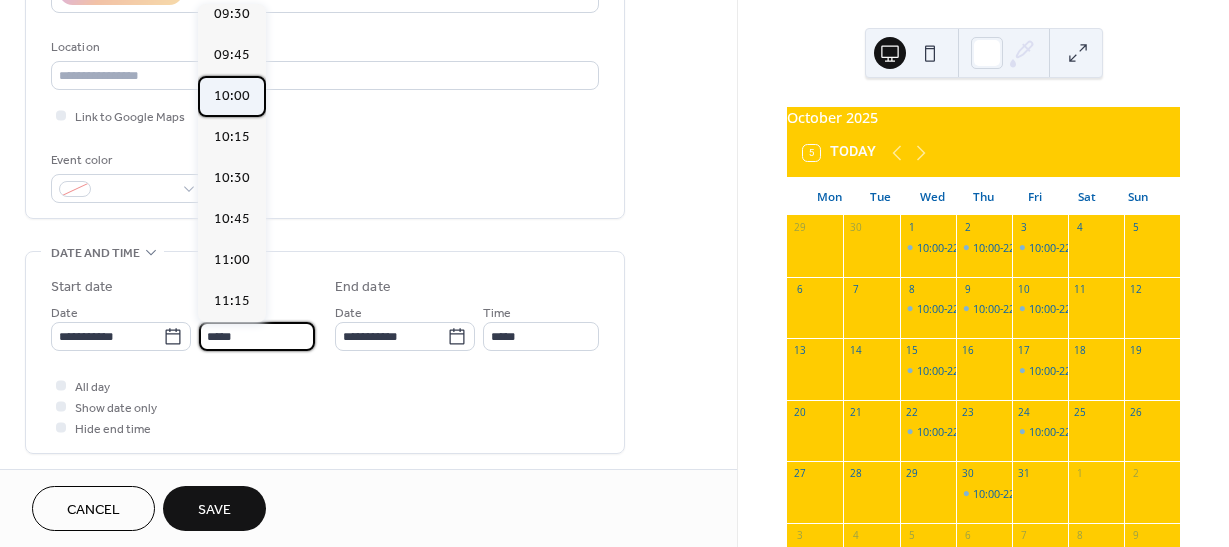 click on "10:00" at bounding box center (232, 96) 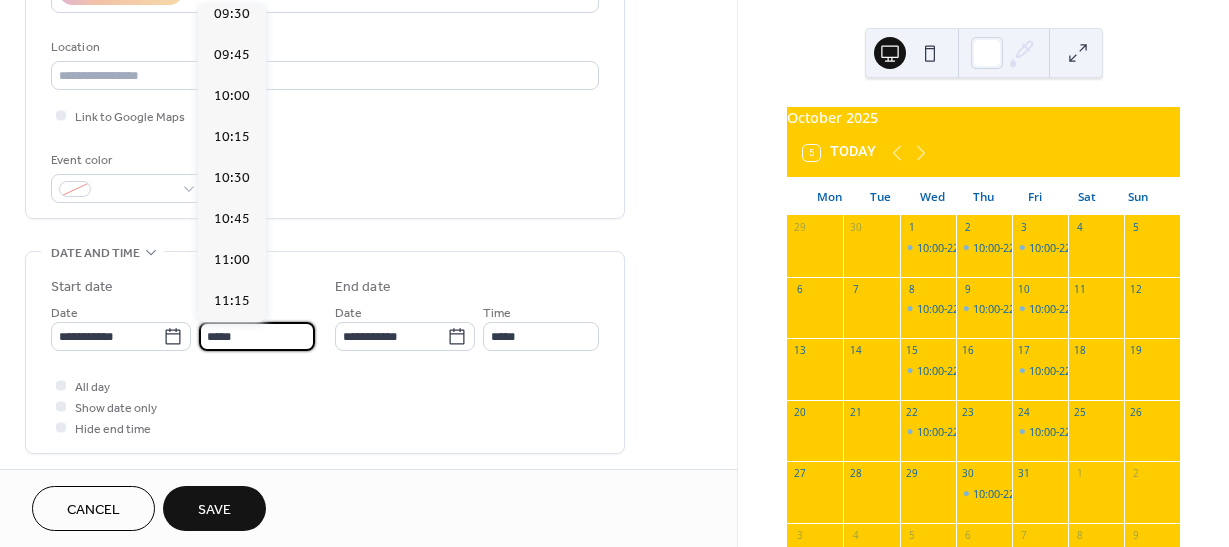 type on "*****" 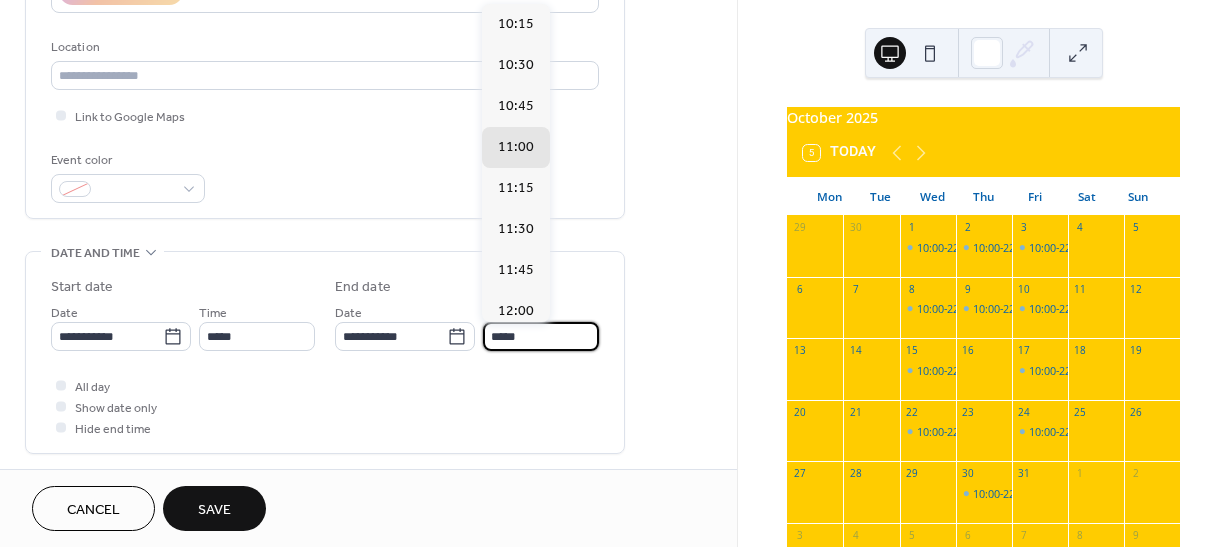 click on "*****" at bounding box center (541, 336) 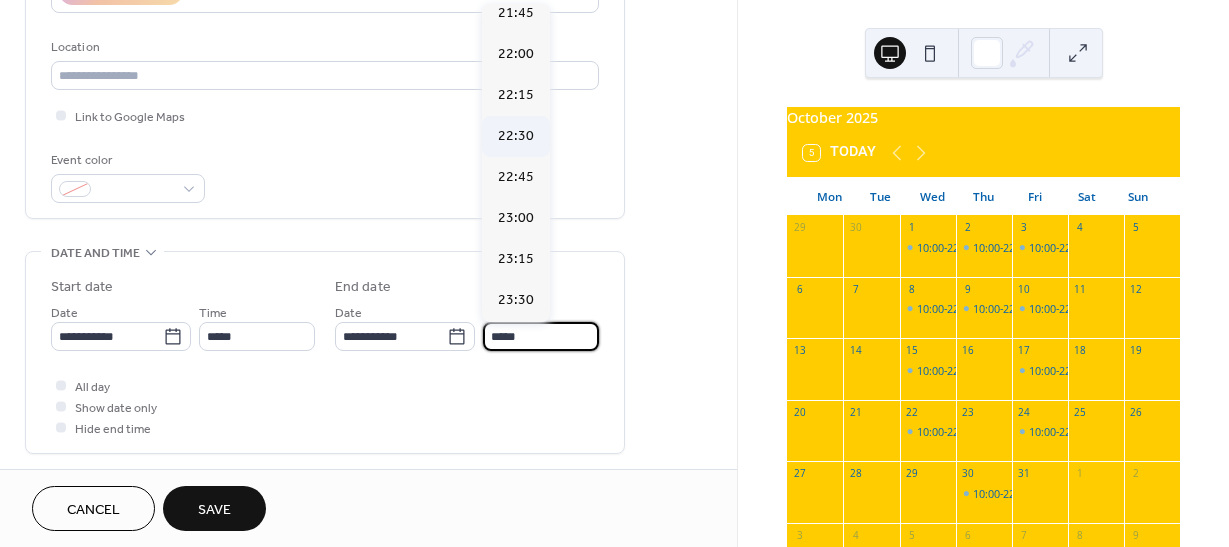 scroll, scrollTop: 1900, scrollLeft: 0, axis: vertical 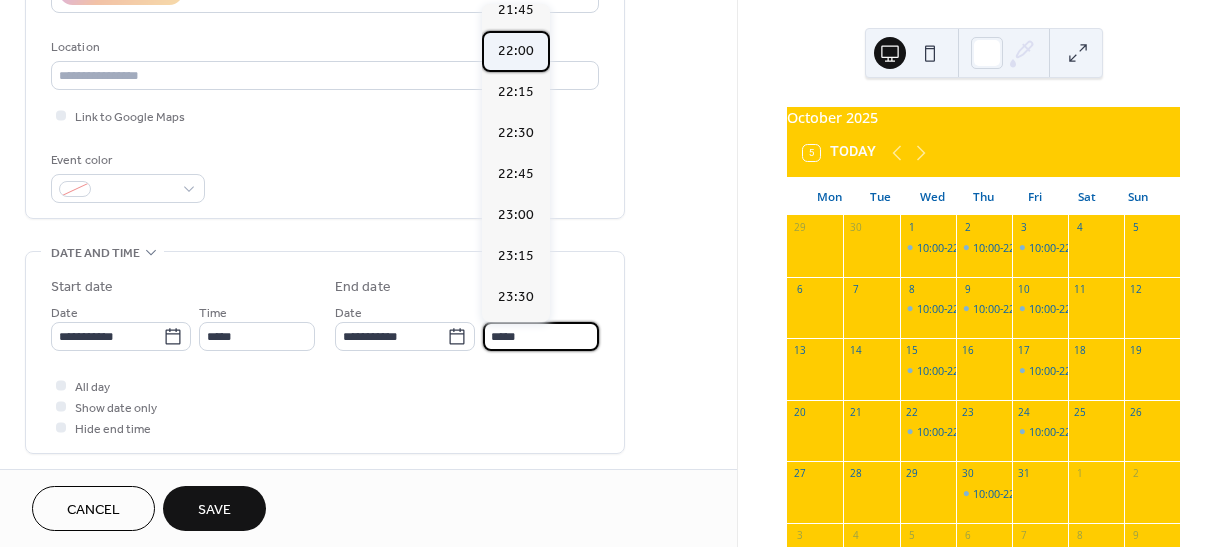 click on "22:00" at bounding box center (516, 51) 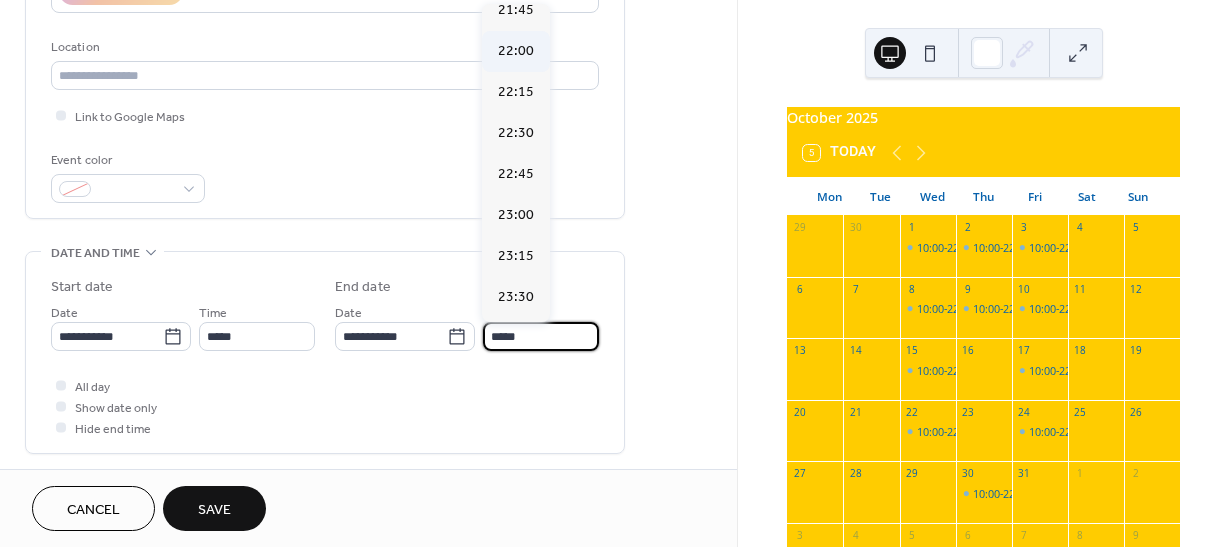type on "*****" 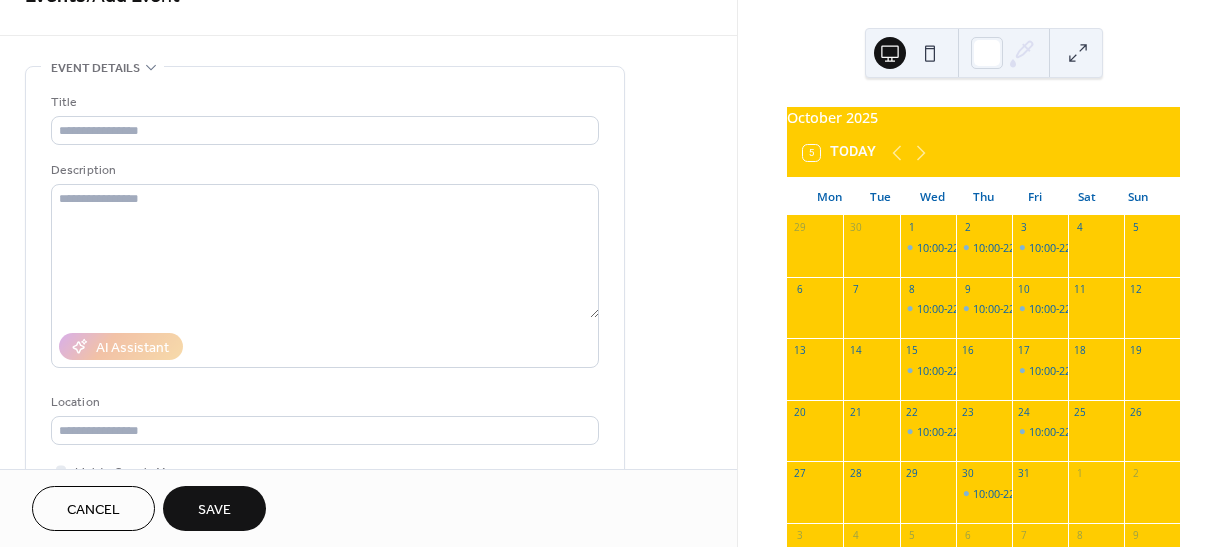 scroll, scrollTop: 0, scrollLeft: 0, axis: both 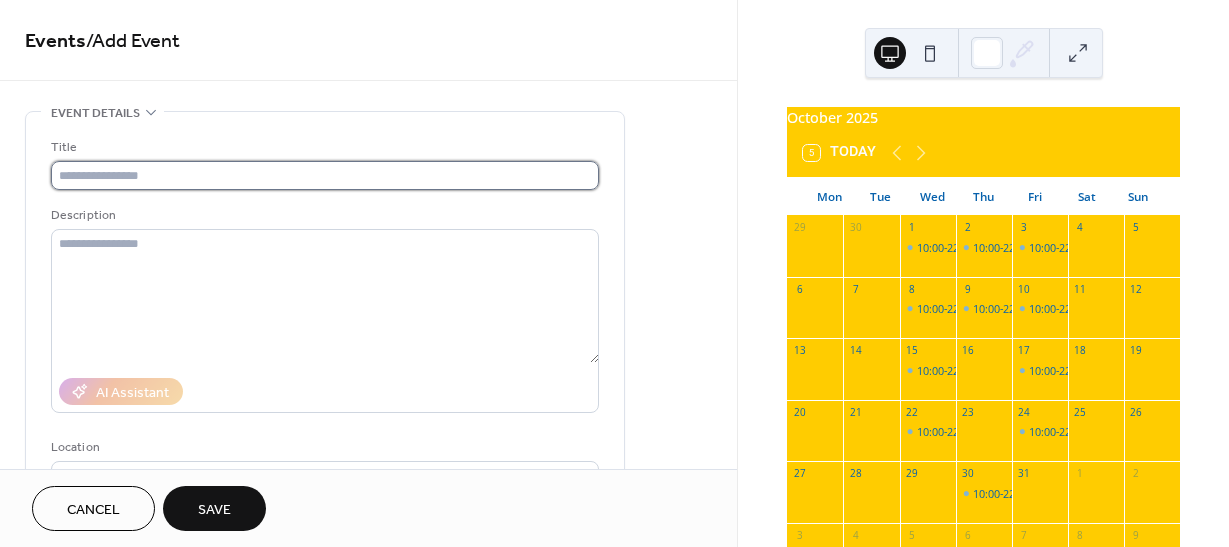 click at bounding box center (325, 175) 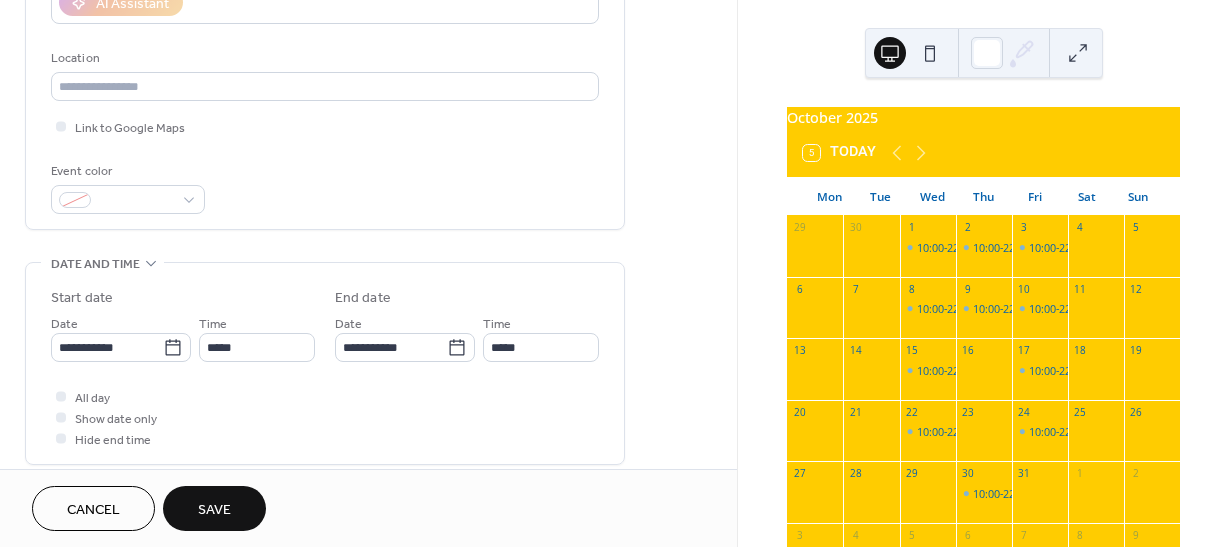 scroll, scrollTop: 400, scrollLeft: 0, axis: vertical 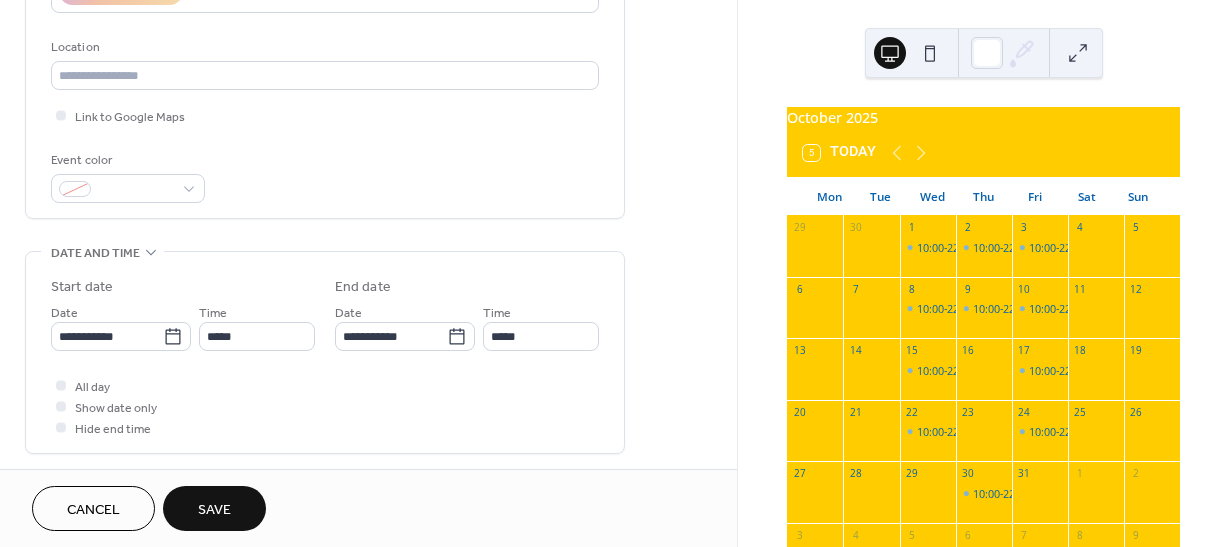 type on "**********" 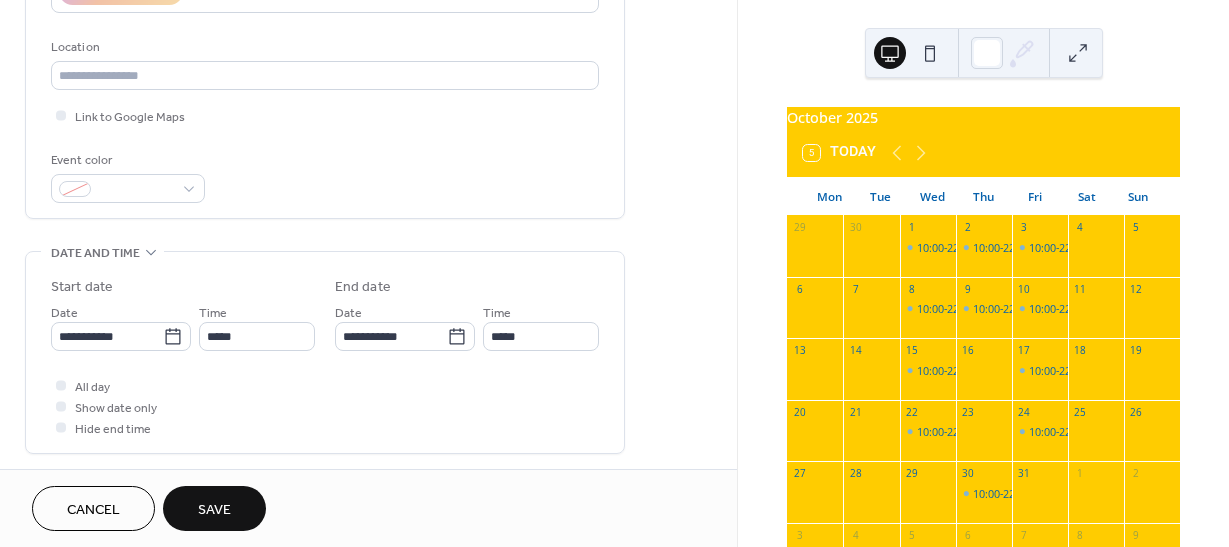 click on "Save" at bounding box center [214, 510] 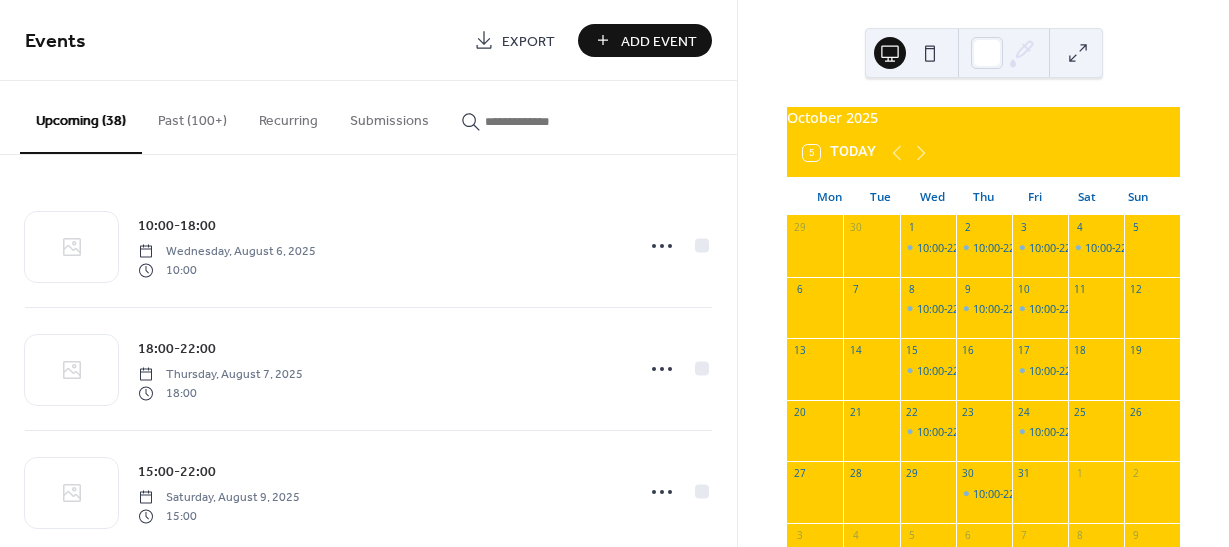 click on "Add Event" at bounding box center [645, 40] 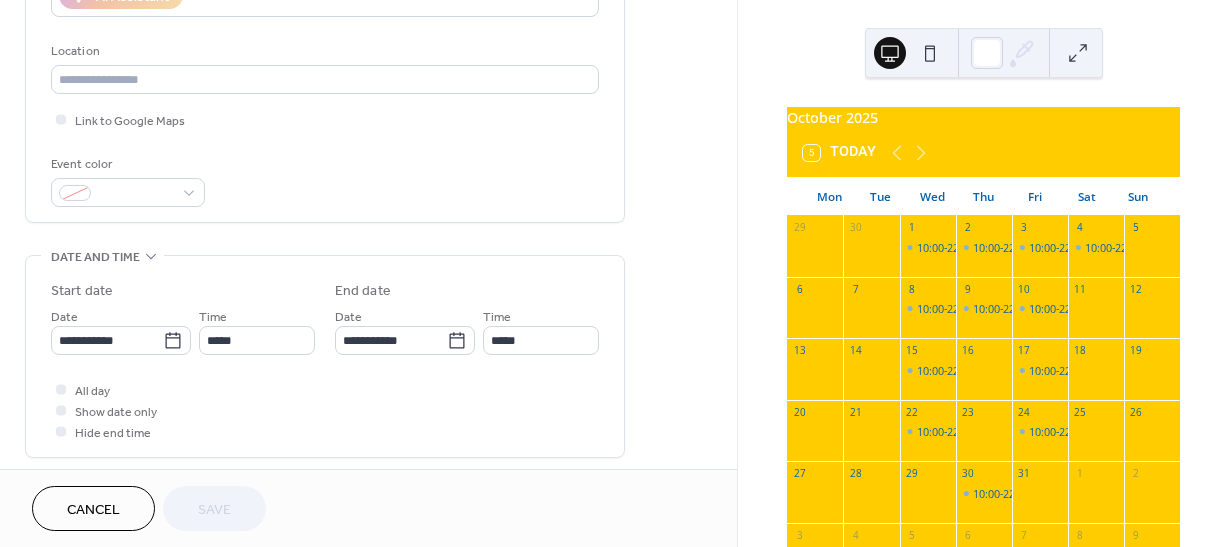 scroll, scrollTop: 400, scrollLeft: 0, axis: vertical 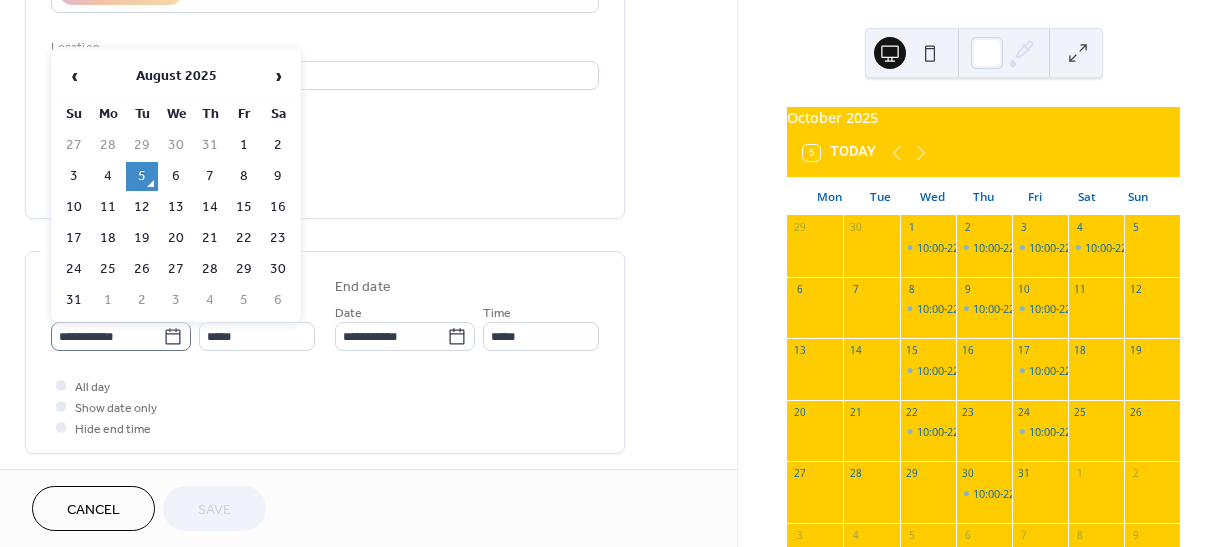 click 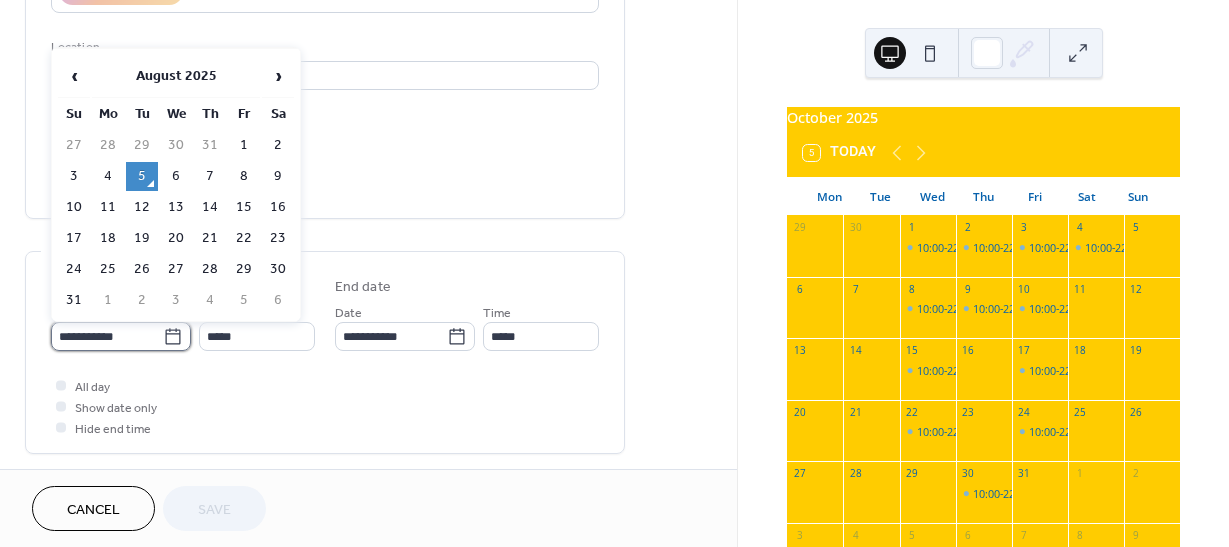 click on "**********" at bounding box center (107, 336) 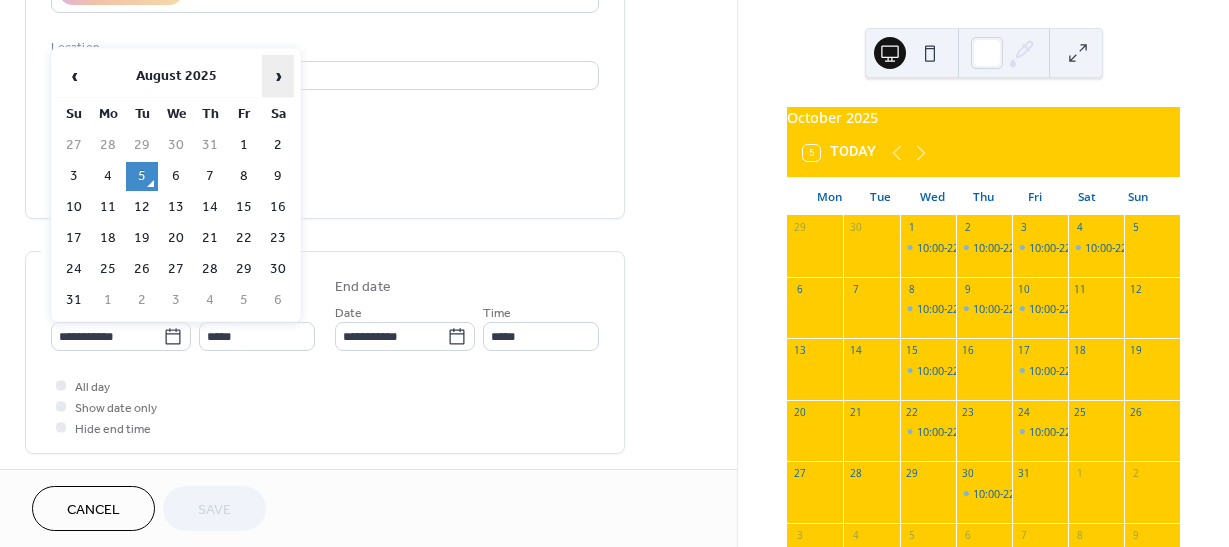 click on "›" at bounding box center (278, 76) 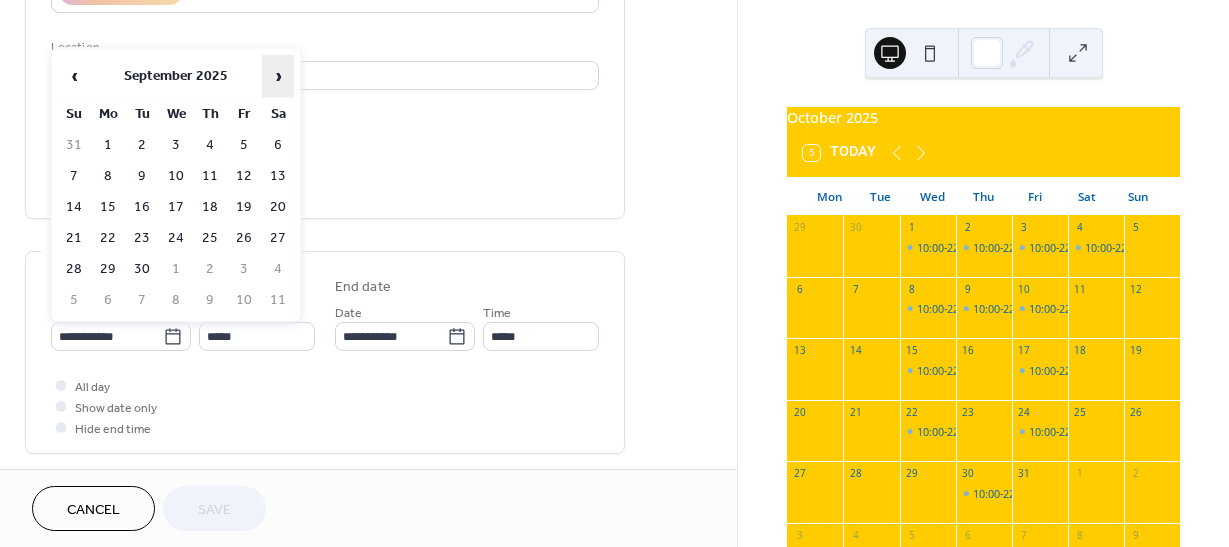click on "›" at bounding box center [278, 76] 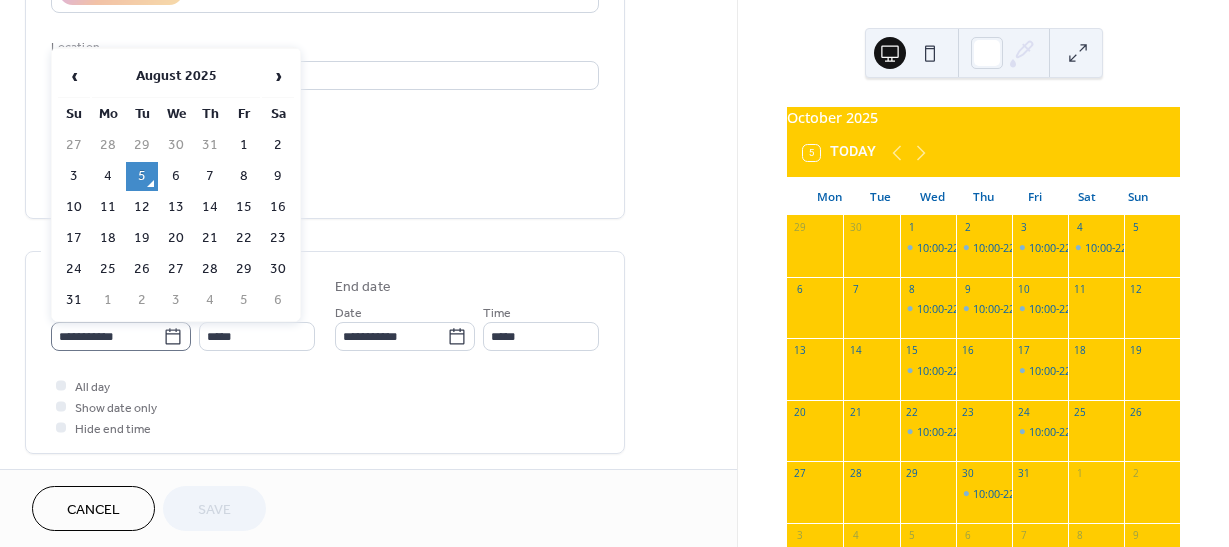 click 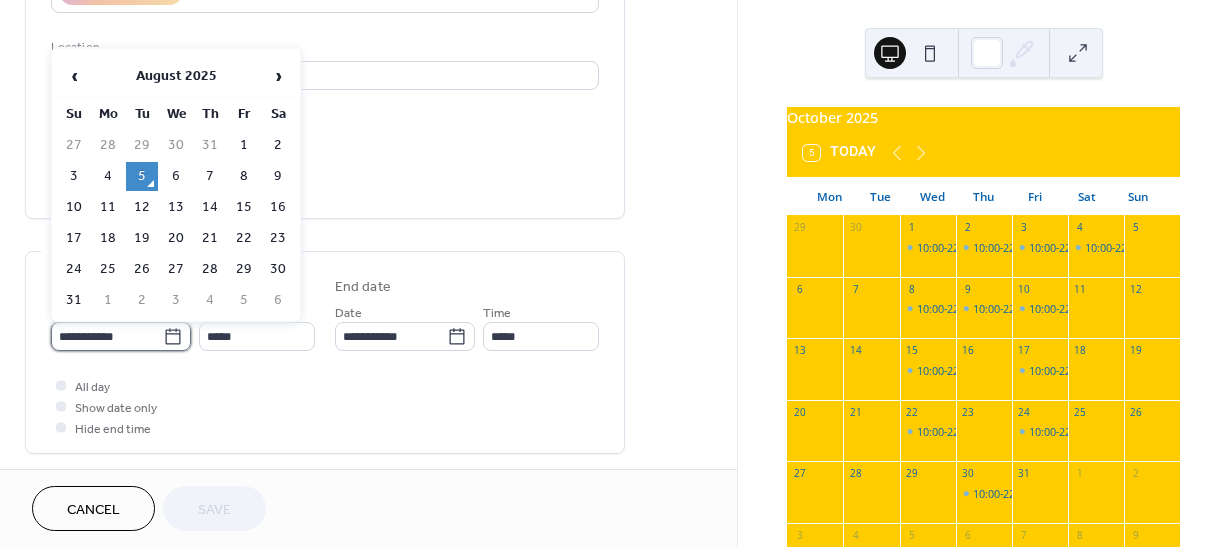click on "**********" at bounding box center [107, 336] 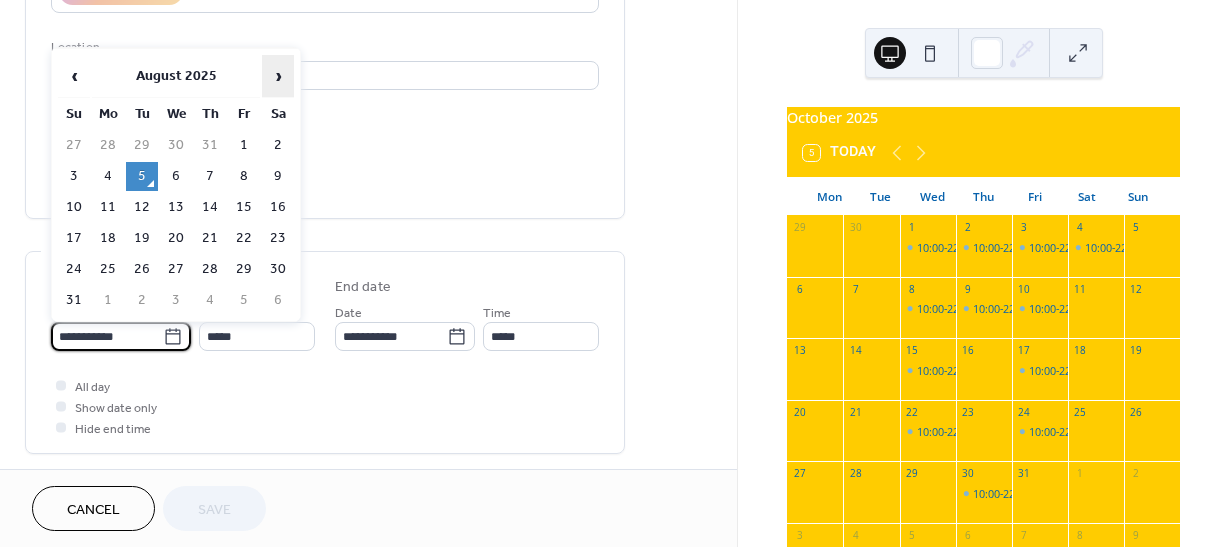 click on "›" at bounding box center [278, 76] 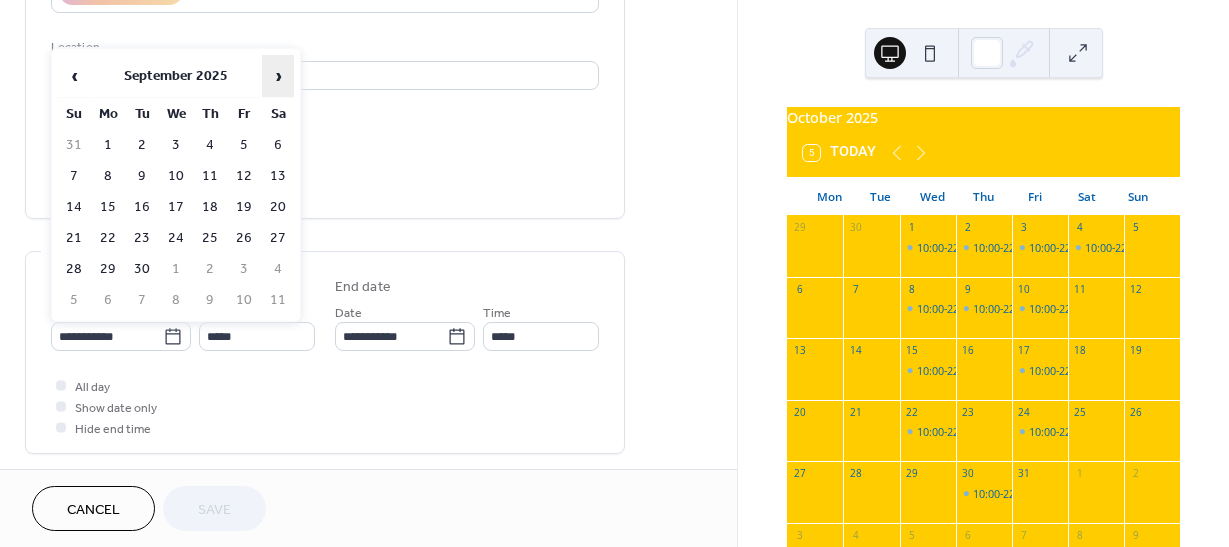 click on "›" at bounding box center [278, 76] 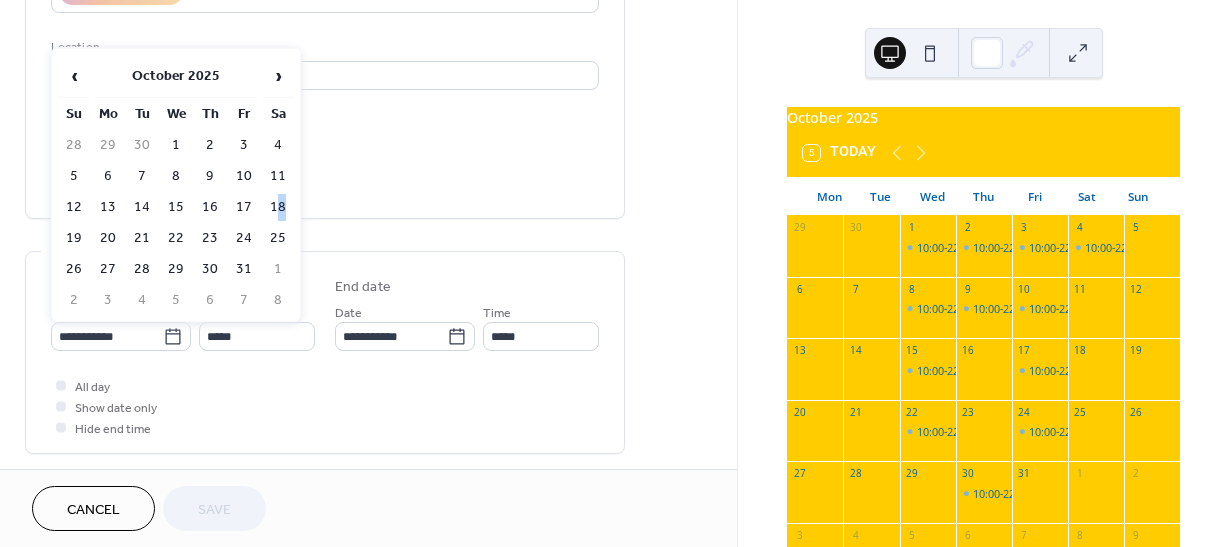 click on "18" at bounding box center [278, 207] 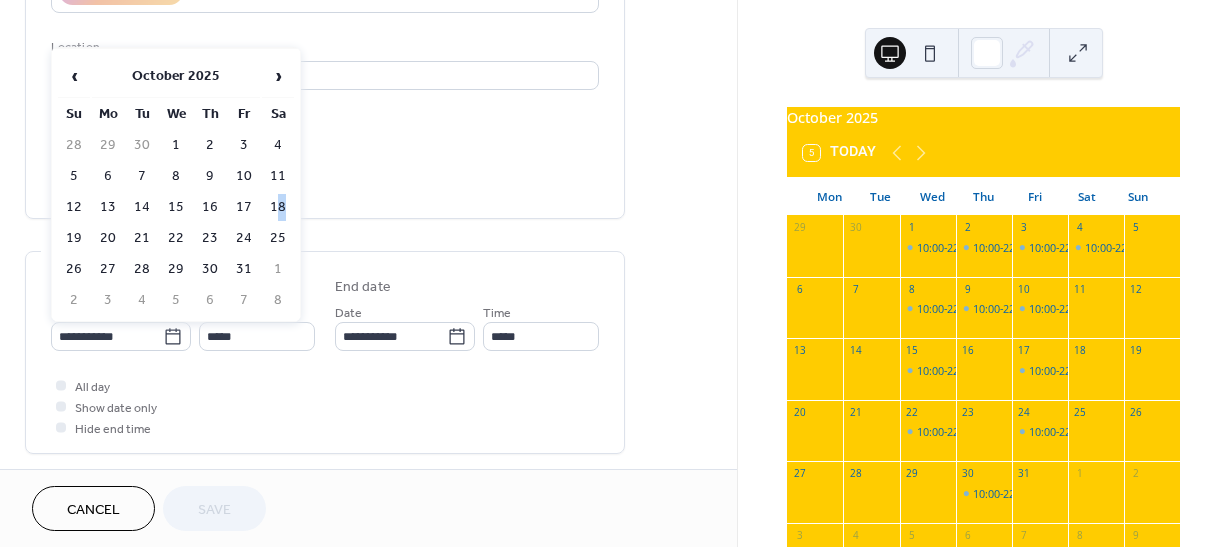 type on "**********" 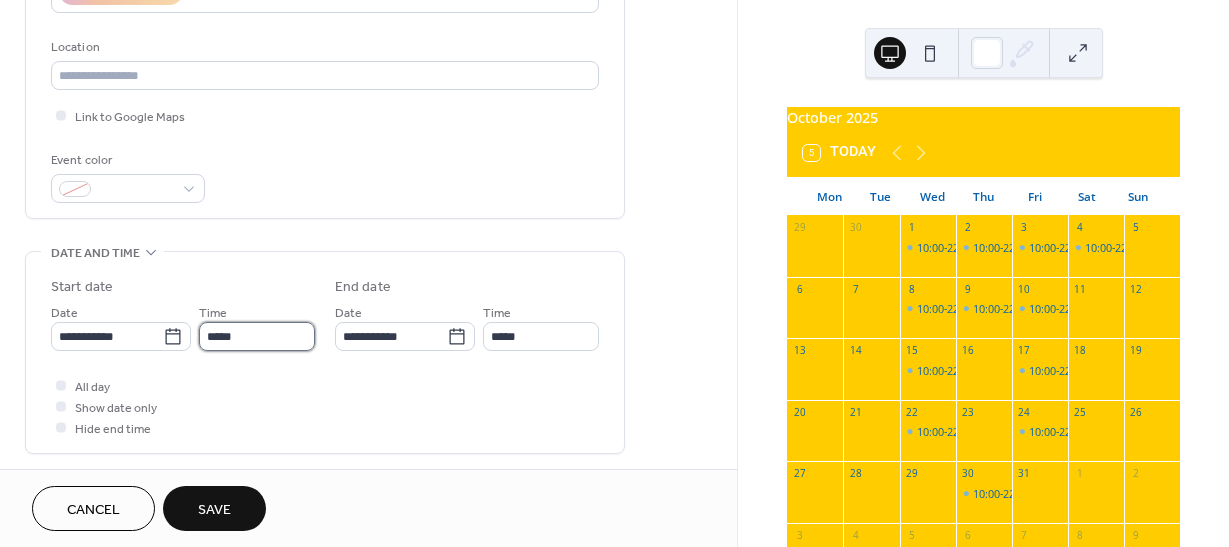 drag, startPoint x: 231, startPoint y: 337, endPoint x: 230, endPoint y: 322, distance: 15.033297 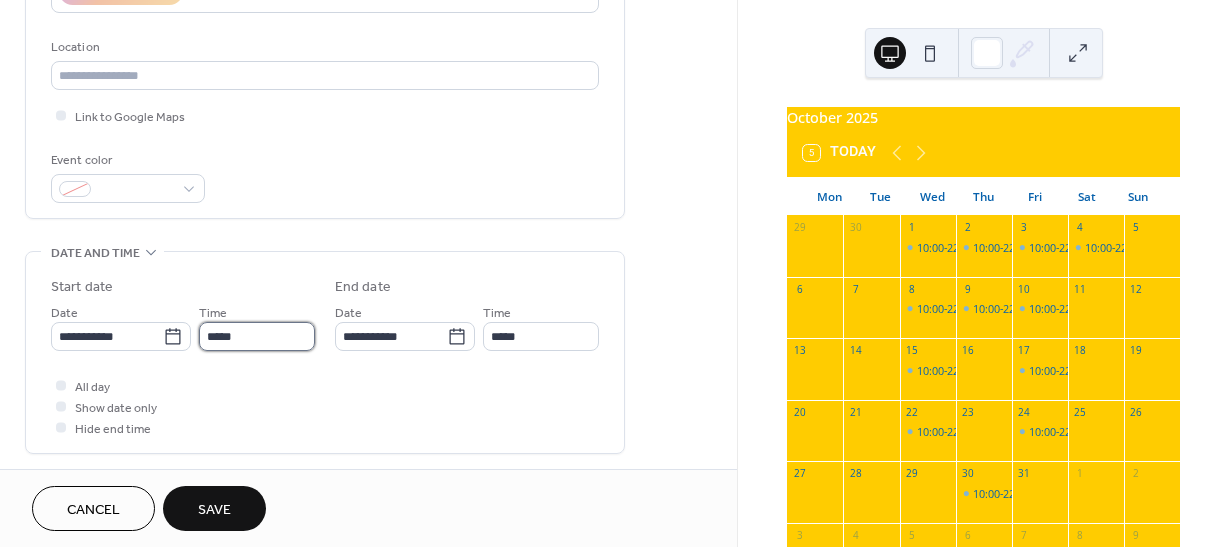 click on "*****" at bounding box center (257, 336) 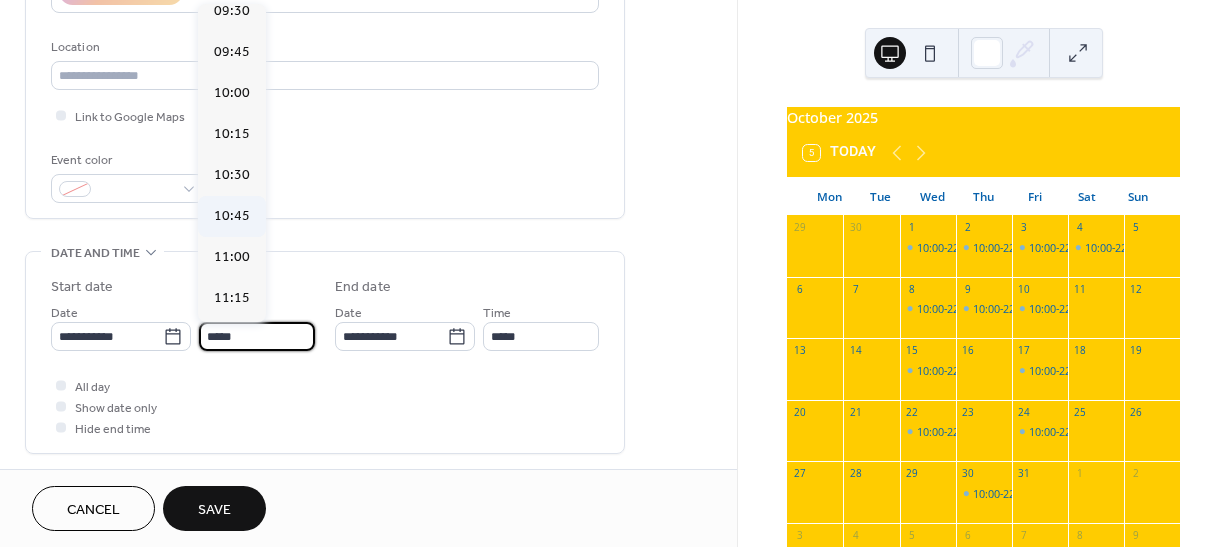 scroll, scrollTop: 1568, scrollLeft: 0, axis: vertical 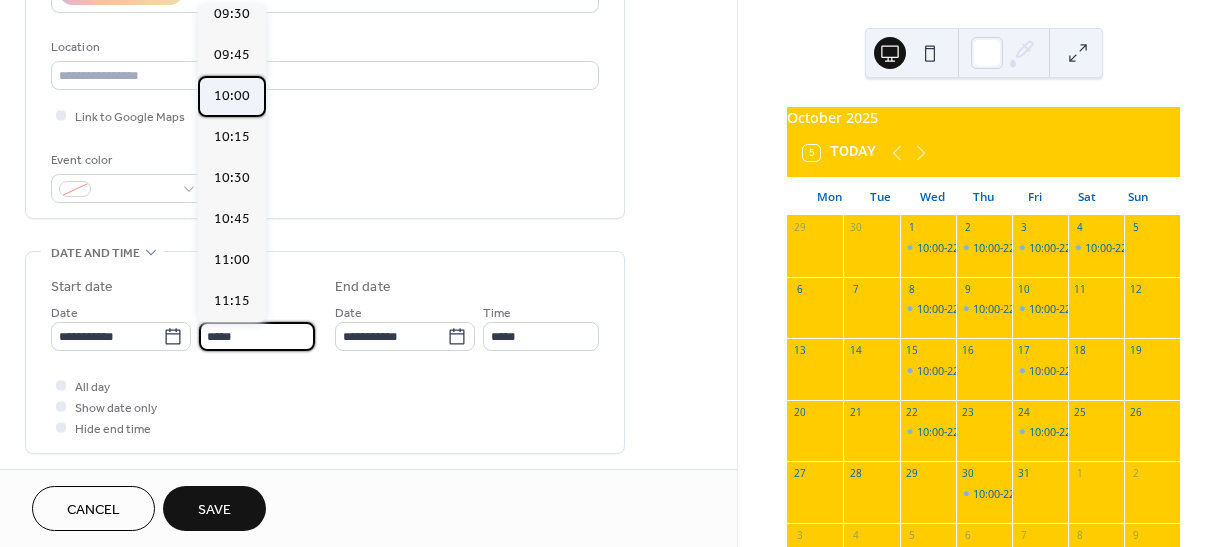 click on "10:00" at bounding box center [232, 96] 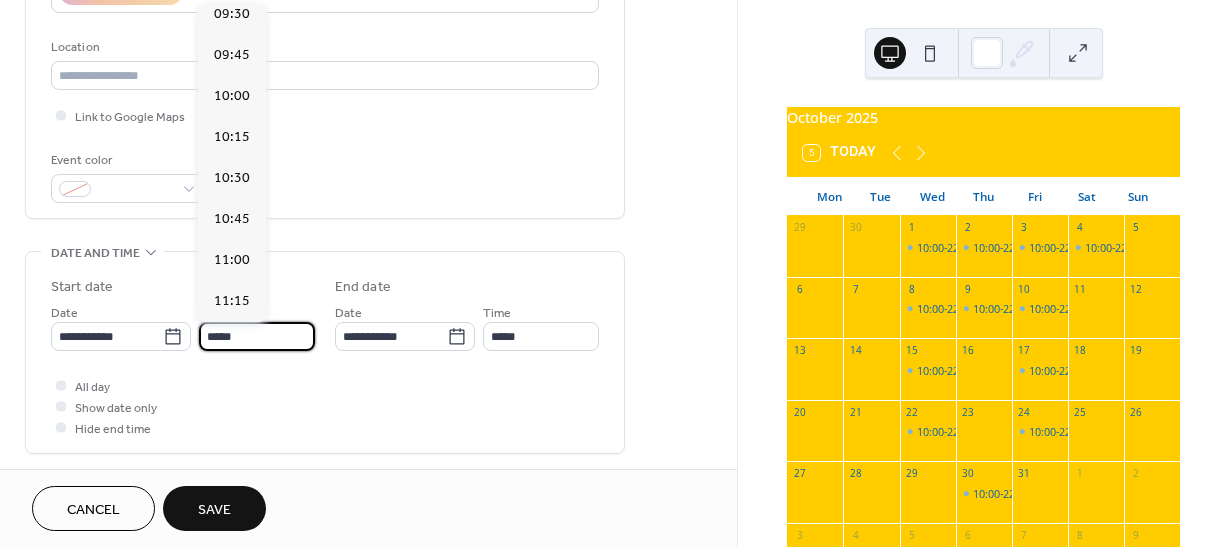 type on "*****" 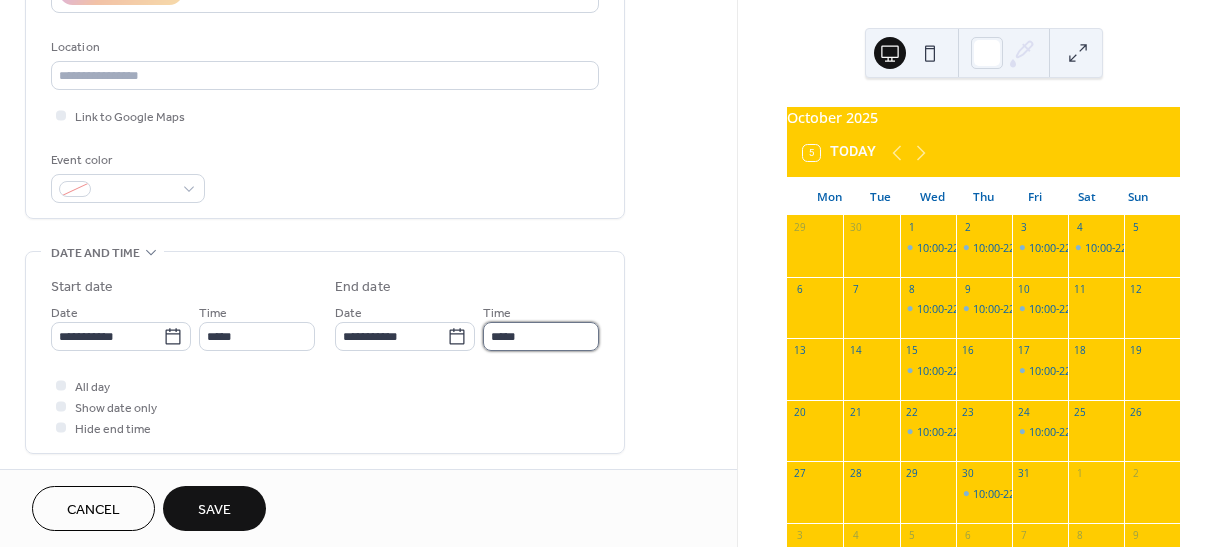 click on "*****" at bounding box center (541, 336) 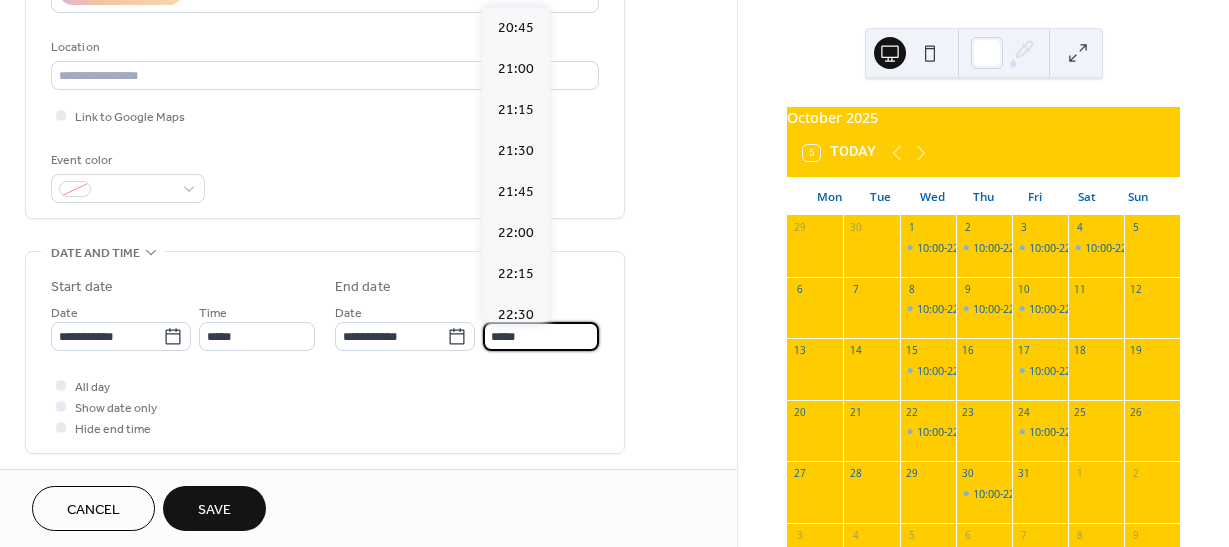 scroll, scrollTop: 1800, scrollLeft: 0, axis: vertical 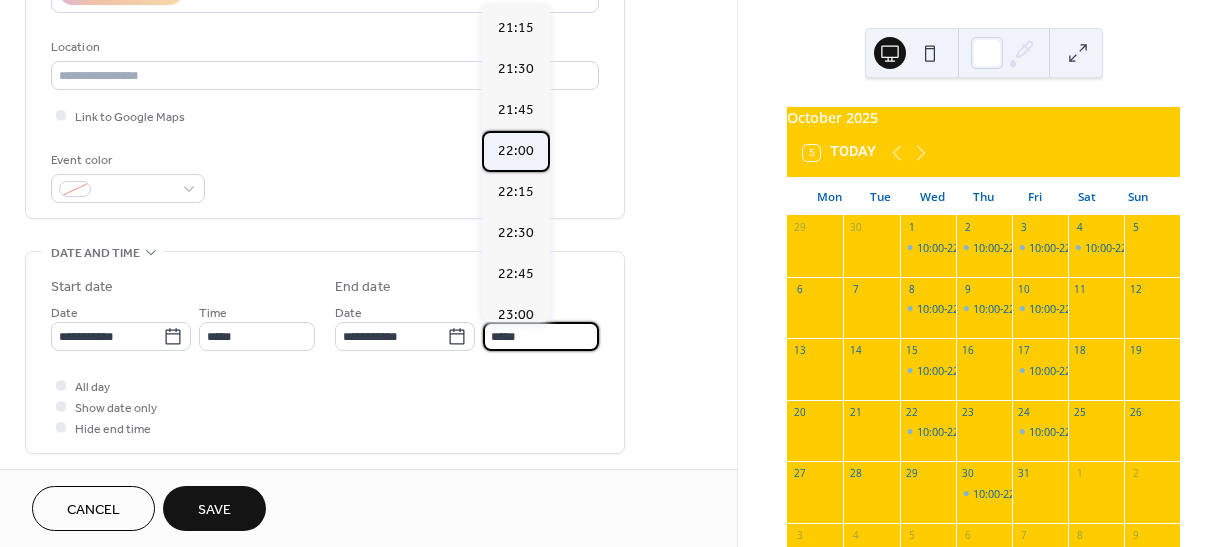 click on "22:00" at bounding box center [516, 151] 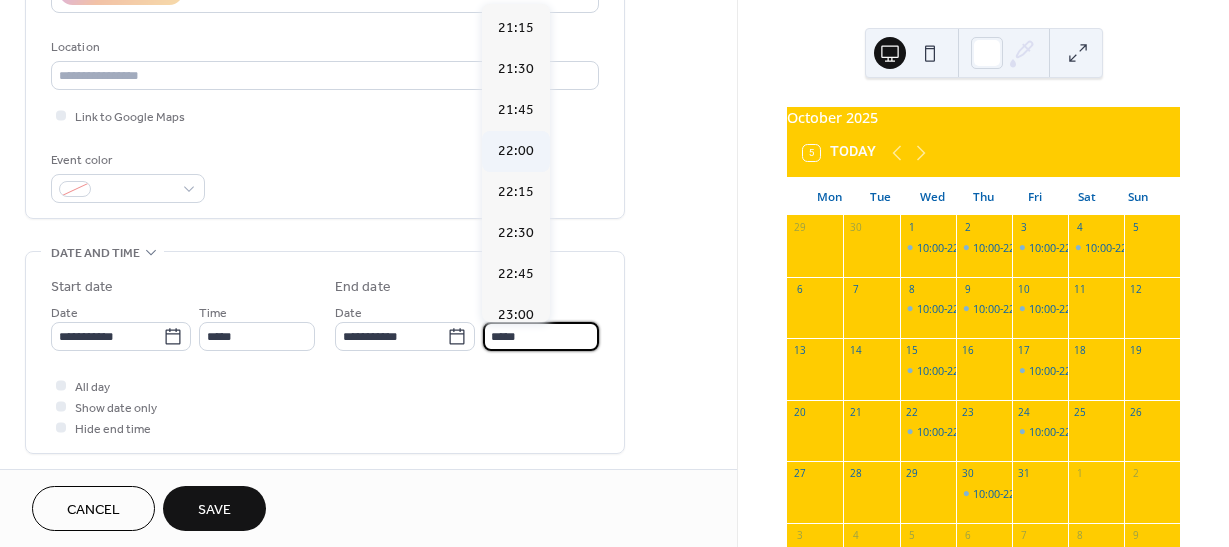 type on "*****" 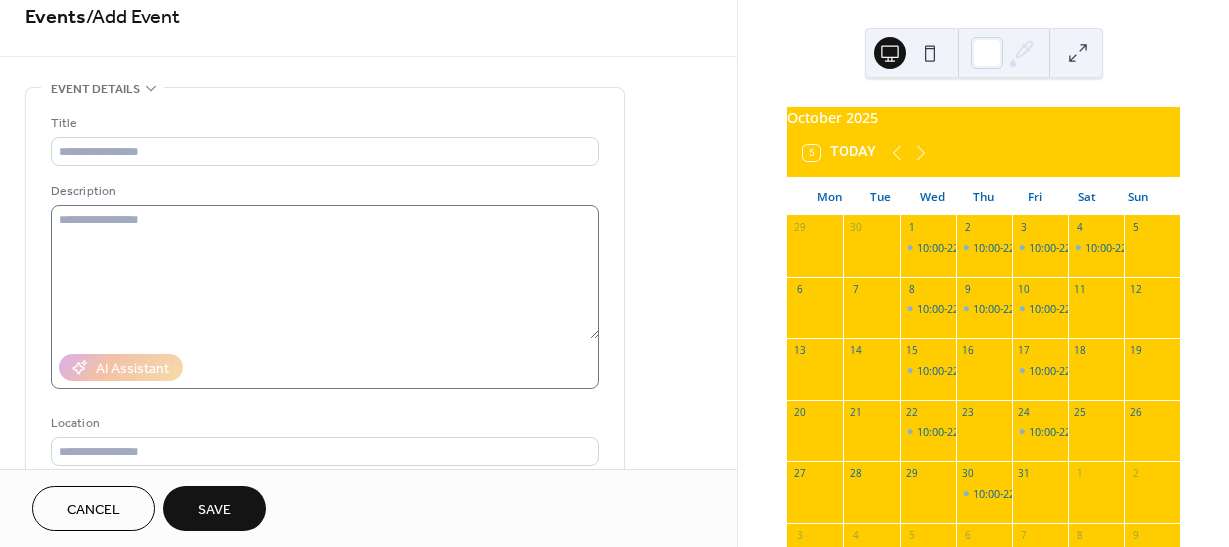 scroll, scrollTop: 0, scrollLeft: 0, axis: both 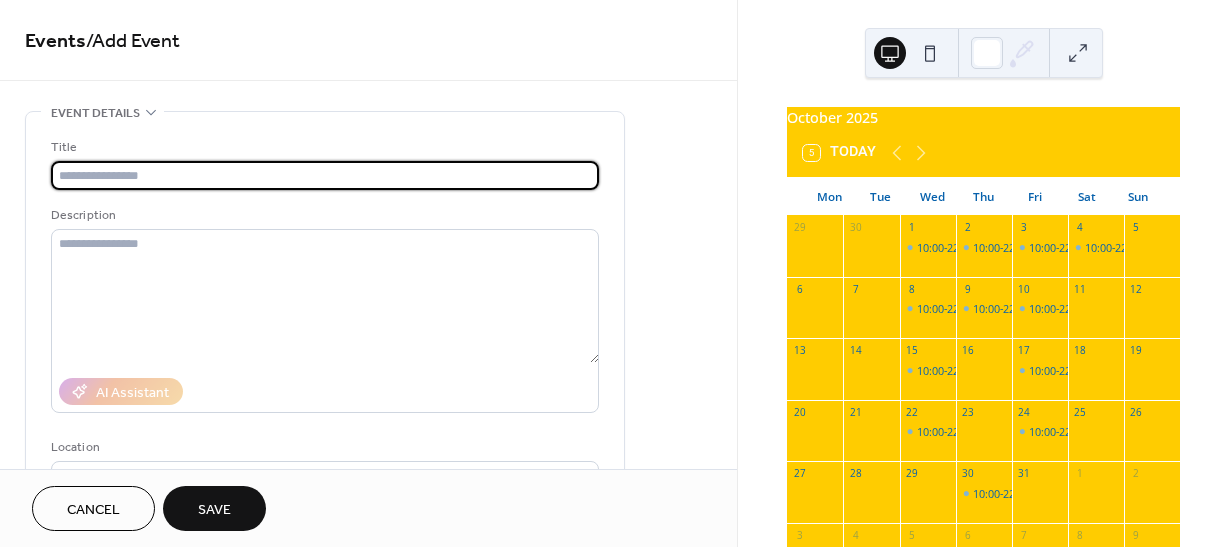 click at bounding box center (325, 175) 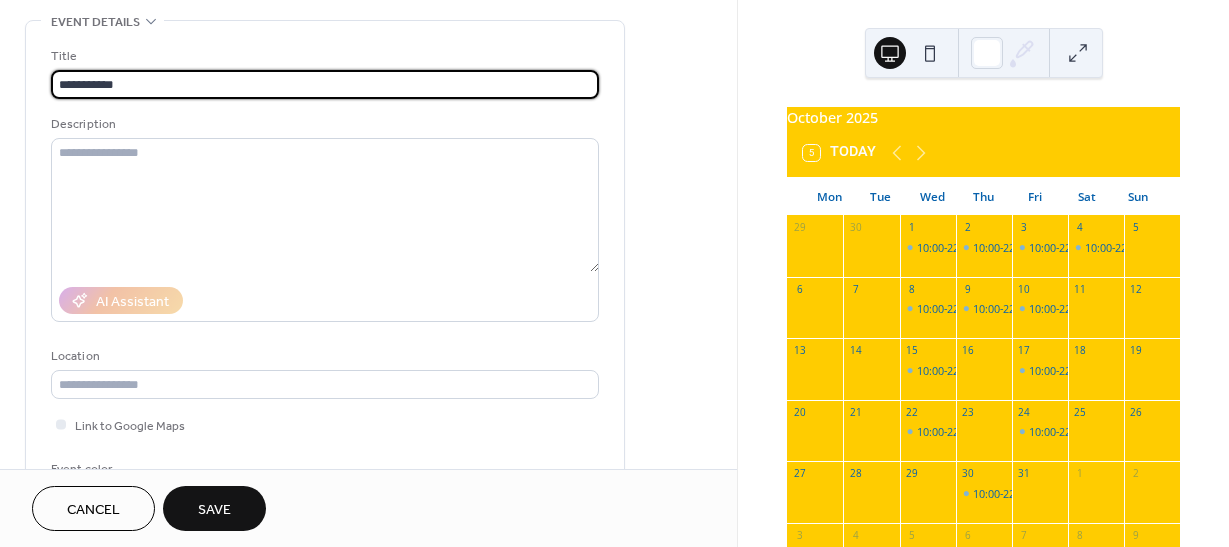 scroll, scrollTop: 300, scrollLeft: 0, axis: vertical 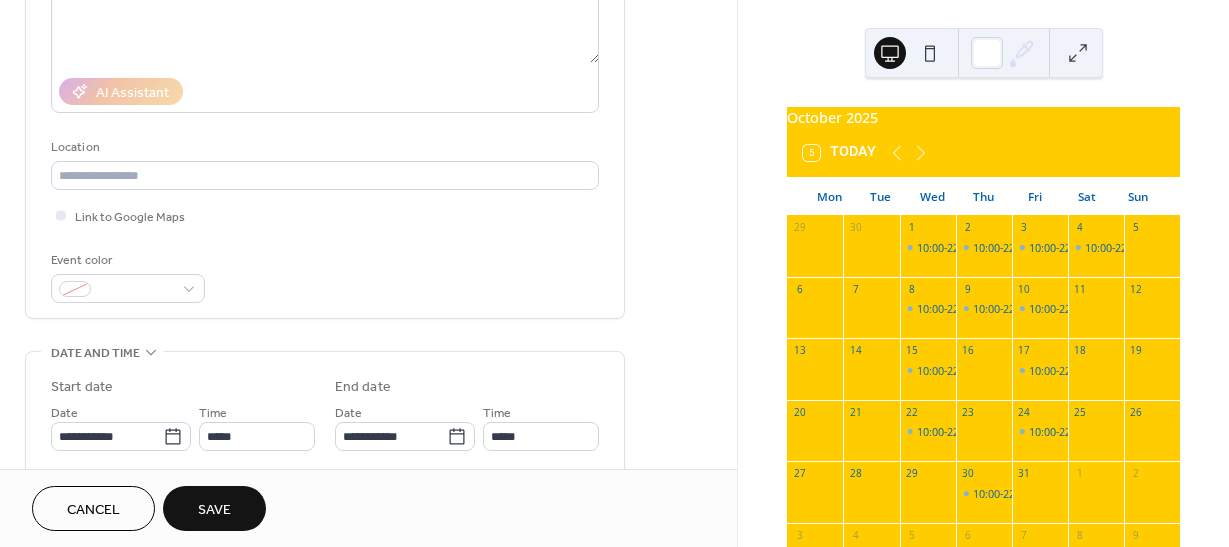 type on "**********" 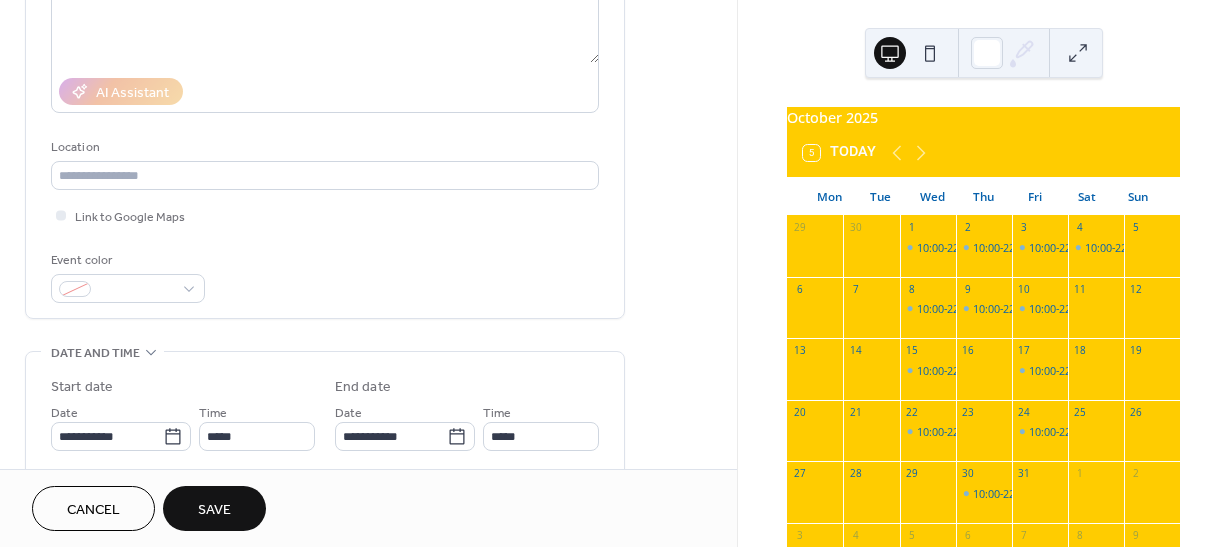 click on "Save" at bounding box center [214, 508] 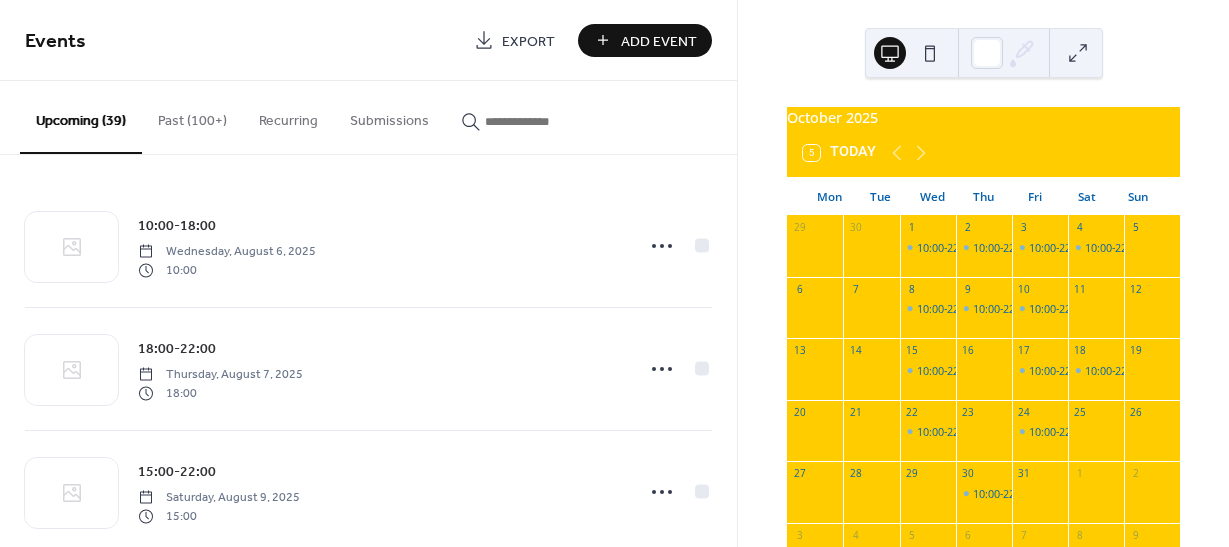 click on "Add Event" at bounding box center [659, 41] 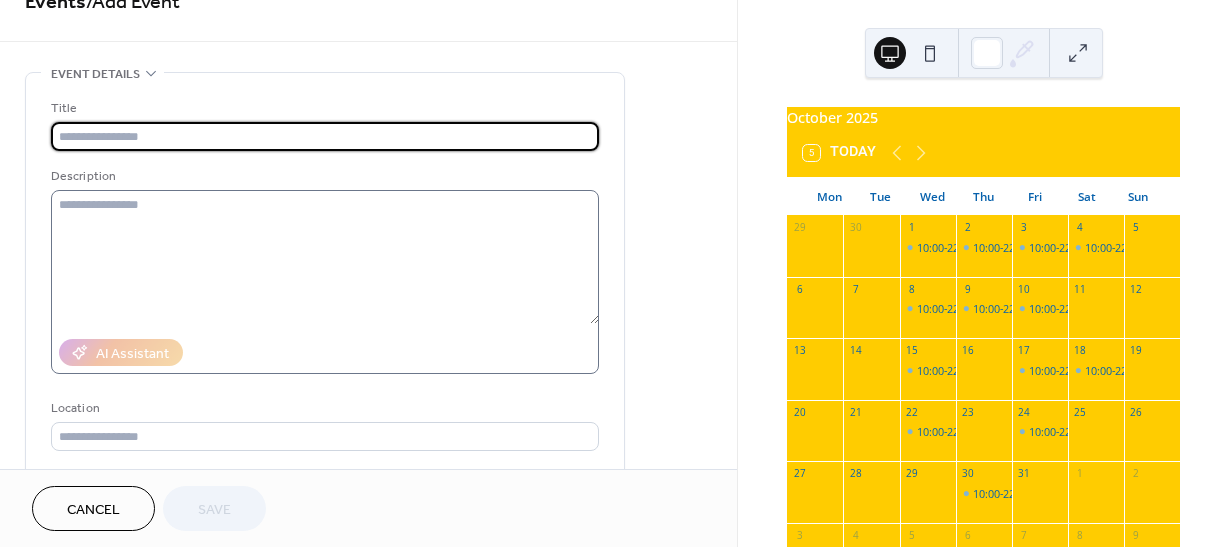 scroll, scrollTop: 500, scrollLeft: 0, axis: vertical 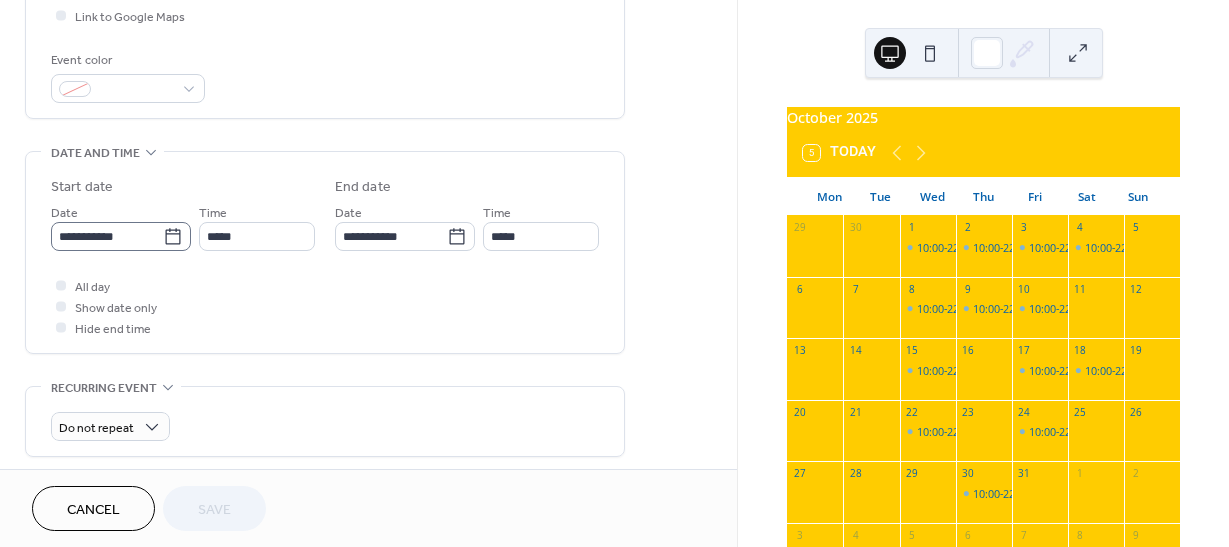click 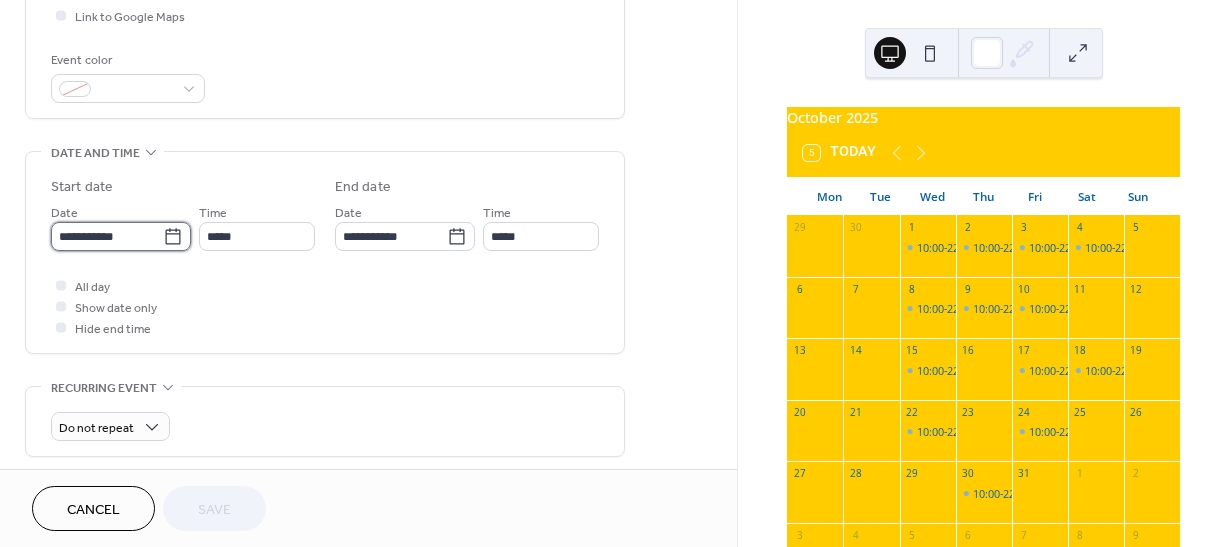 click on "**********" at bounding box center (107, 236) 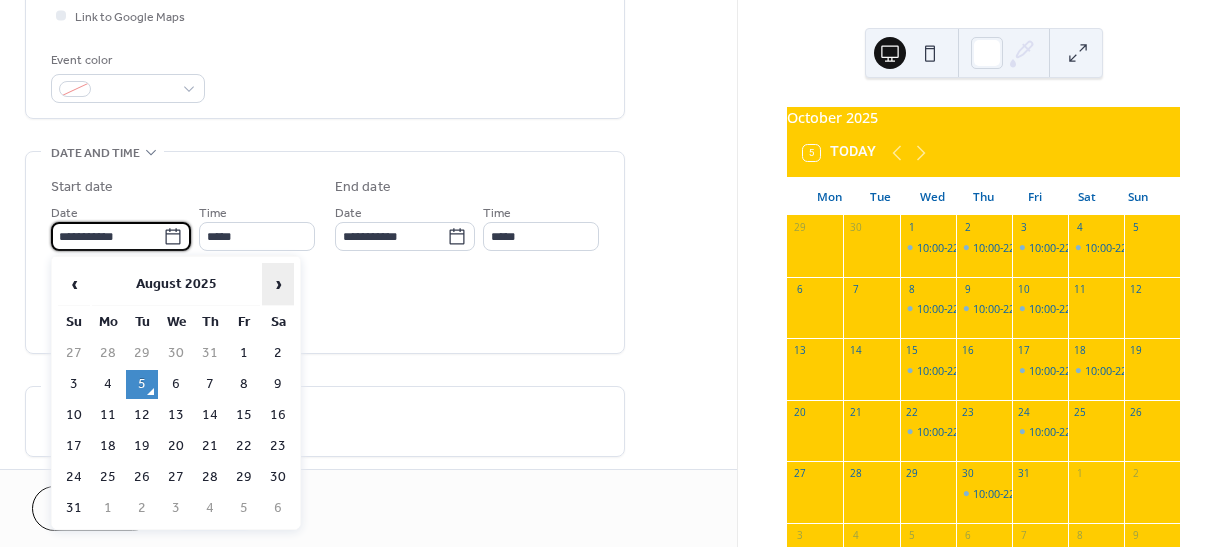 click on "›" at bounding box center (278, 284) 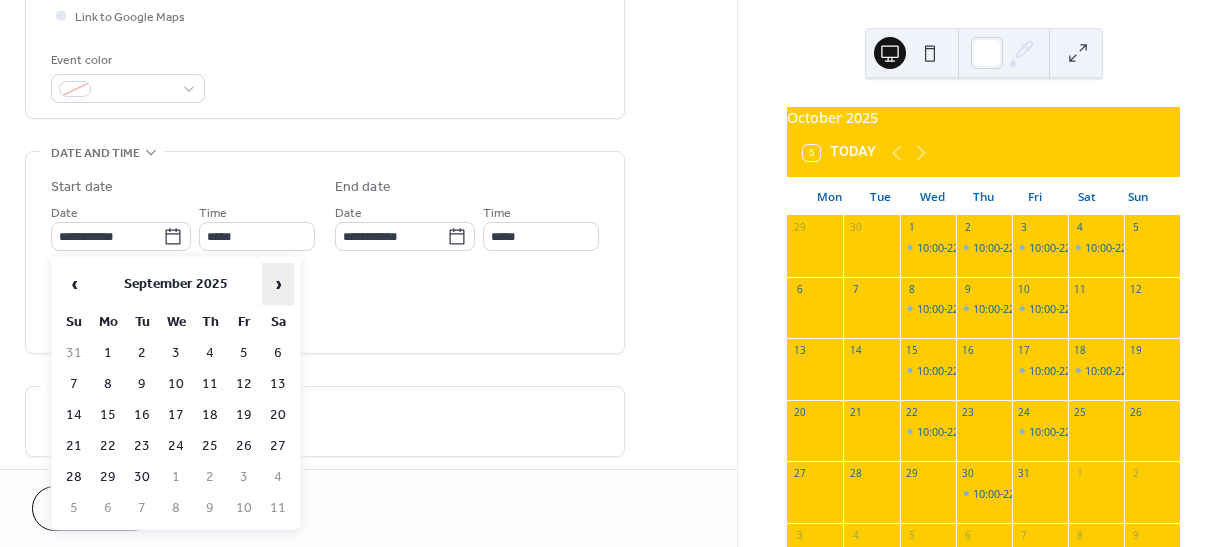 click on "›" at bounding box center [278, 284] 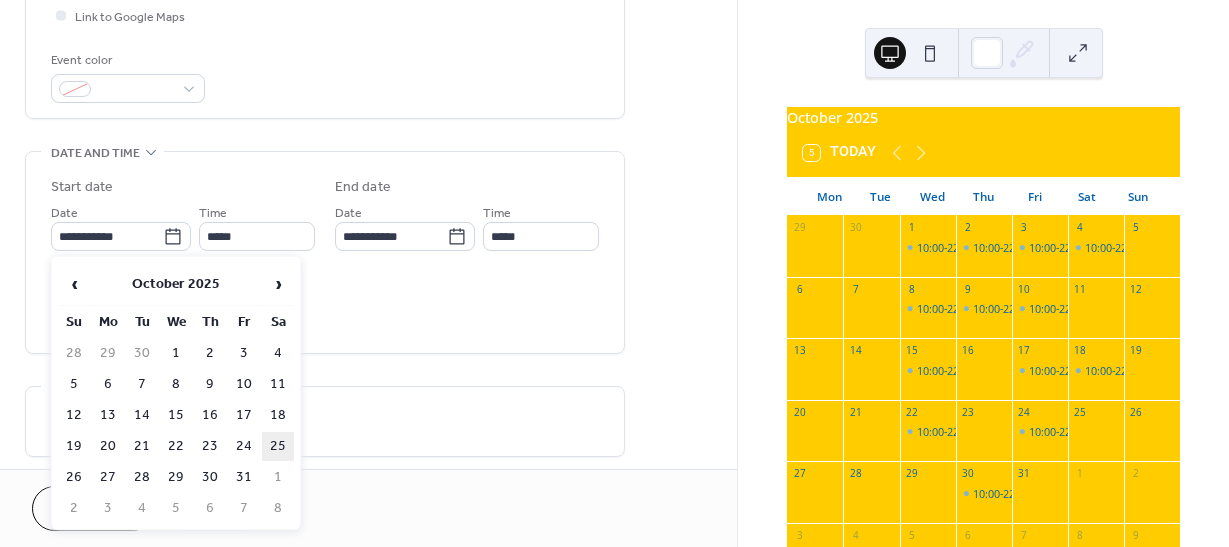 click on "25" at bounding box center [278, 446] 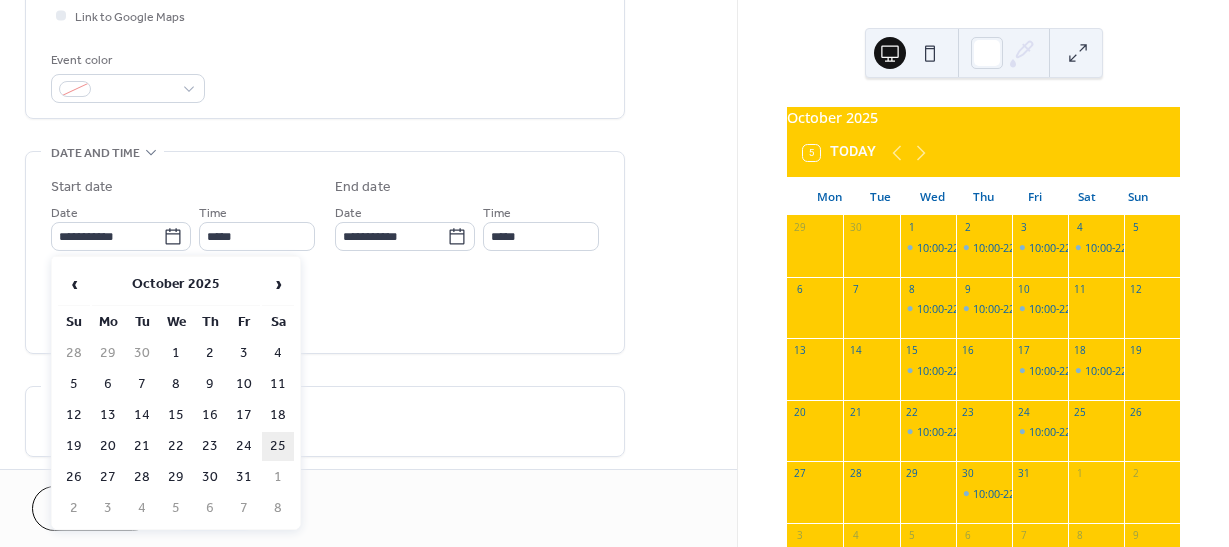 type on "**********" 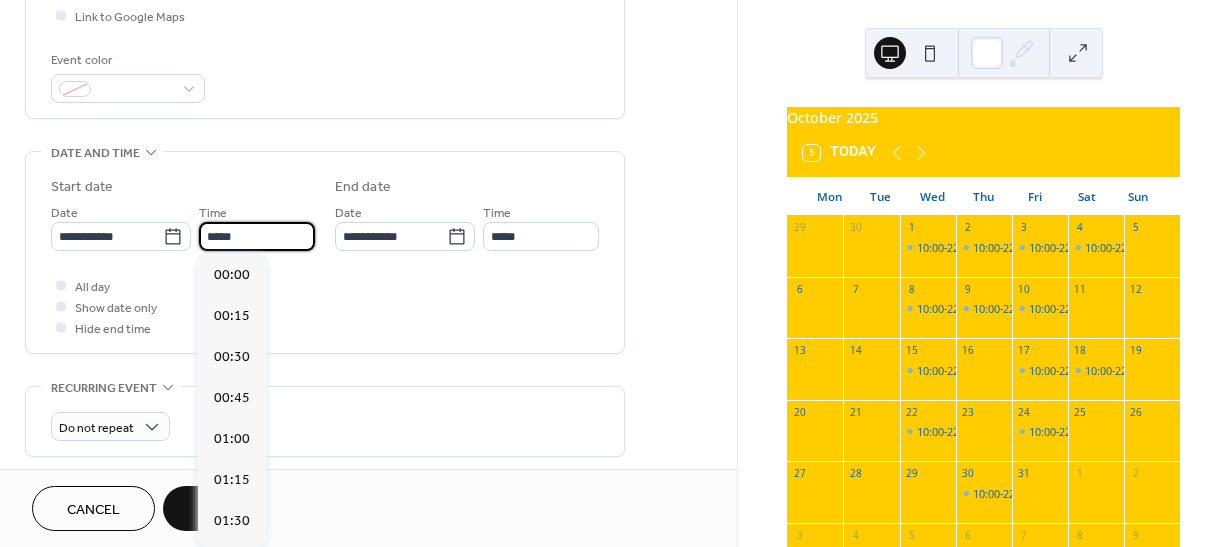 click on "*****" at bounding box center [257, 236] 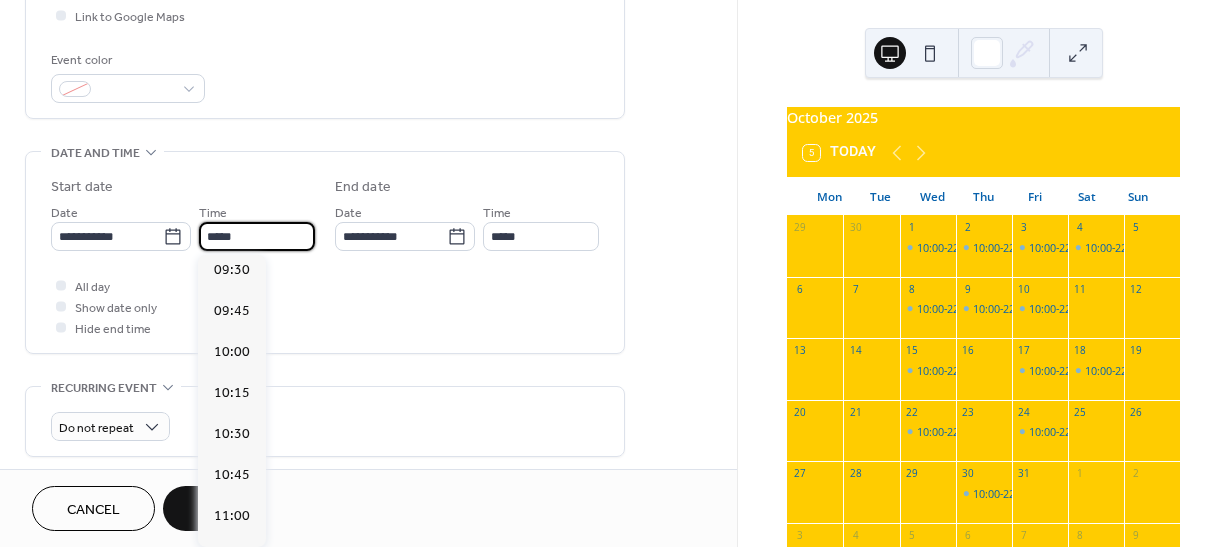 scroll, scrollTop: 1568, scrollLeft: 0, axis: vertical 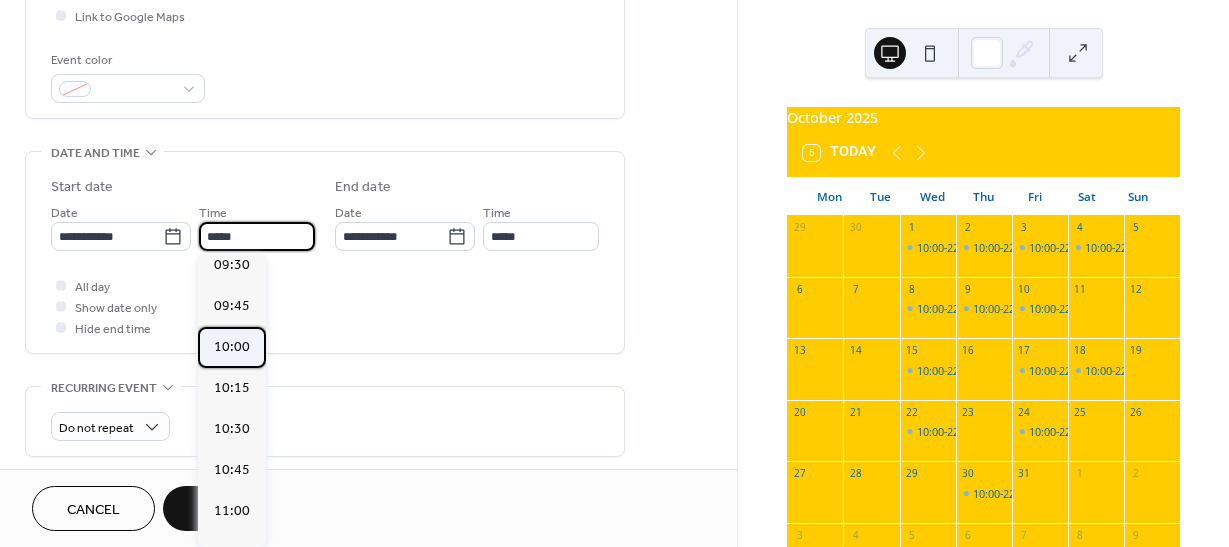 click on "10:00" at bounding box center [232, 347] 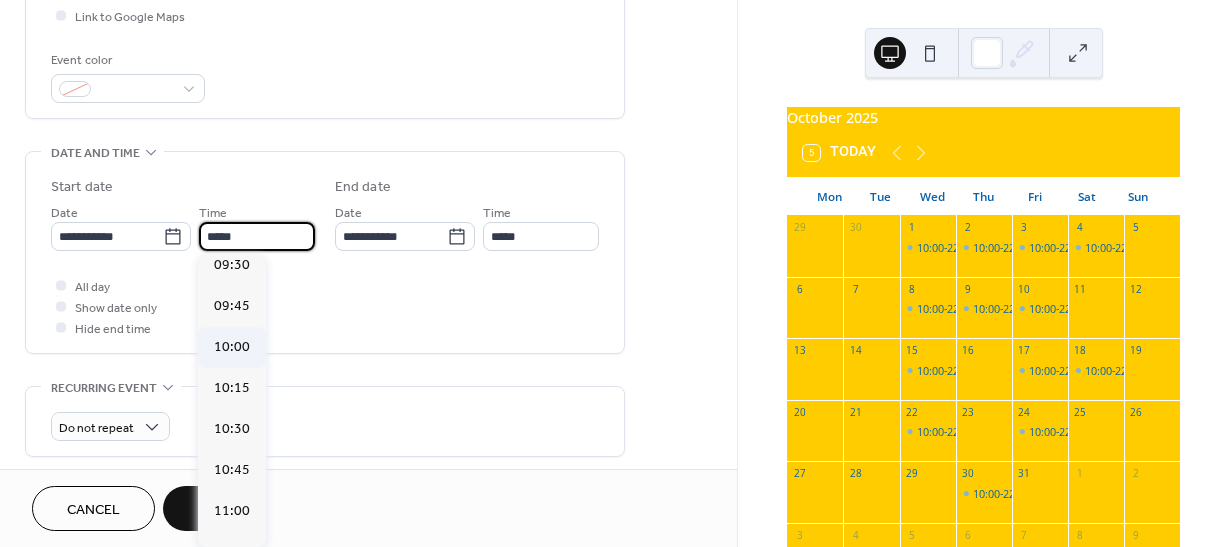 type on "*****" 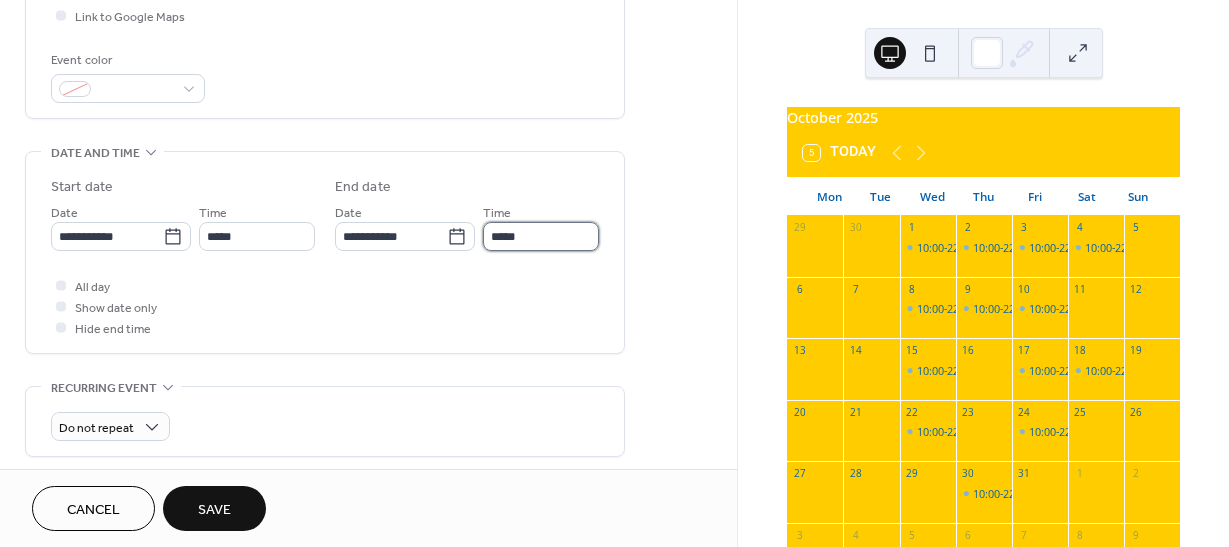 click on "*****" at bounding box center (541, 236) 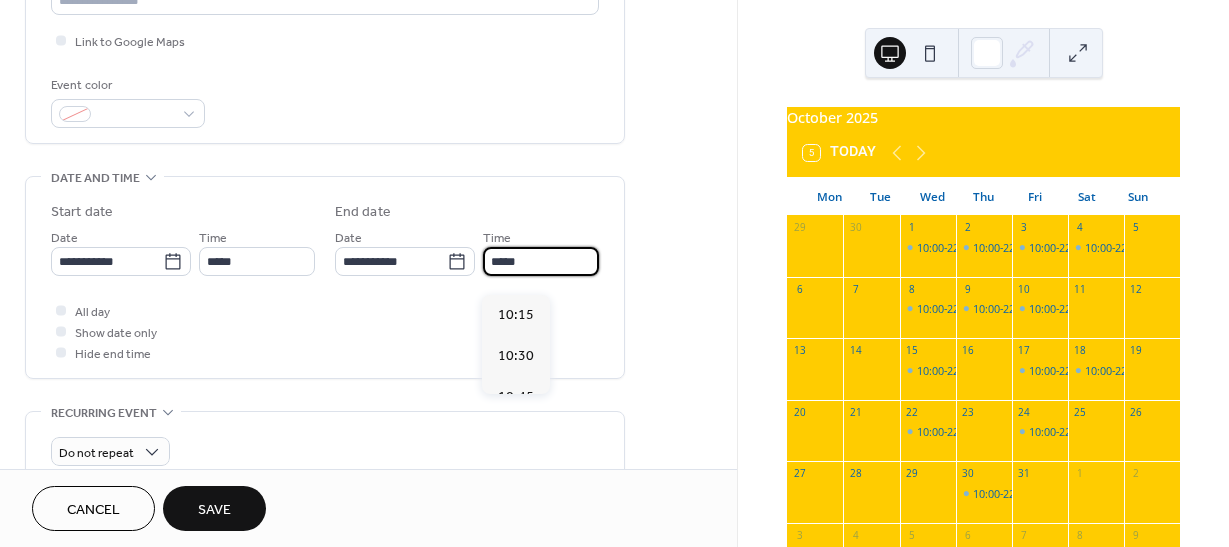 scroll, scrollTop: 460, scrollLeft: 0, axis: vertical 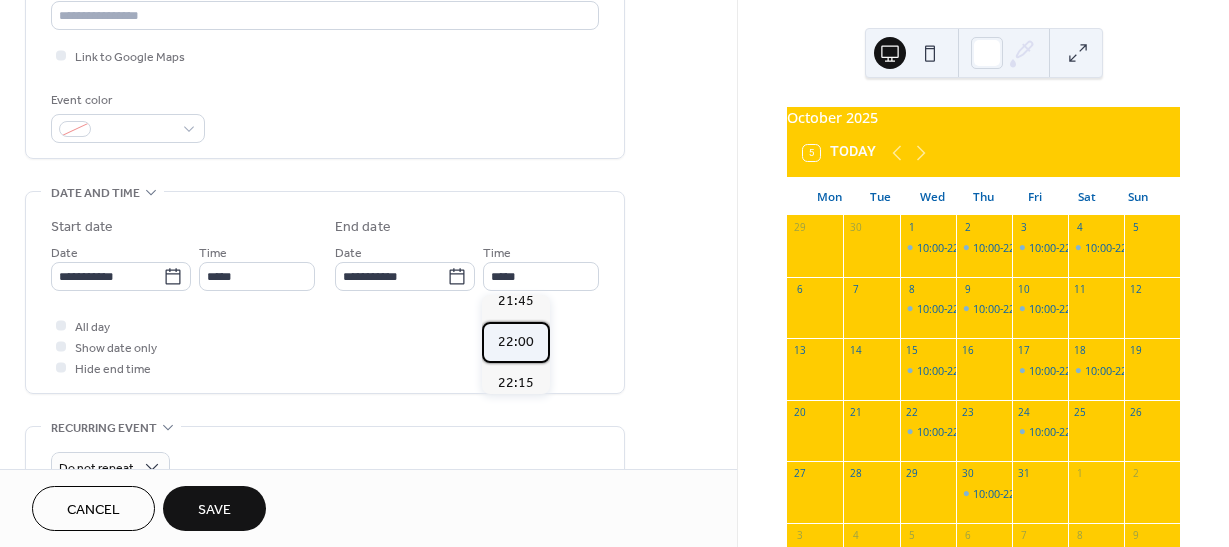 click on "22:00" at bounding box center (516, 342) 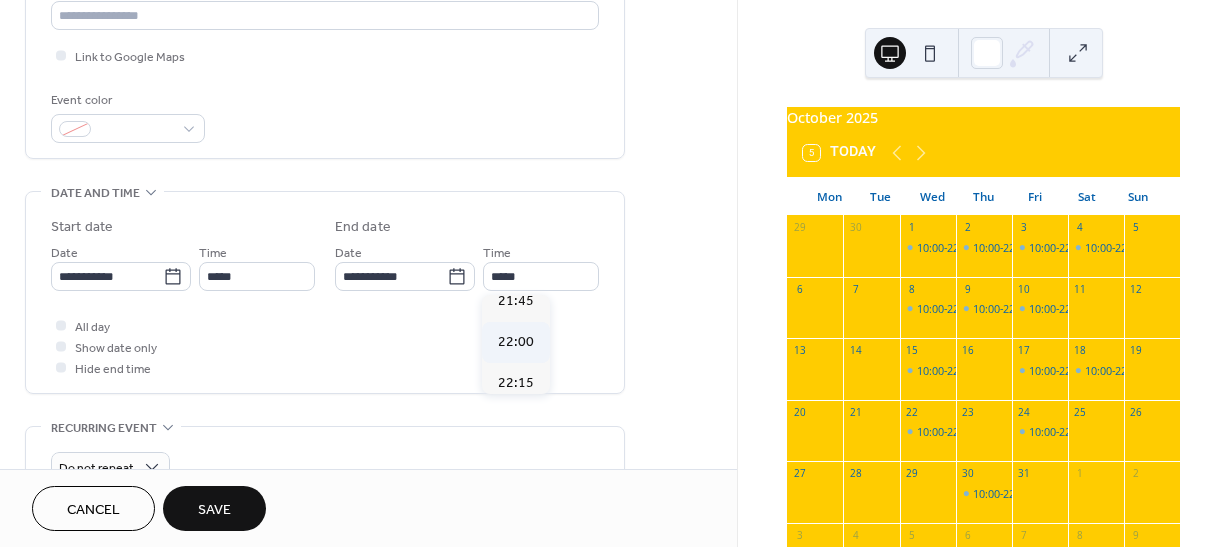 type on "*****" 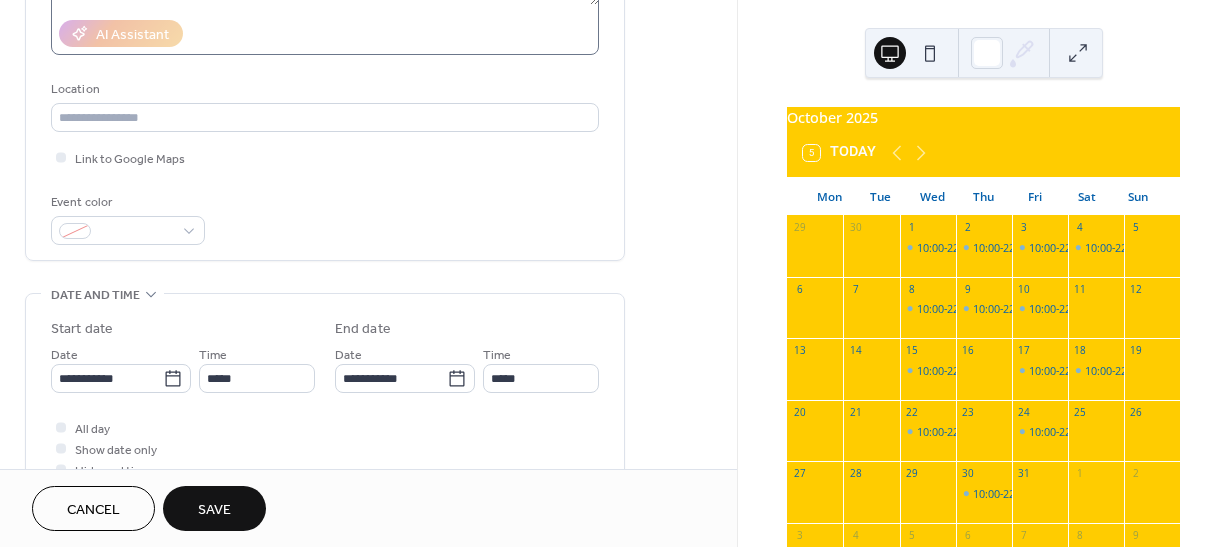scroll, scrollTop: 0, scrollLeft: 0, axis: both 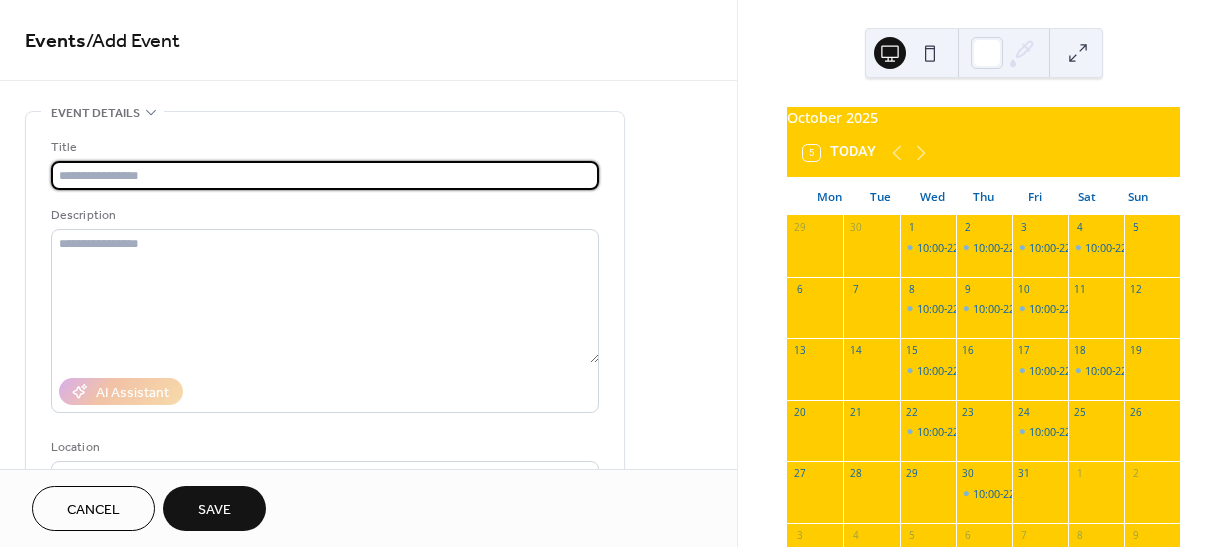 click at bounding box center [325, 175] 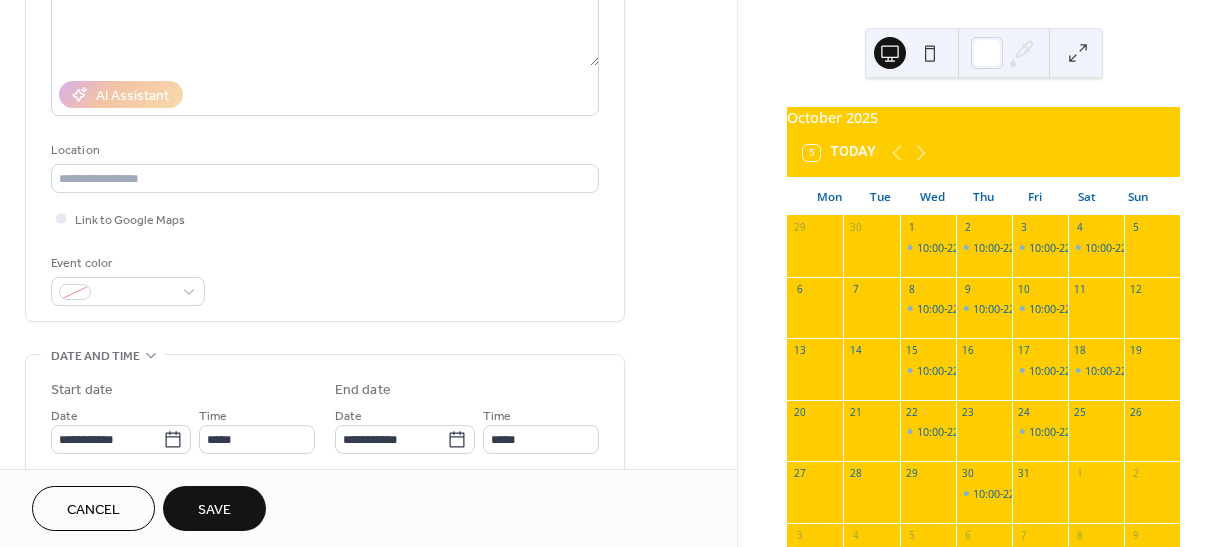 scroll, scrollTop: 300, scrollLeft: 0, axis: vertical 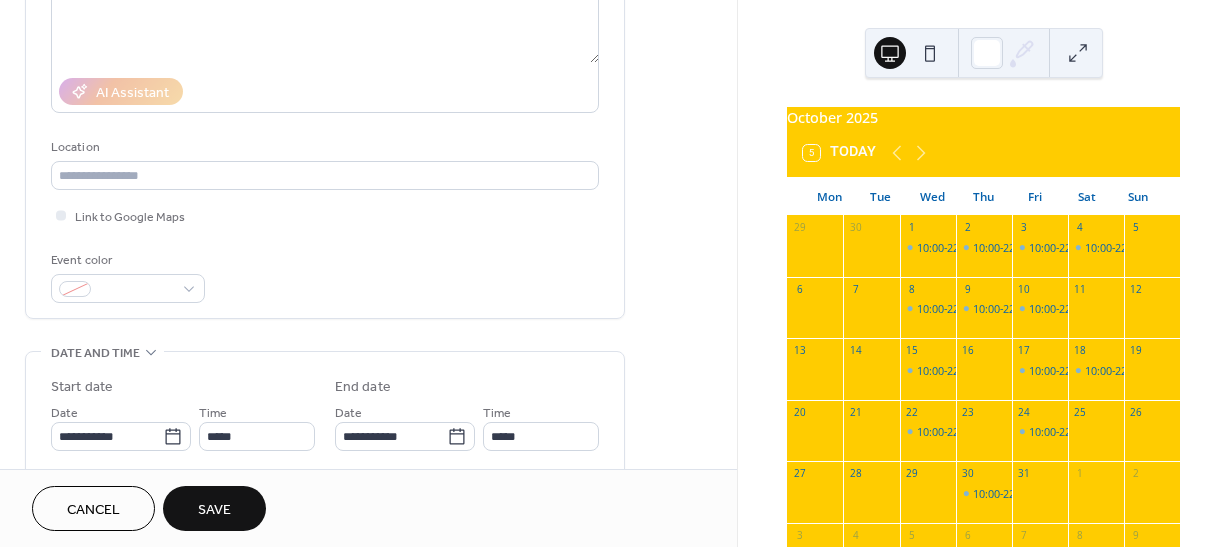 type on "**********" 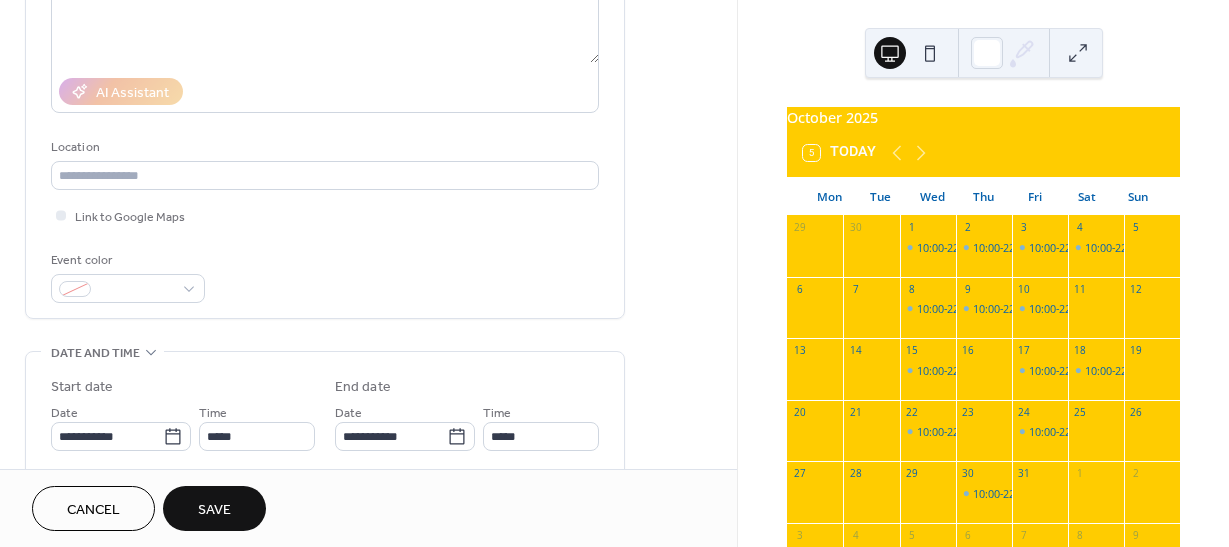 click on "Save" at bounding box center (214, 510) 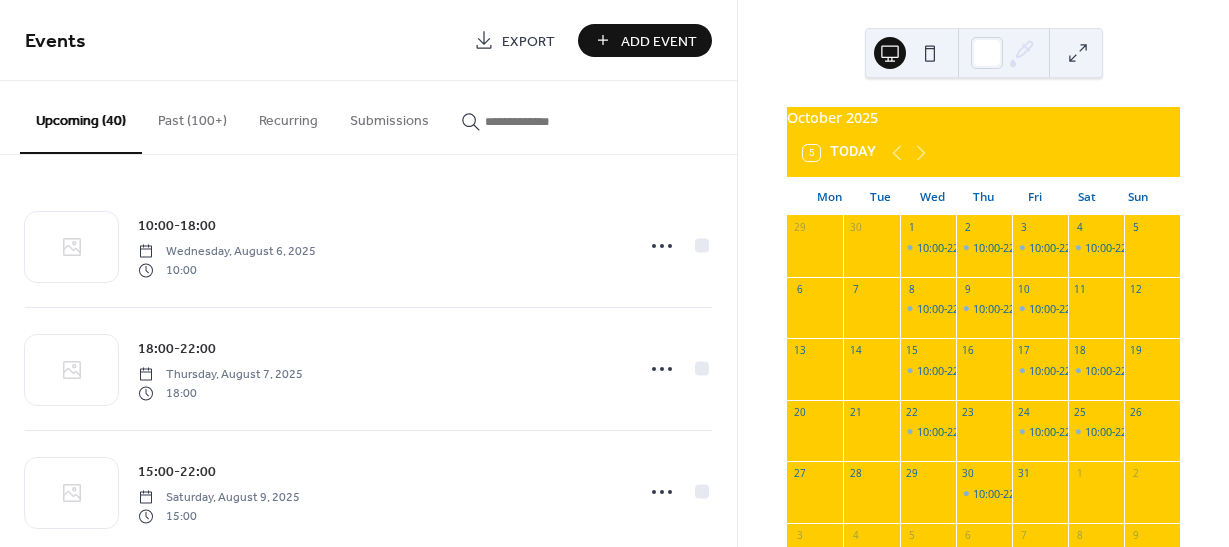 click on "Add Event" at bounding box center (659, 41) 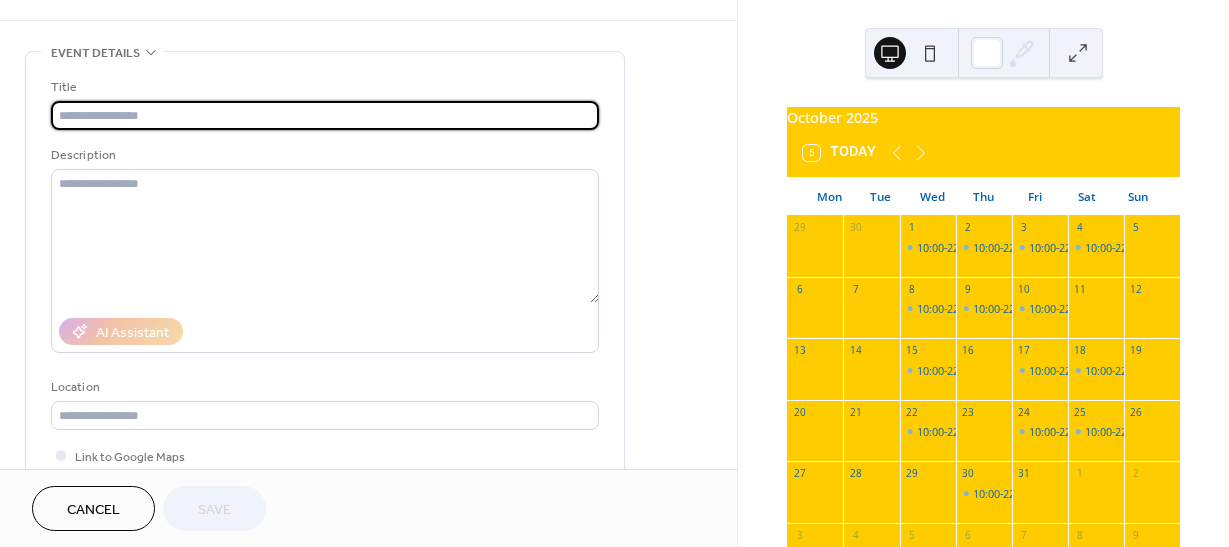 scroll, scrollTop: 400, scrollLeft: 0, axis: vertical 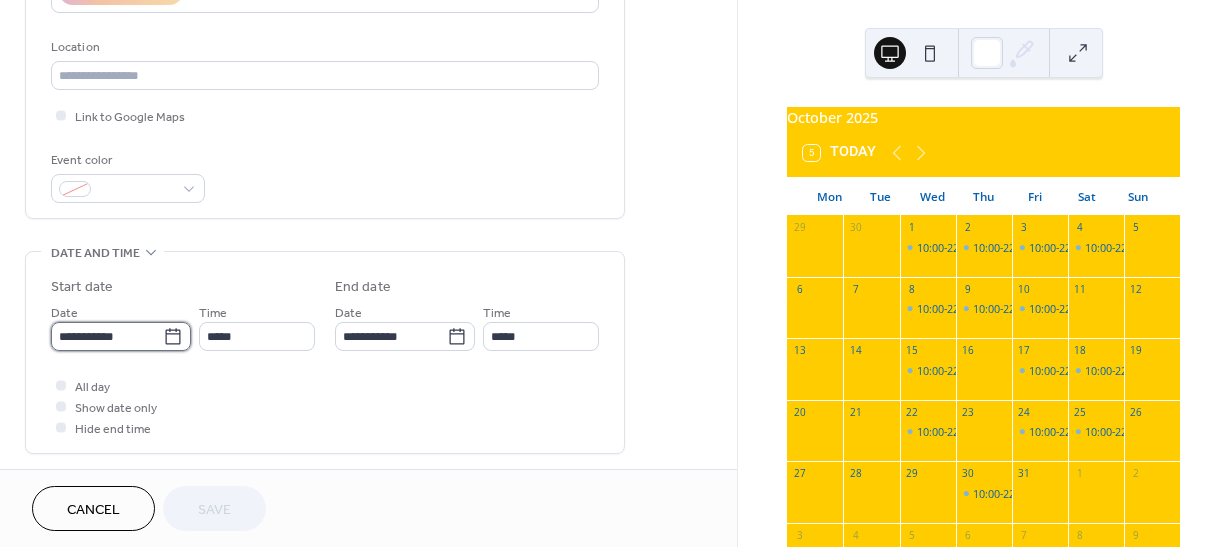 click on "**********" at bounding box center (121, 336) 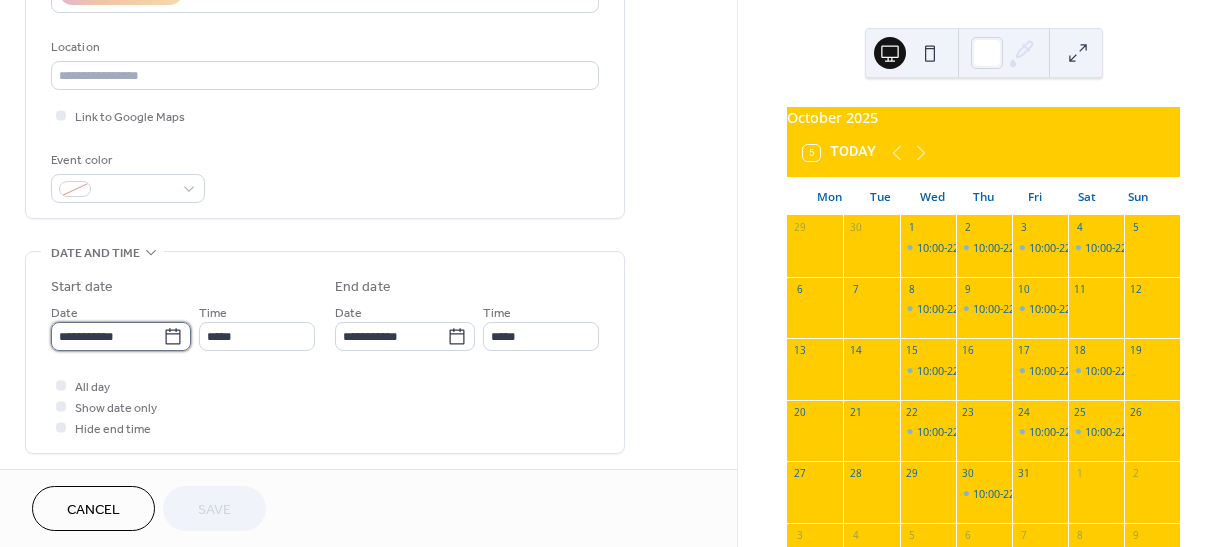 click on "**********" at bounding box center (107, 336) 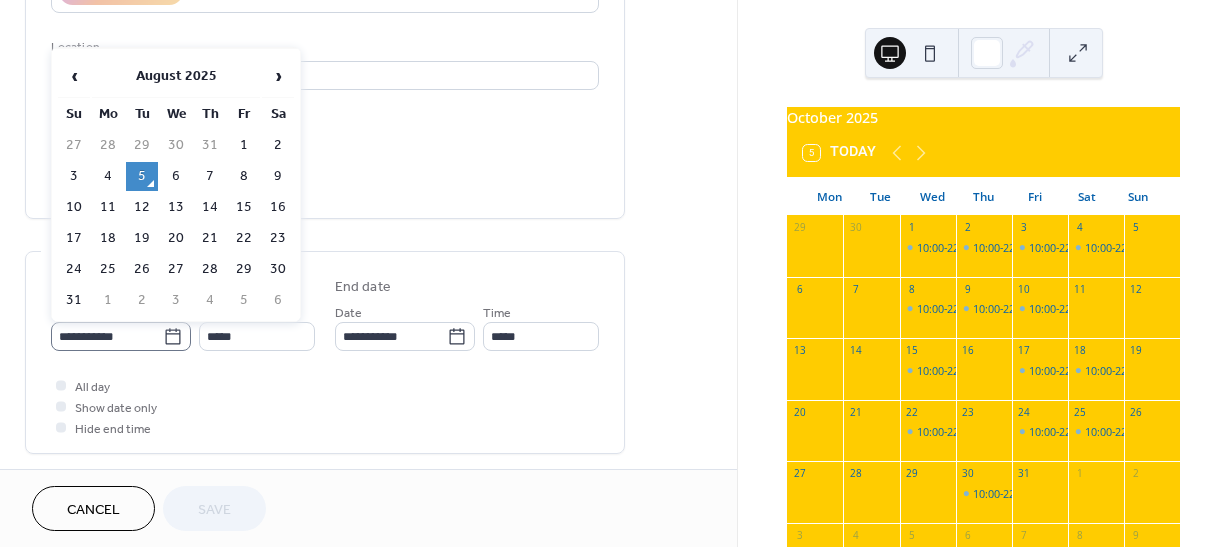 click 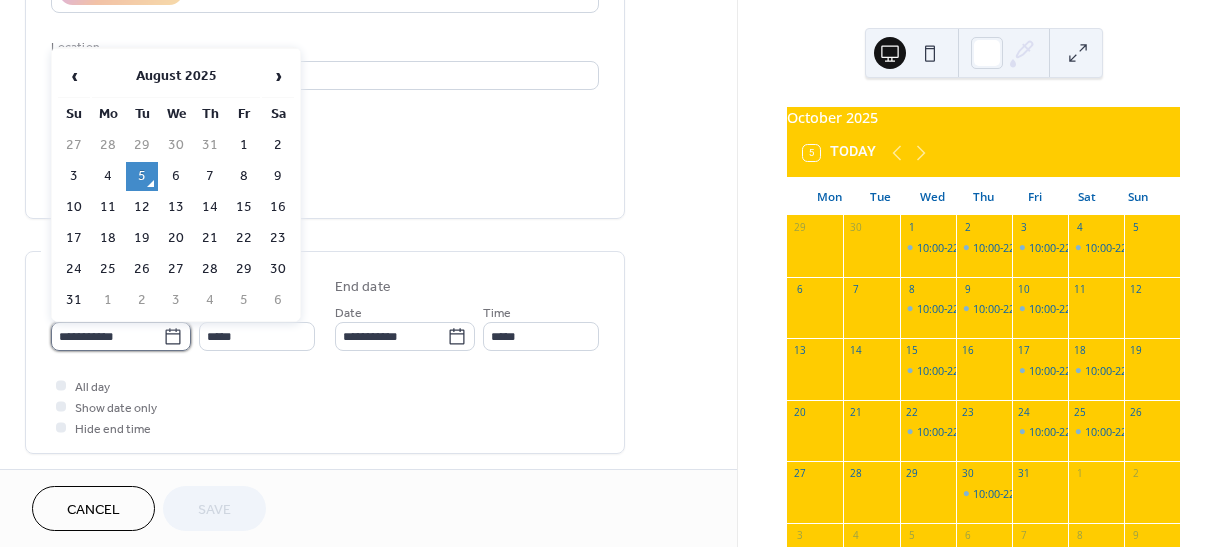 click on "**********" at bounding box center [107, 336] 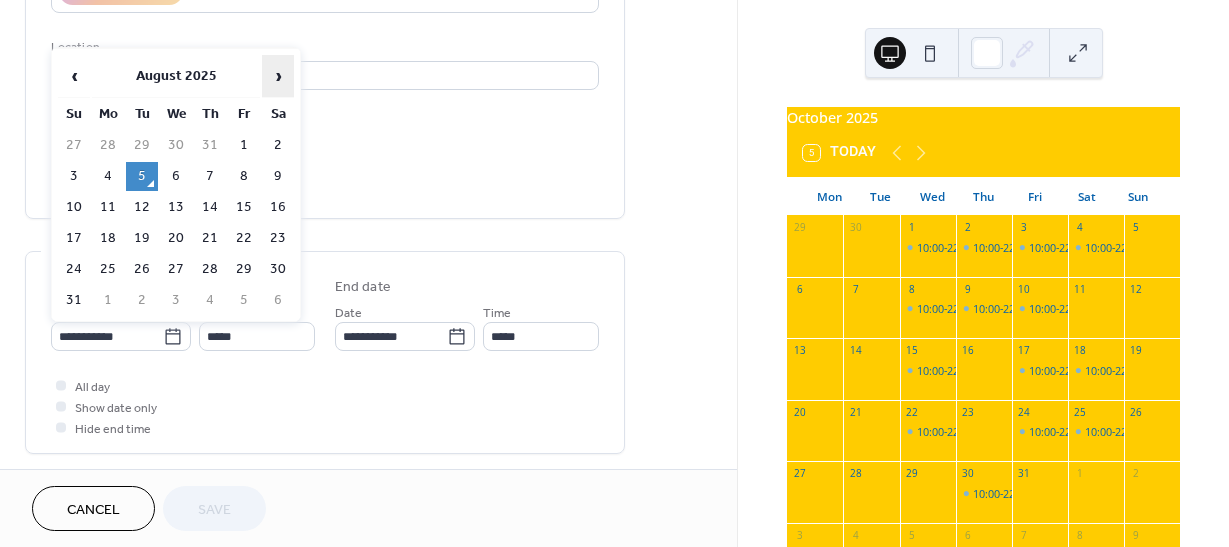 click on "›" at bounding box center [278, 76] 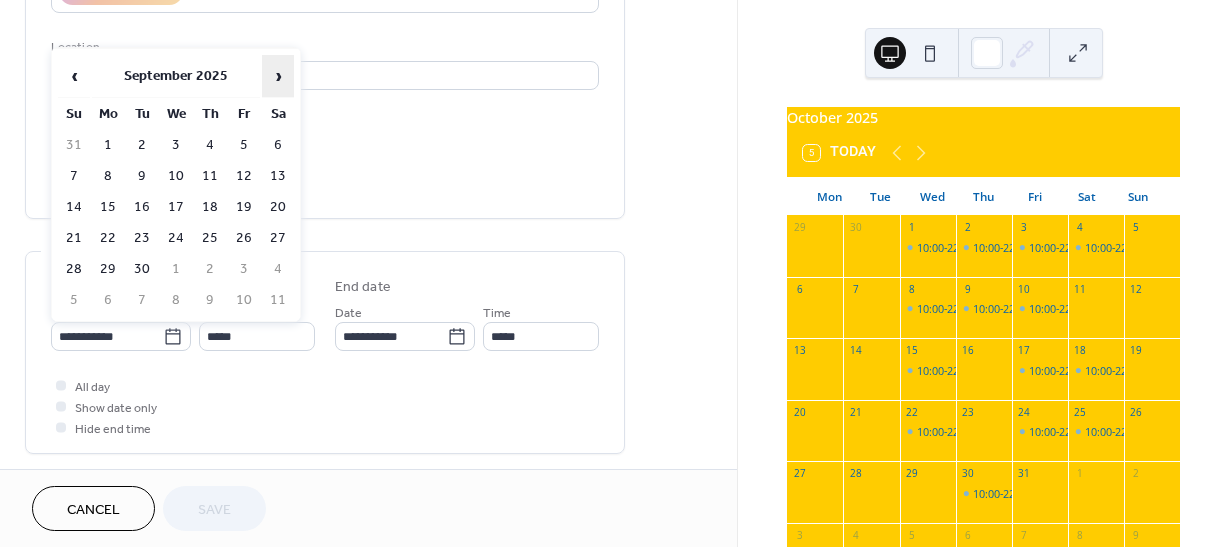 click on "›" at bounding box center [278, 76] 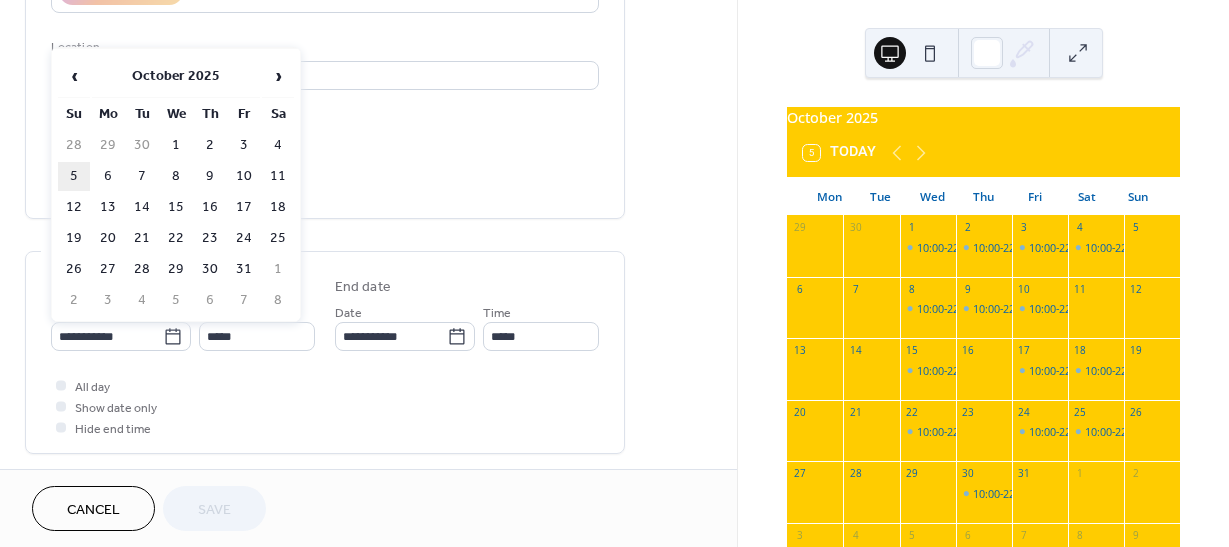 click on "5" at bounding box center (74, 176) 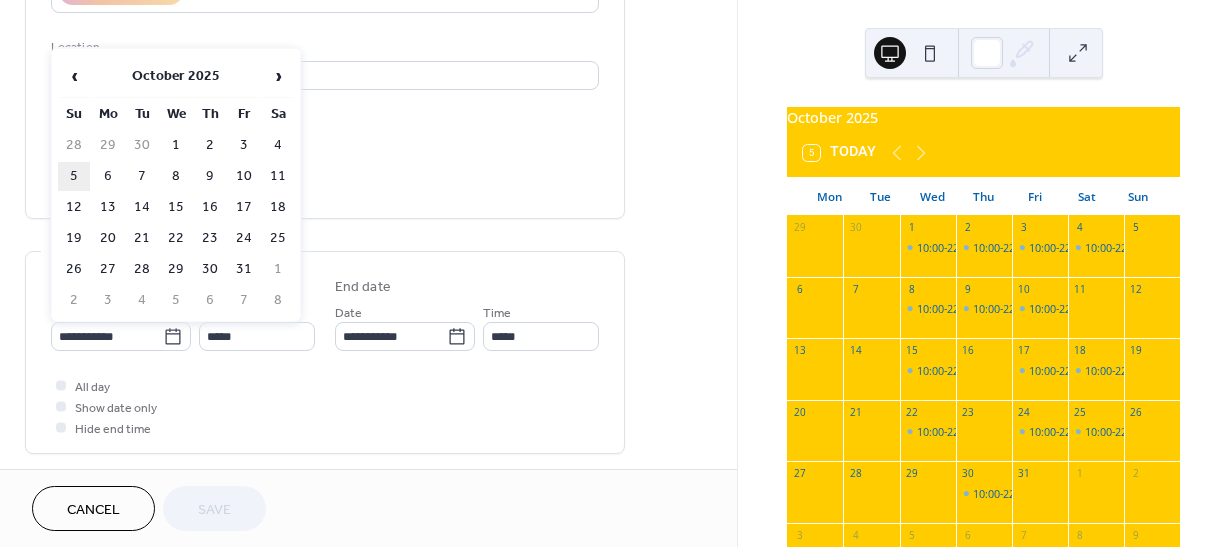 type on "**********" 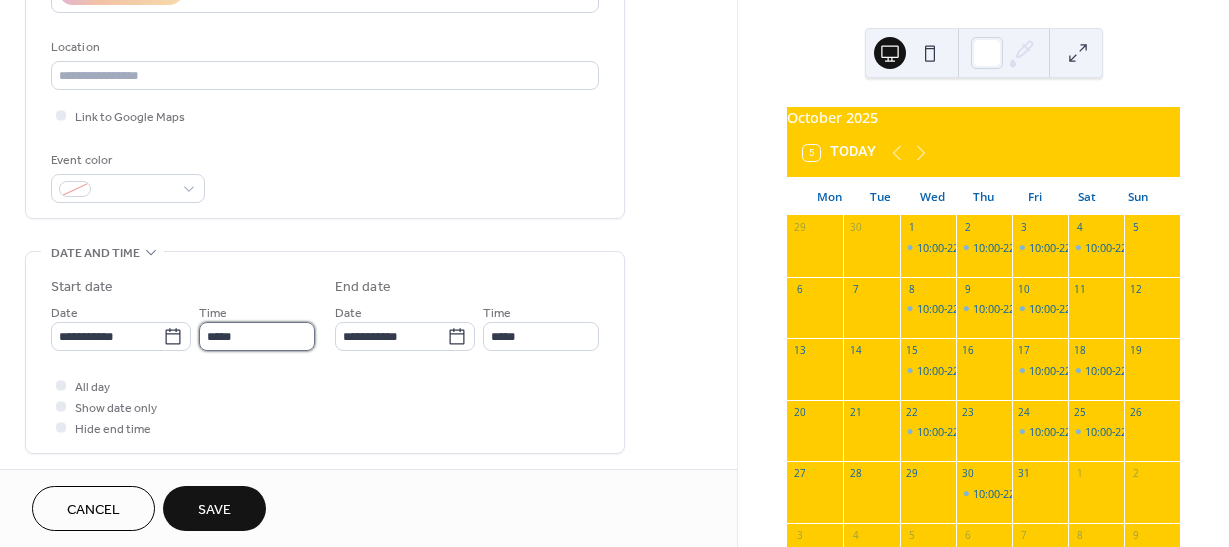 drag, startPoint x: 247, startPoint y: 343, endPoint x: 246, endPoint y: 333, distance: 10.049875 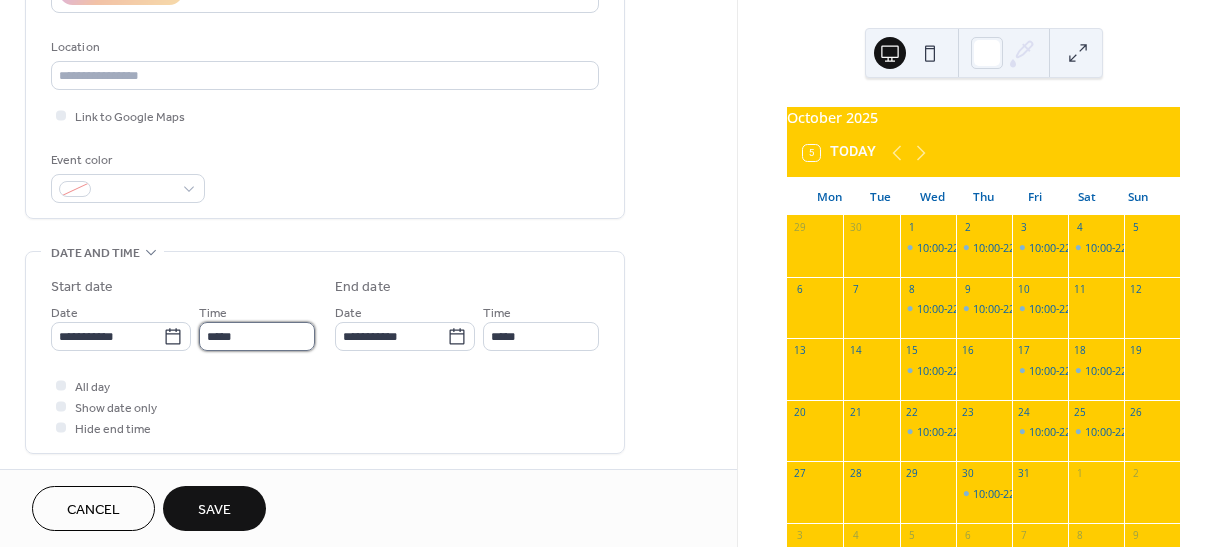 click on "*****" at bounding box center (257, 336) 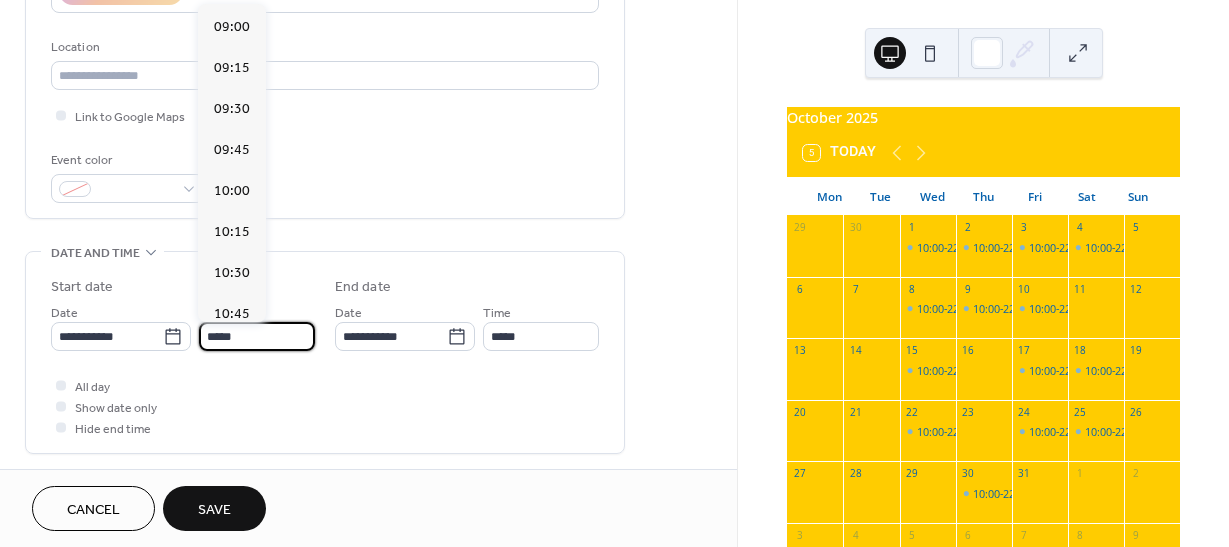 scroll, scrollTop: 1468, scrollLeft: 0, axis: vertical 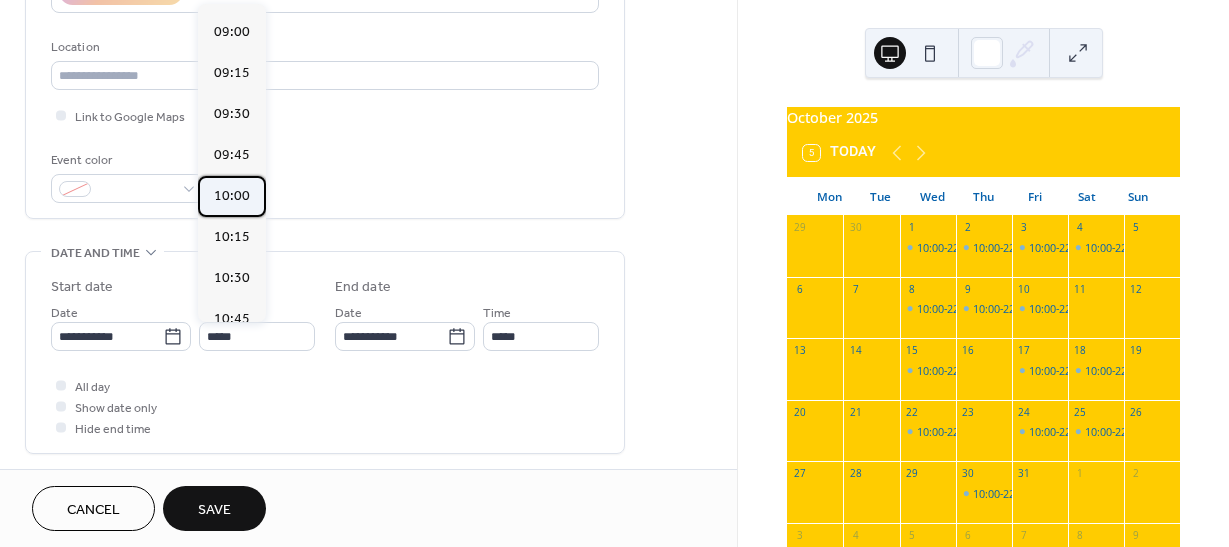 click on "10:00" at bounding box center (232, 196) 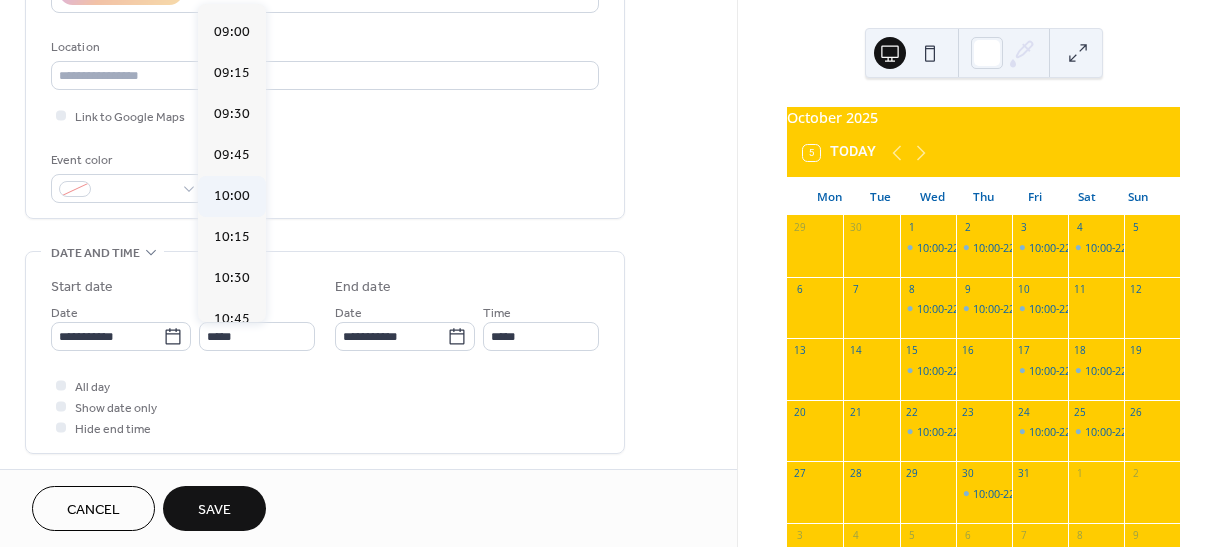 type on "*****" 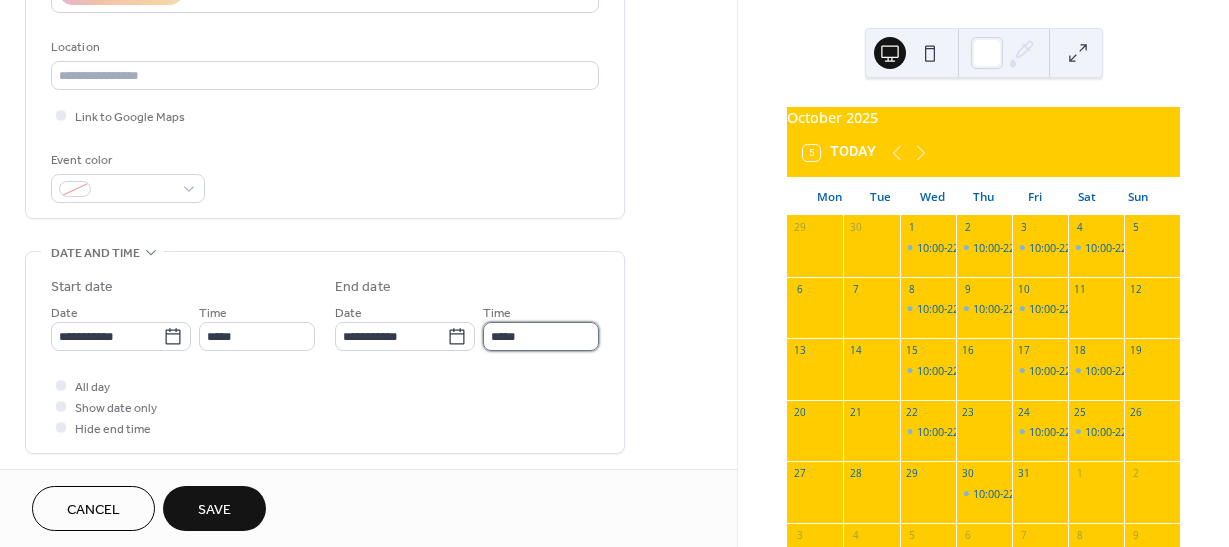 click on "*****" at bounding box center (541, 336) 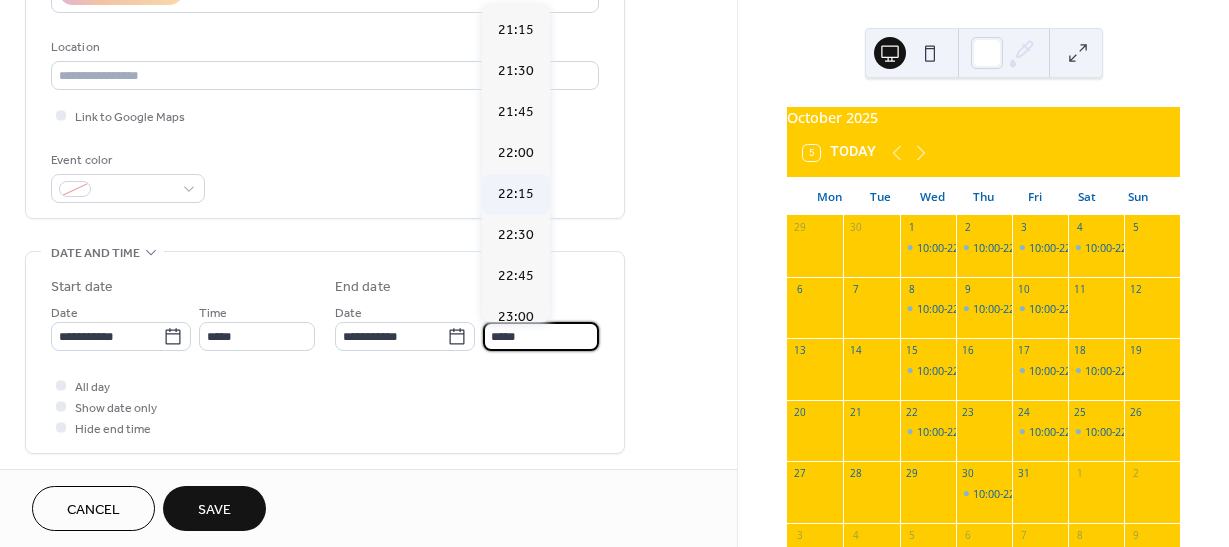 scroll, scrollTop: 1800, scrollLeft: 0, axis: vertical 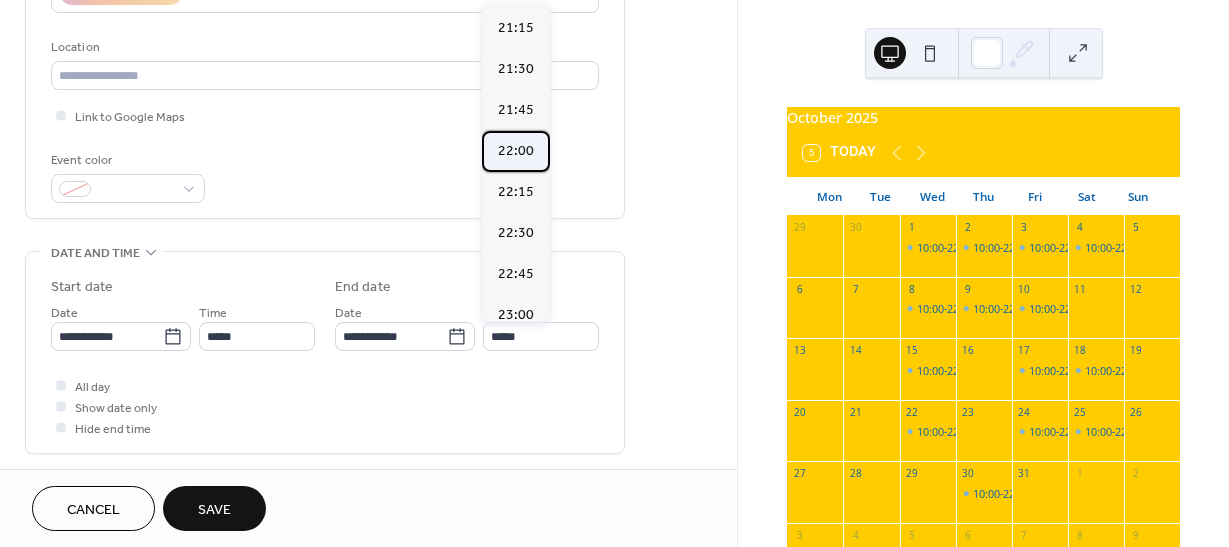 click on "22:00" at bounding box center [516, 151] 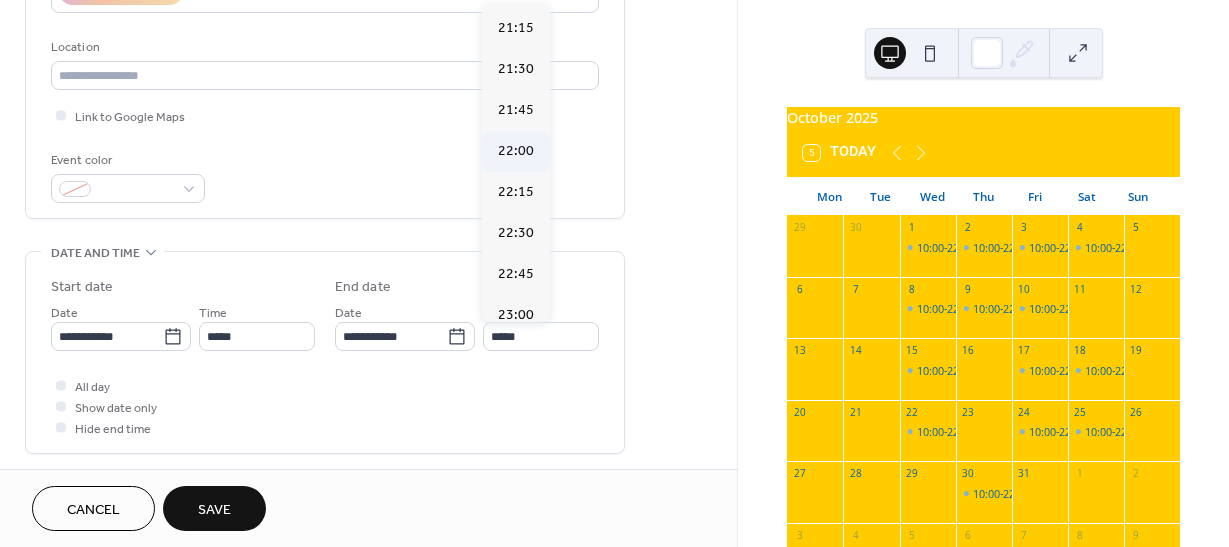 type on "*****" 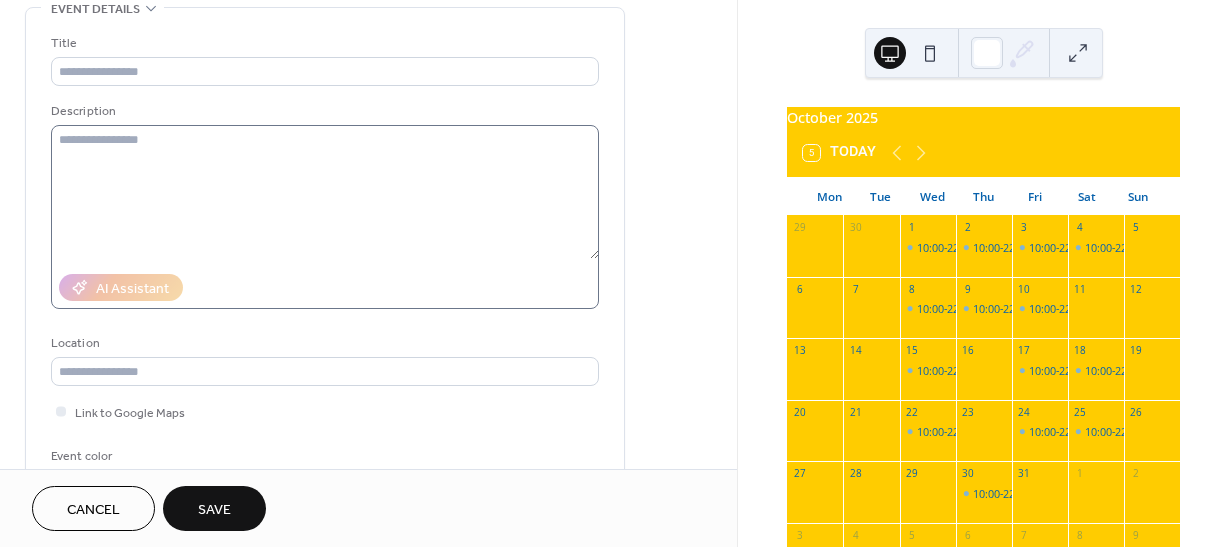 scroll, scrollTop: 0, scrollLeft: 0, axis: both 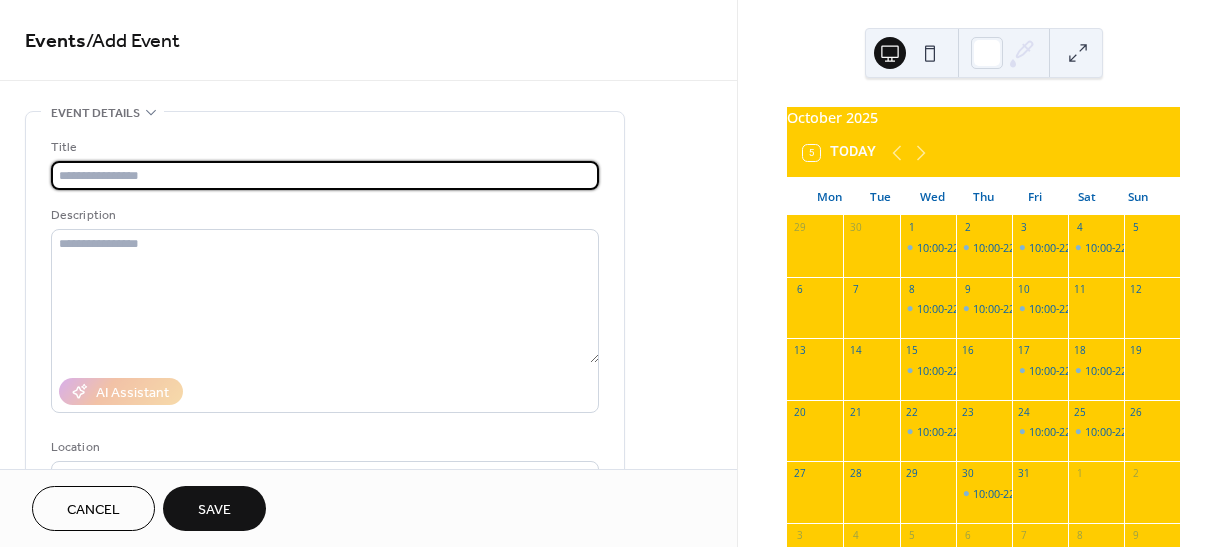 click at bounding box center [325, 175] 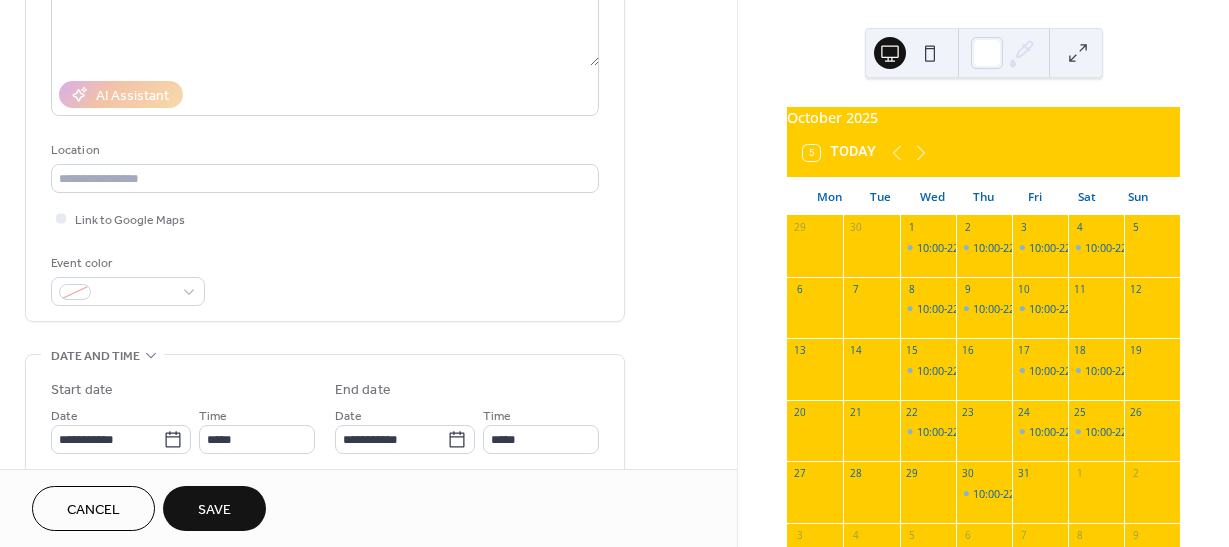 scroll, scrollTop: 300, scrollLeft: 0, axis: vertical 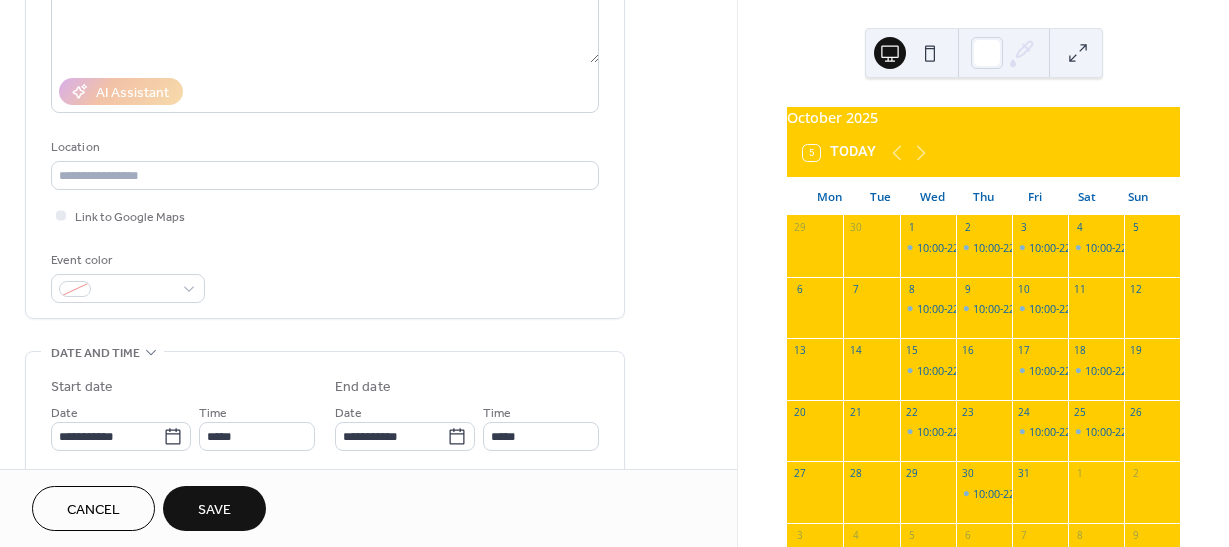 type on "**********" 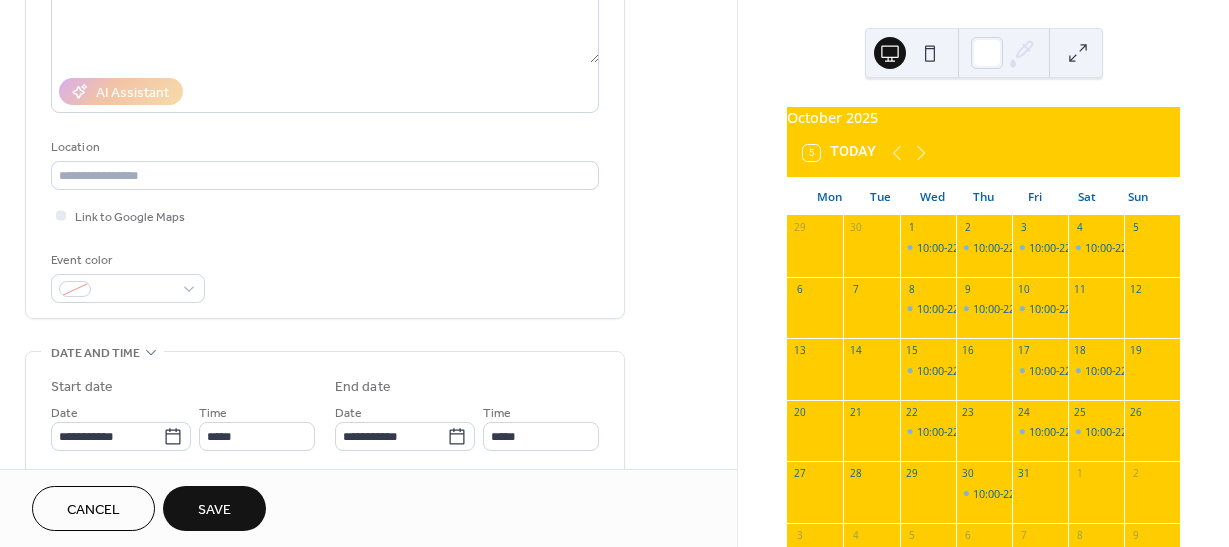 click on "Save" at bounding box center [214, 508] 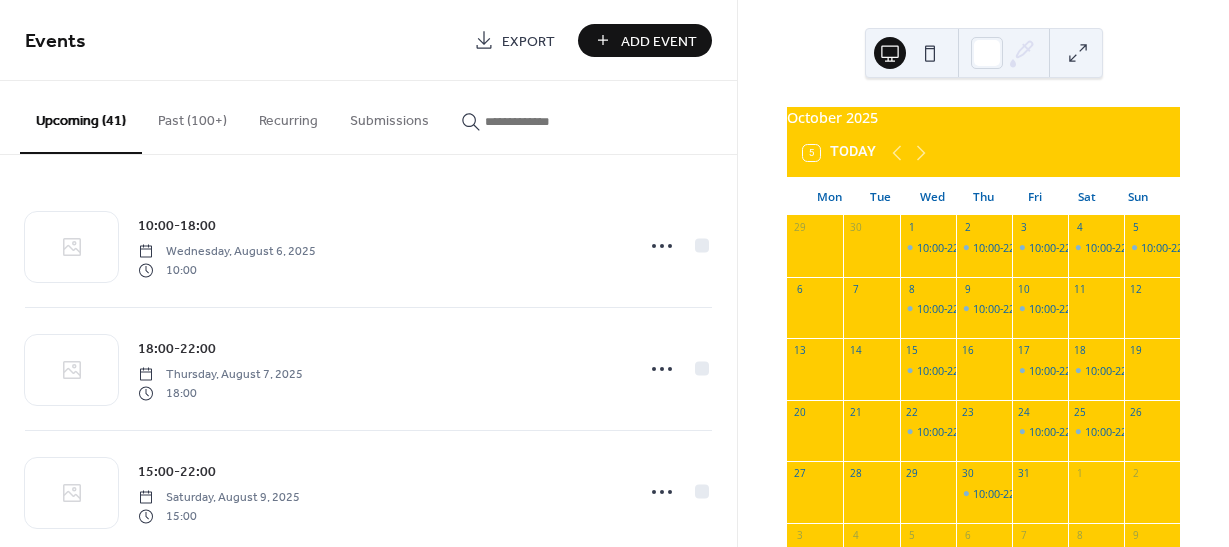 click on "Add Event" at bounding box center (659, 41) 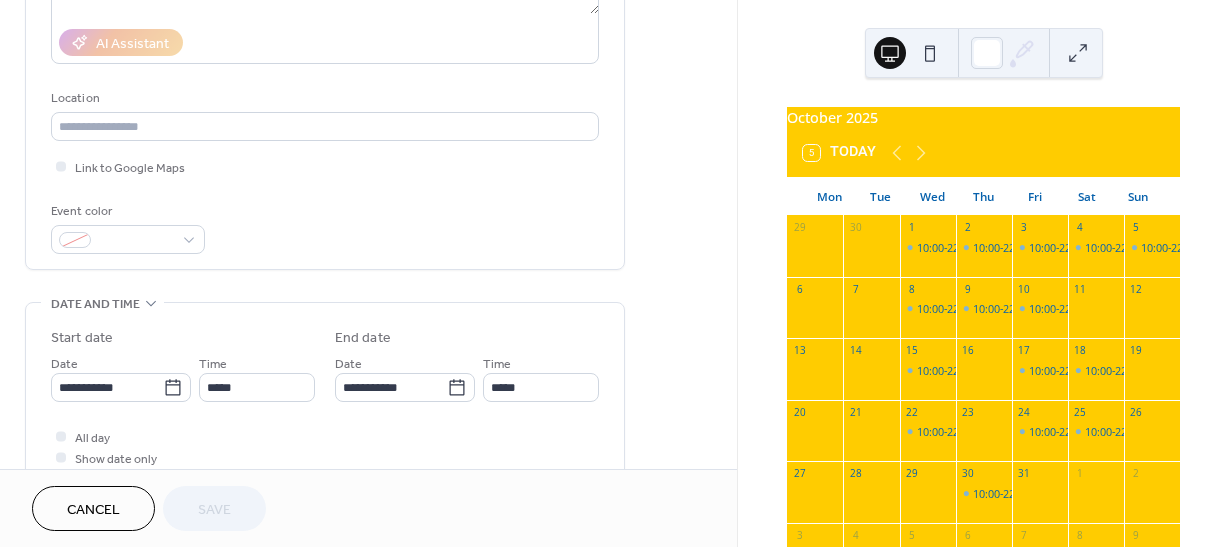 scroll, scrollTop: 400, scrollLeft: 0, axis: vertical 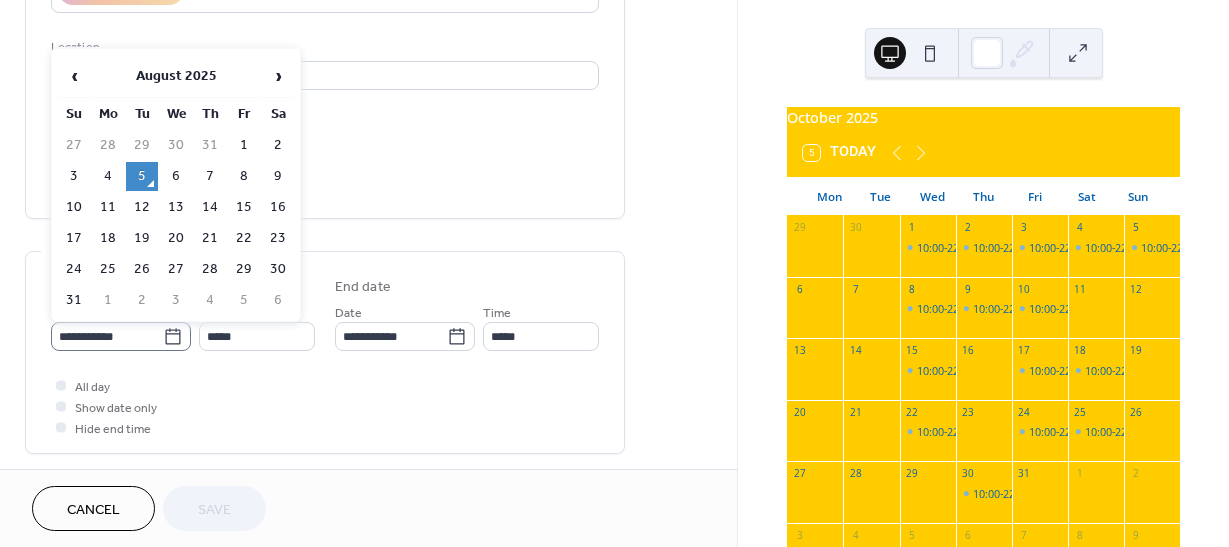 click 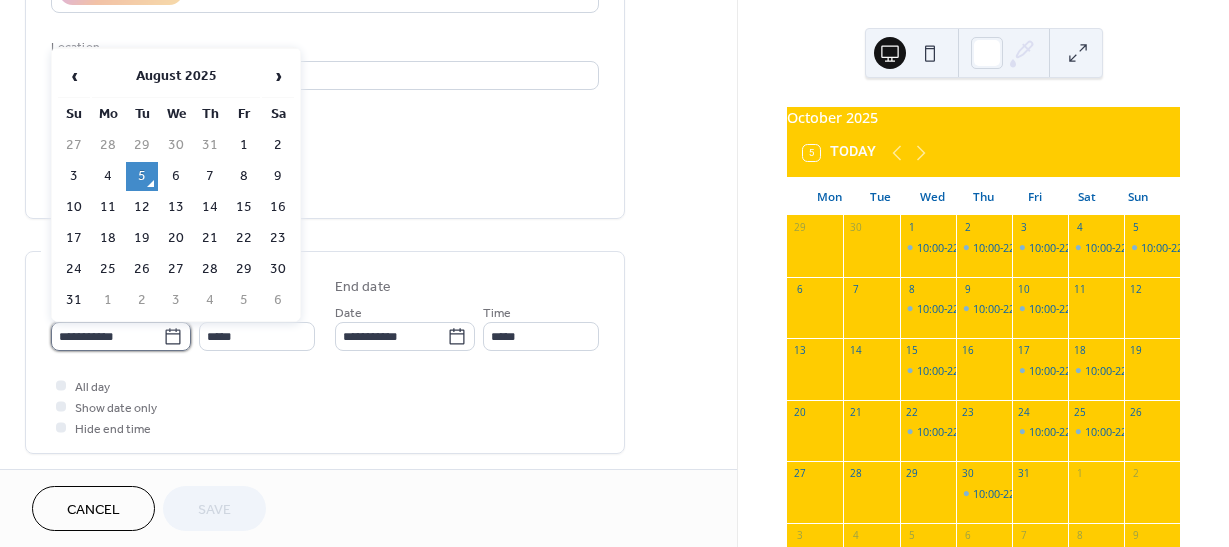 click on "**********" at bounding box center [107, 336] 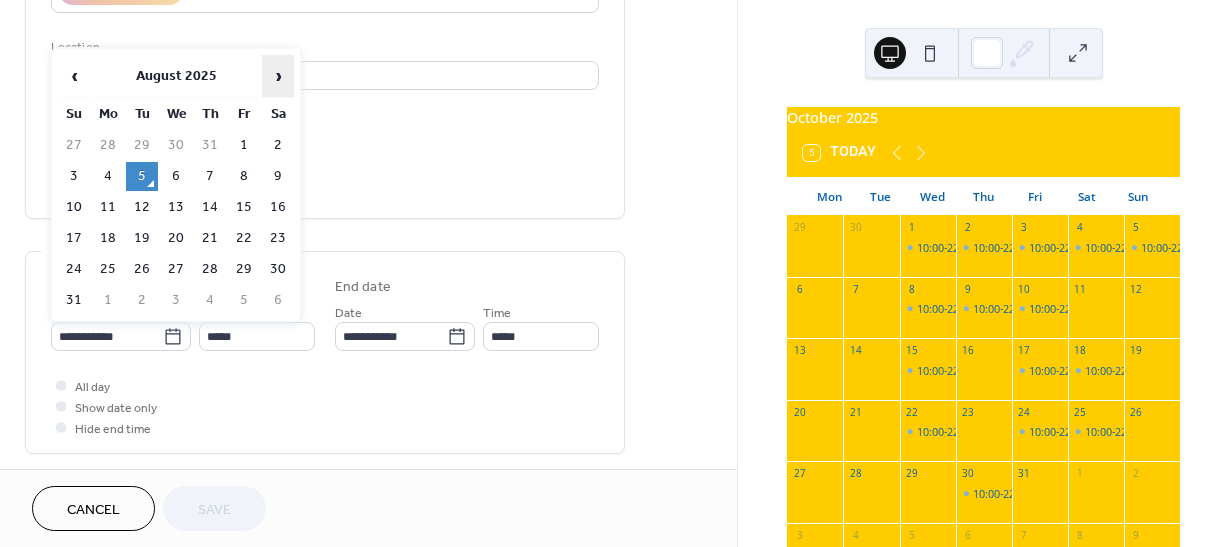 click on "›" at bounding box center (278, 76) 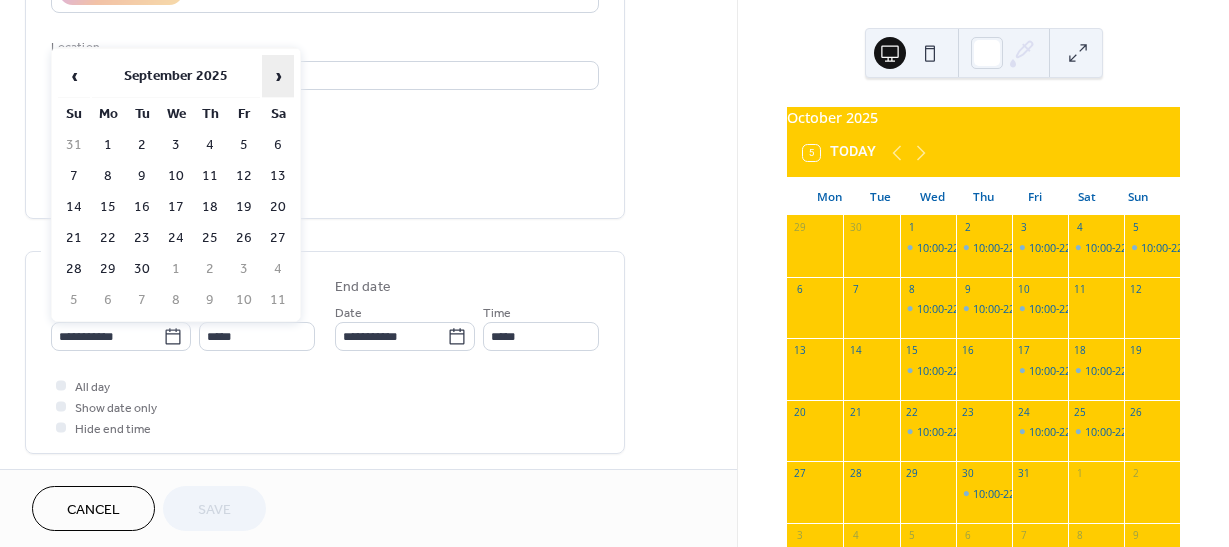 click on "›" at bounding box center (278, 76) 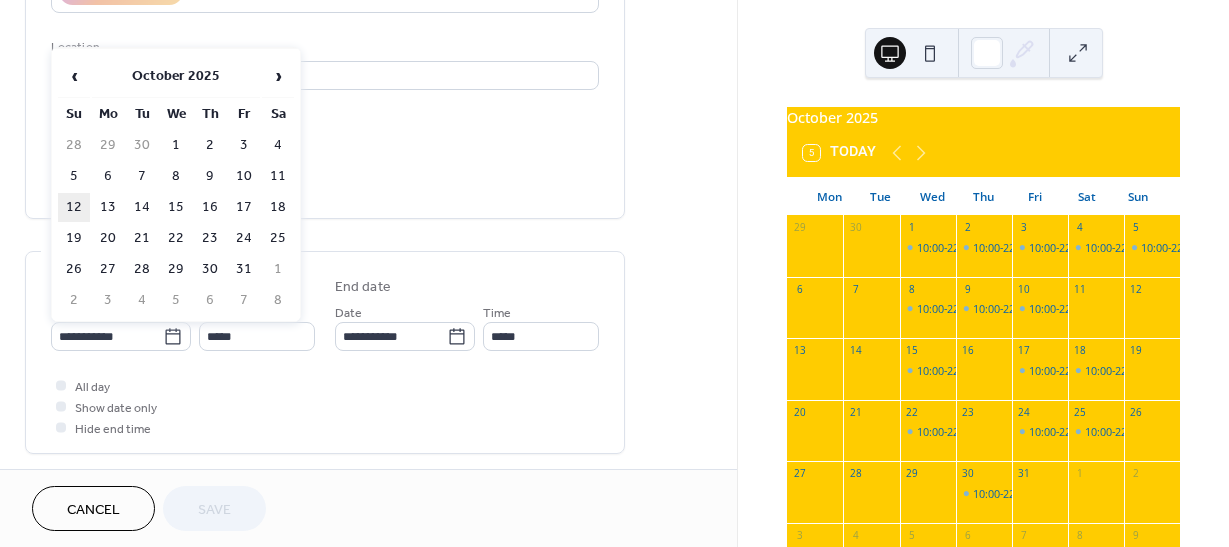 click on "12" at bounding box center (74, 207) 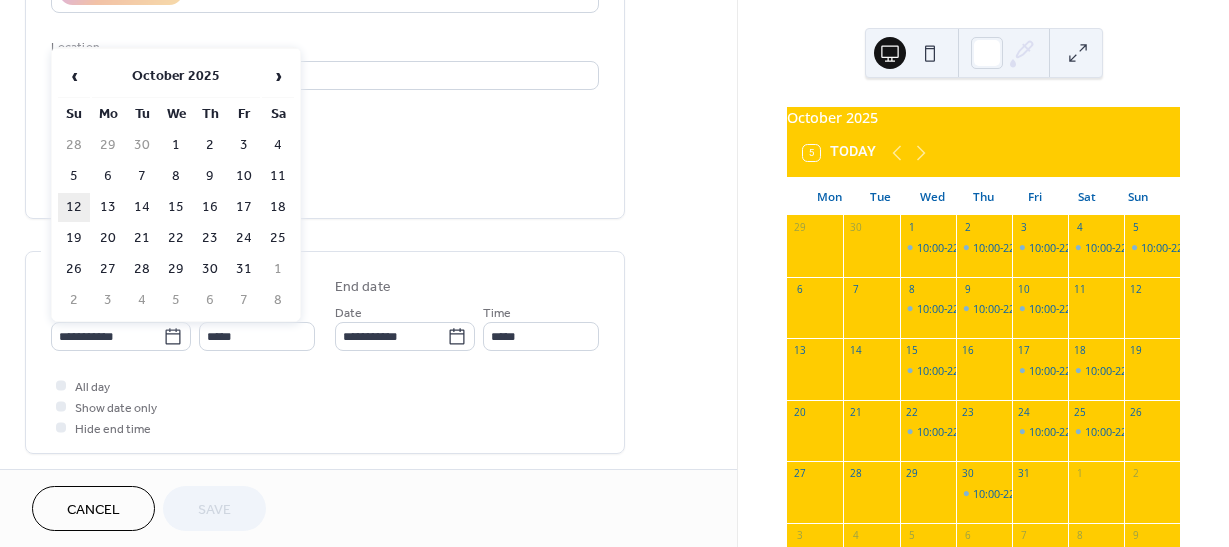 type on "**********" 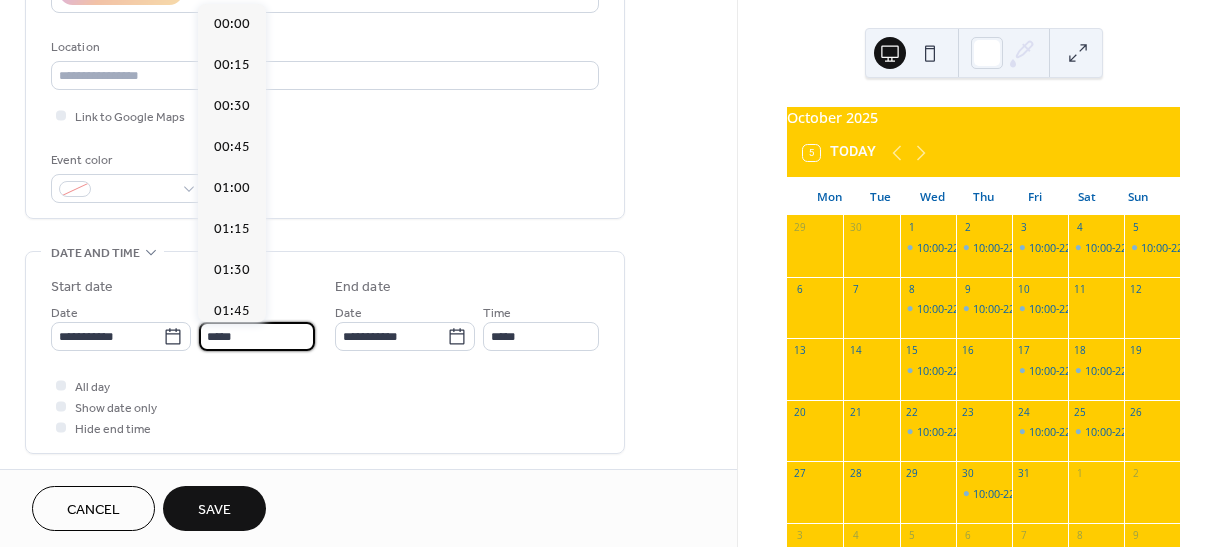 click on "*****" at bounding box center (257, 336) 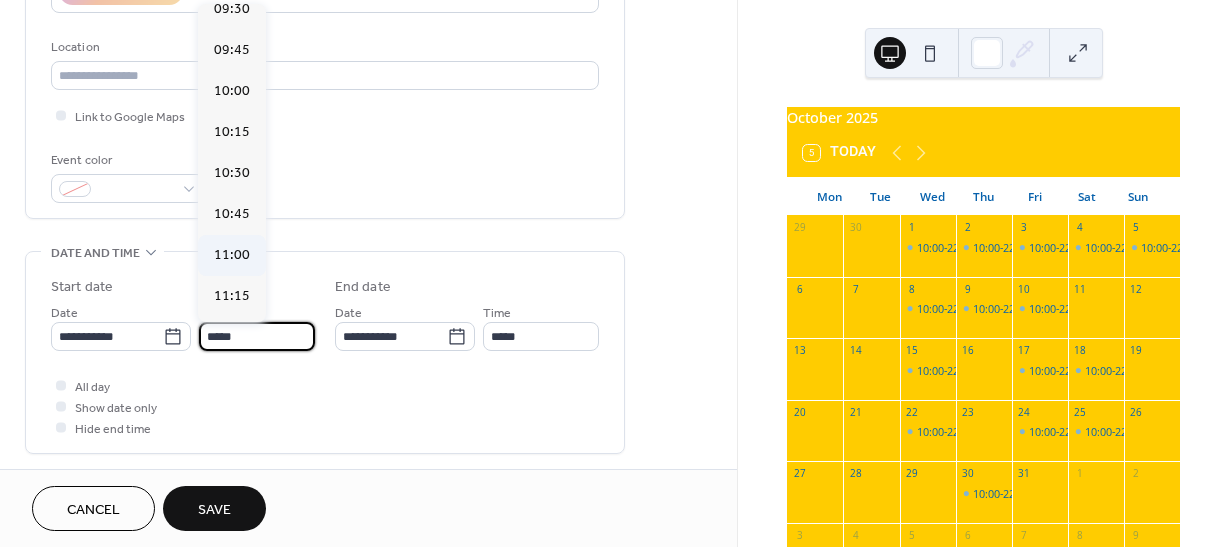 scroll, scrollTop: 1568, scrollLeft: 0, axis: vertical 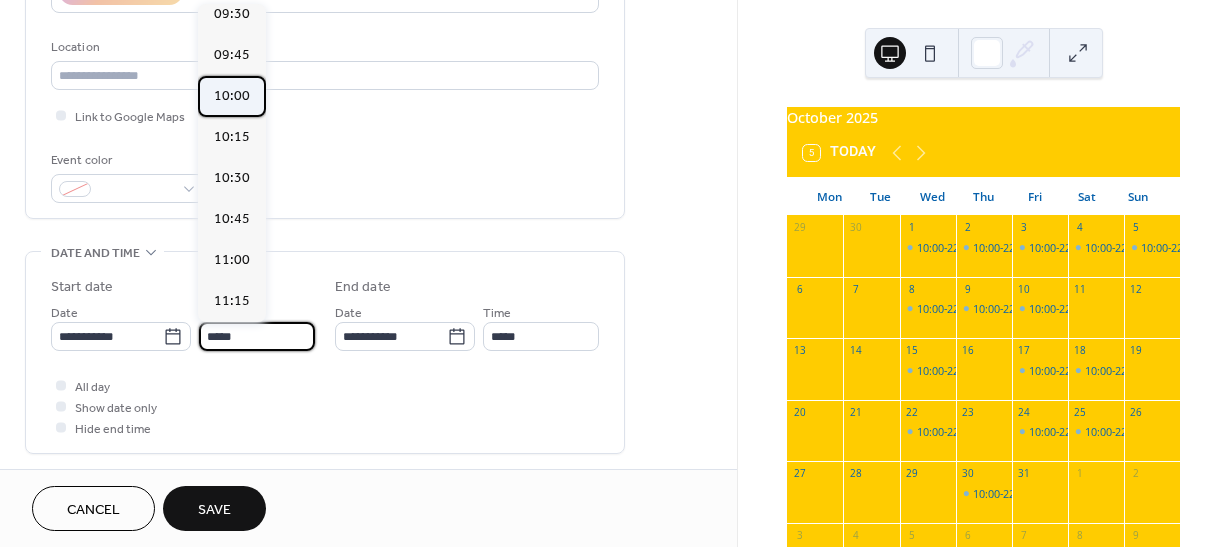 click on "10:00" at bounding box center [232, 96] 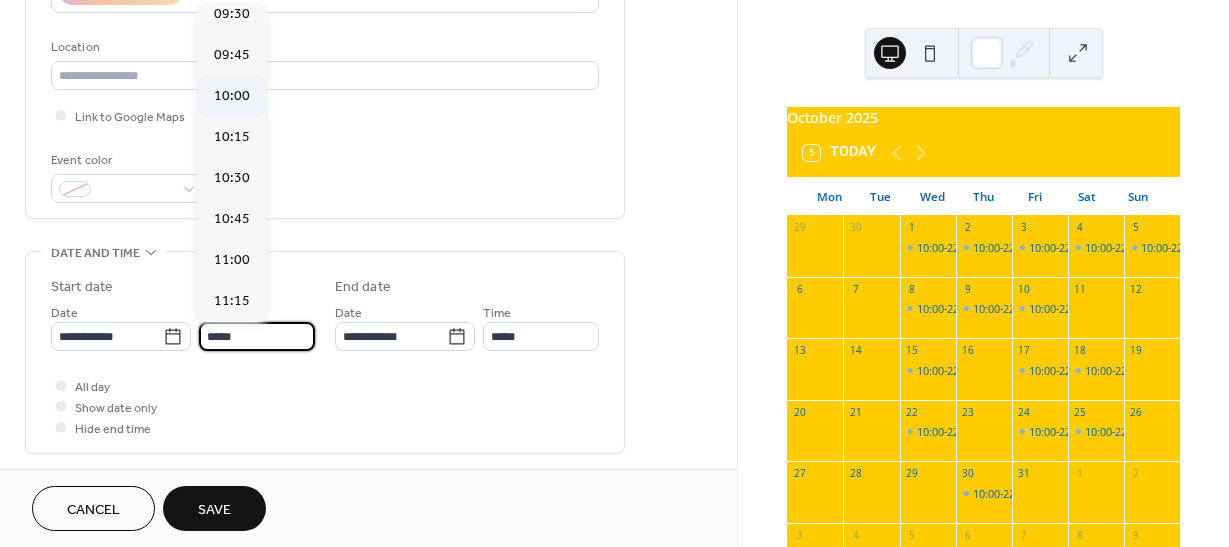 type on "*****" 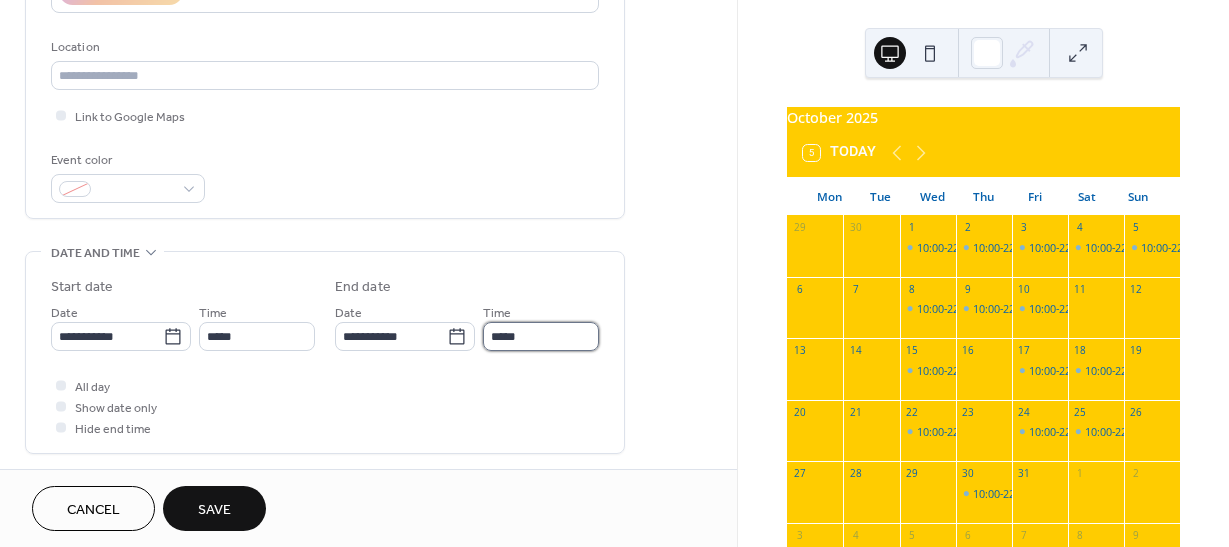 click on "*****" at bounding box center [541, 336] 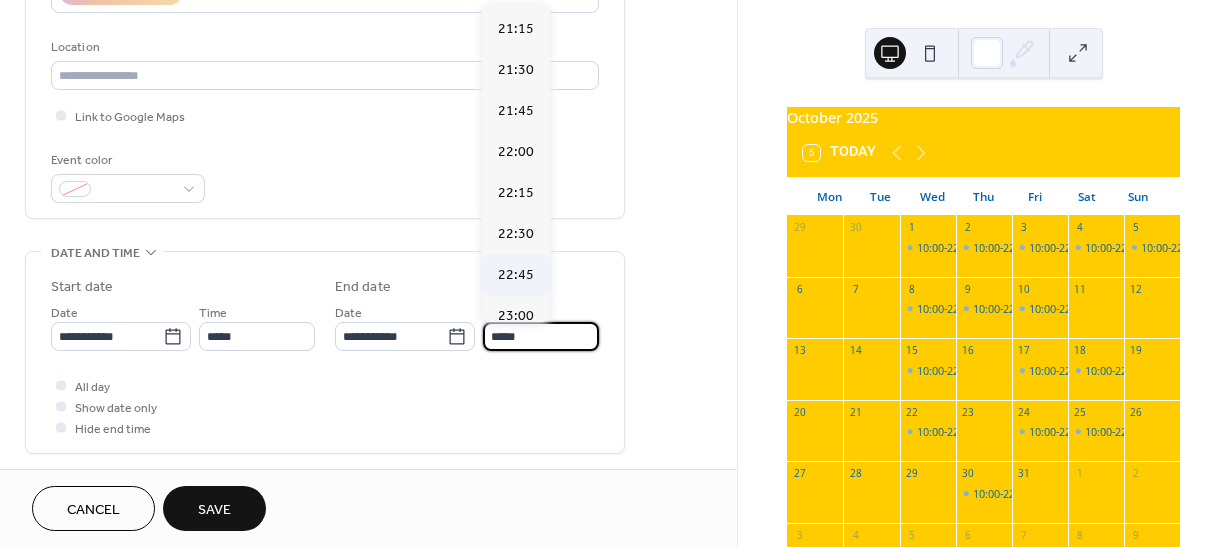 scroll, scrollTop: 1800, scrollLeft: 0, axis: vertical 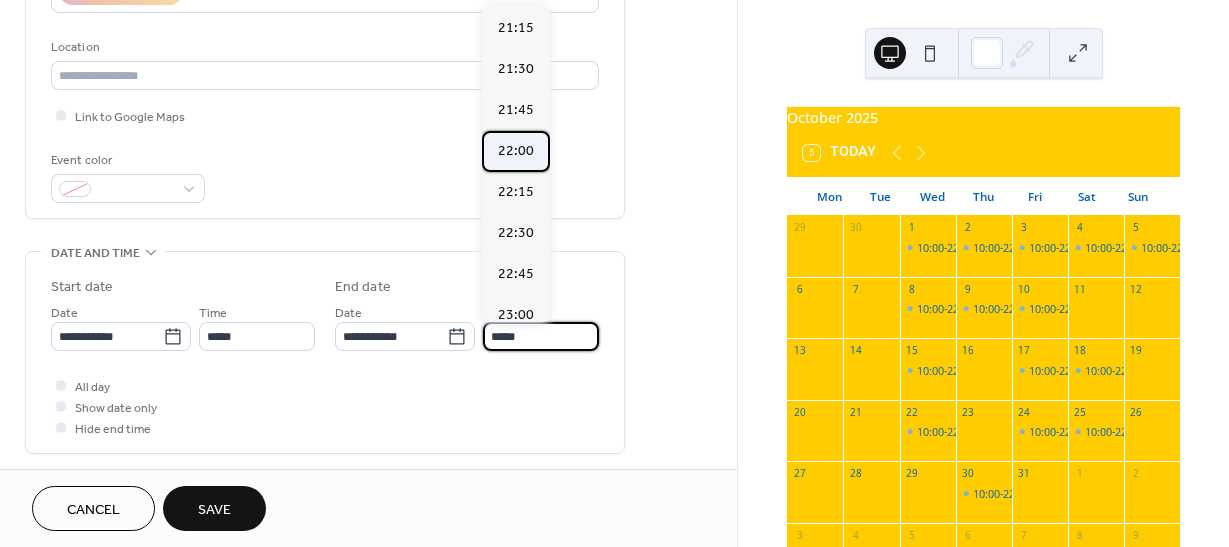 click on "22:00" at bounding box center [516, 151] 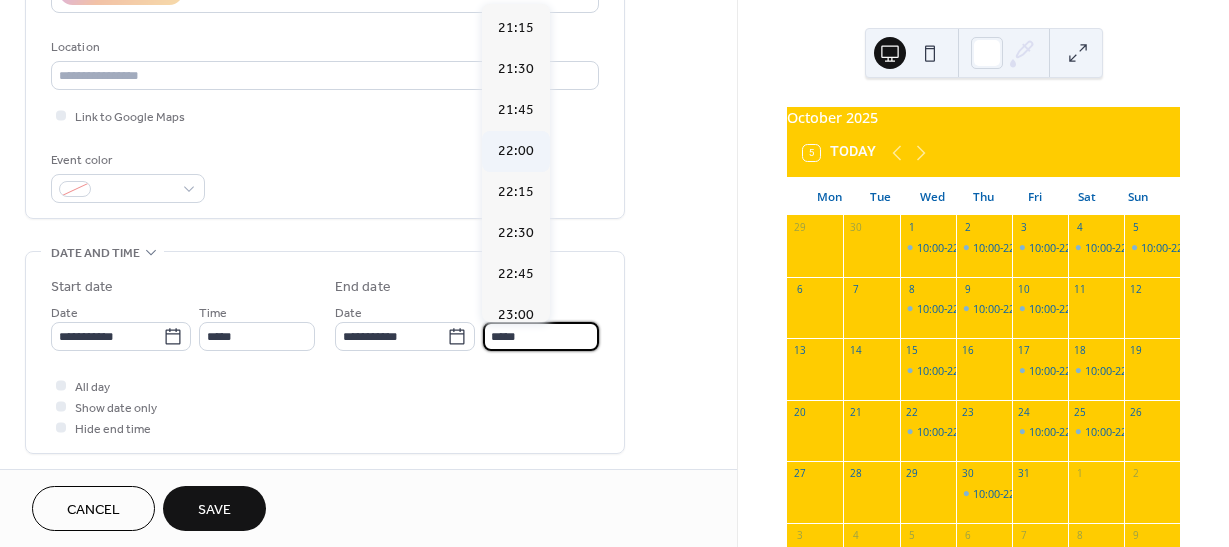 type on "*****" 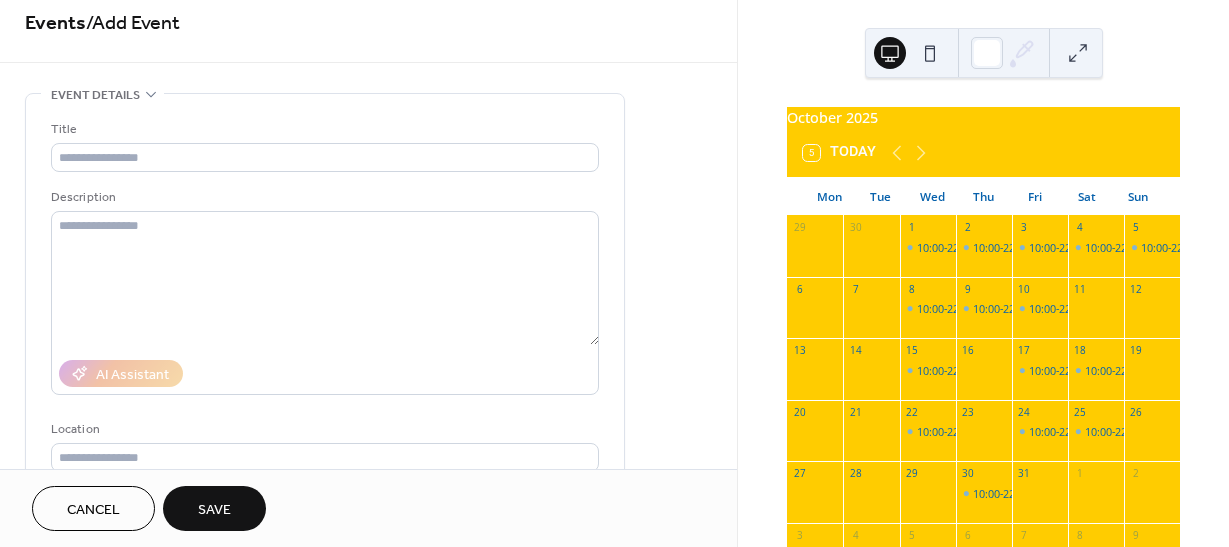 scroll, scrollTop: 0, scrollLeft: 0, axis: both 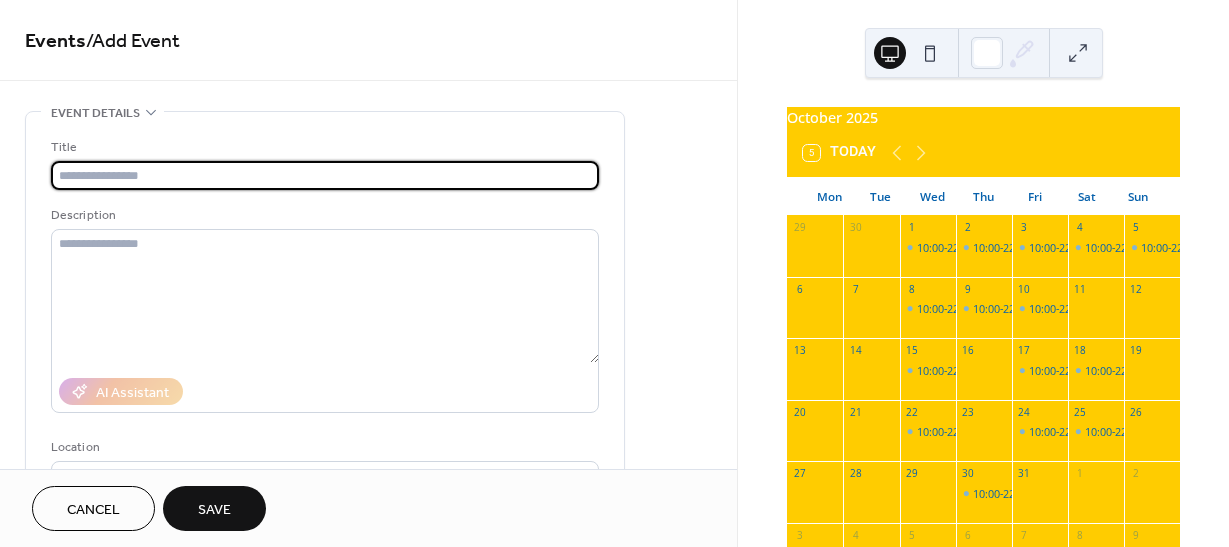 click at bounding box center (325, 175) 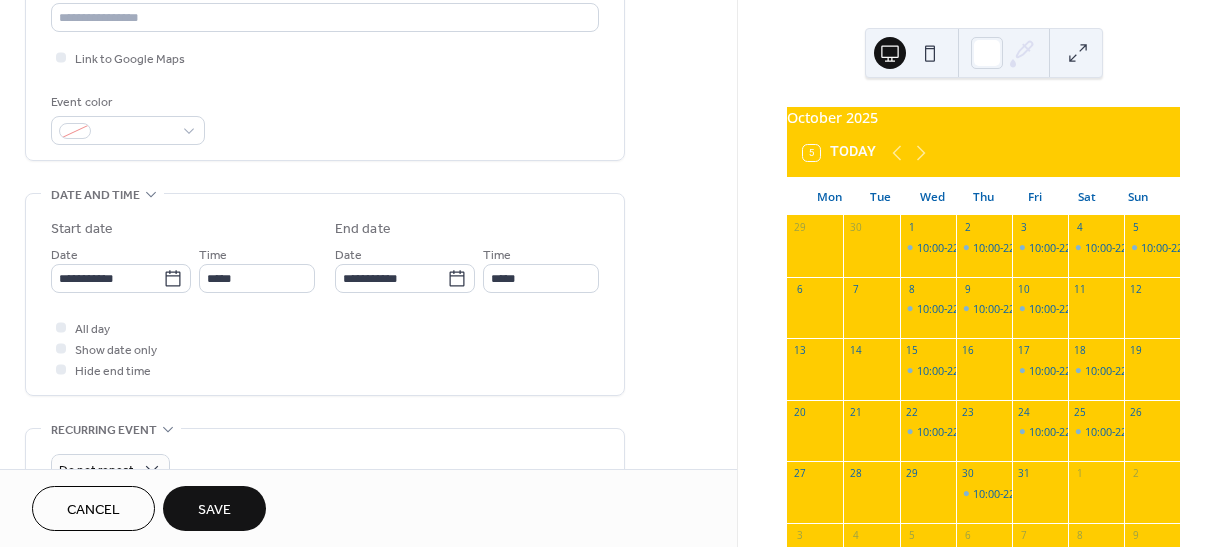 scroll, scrollTop: 500, scrollLeft: 0, axis: vertical 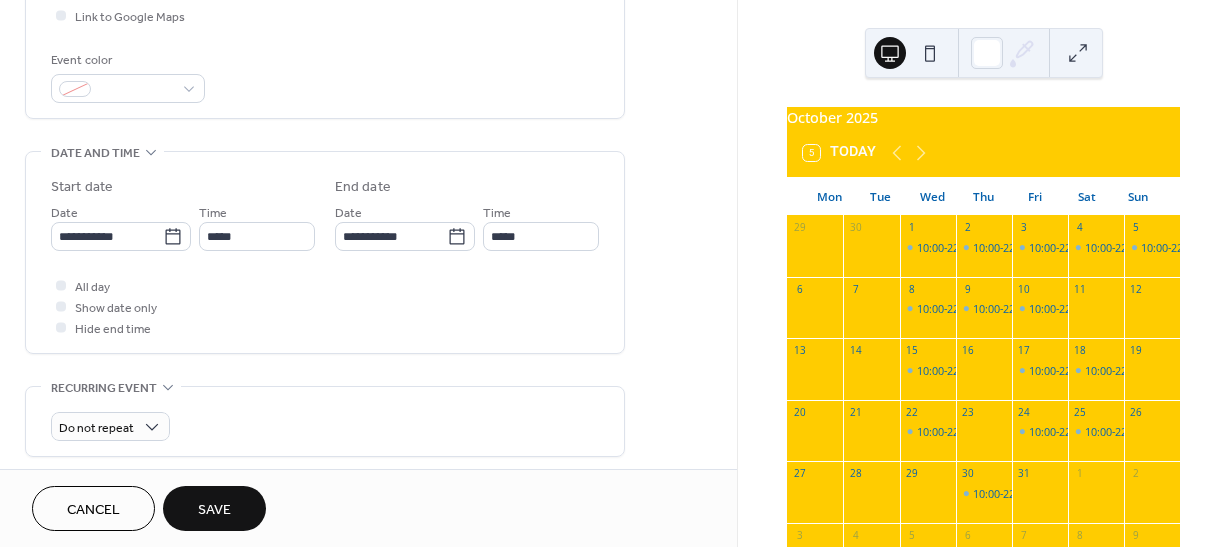 type on "**********" 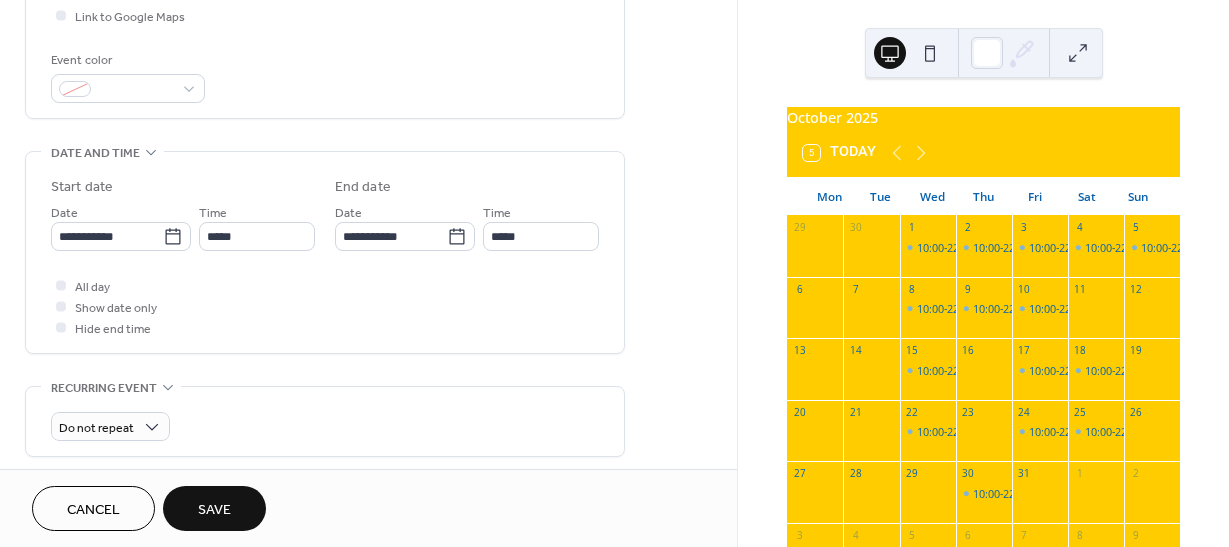 click on "Save" at bounding box center (214, 510) 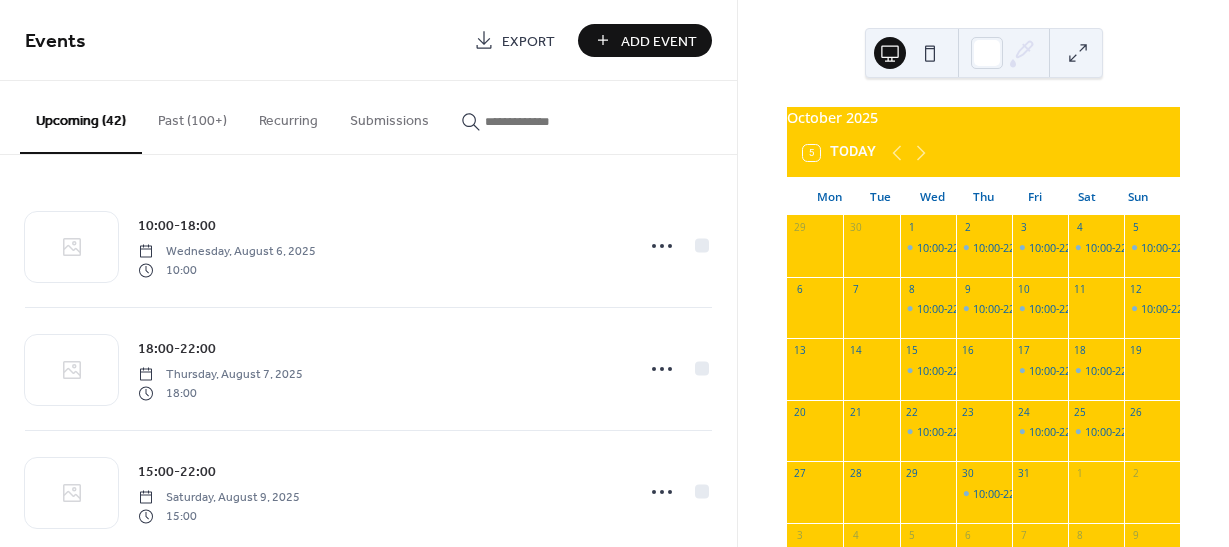 click on "Add Event" at bounding box center (645, 40) 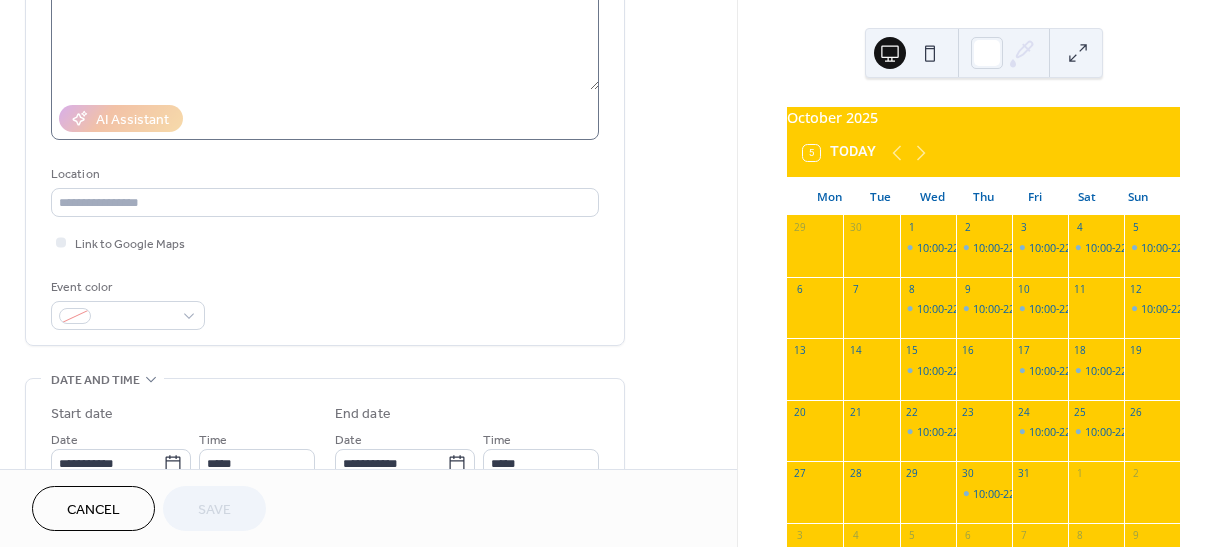 scroll, scrollTop: 300, scrollLeft: 0, axis: vertical 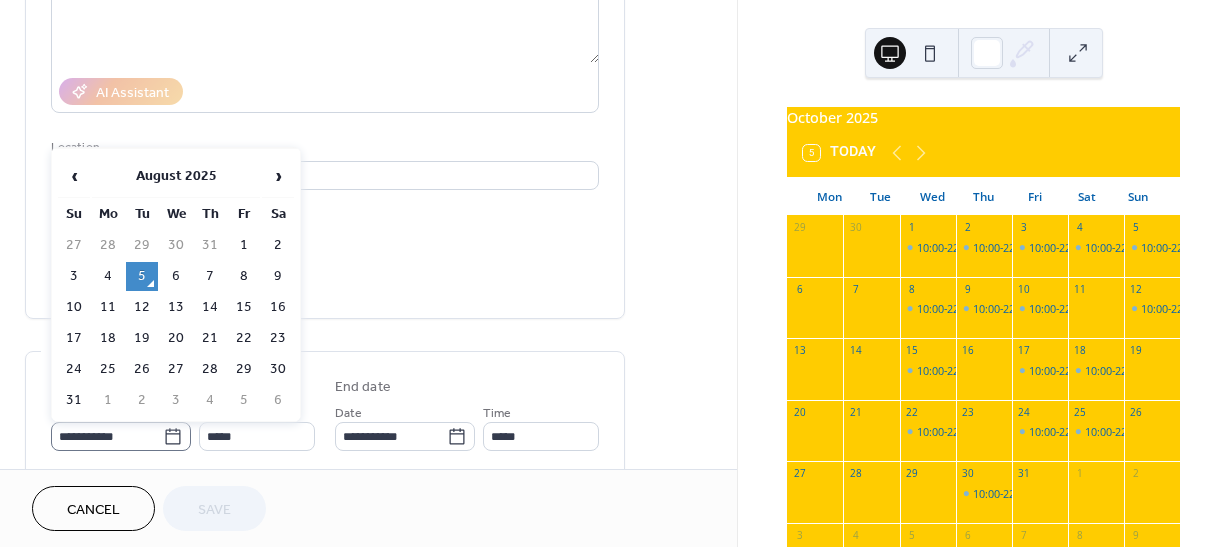 click 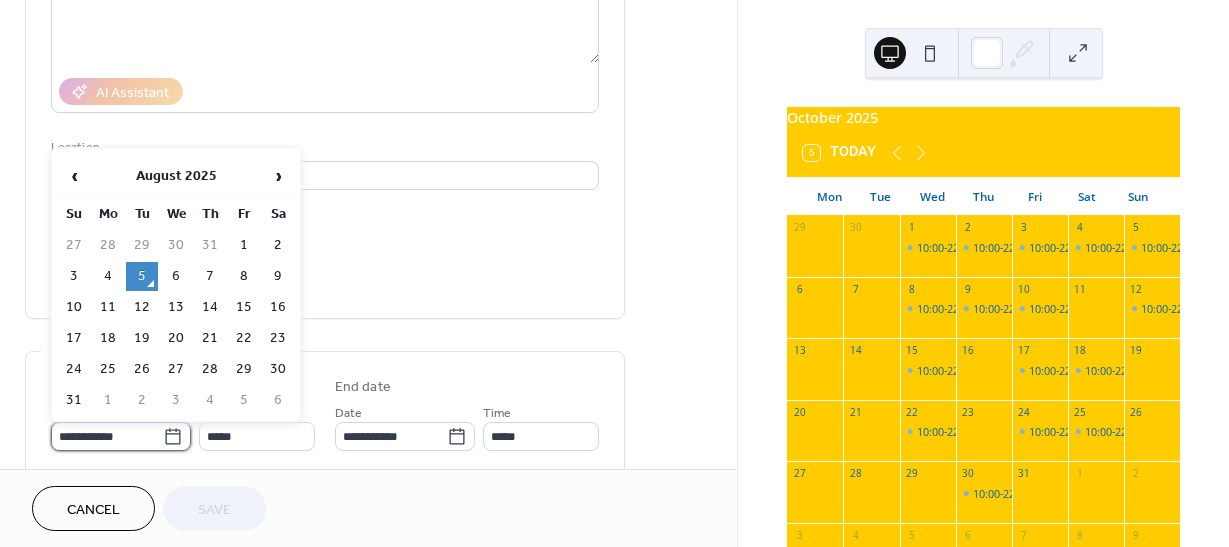click on "**********" at bounding box center (107, 436) 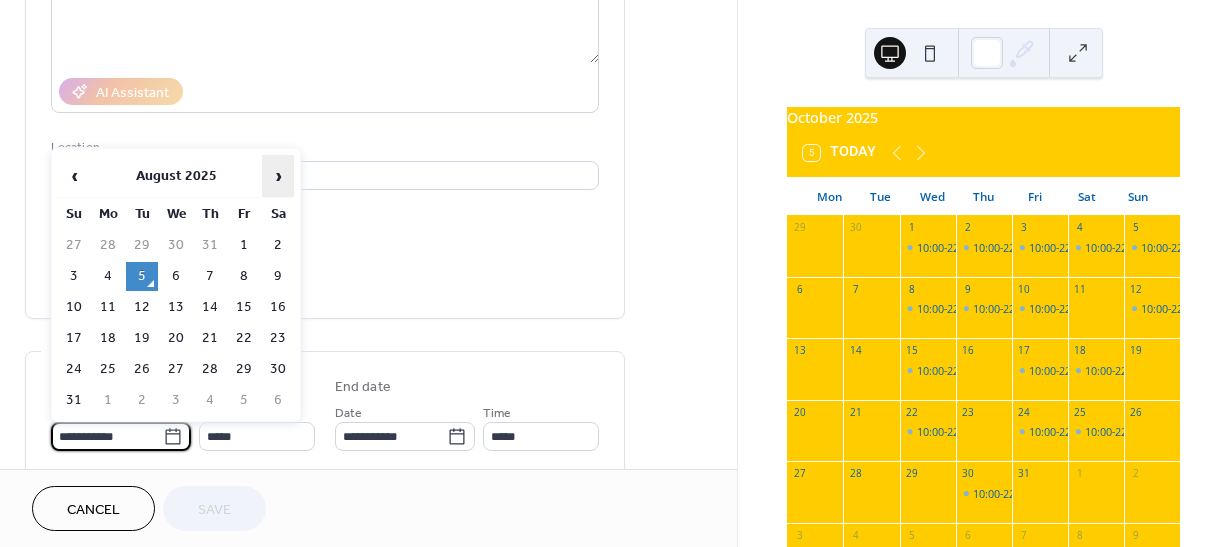 click on "›" at bounding box center (278, 176) 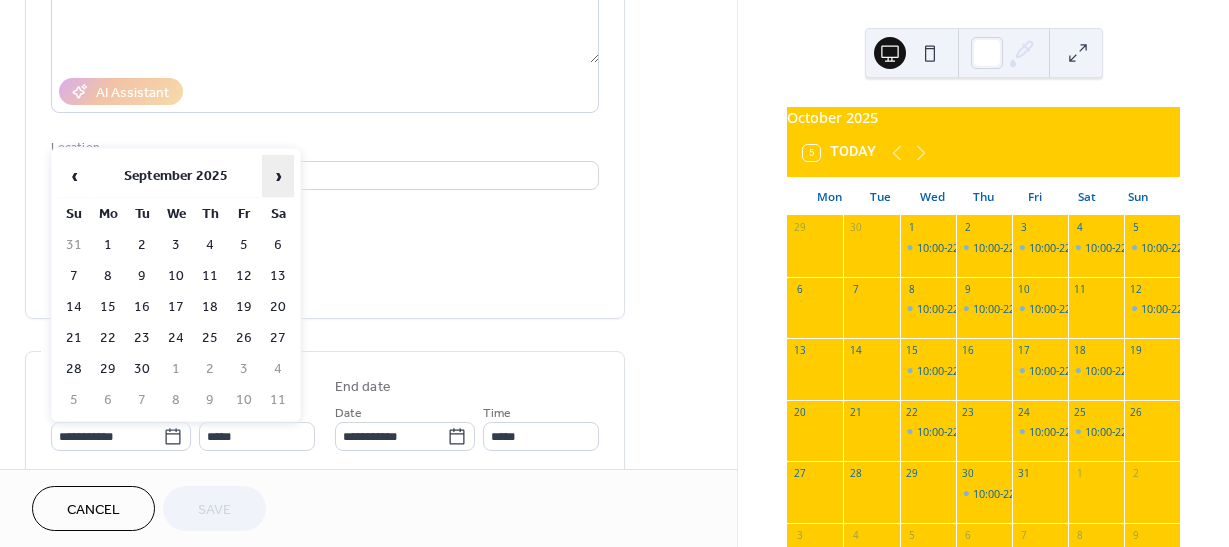 click on "›" at bounding box center [278, 176] 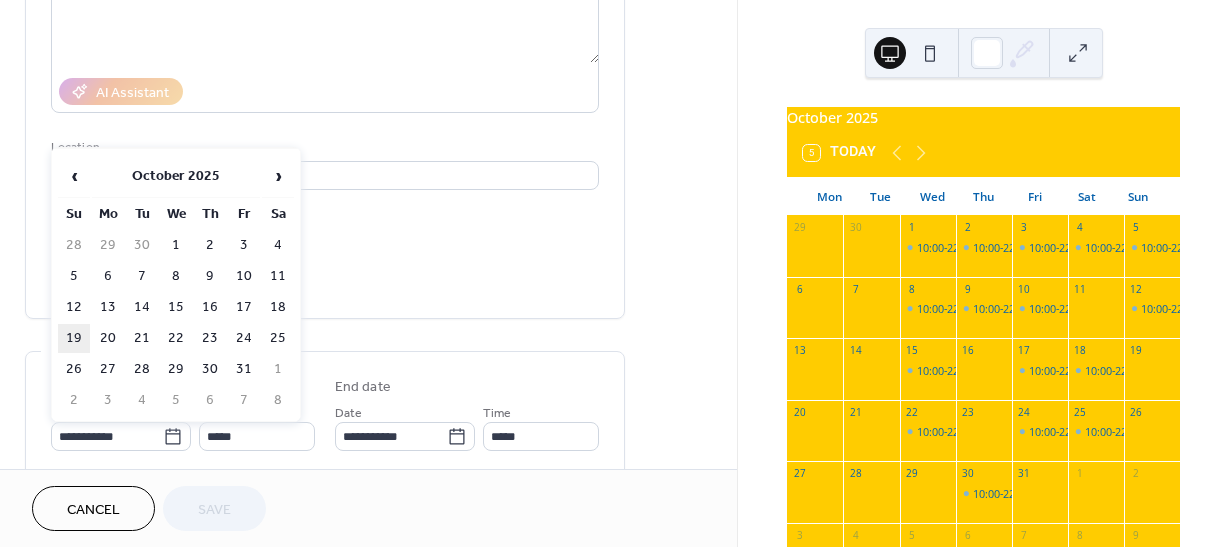 click on "19" at bounding box center [74, 338] 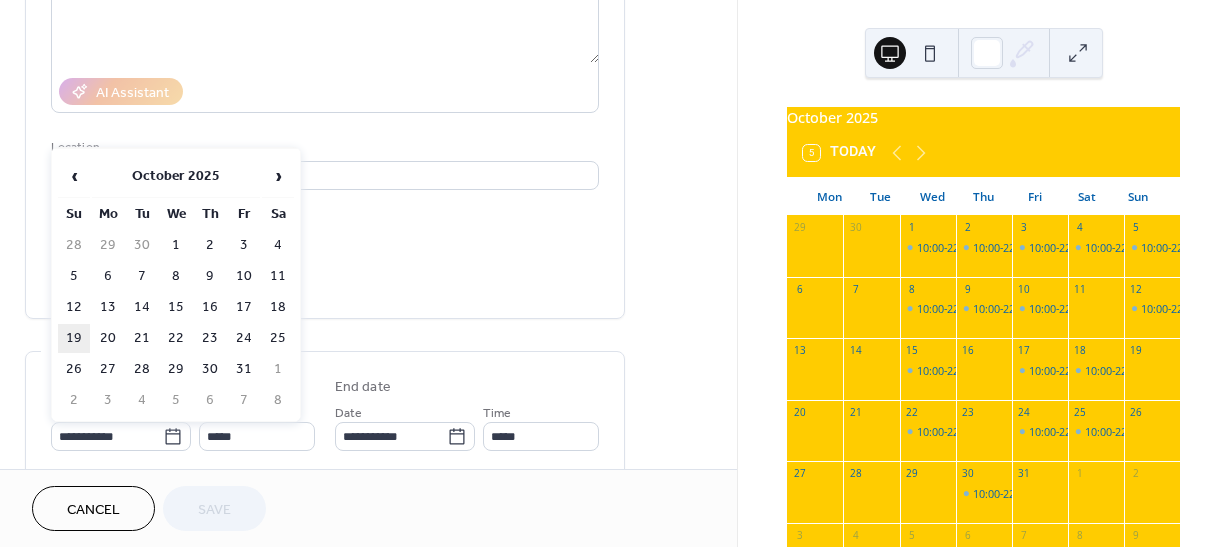 type on "**********" 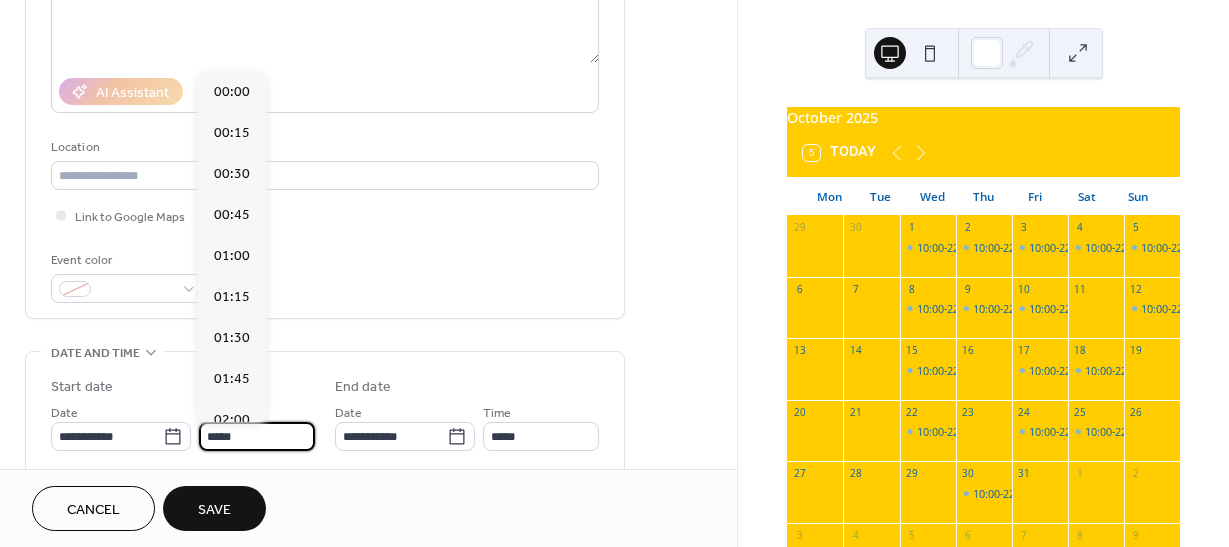 click on "*****" at bounding box center [257, 436] 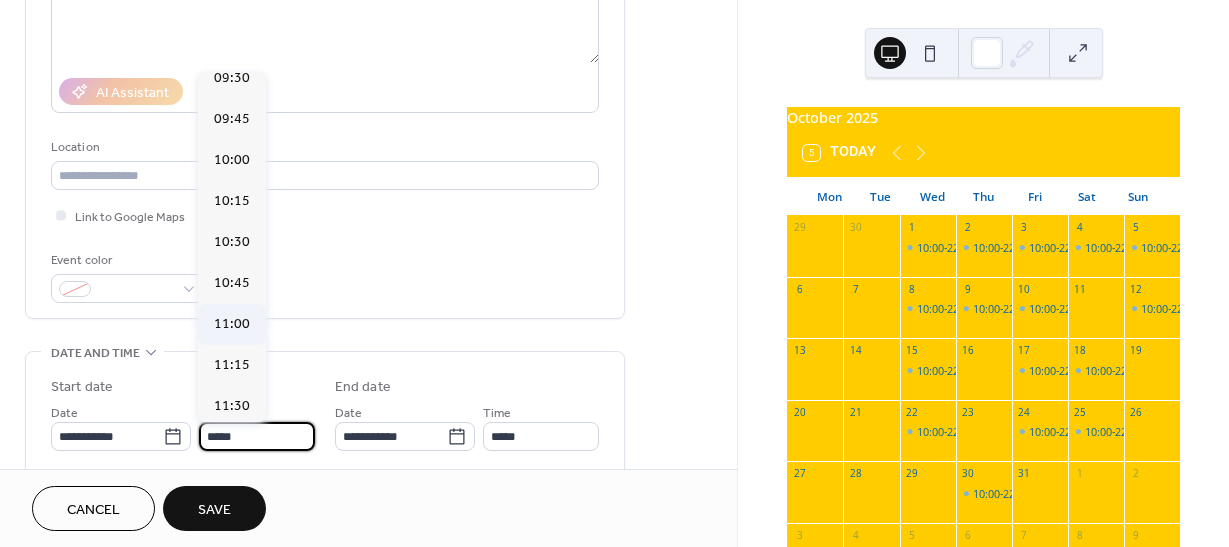 scroll, scrollTop: 1568, scrollLeft: 0, axis: vertical 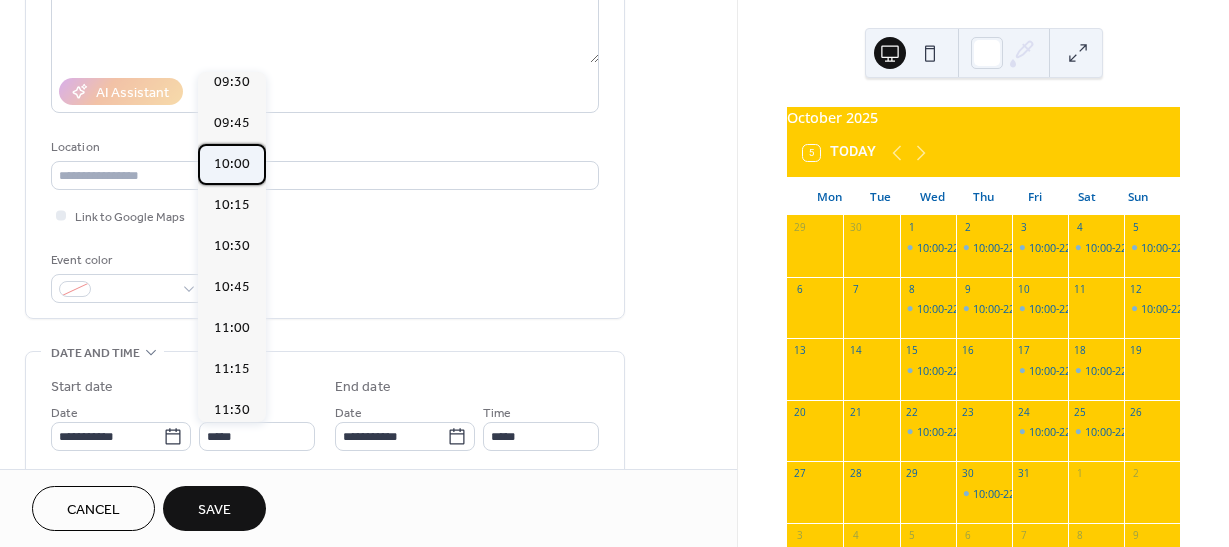 click on "10:00" at bounding box center (232, 164) 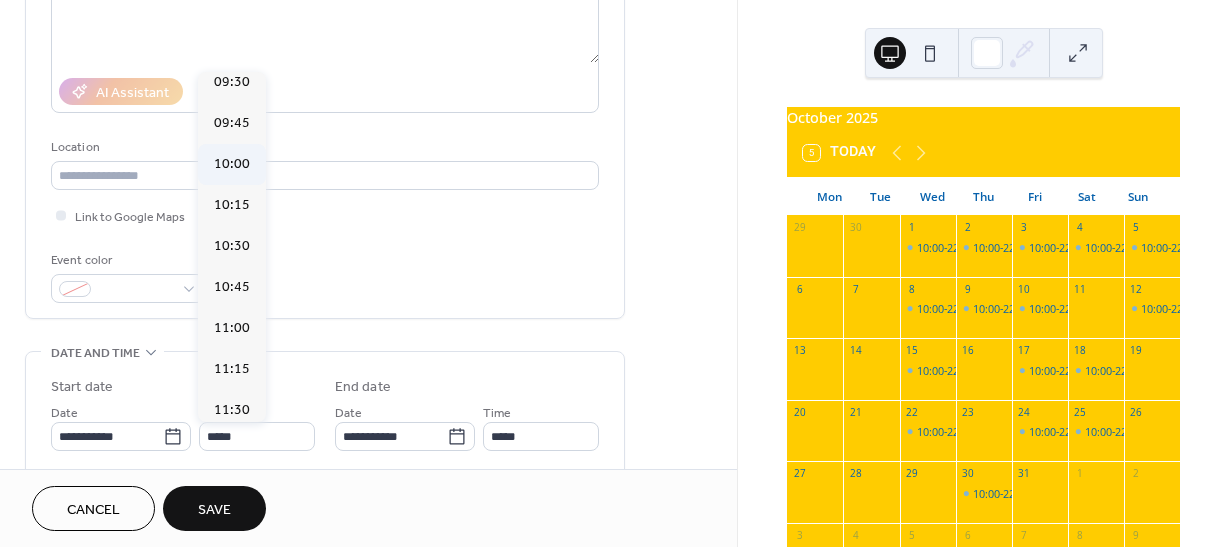 type on "*****" 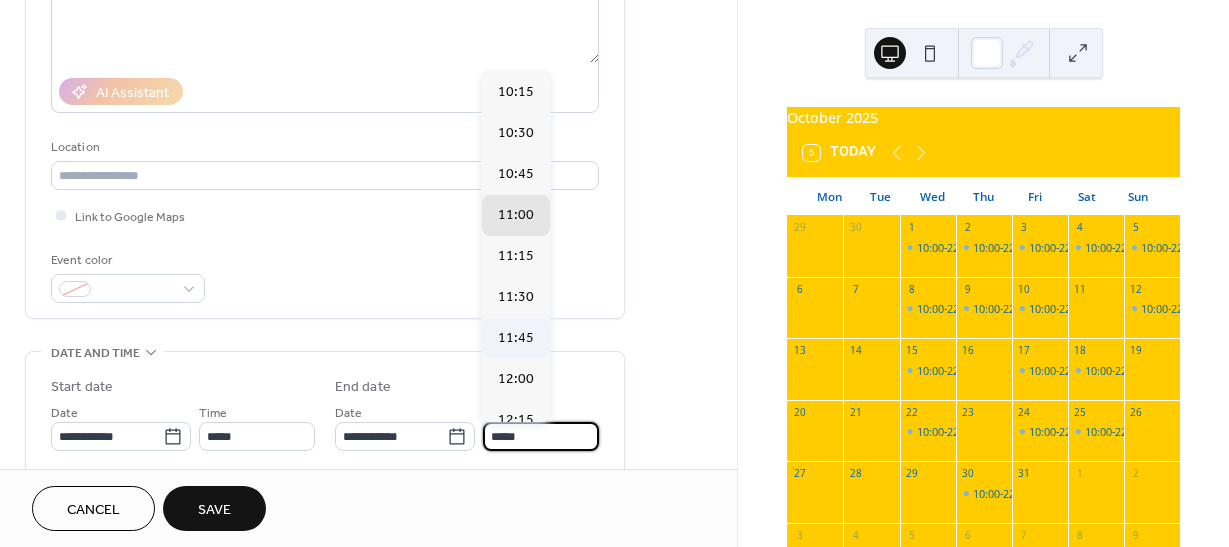 drag, startPoint x: 519, startPoint y: 433, endPoint x: 495, endPoint y: 318, distance: 117.47766 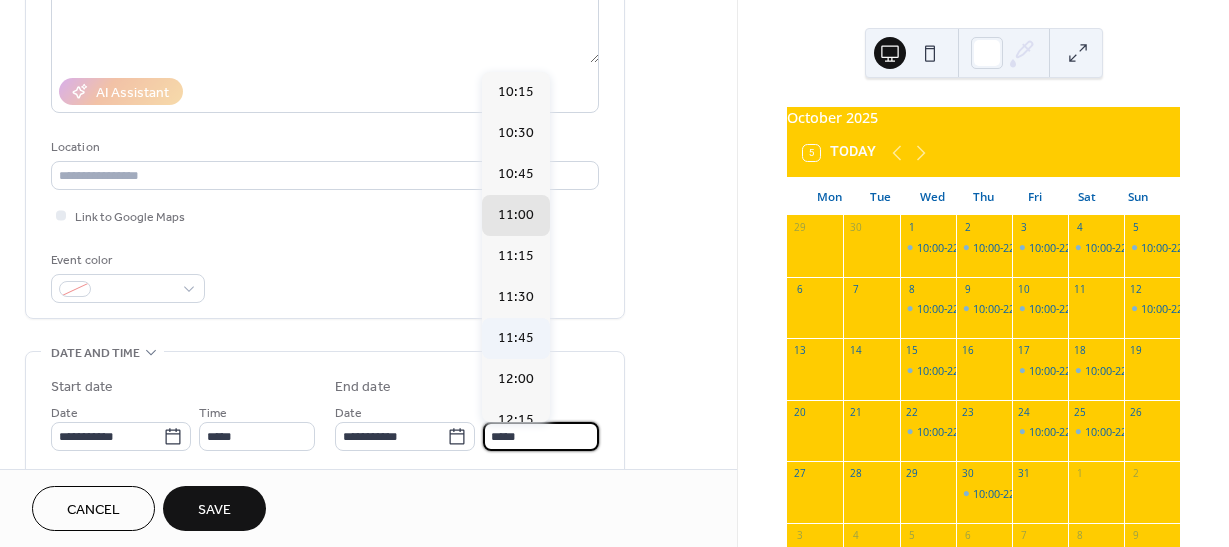 click on "*****" at bounding box center (541, 436) 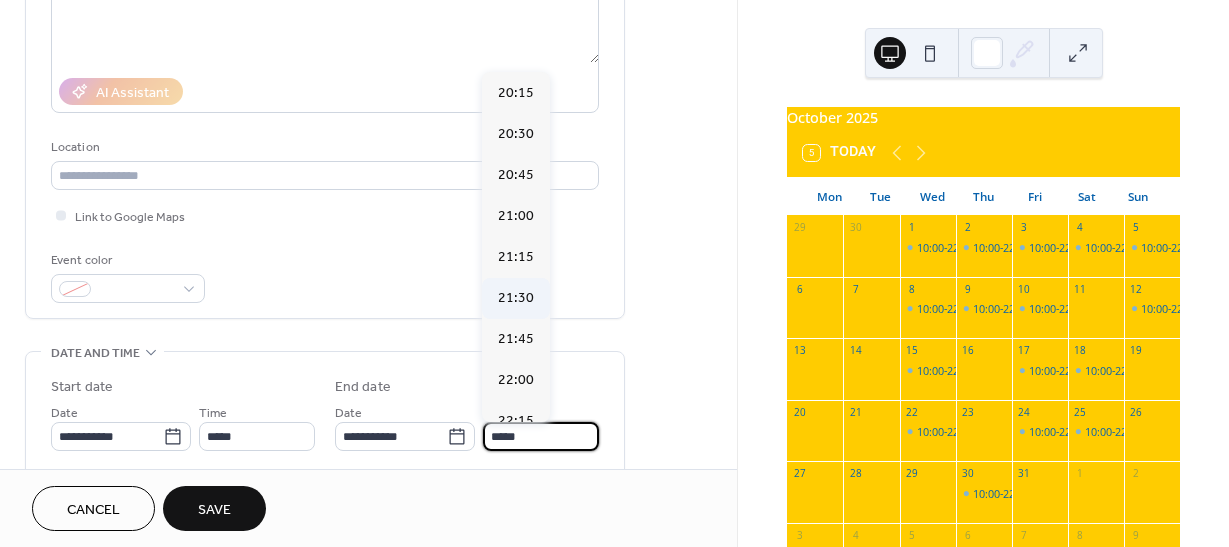 scroll, scrollTop: 1700, scrollLeft: 0, axis: vertical 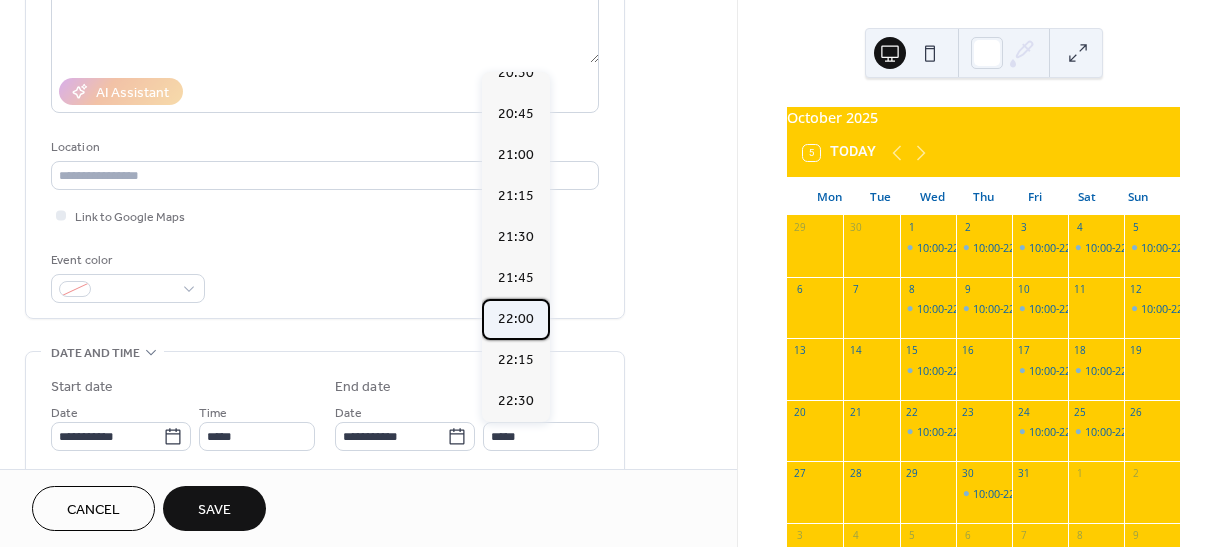 click on "22:00" at bounding box center [516, 319] 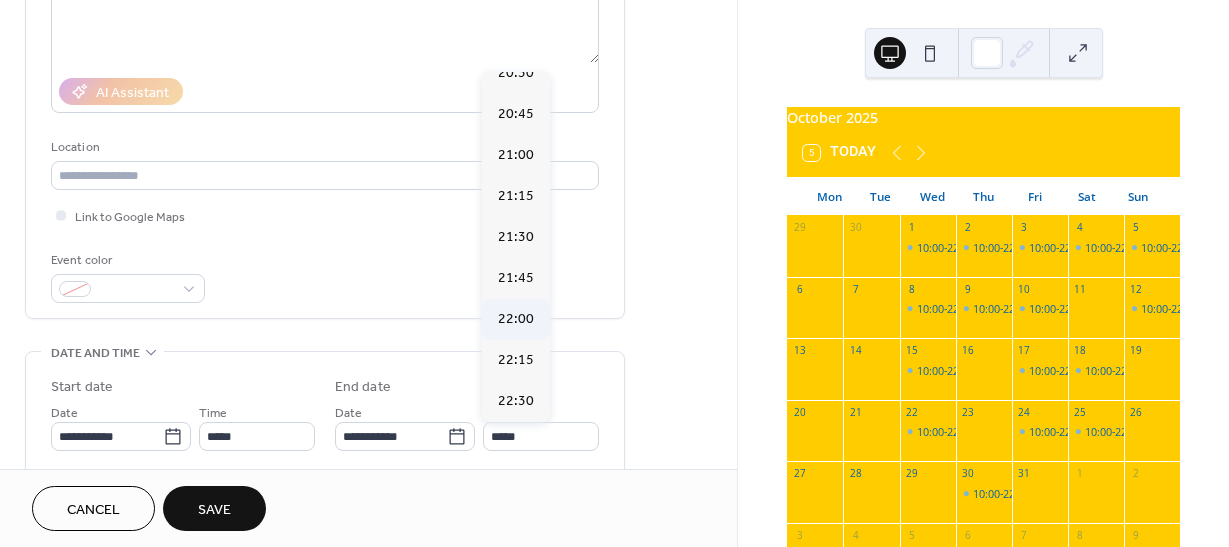 type on "*****" 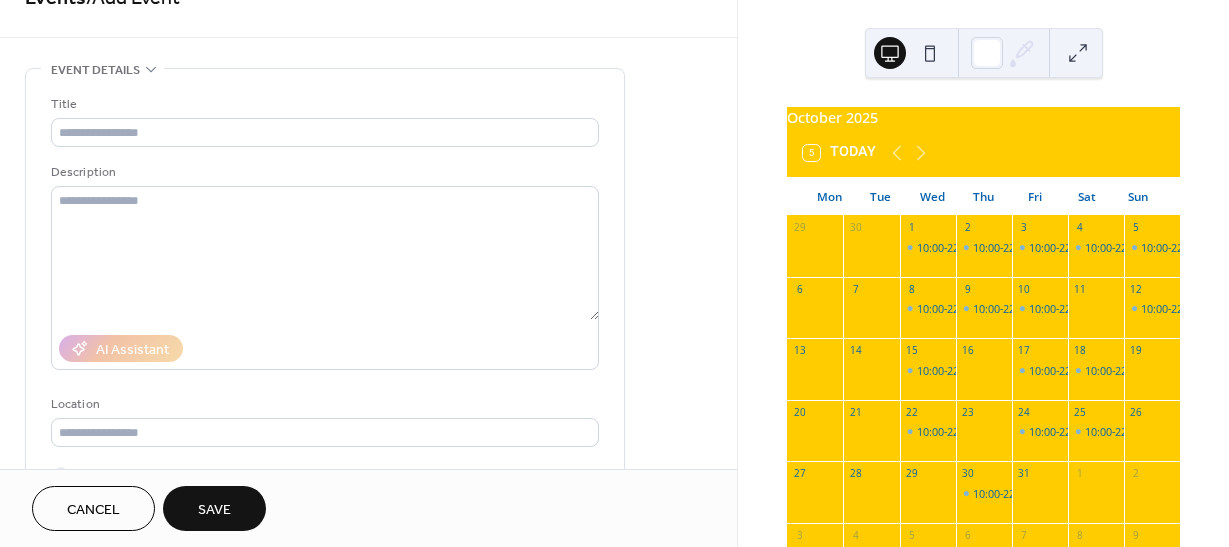 scroll, scrollTop: 0, scrollLeft: 0, axis: both 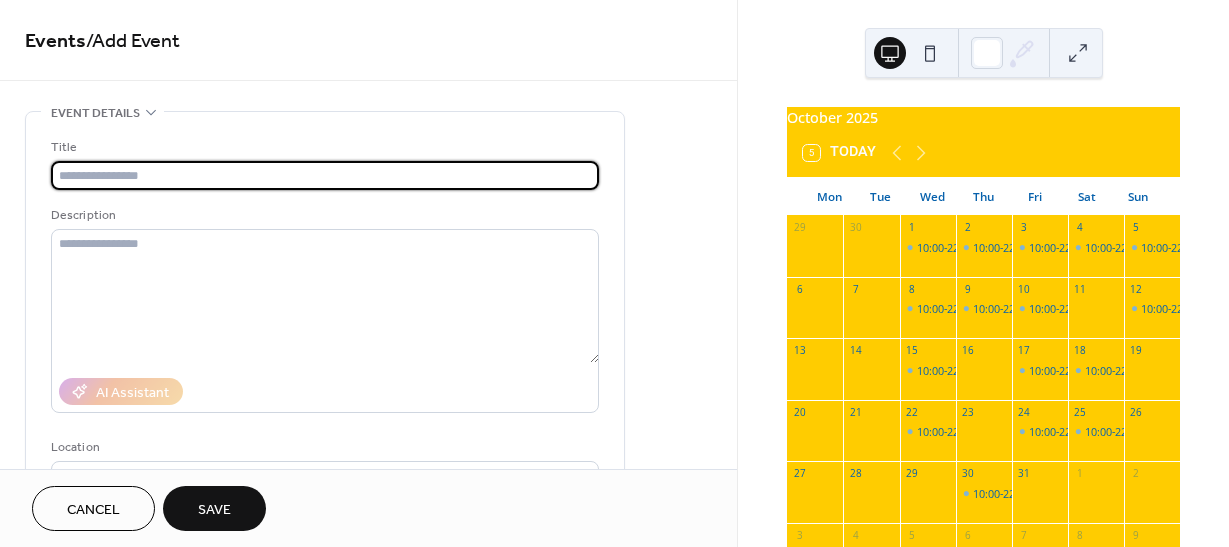 click at bounding box center [325, 175] 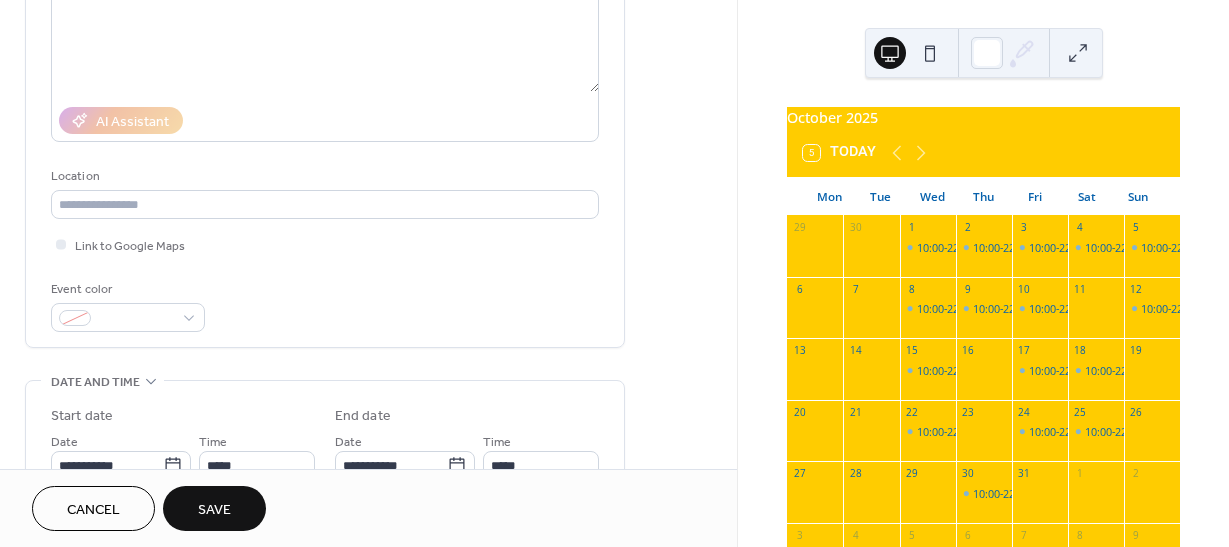 scroll, scrollTop: 300, scrollLeft: 0, axis: vertical 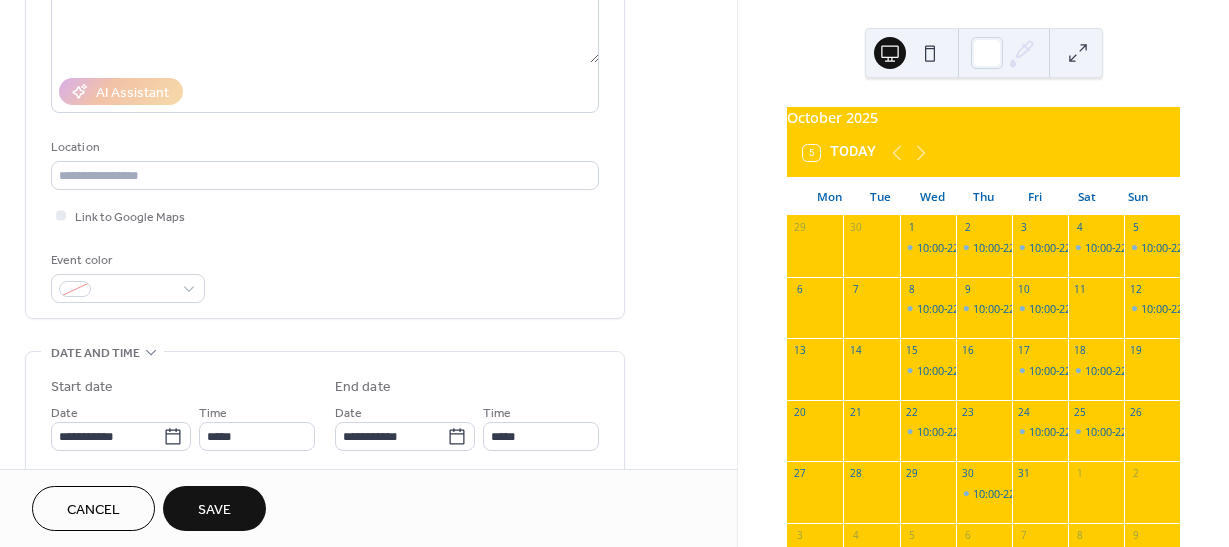 type on "**********" 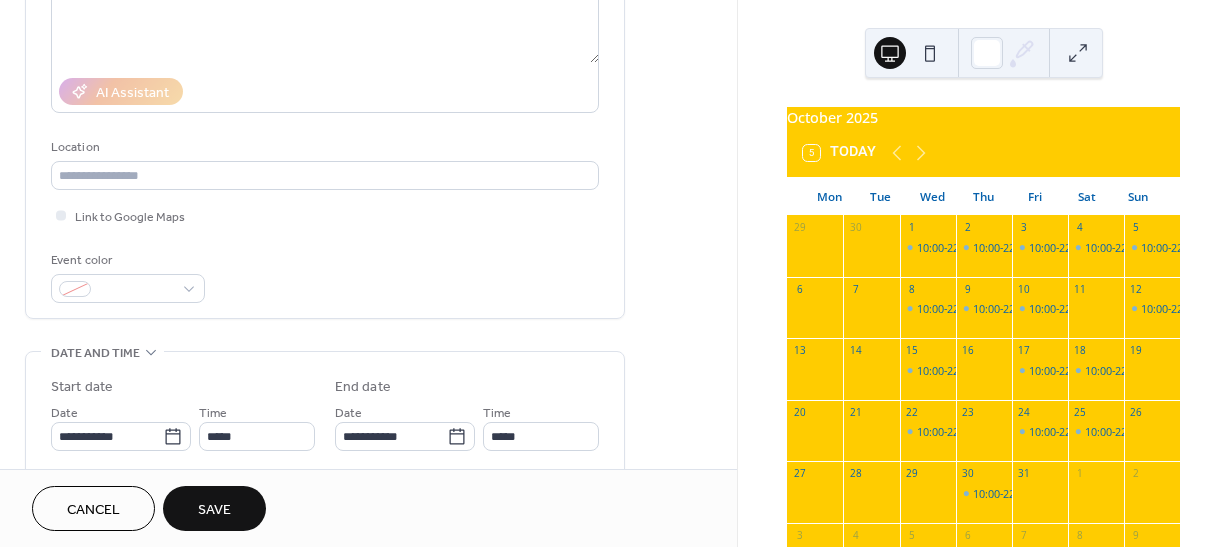 click on "Save" at bounding box center [214, 508] 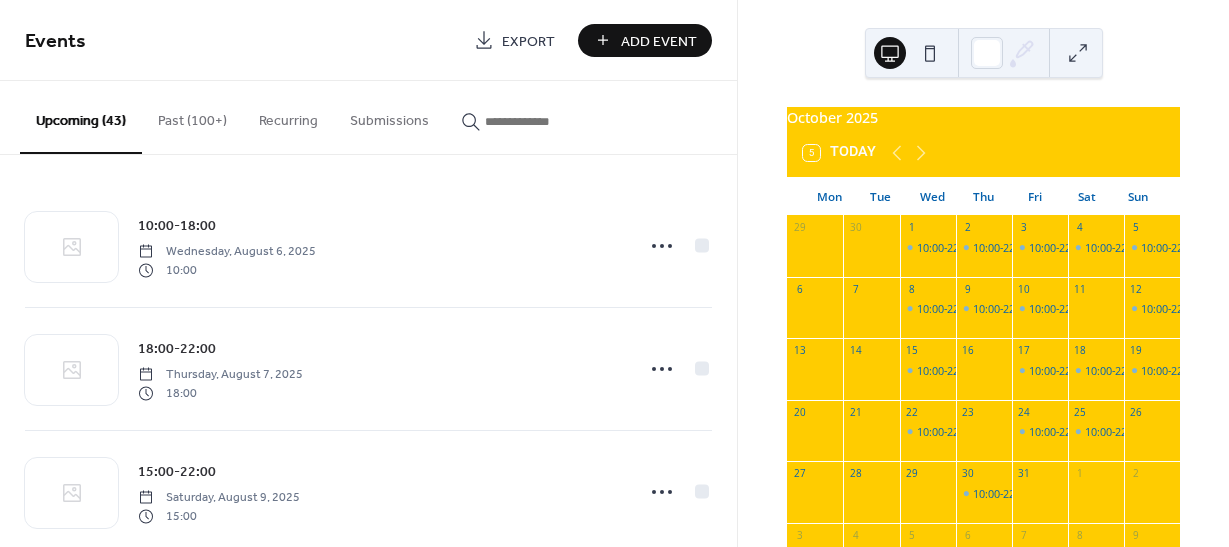 click on "Add Event" at bounding box center (659, 41) 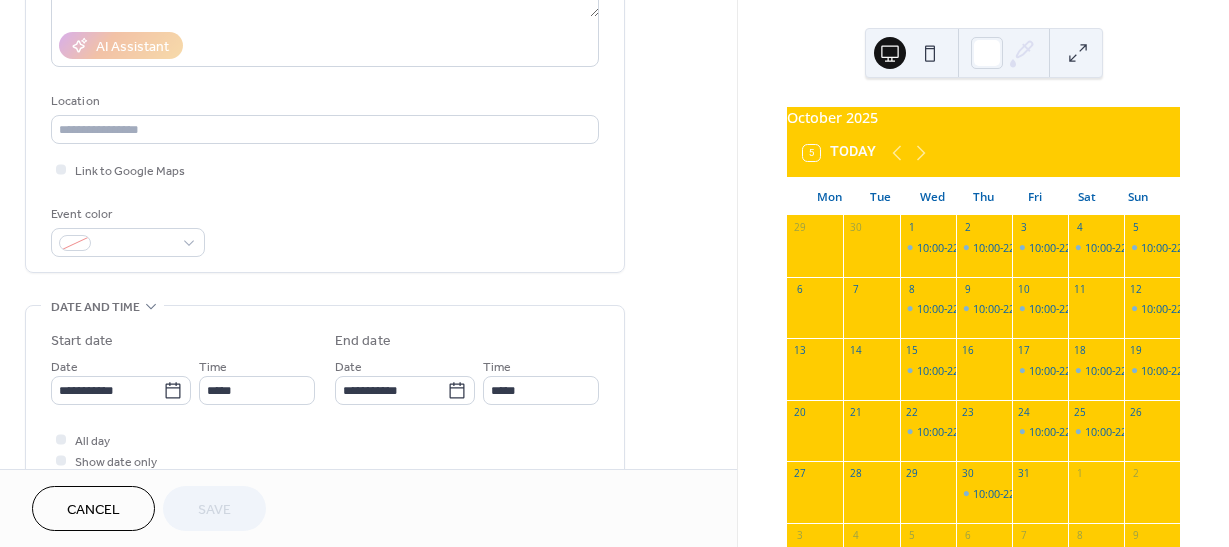 scroll, scrollTop: 400, scrollLeft: 0, axis: vertical 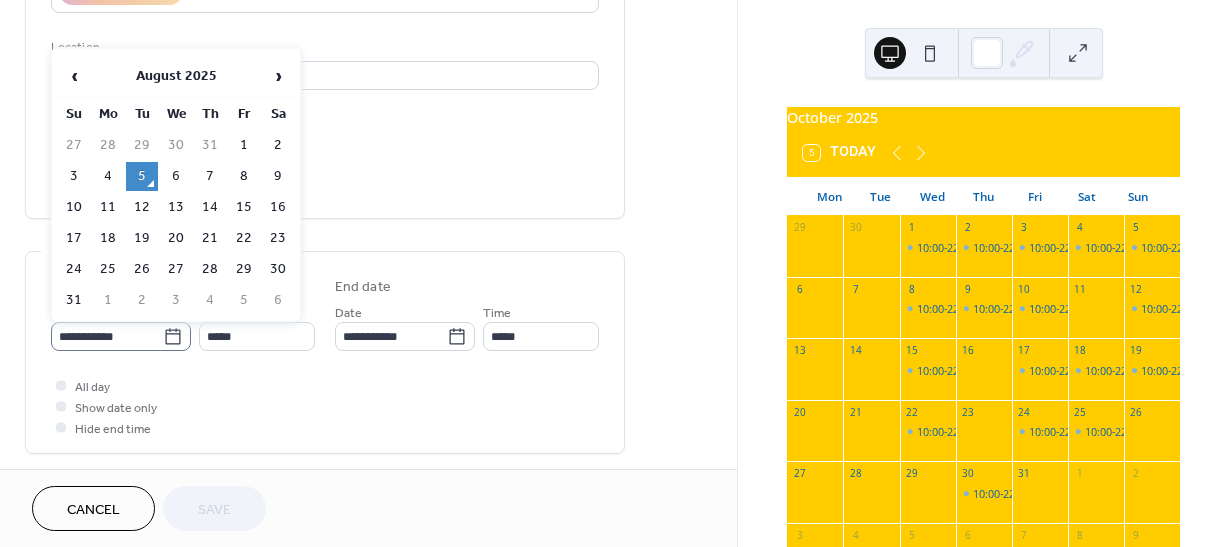 click 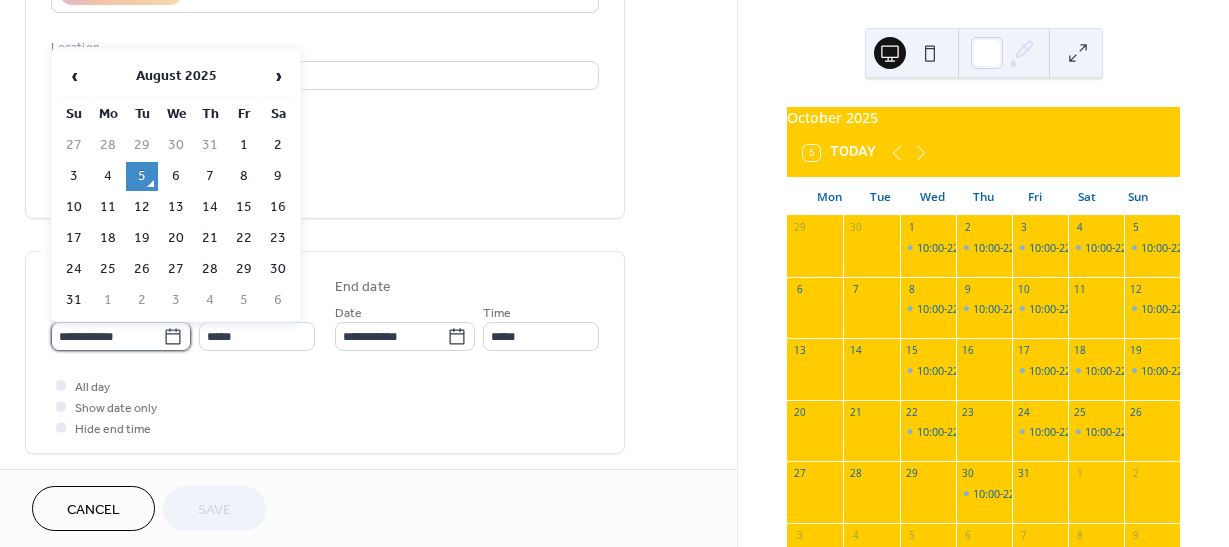 click on "**********" at bounding box center (107, 336) 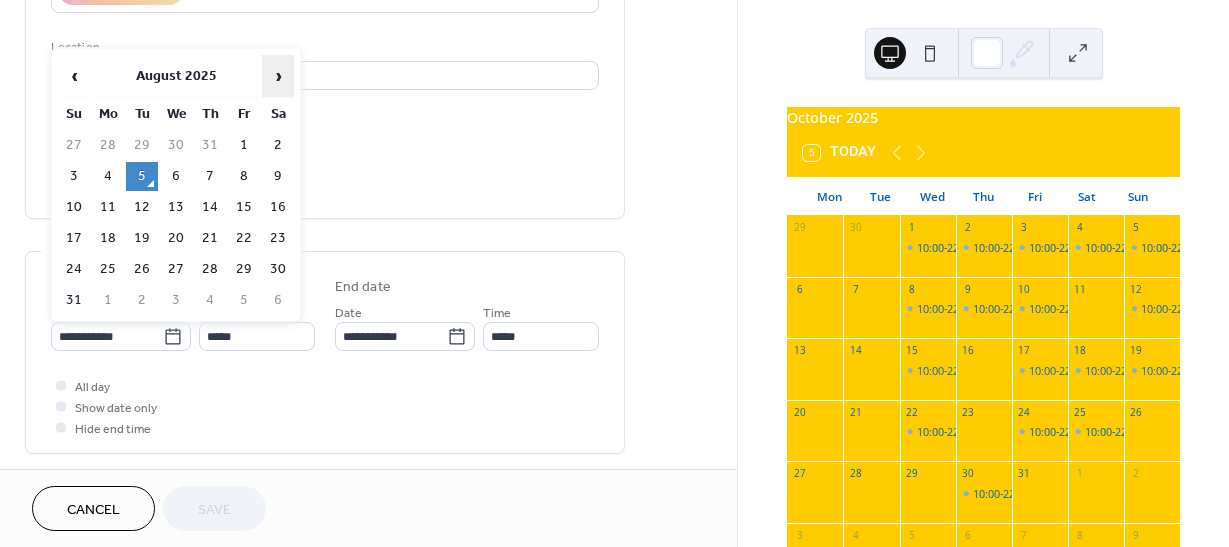 click on "›" at bounding box center (278, 76) 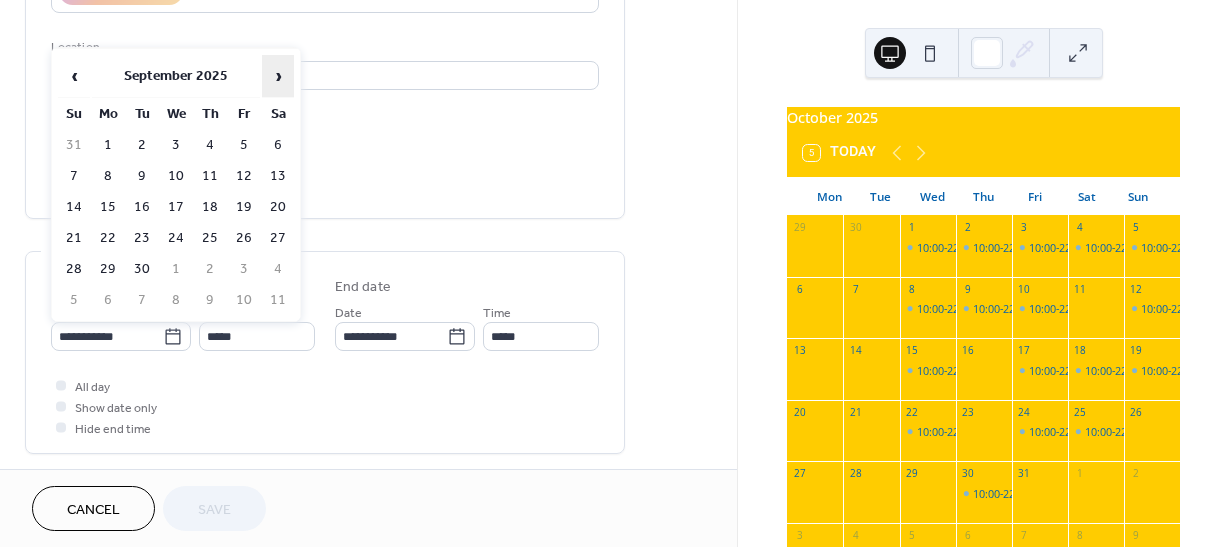 click on "›" at bounding box center [278, 76] 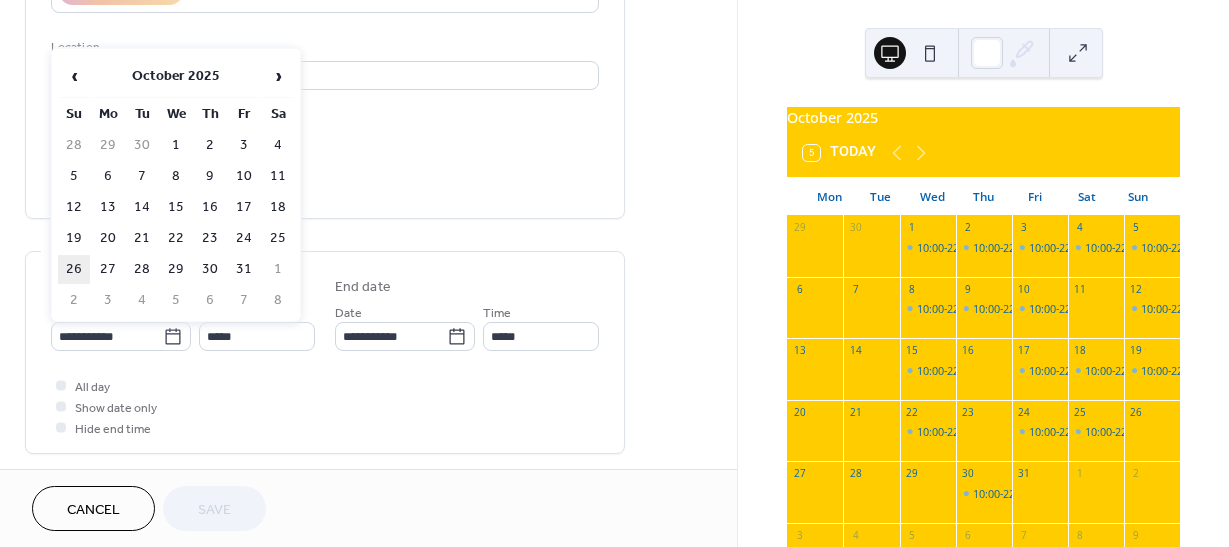 click on "26" at bounding box center (74, 269) 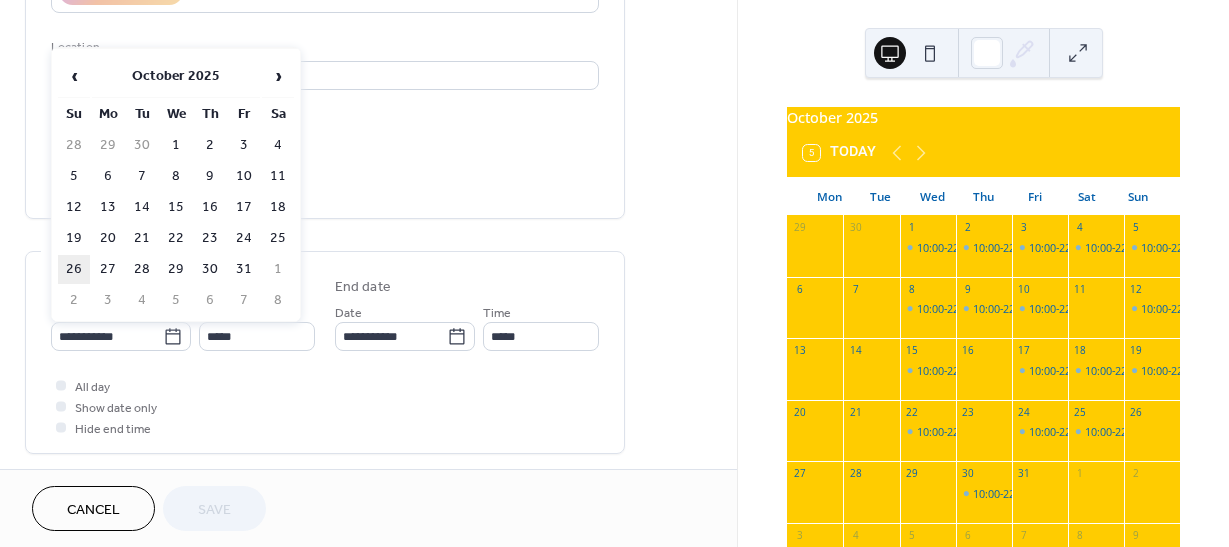 type on "**********" 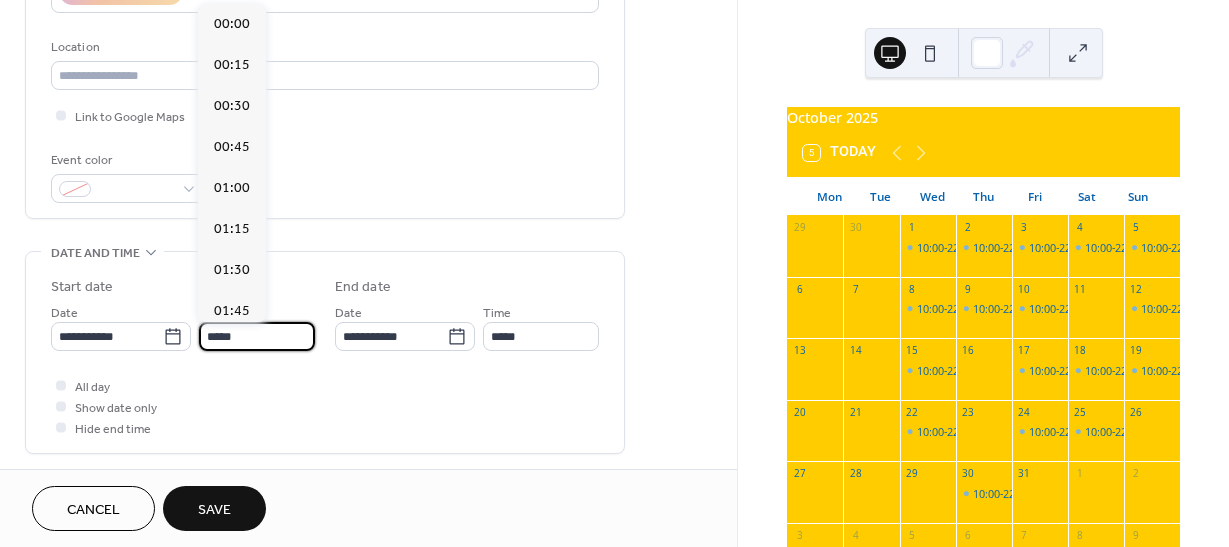 click on "*****" at bounding box center [257, 336] 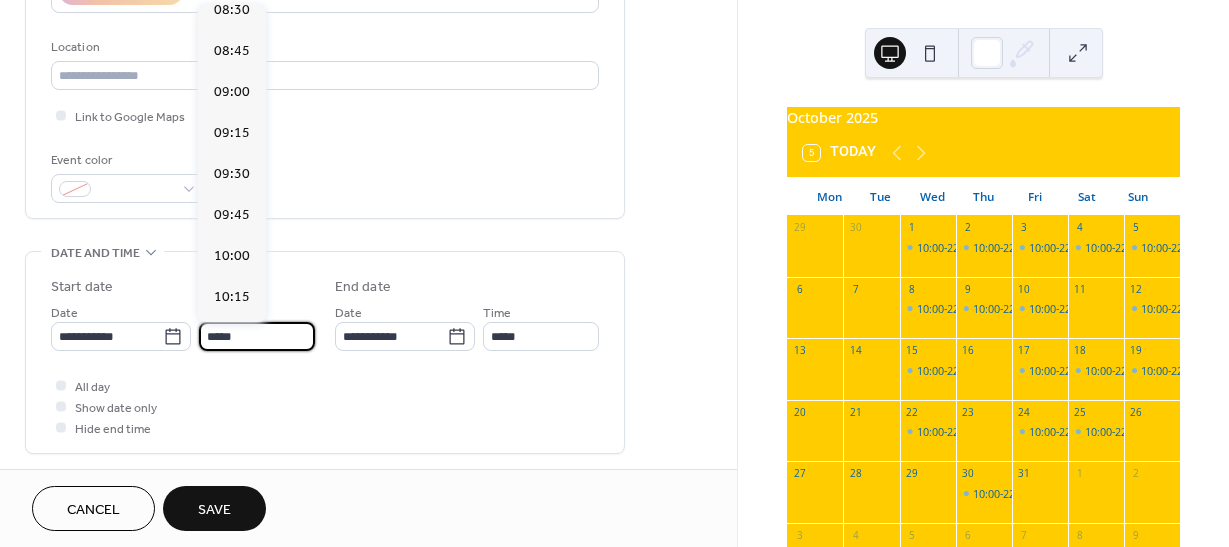 scroll, scrollTop: 1368, scrollLeft: 0, axis: vertical 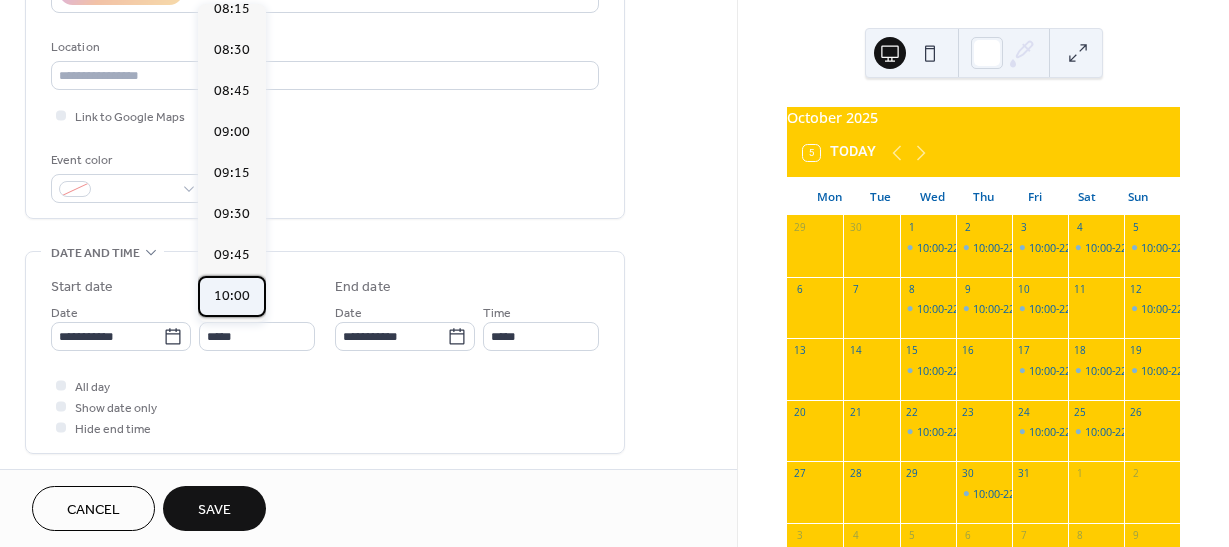 click on "10:00" at bounding box center [232, 296] 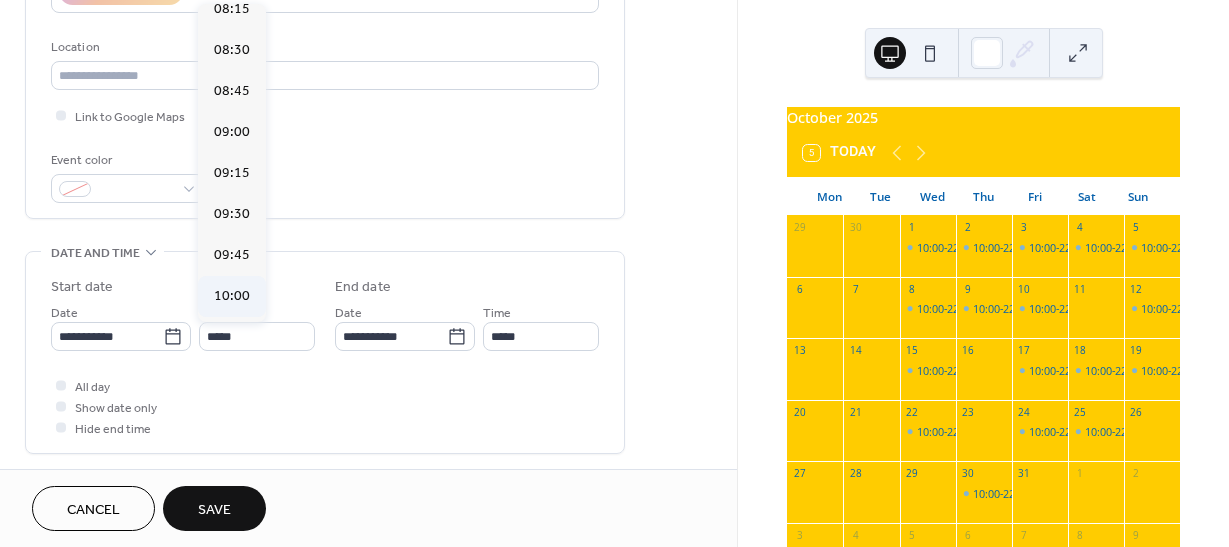 type on "*****" 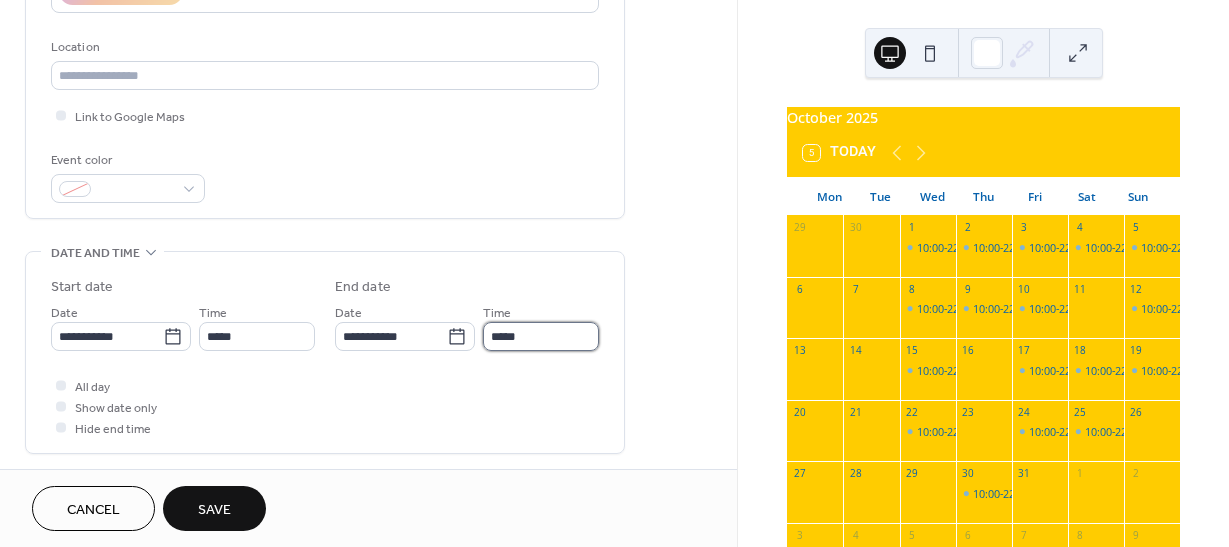 click on "*****" at bounding box center [541, 336] 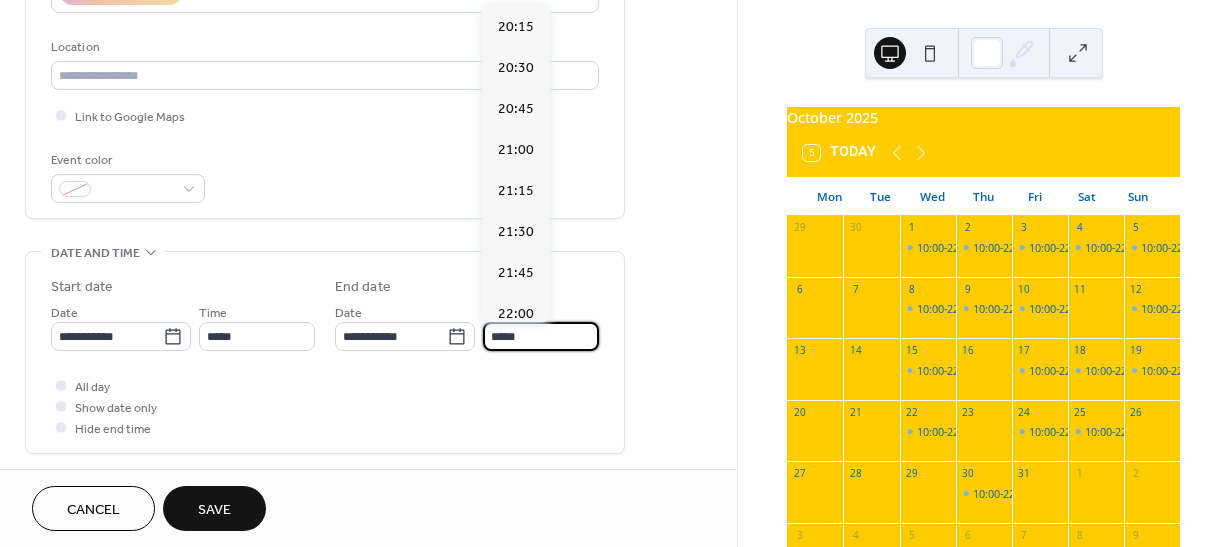 scroll, scrollTop: 1700, scrollLeft: 0, axis: vertical 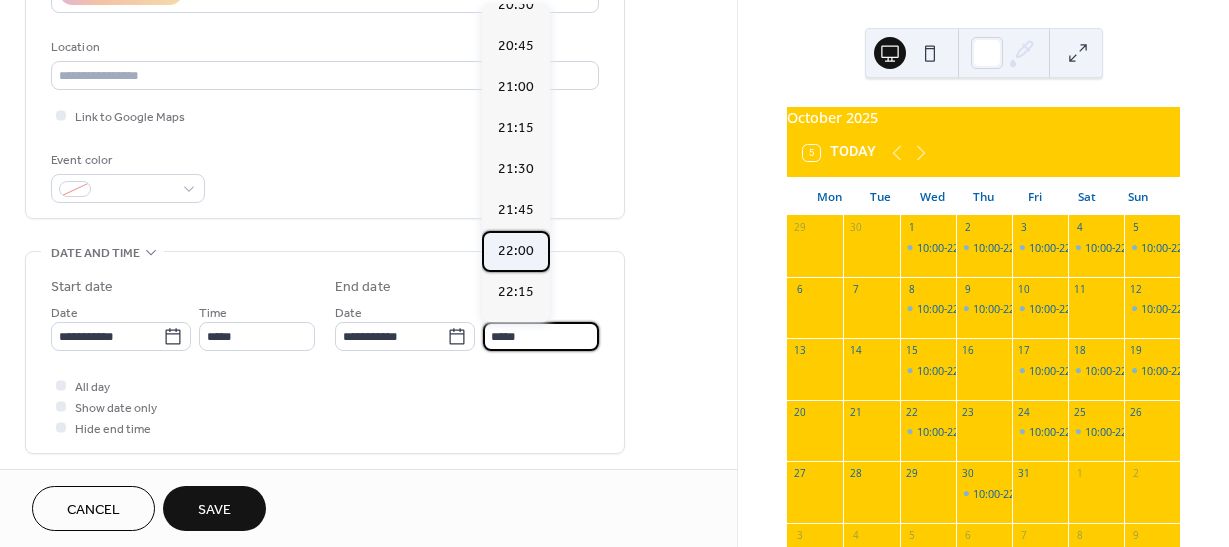 click on "22:00" at bounding box center (516, 251) 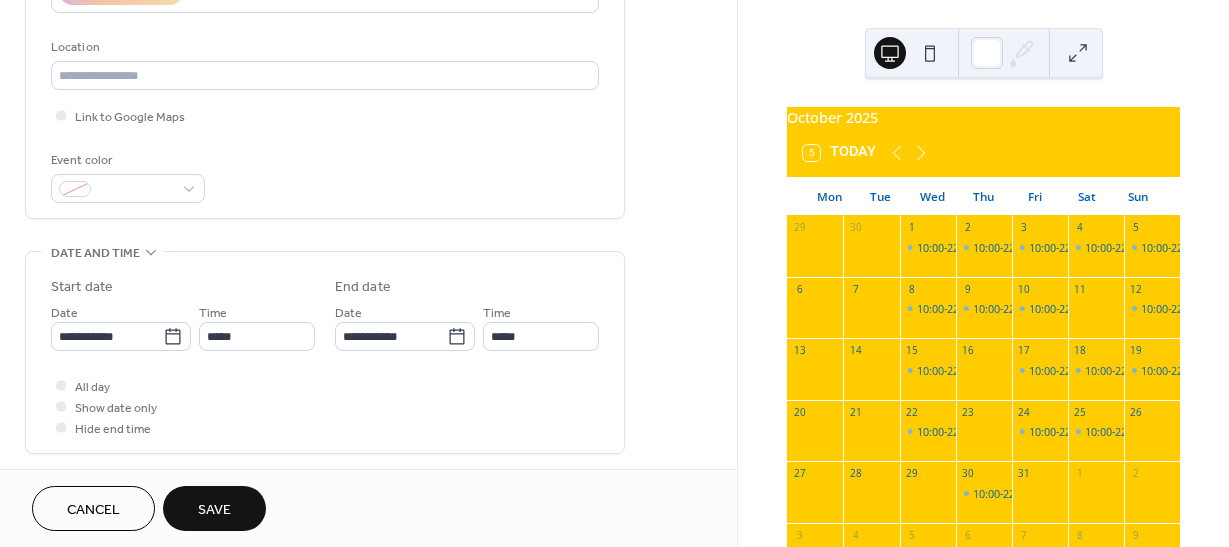 type on "*****" 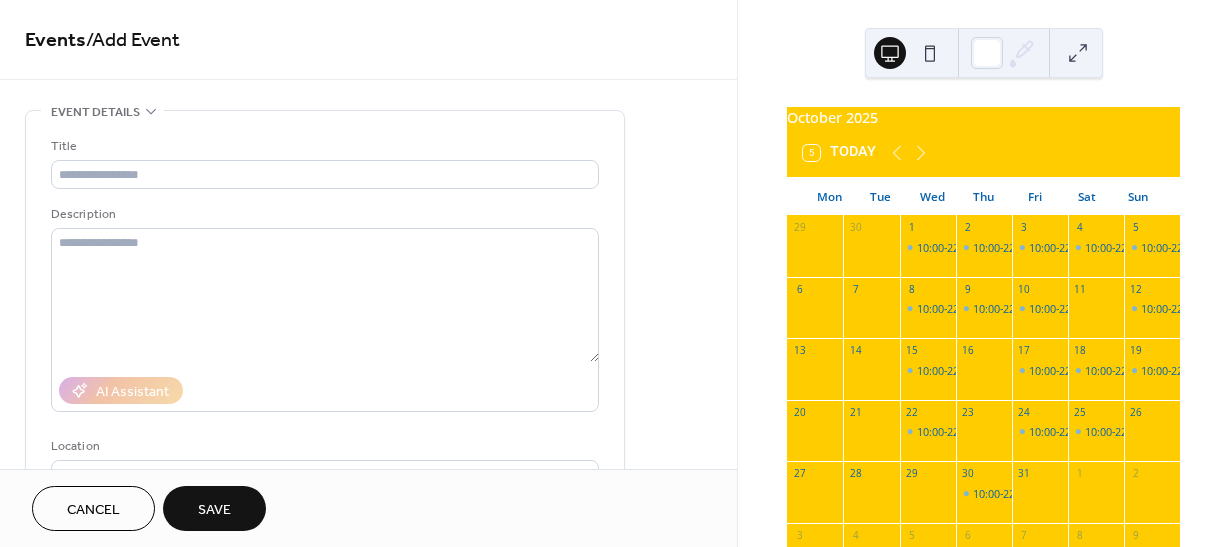 scroll, scrollTop: 0, scrollLeft: 0, axis: both 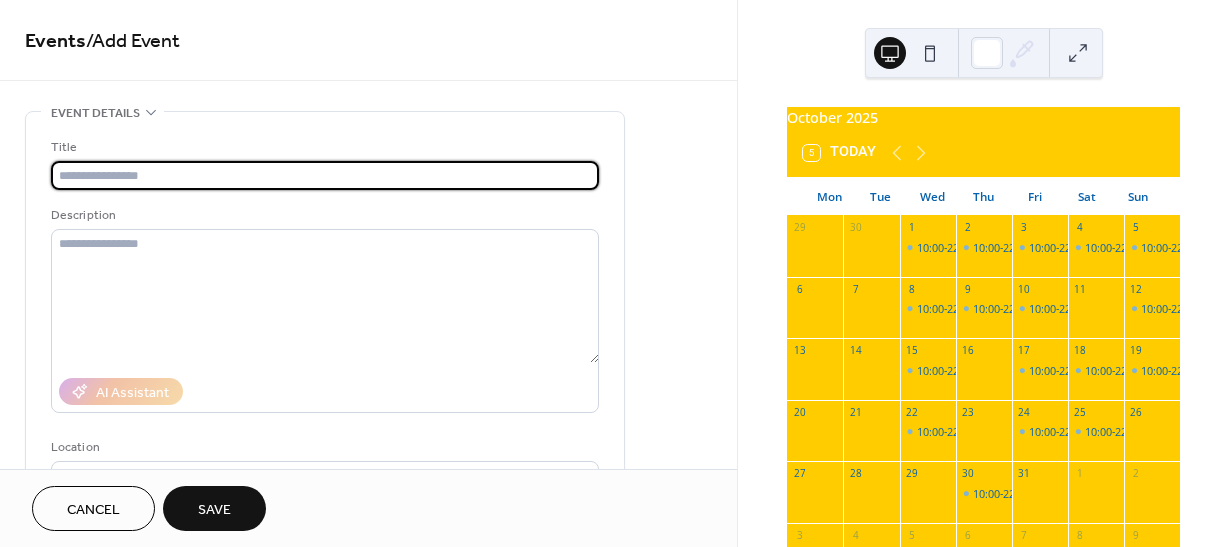 click at bounding box center (325, 175) 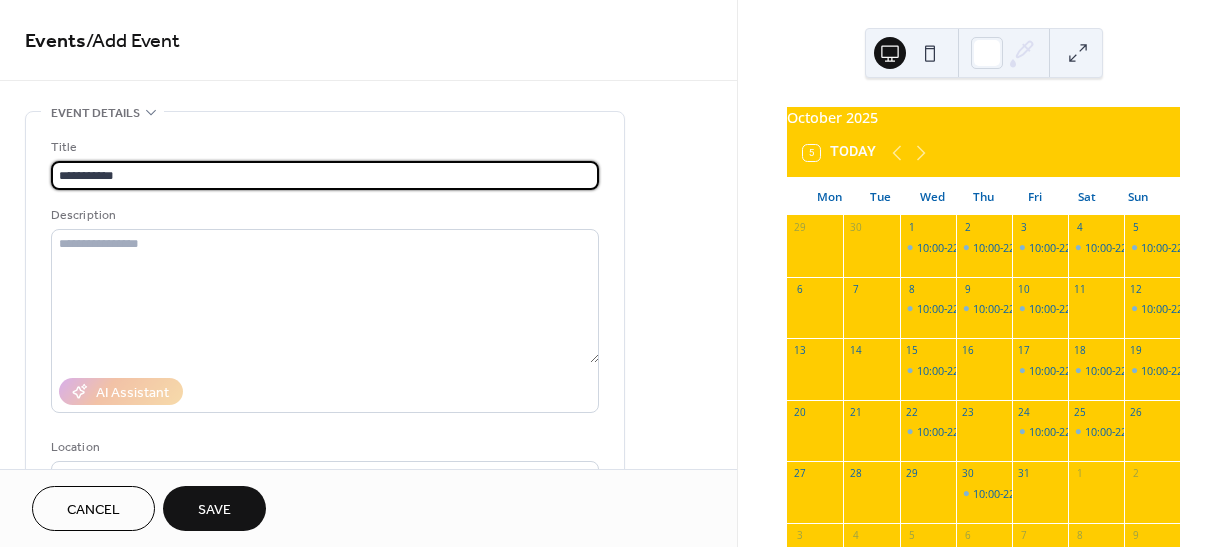 type on "**********" 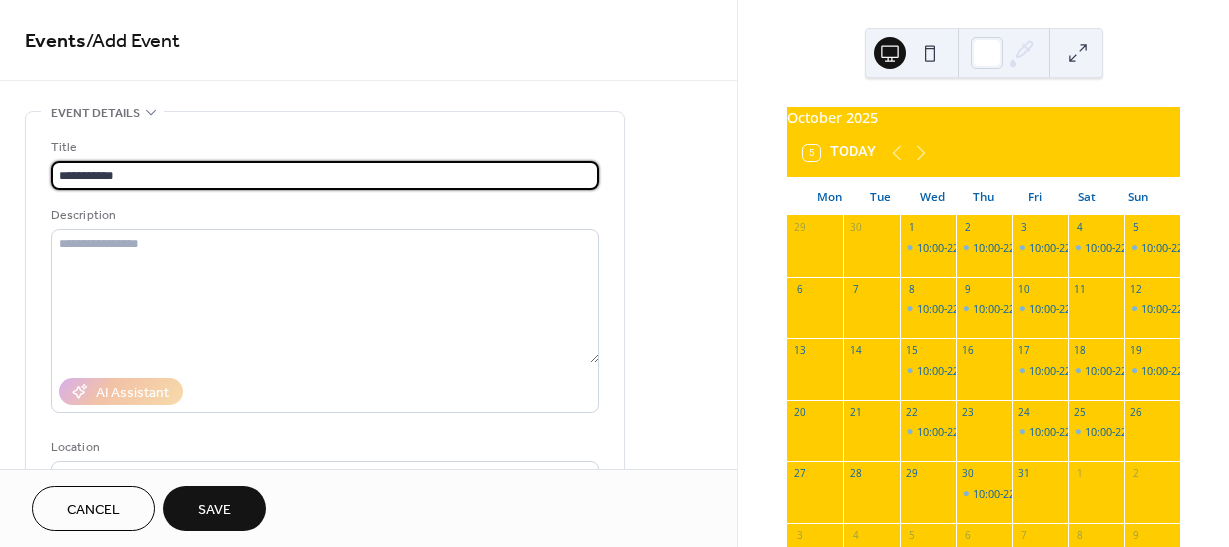 click on "Save" at bounding box center (214, 508) 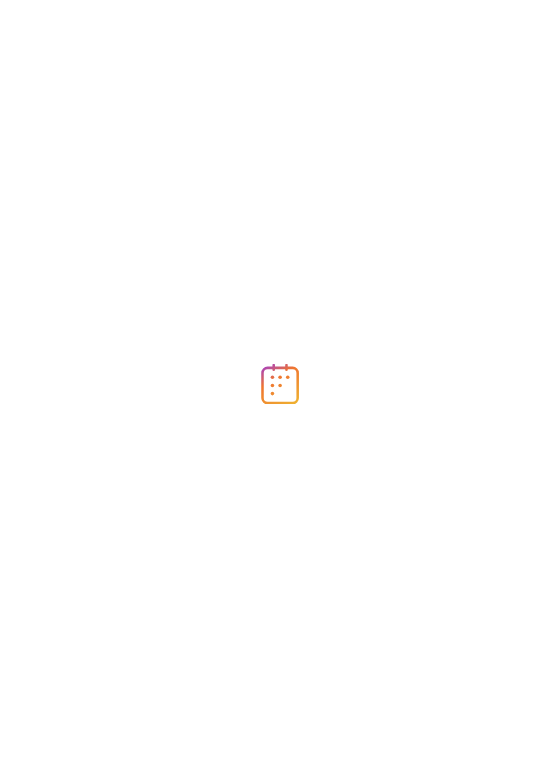 scroll, scrollTop: 0, scrollLeft: 0, axis: both 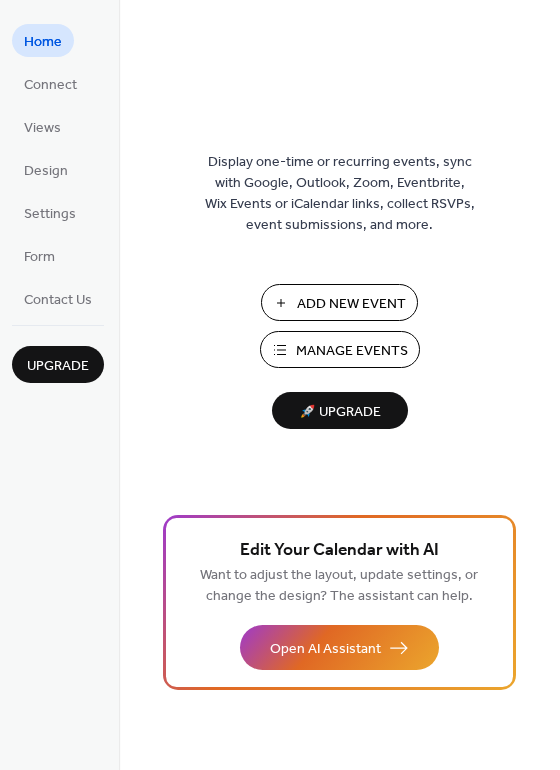 click on "Add New Event" at bounding box center (351, 304) 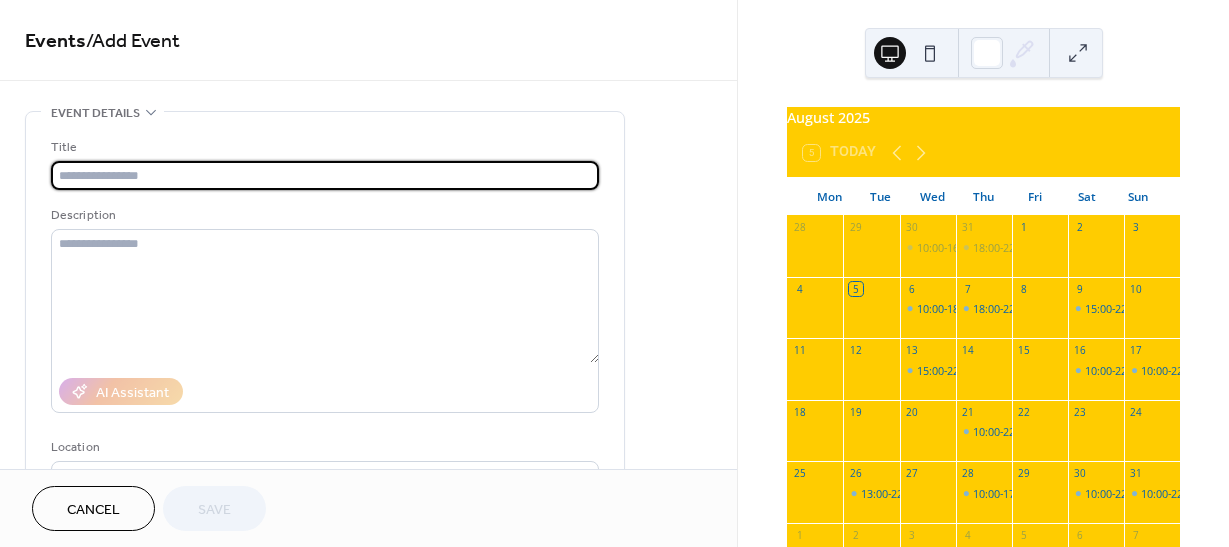 scroll, scrollTop: 0, scrollLeft: 0, axis: both 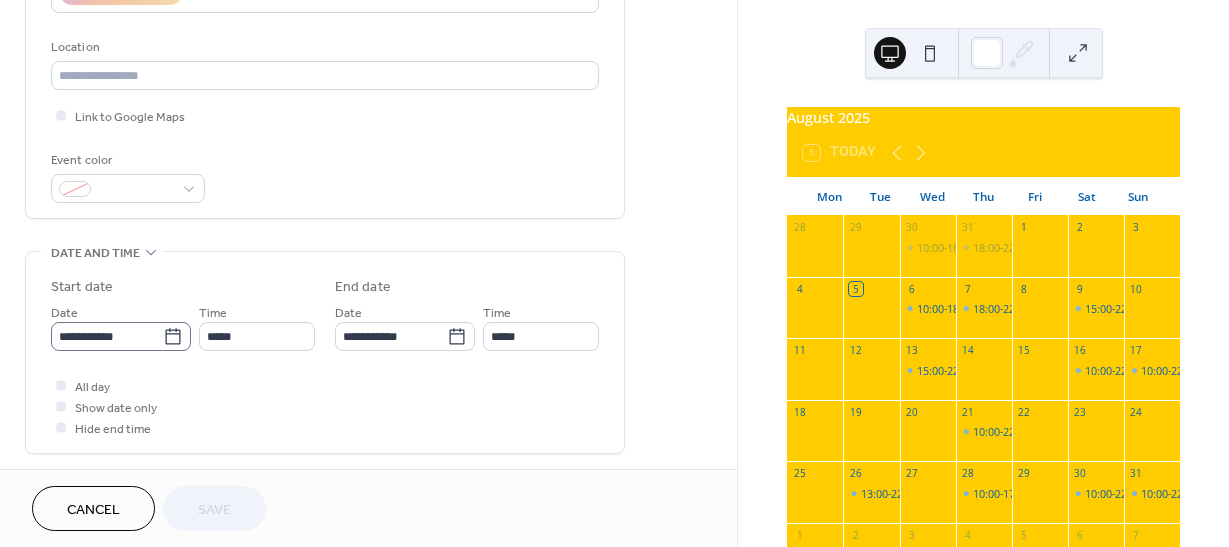 click 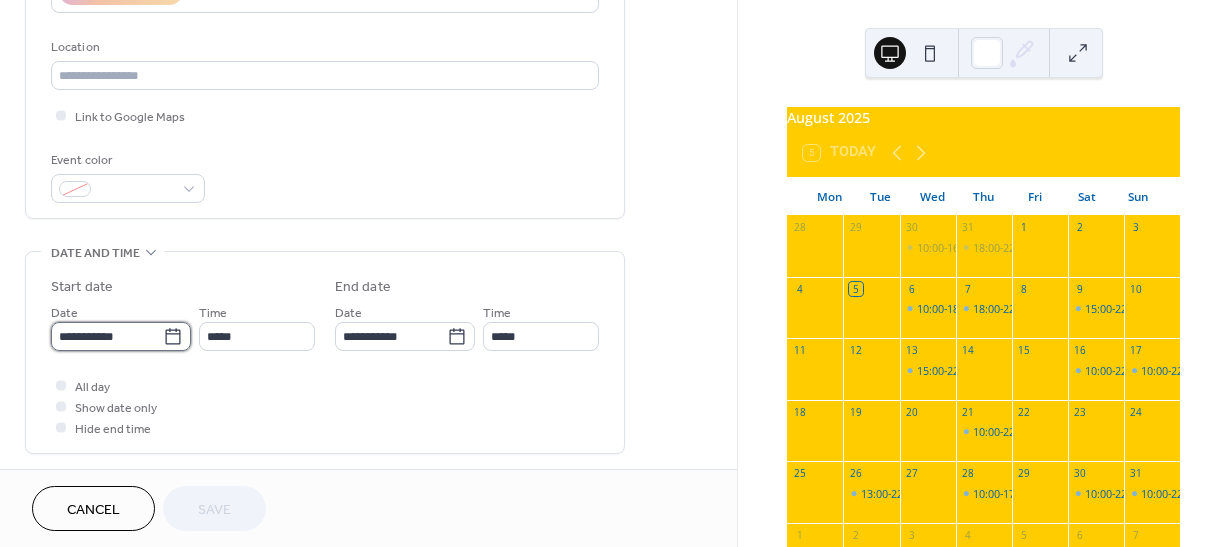 click on "**********" at bounding box center (107, 336) 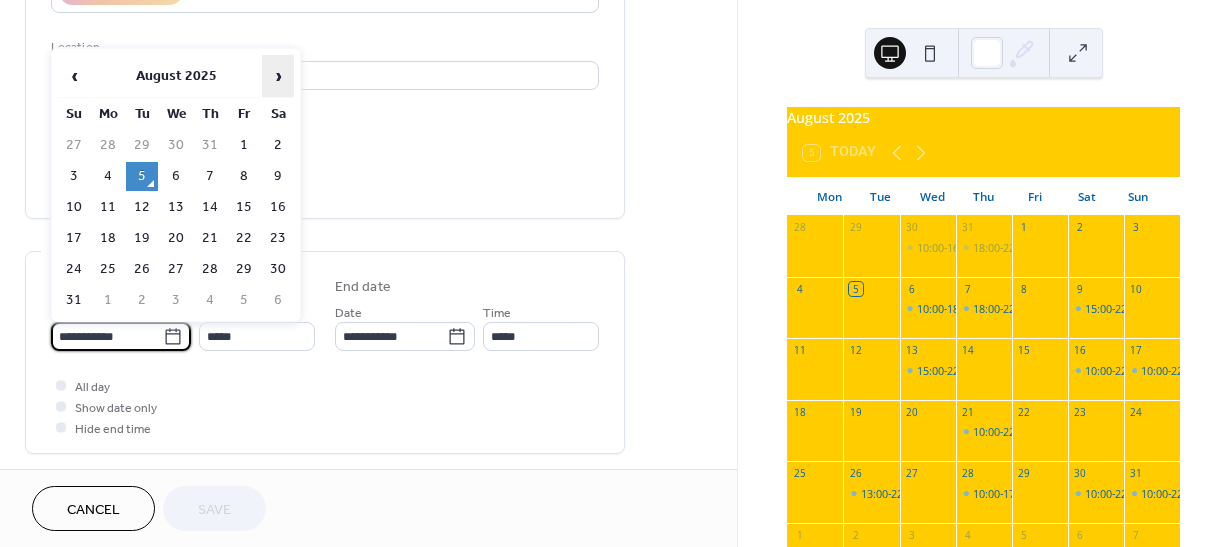 click on "›" at bounding box center (278, 76) 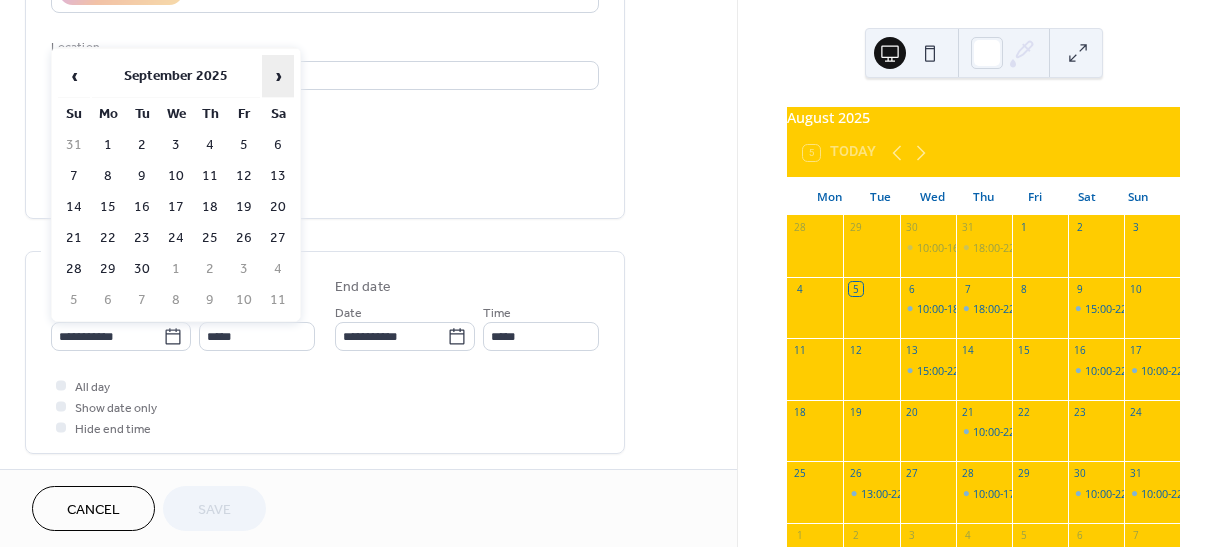 click on "›" at bounding box center [278, 76] 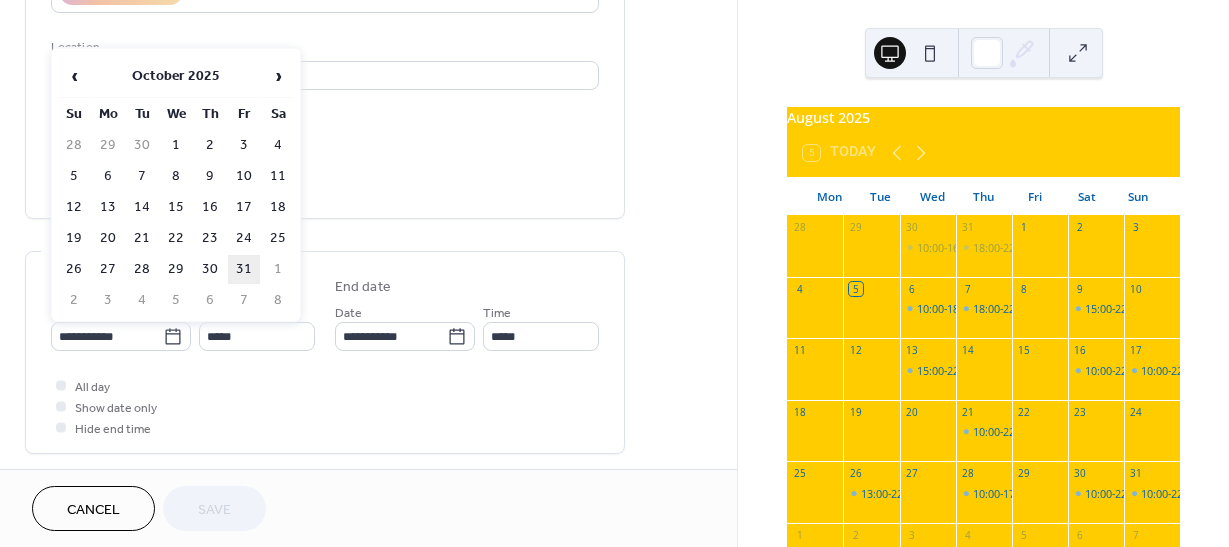 click on "31" at bounding box center (244, 269) 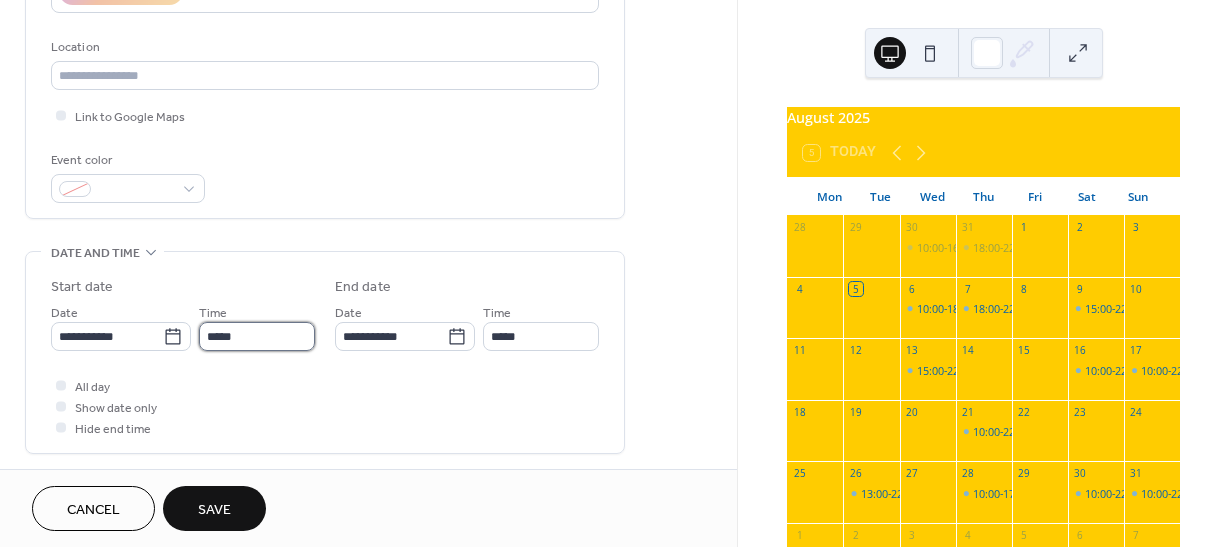 click on "*****" at bounding box center [257, 336] 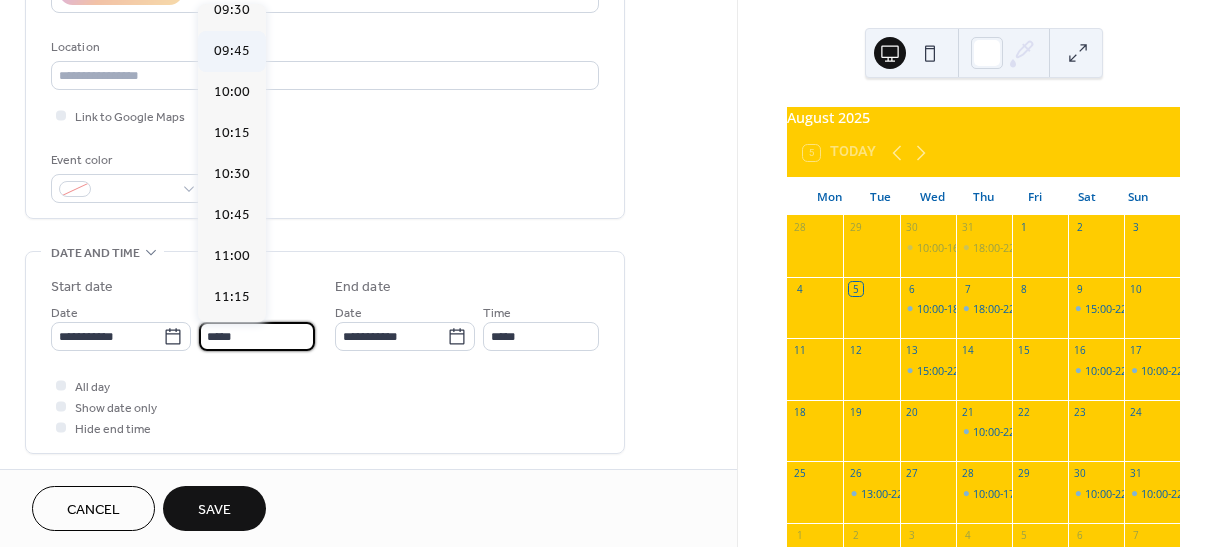 scroll, scrollTop: 1568, scrollLeft: 0, axis: vertical 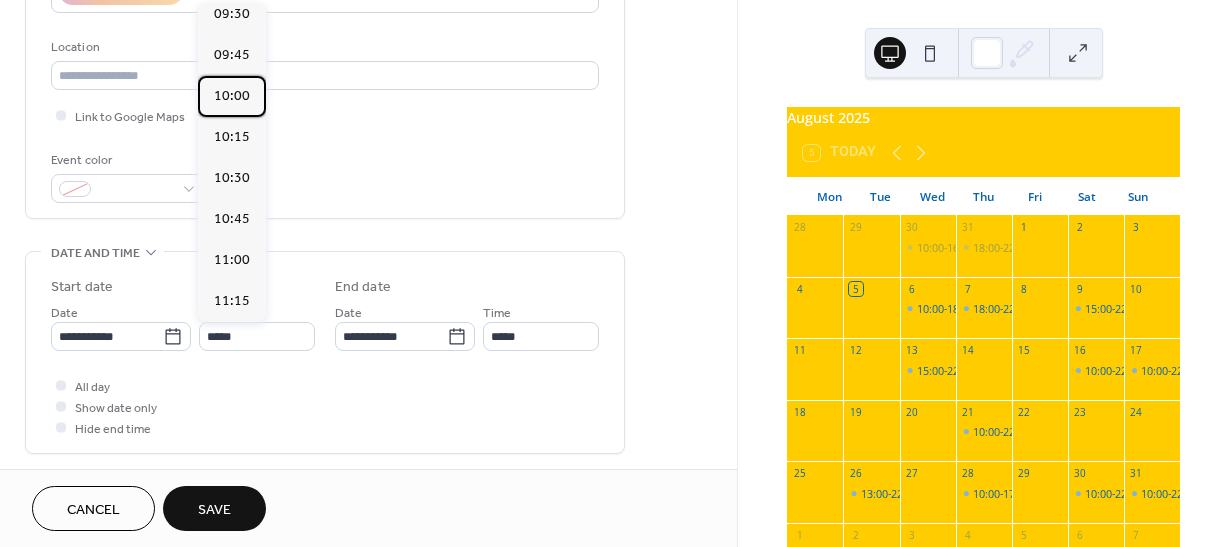 drag, startPoint x: 243, startPoint y: 92, endPoint x: 283, endPoint y: 134, distance: 58 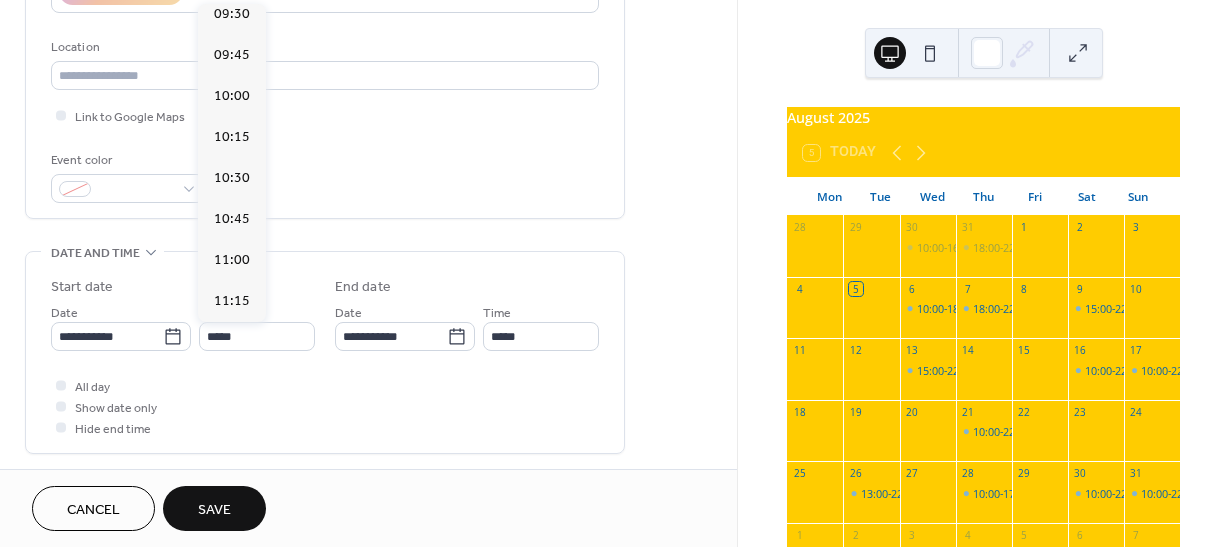 type on "*****" 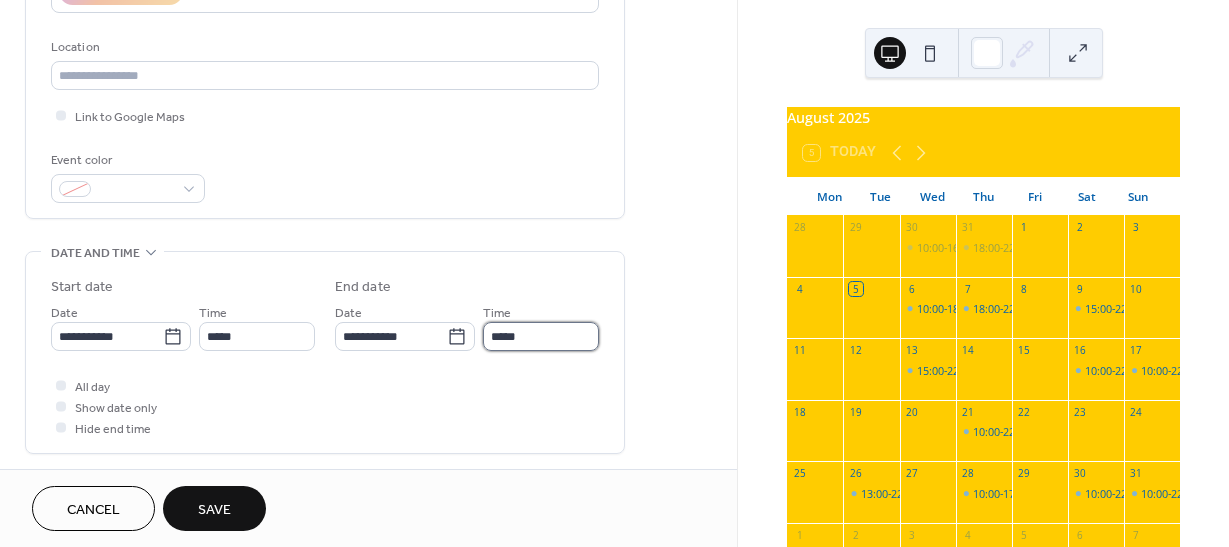 click on "*****" at bounding box center [541, 336] 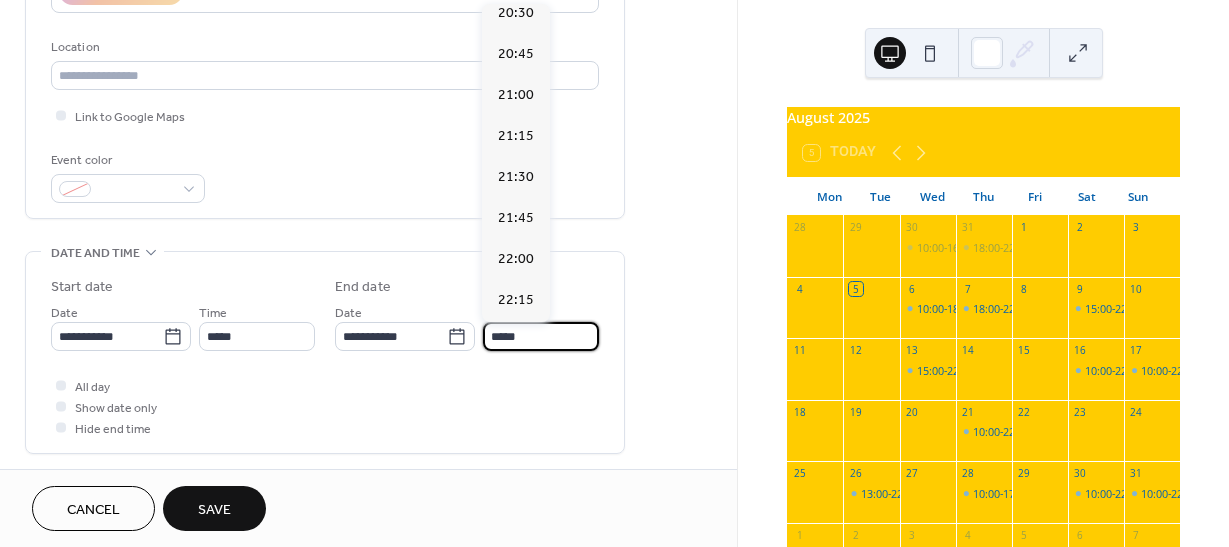 scroll, scrollTop: 1700, scrollLeft: 0, axis: vertical 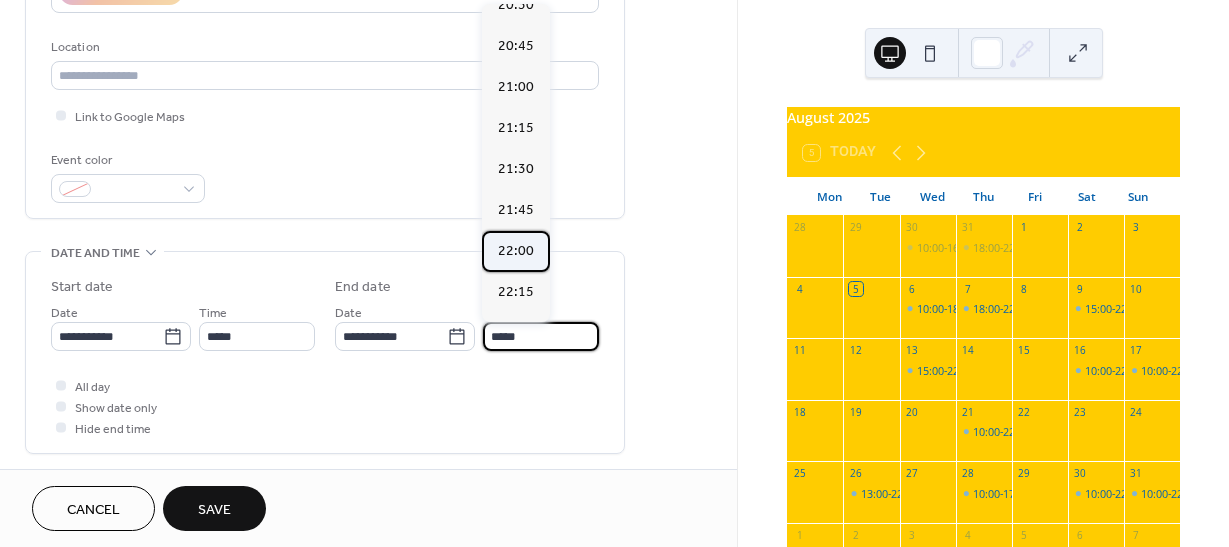 click on "22:00" at bounding box center [516, 251] 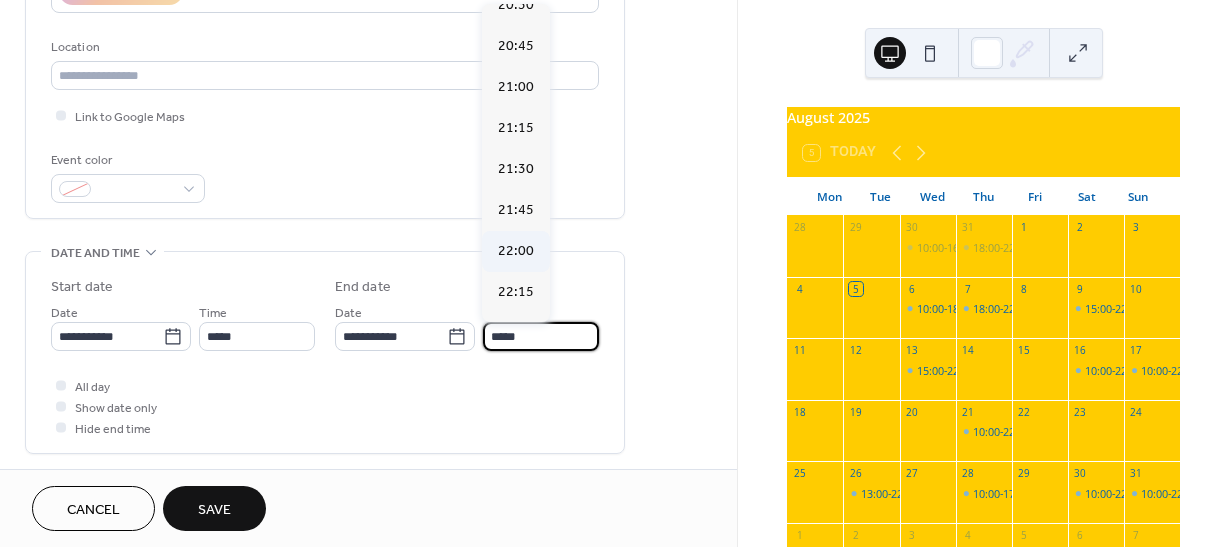 type on "*****" 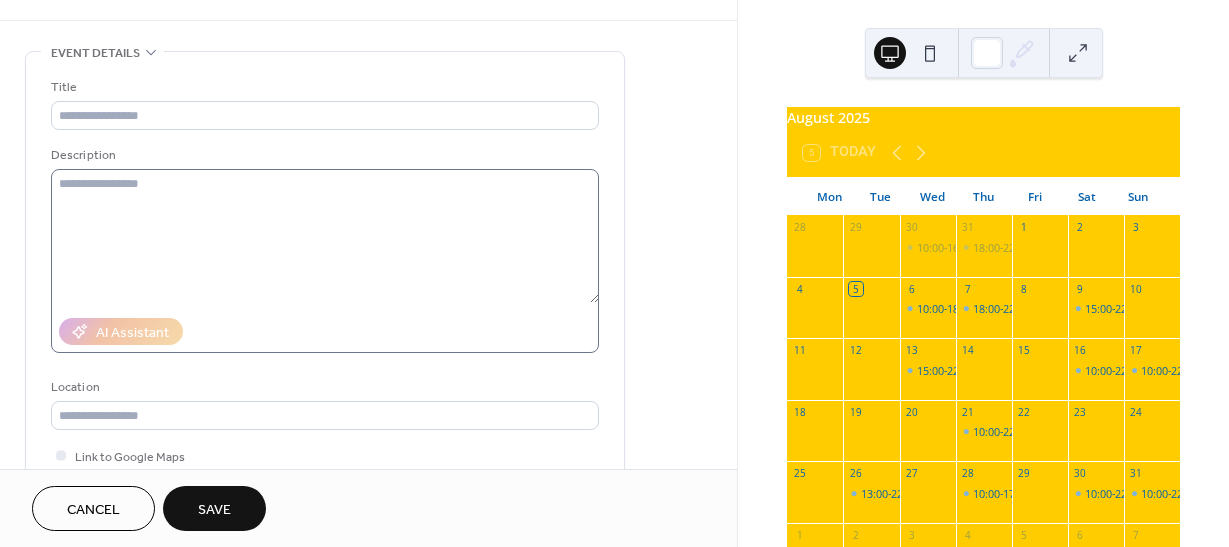 scroll, scrollTop: 0, scrollLeft: 0, axis: both 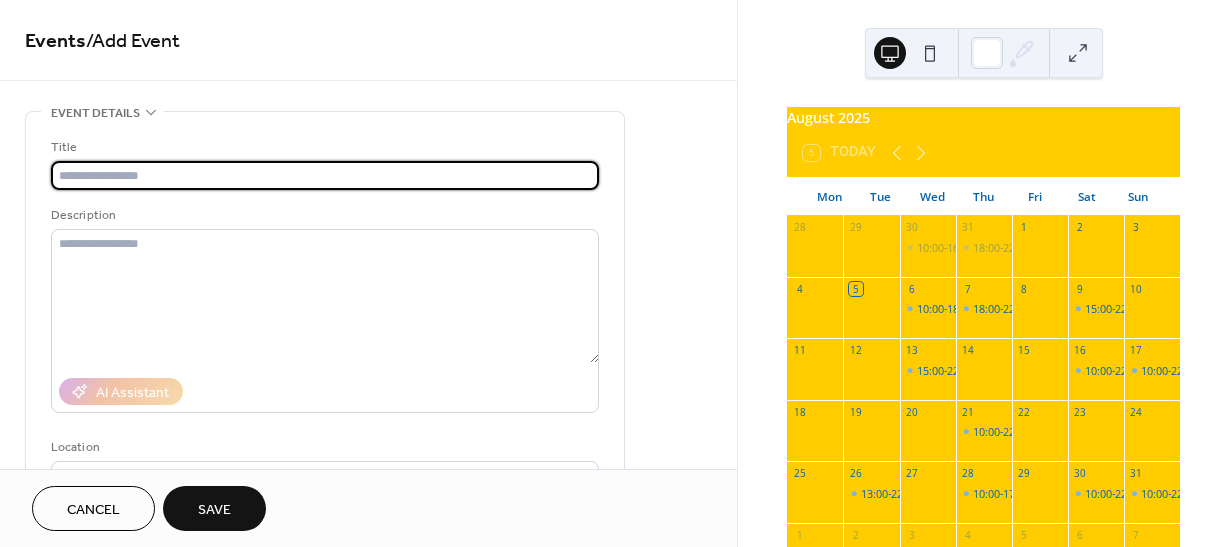 click at bounding box center [325, 175] 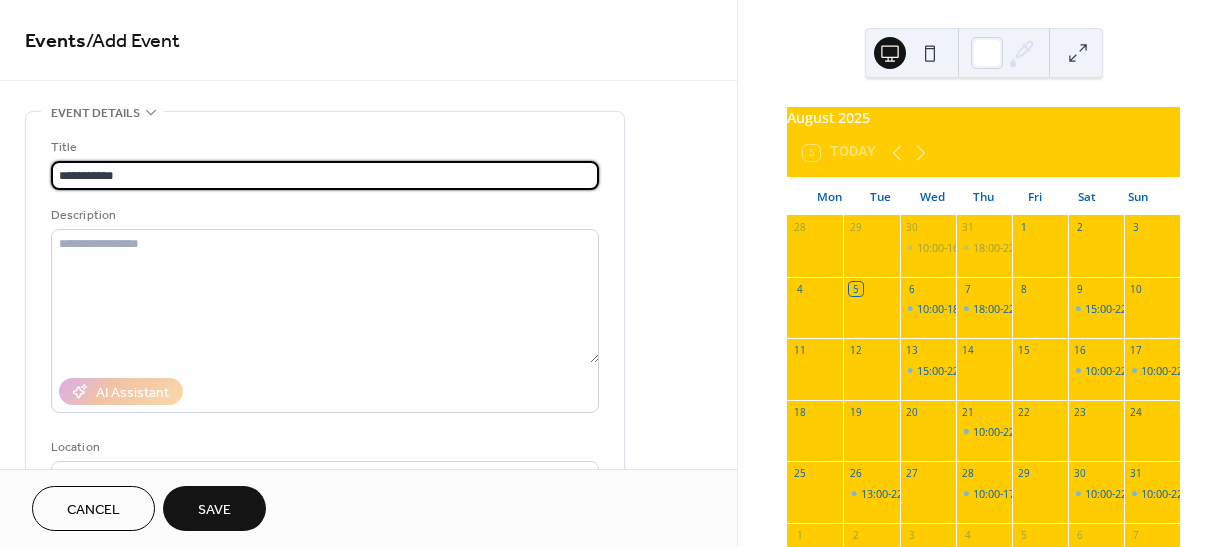 type on "**********" 